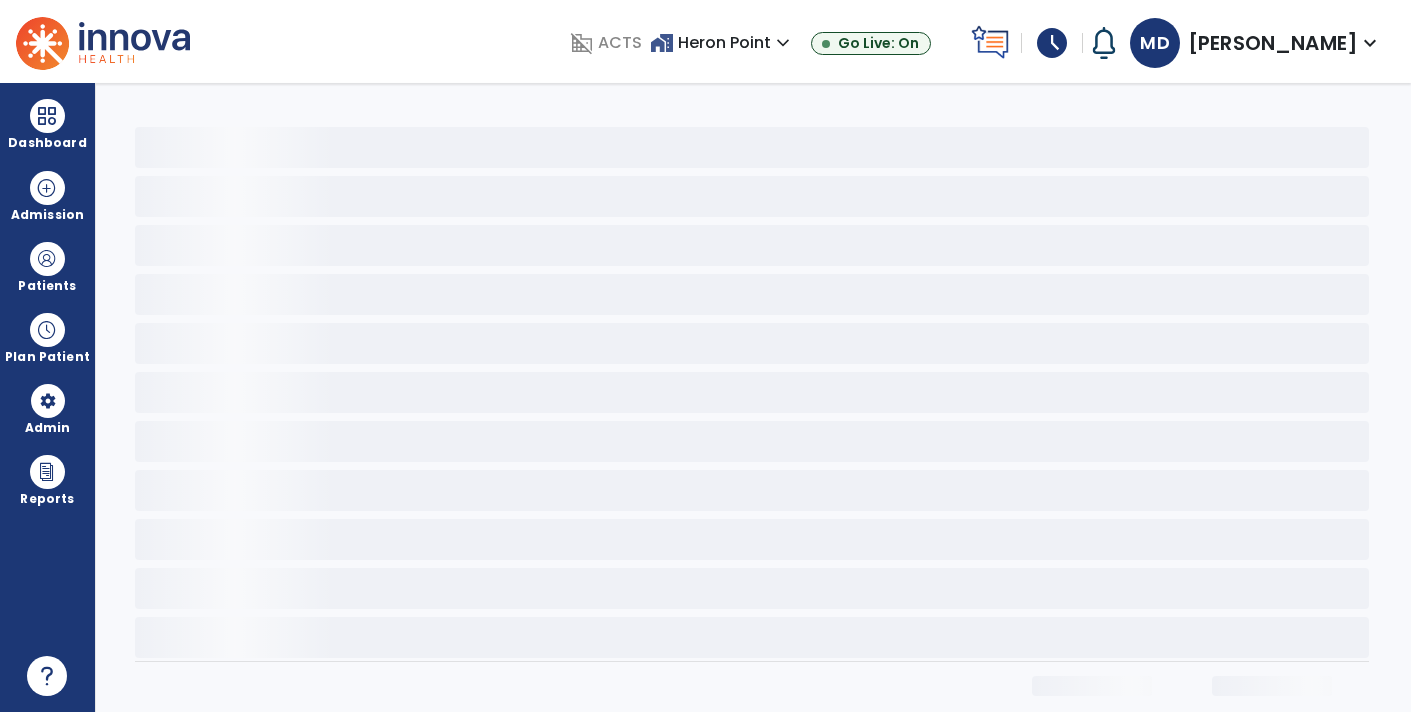 scroll, scrollTop: 0, scrollLeft: 0, axis: both 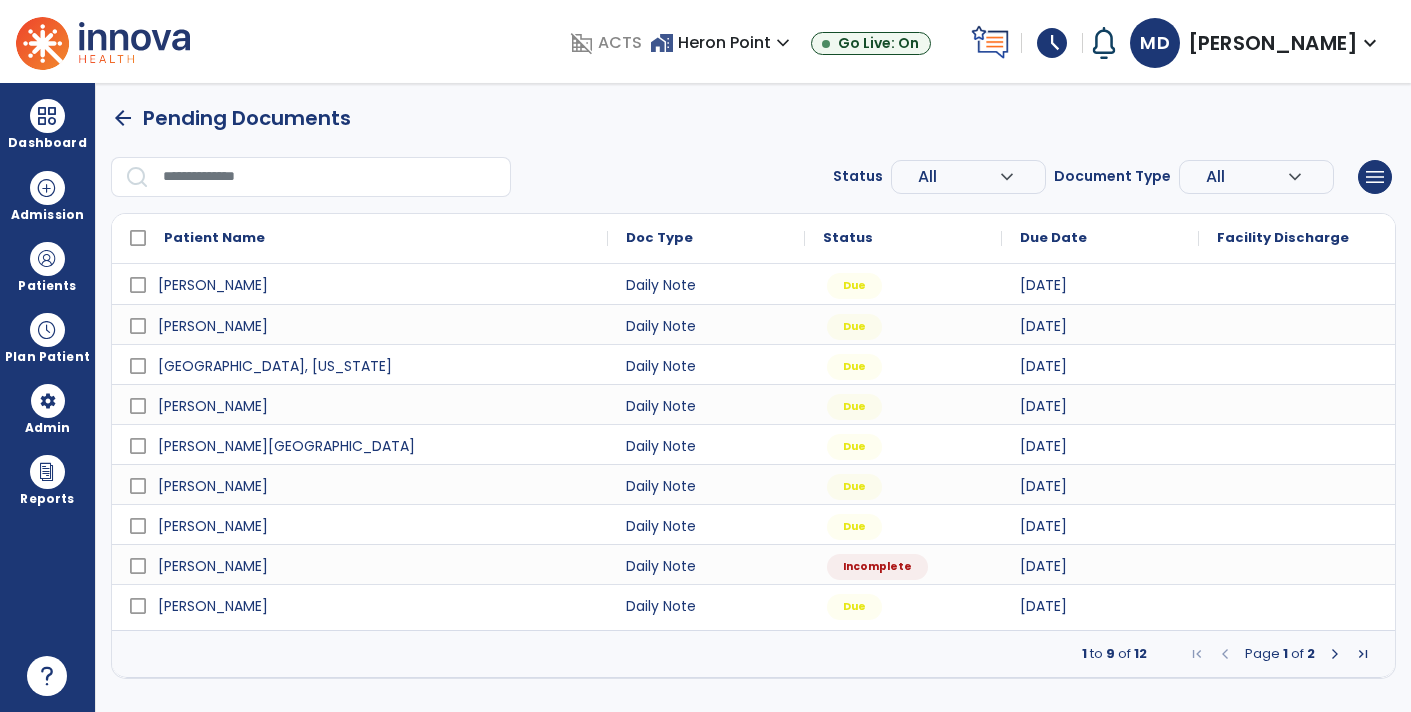 click at bounding box center (1297, 564) 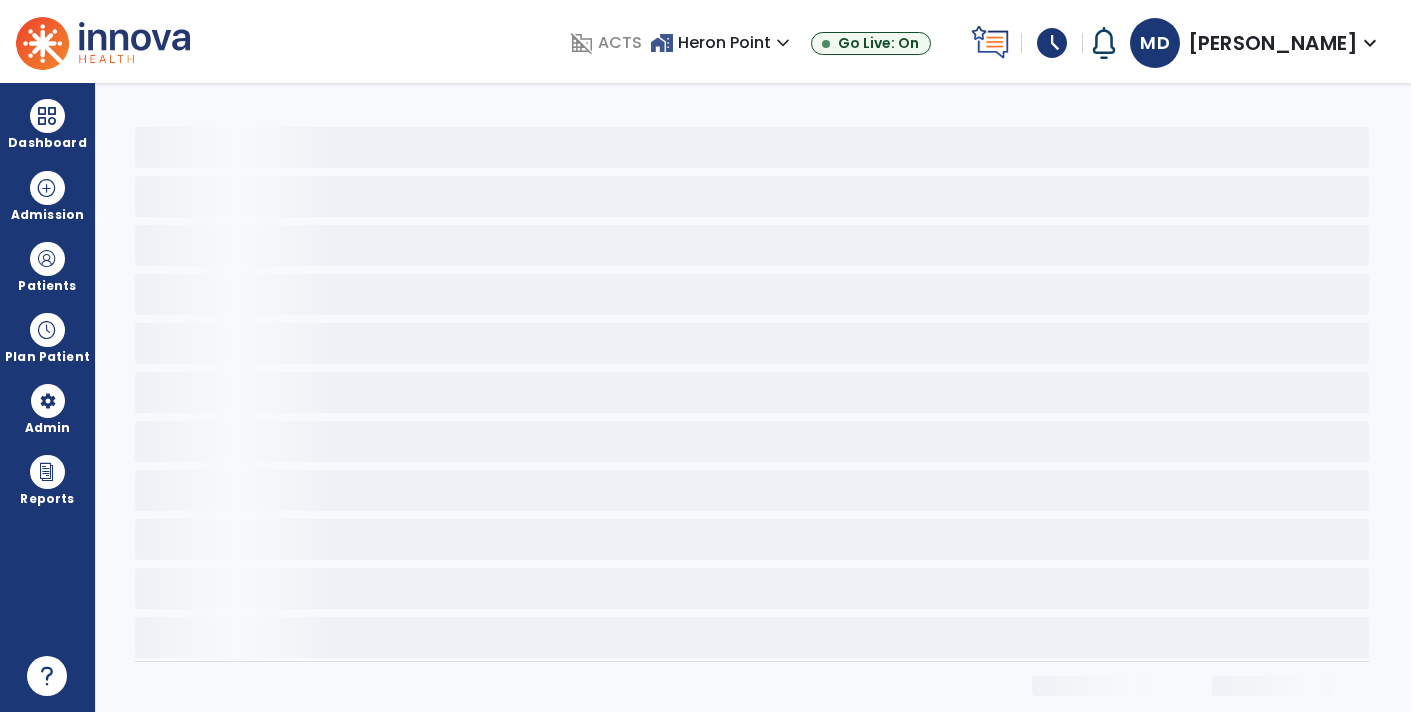 select on "*" 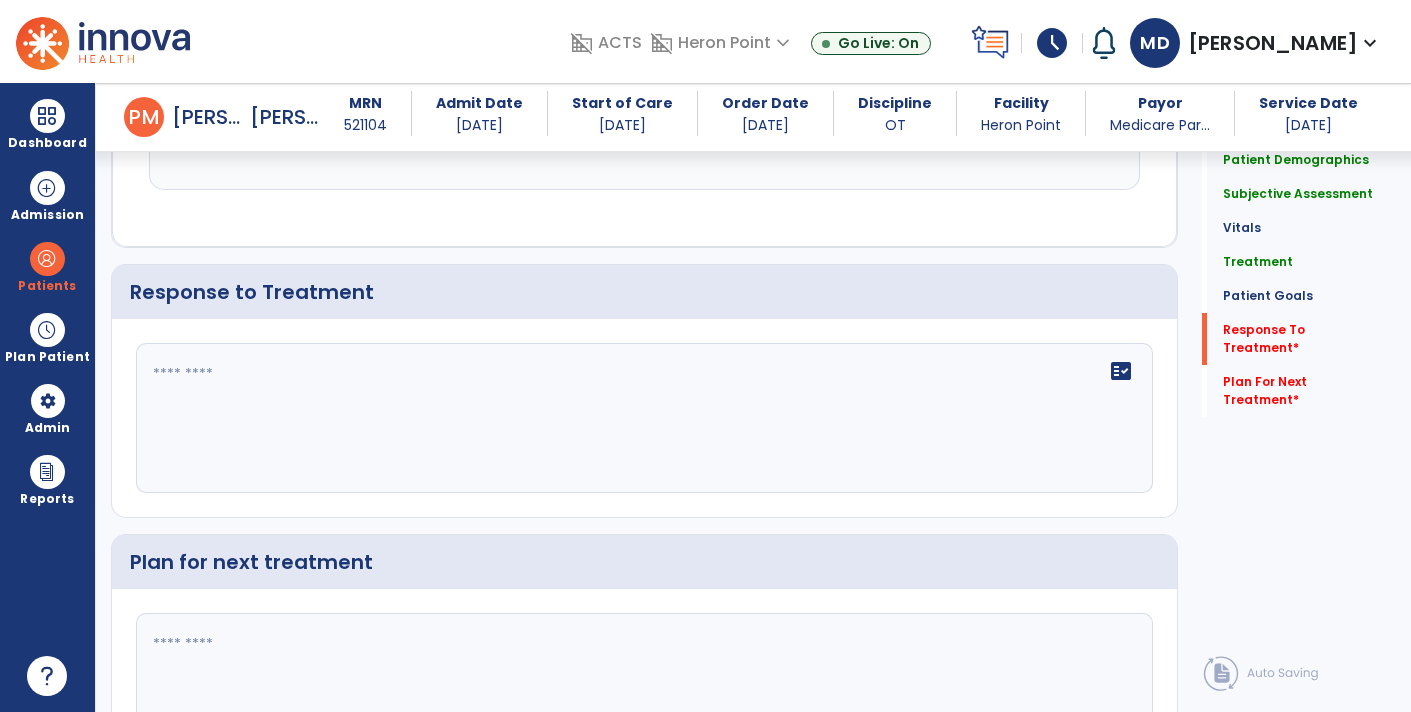 scroll, scrollTop: 2429, scrollLeft: 0, axis: vertical 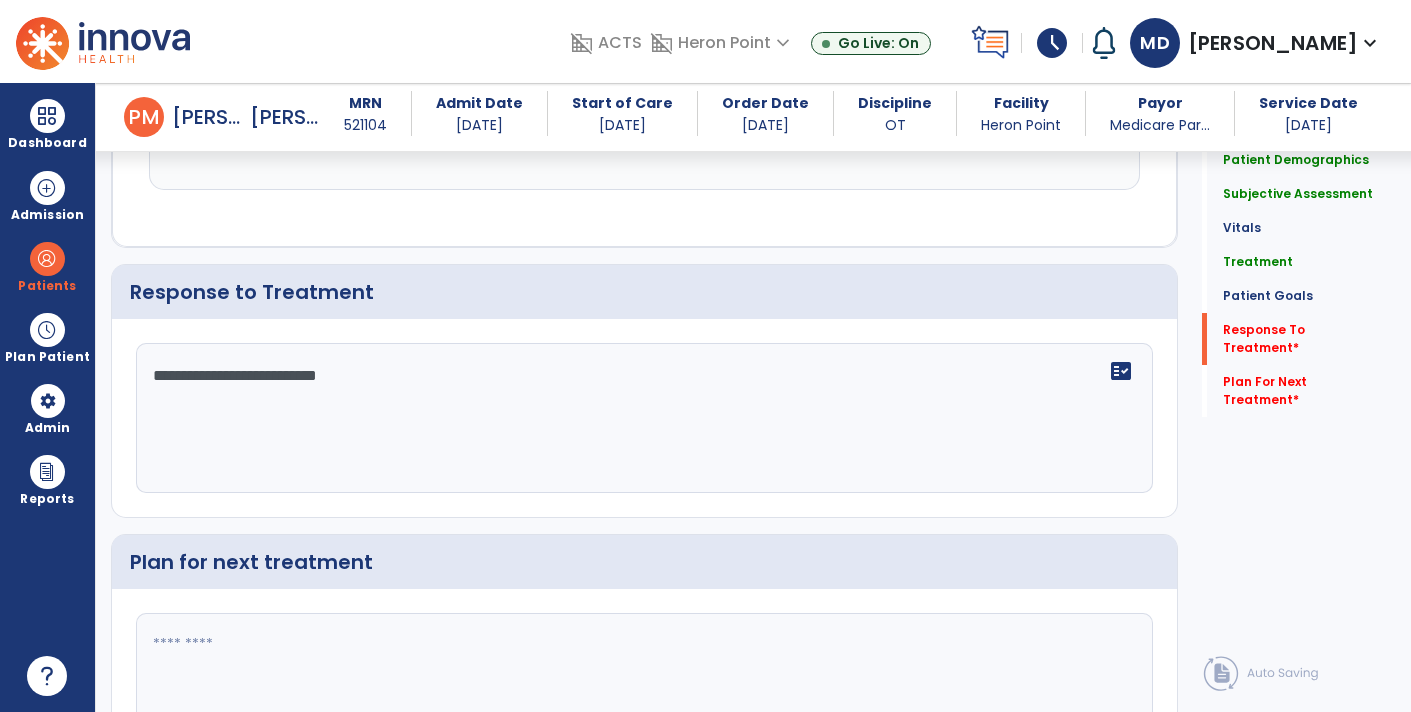 type on "**********" 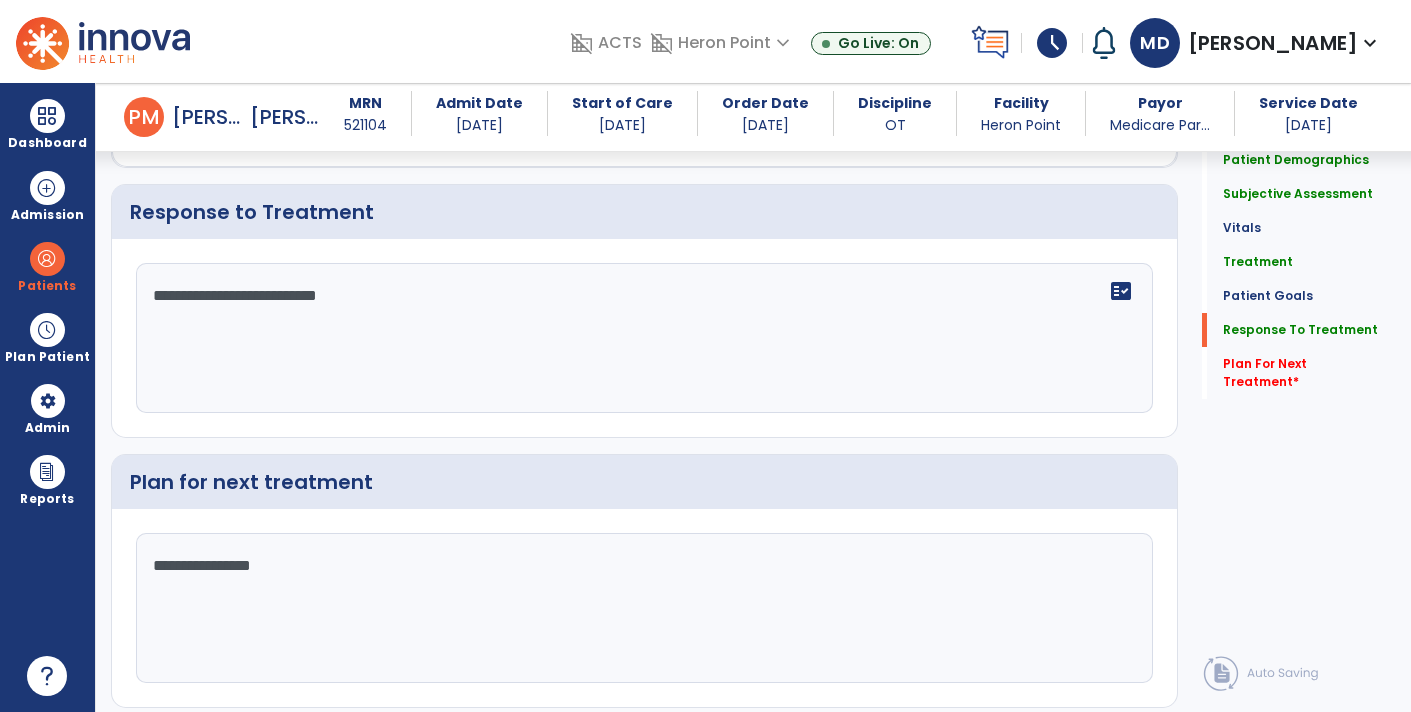 scroll, scrollTop: 2560, scrollLeft: 0, axis: vertical 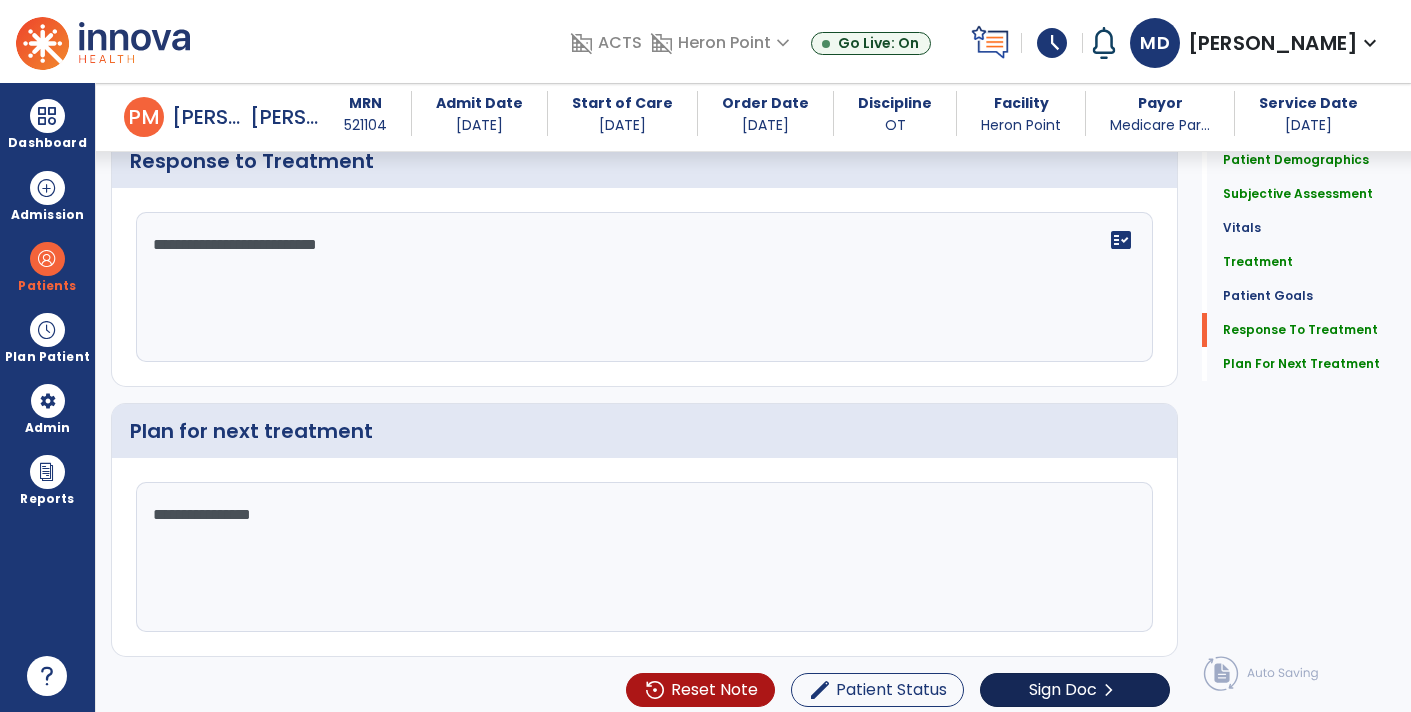 type on "**********" 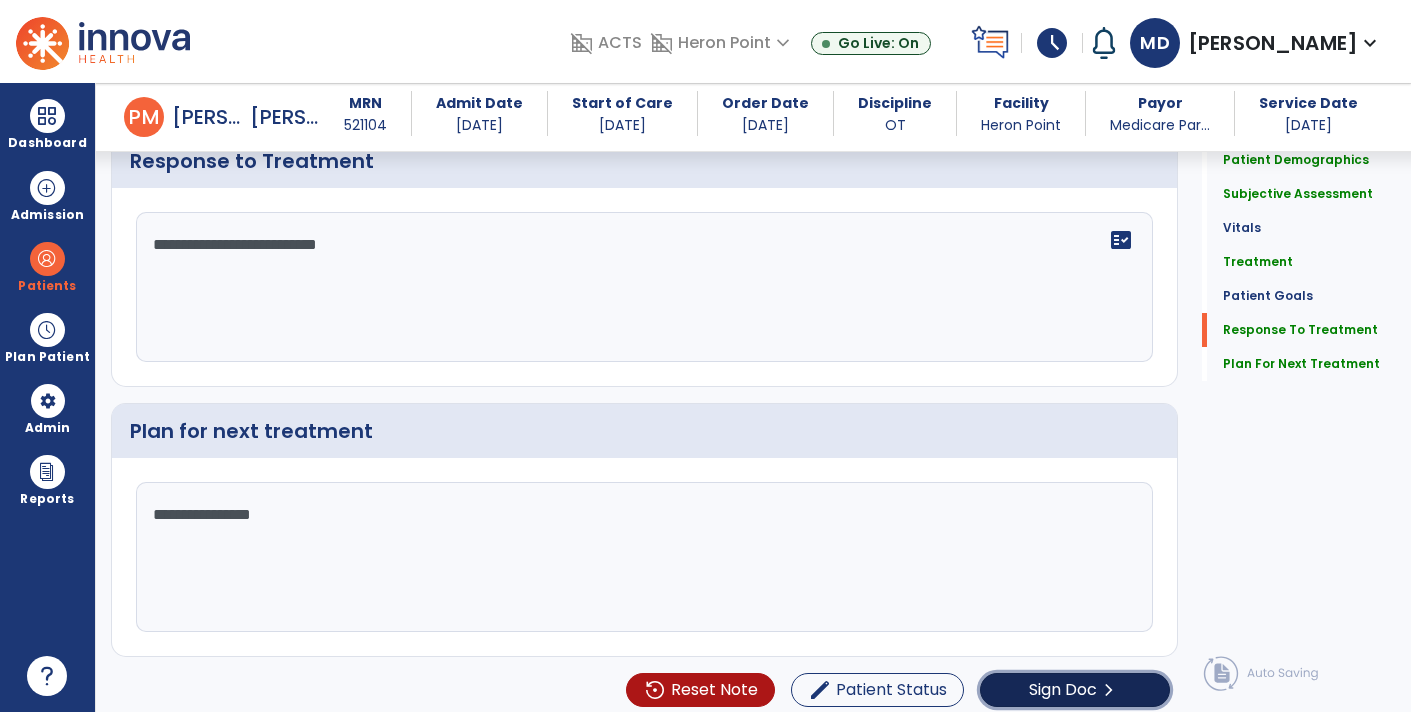click on "chevron_right" 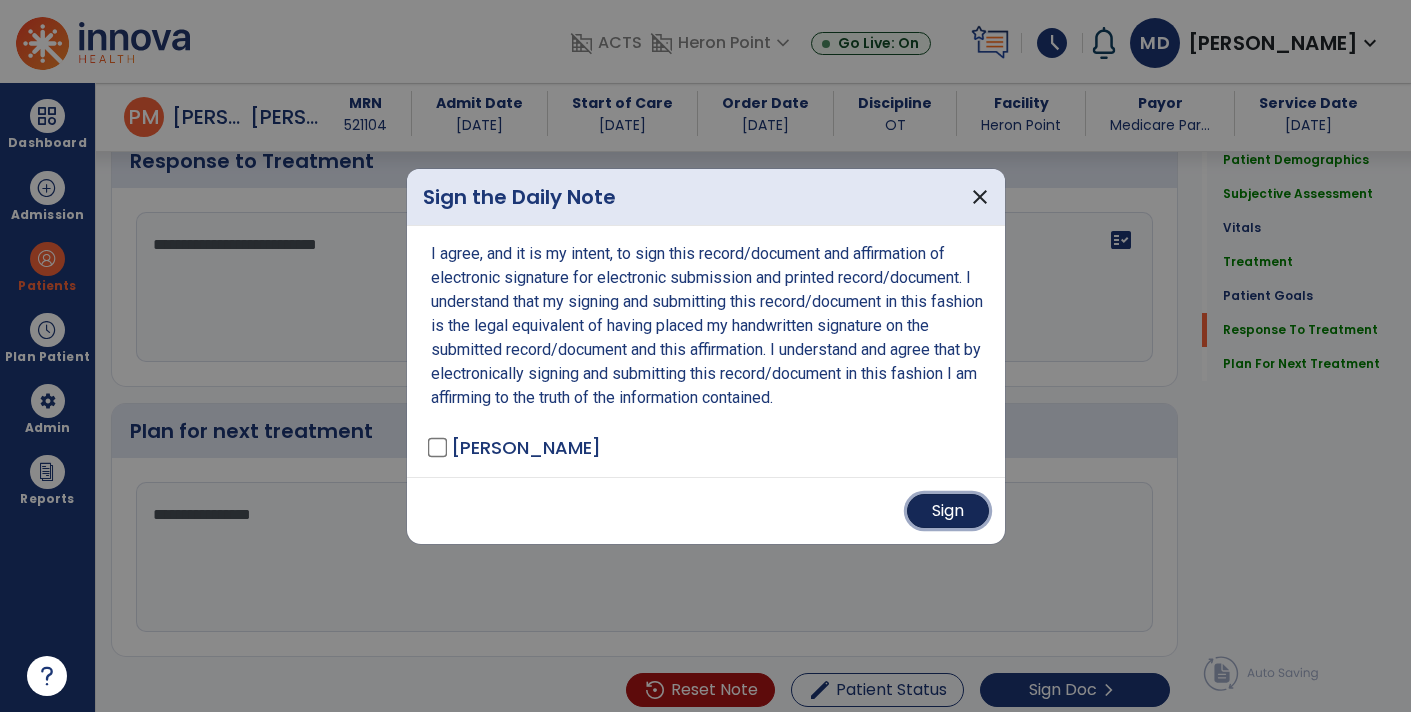 click on "Sign" at bounding box center (948, 511) 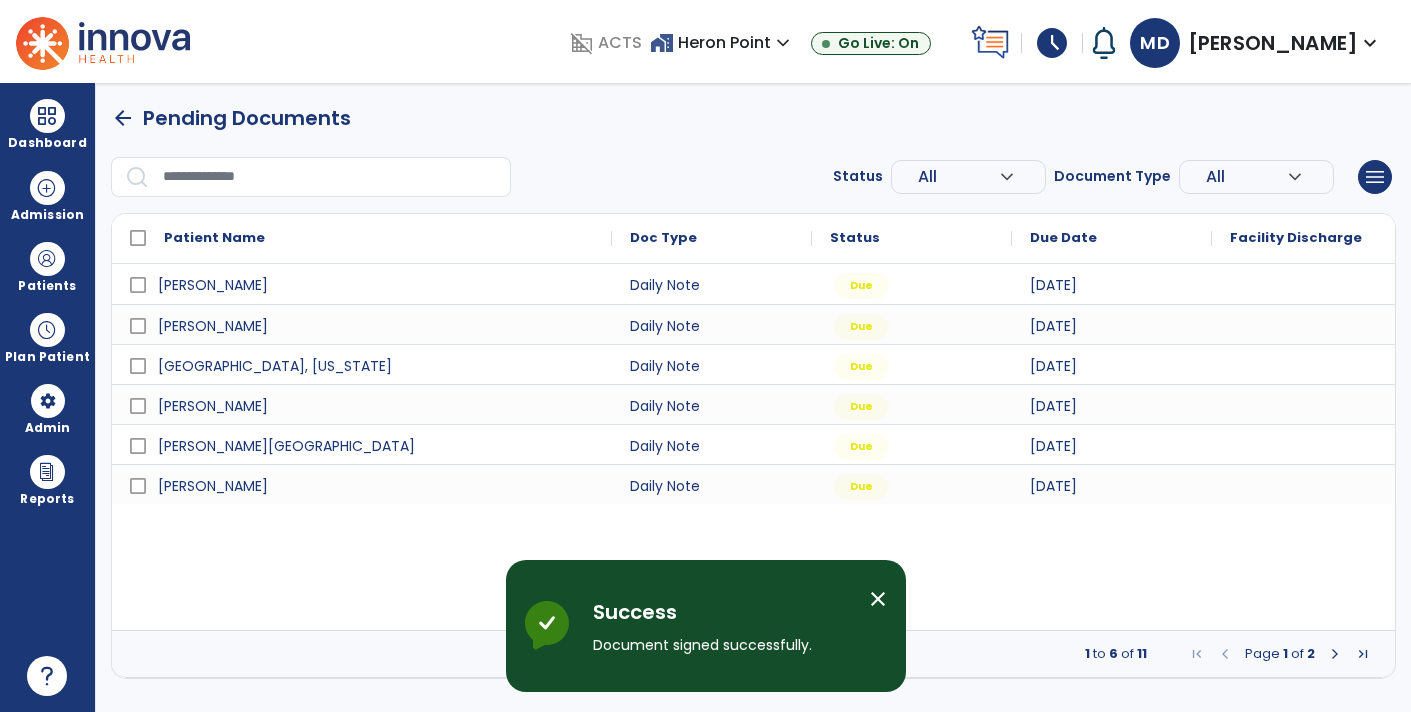 scroll, scrollTop: 0, scrollLeft: 0, axis: both 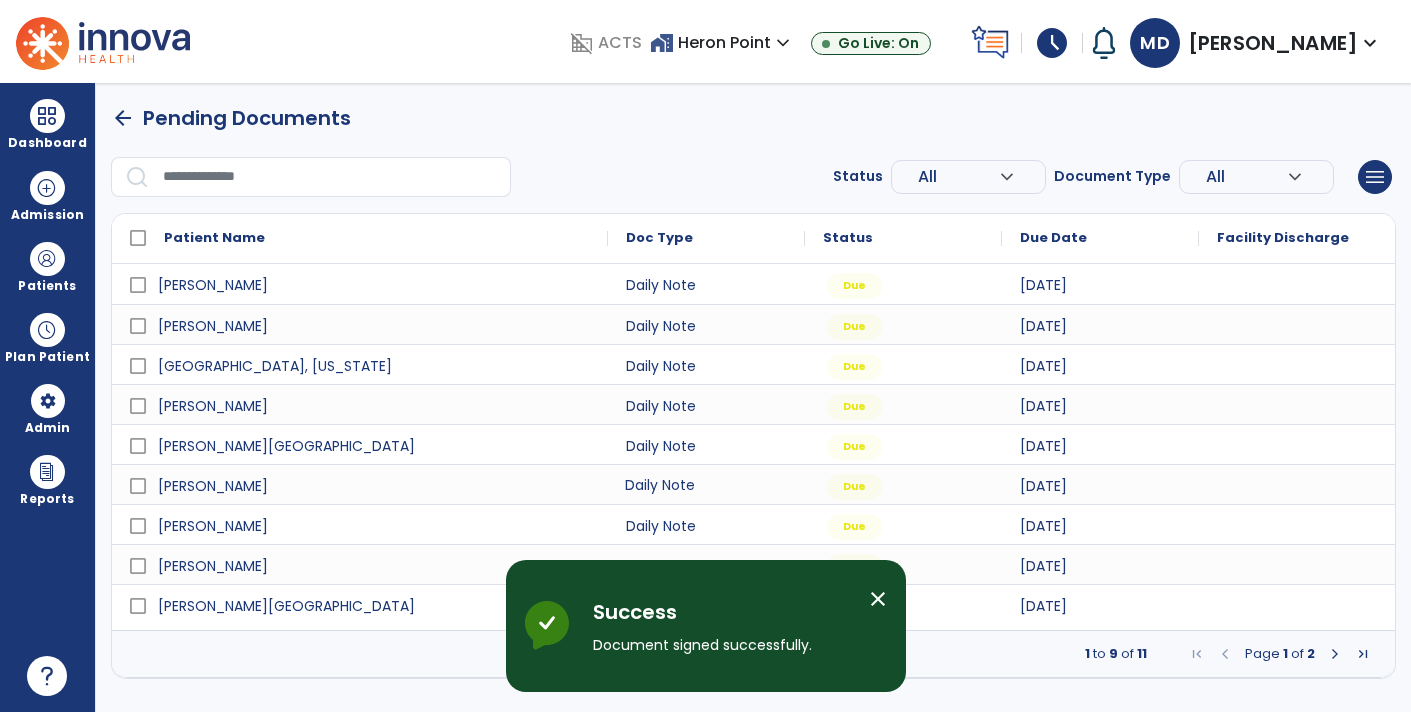 click on "Daily Note" at bounding box center (706, 484) 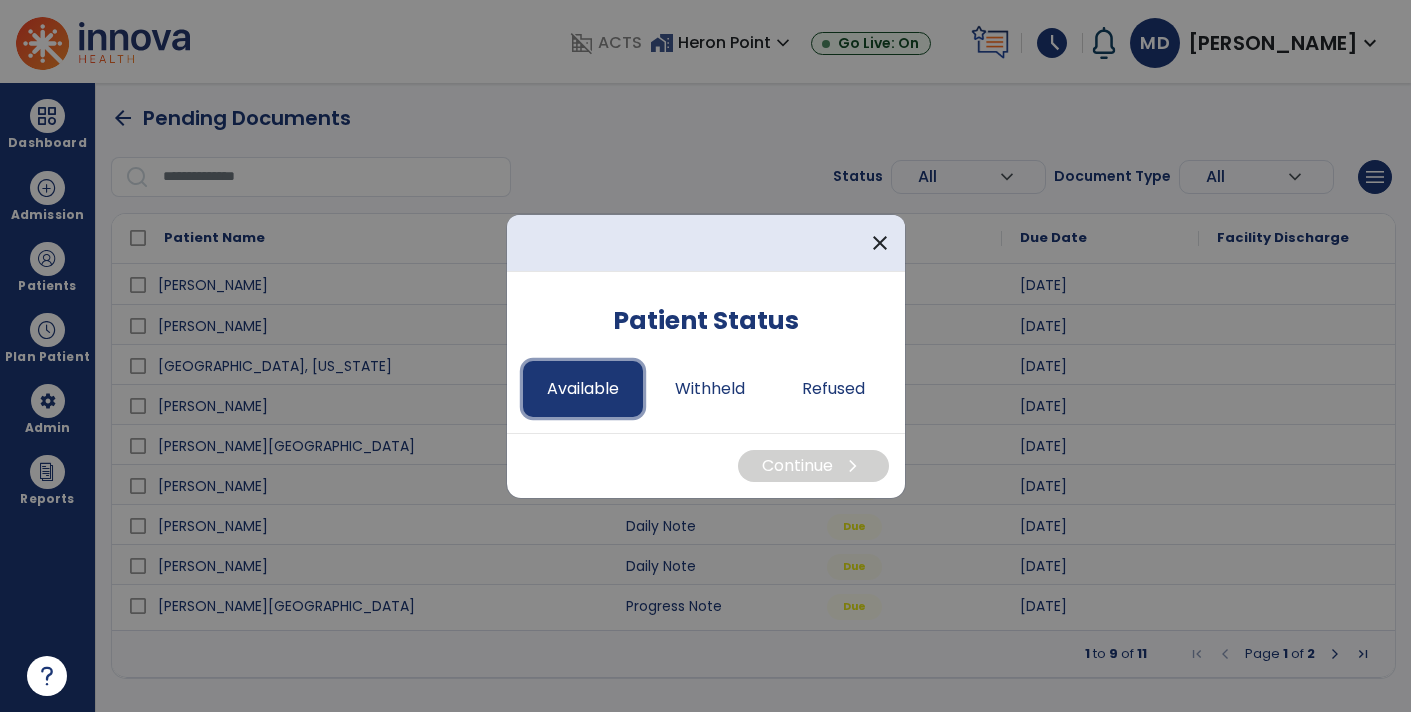 click on "Available" at bounding box center [583, 389] 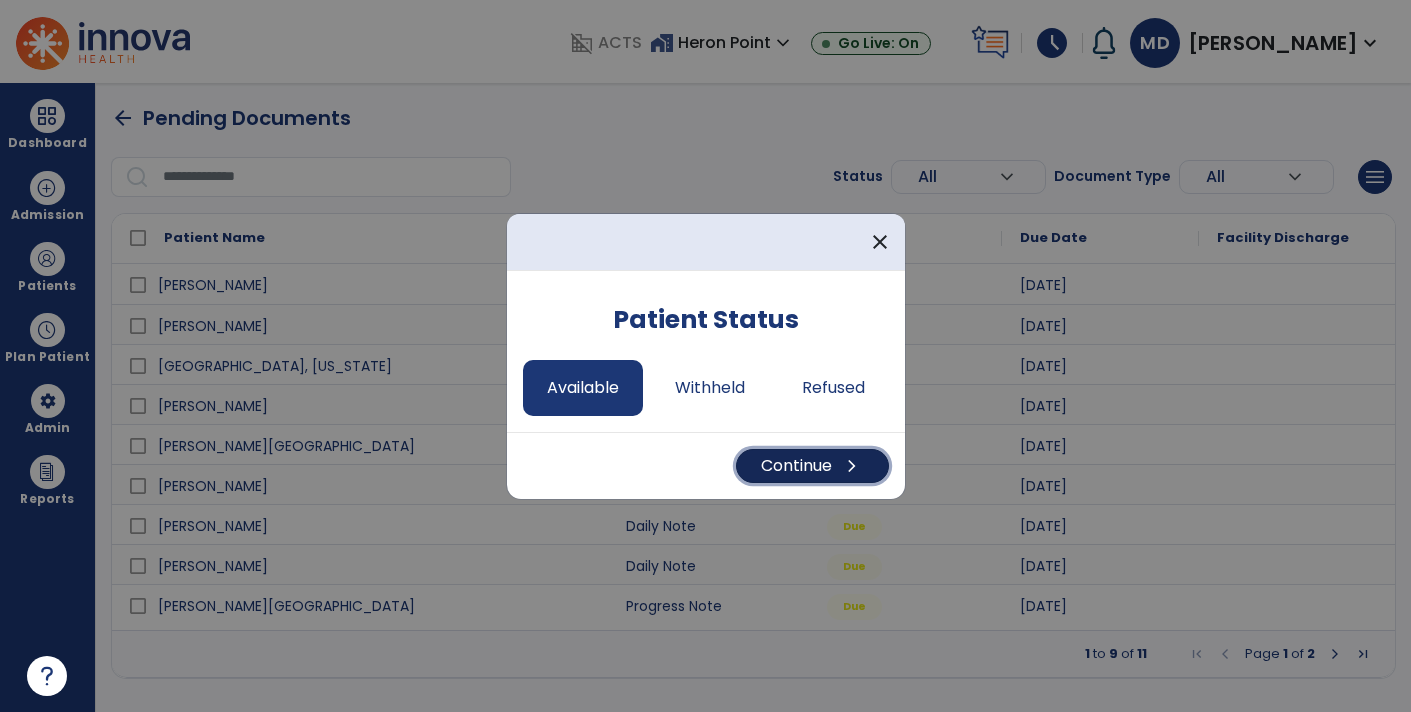 click on "chevron_right" at bounding box center [852, 466] 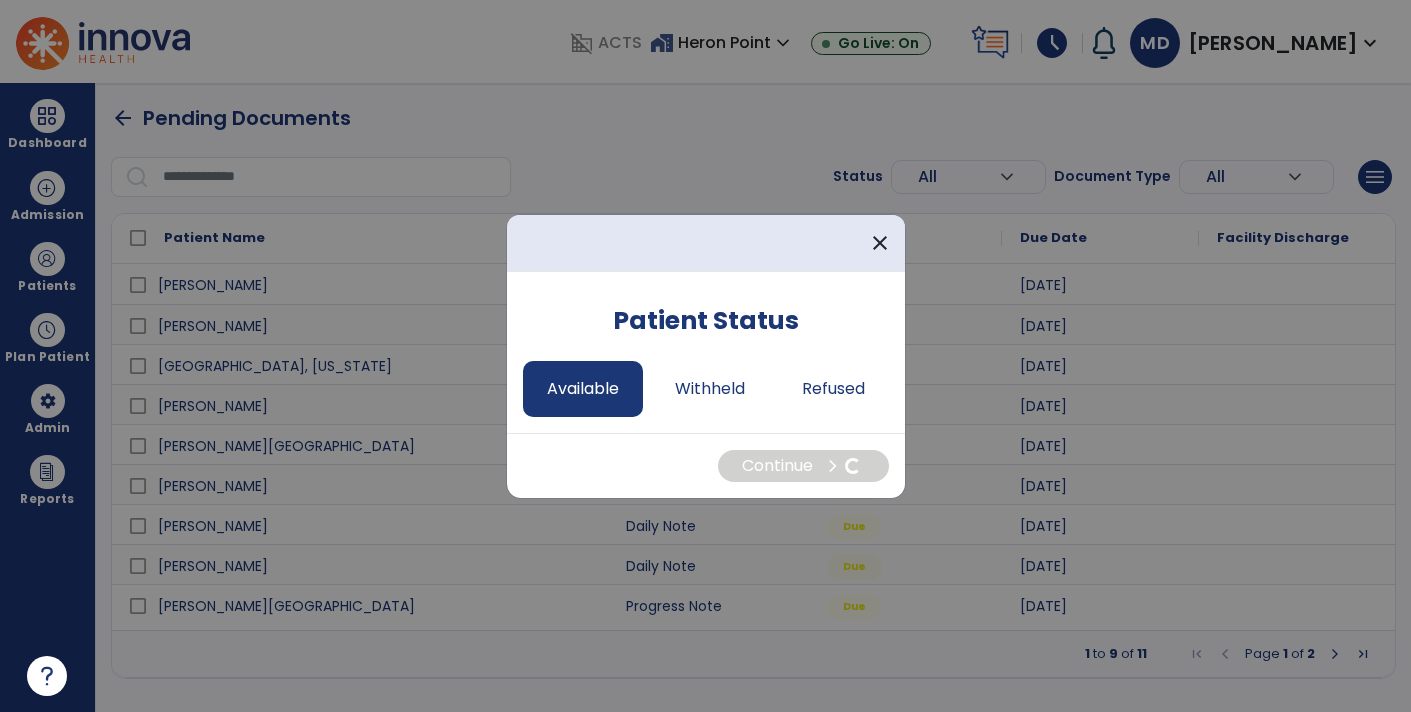 select on "*" 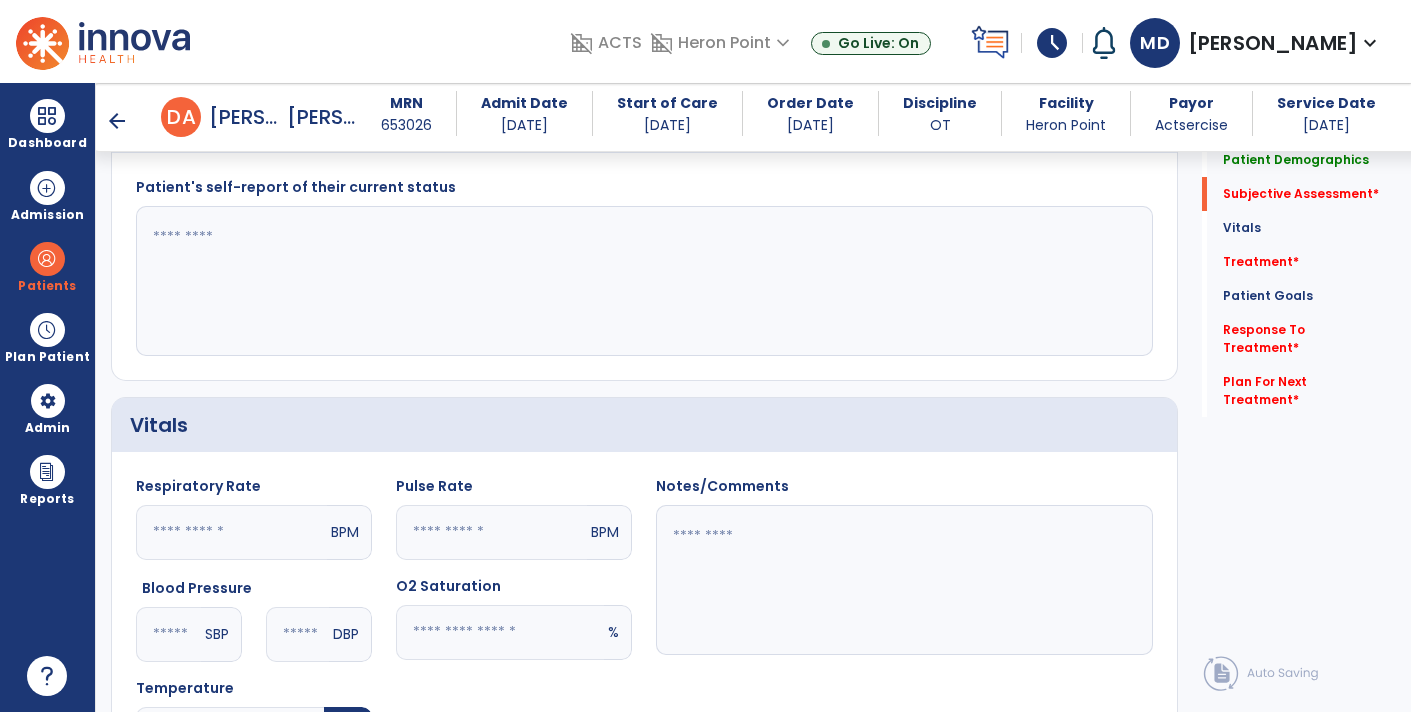 scroll, scrollTop: 537, scrollLeft: 0, axis: vertical 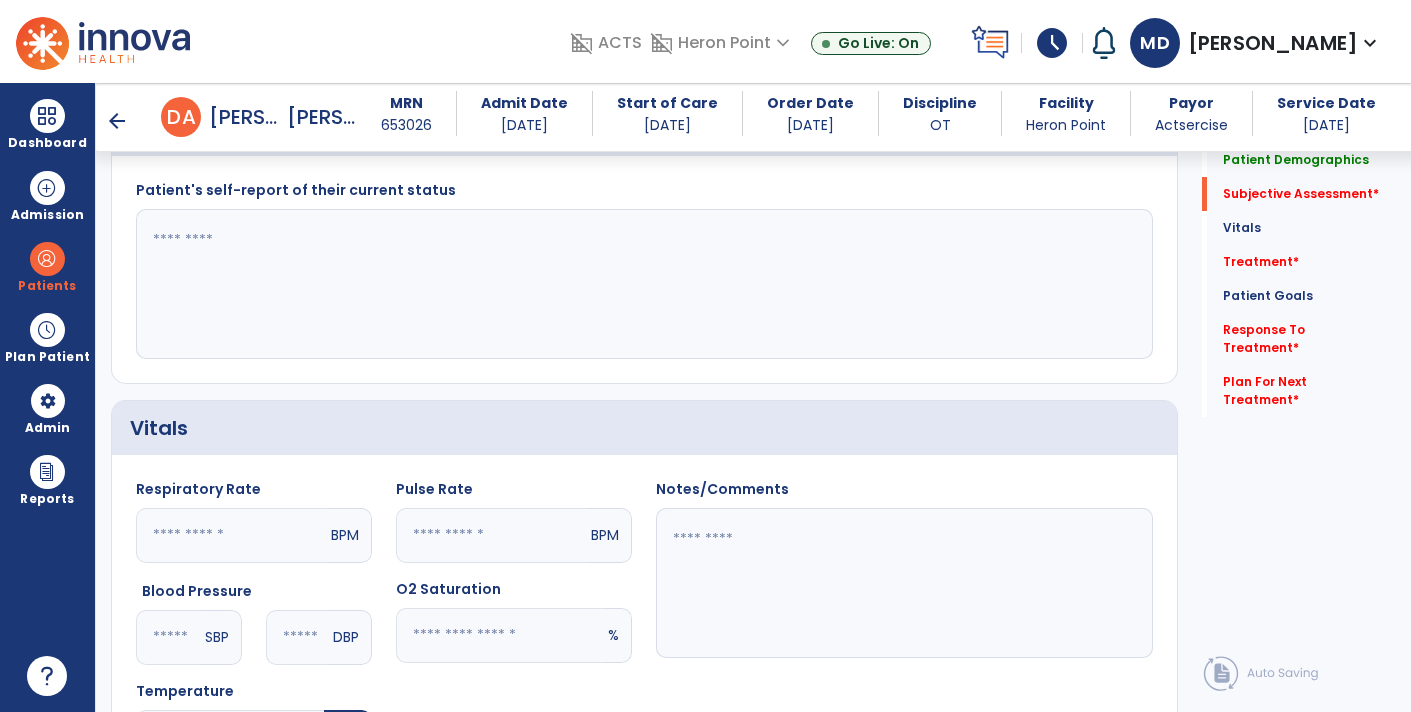 click 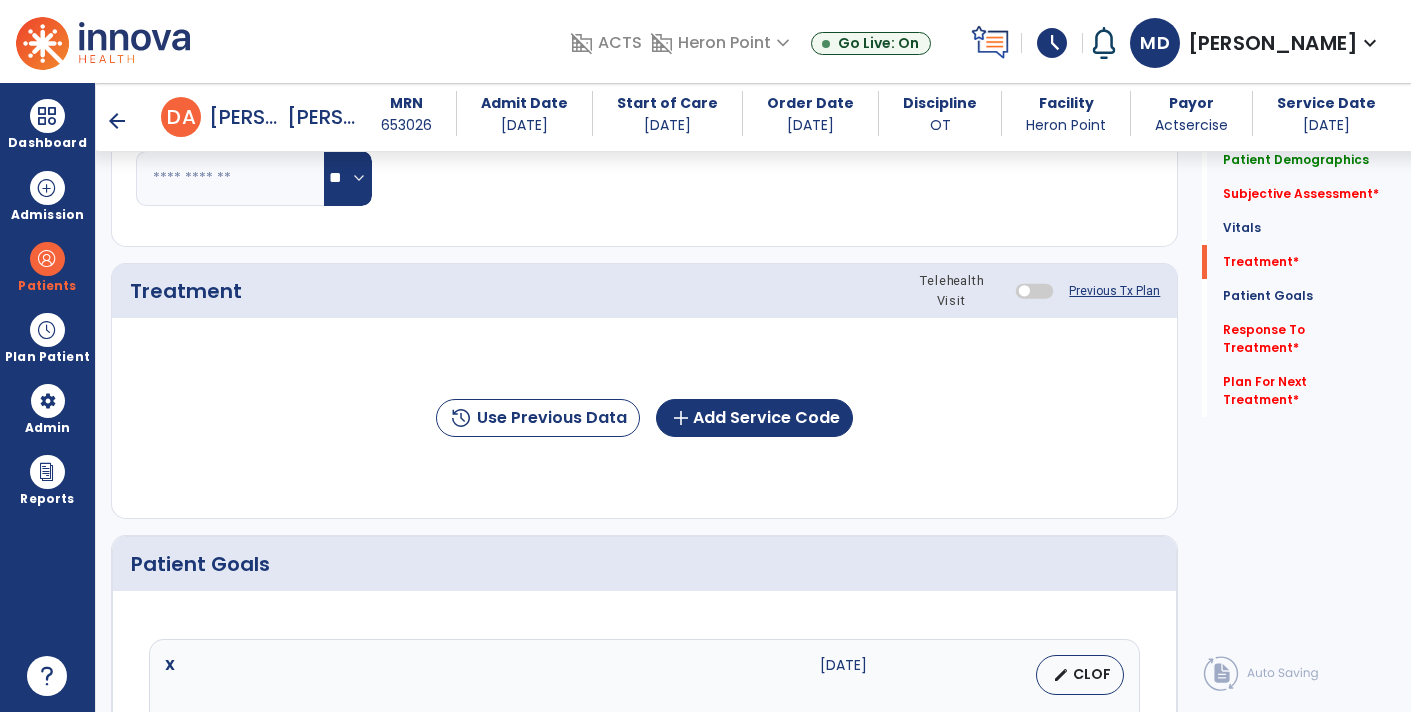 scroll, scrollTop: 1100, scrollLeft: 0, axis: vertical 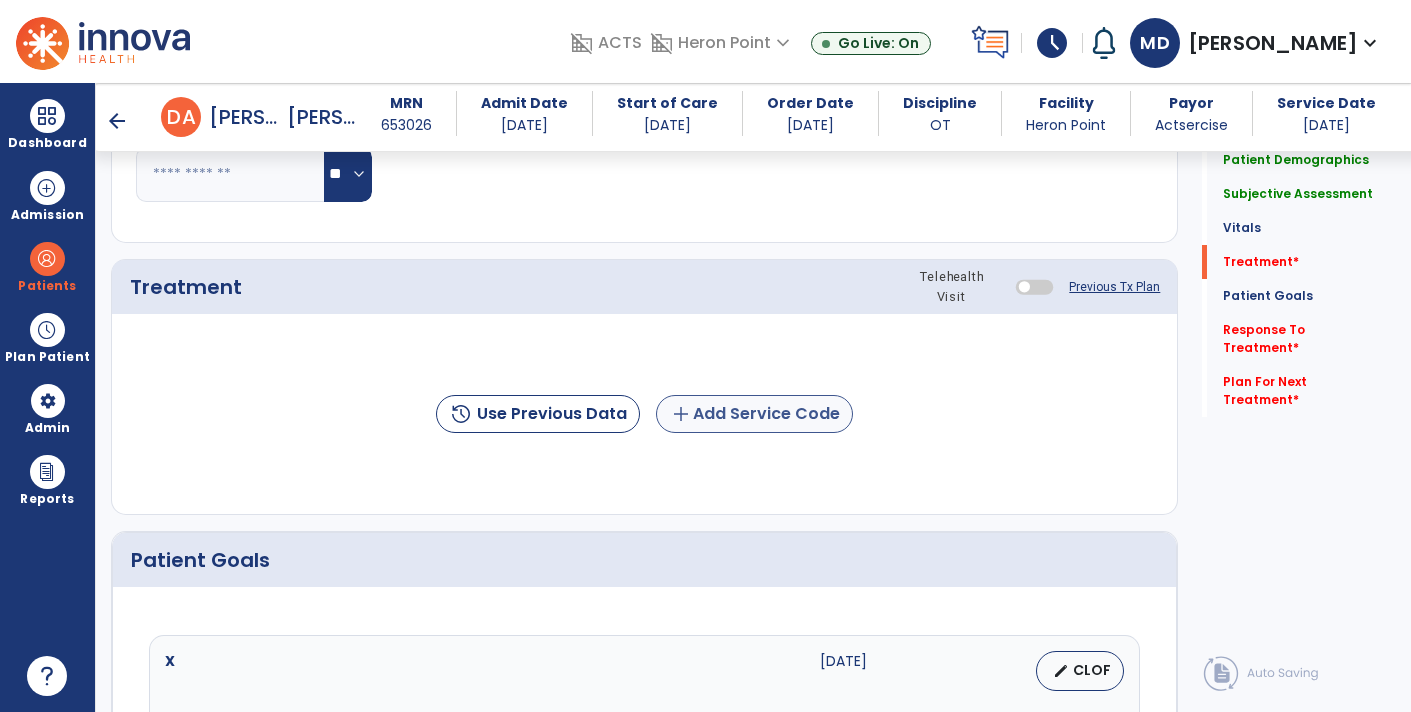 type on "**********" 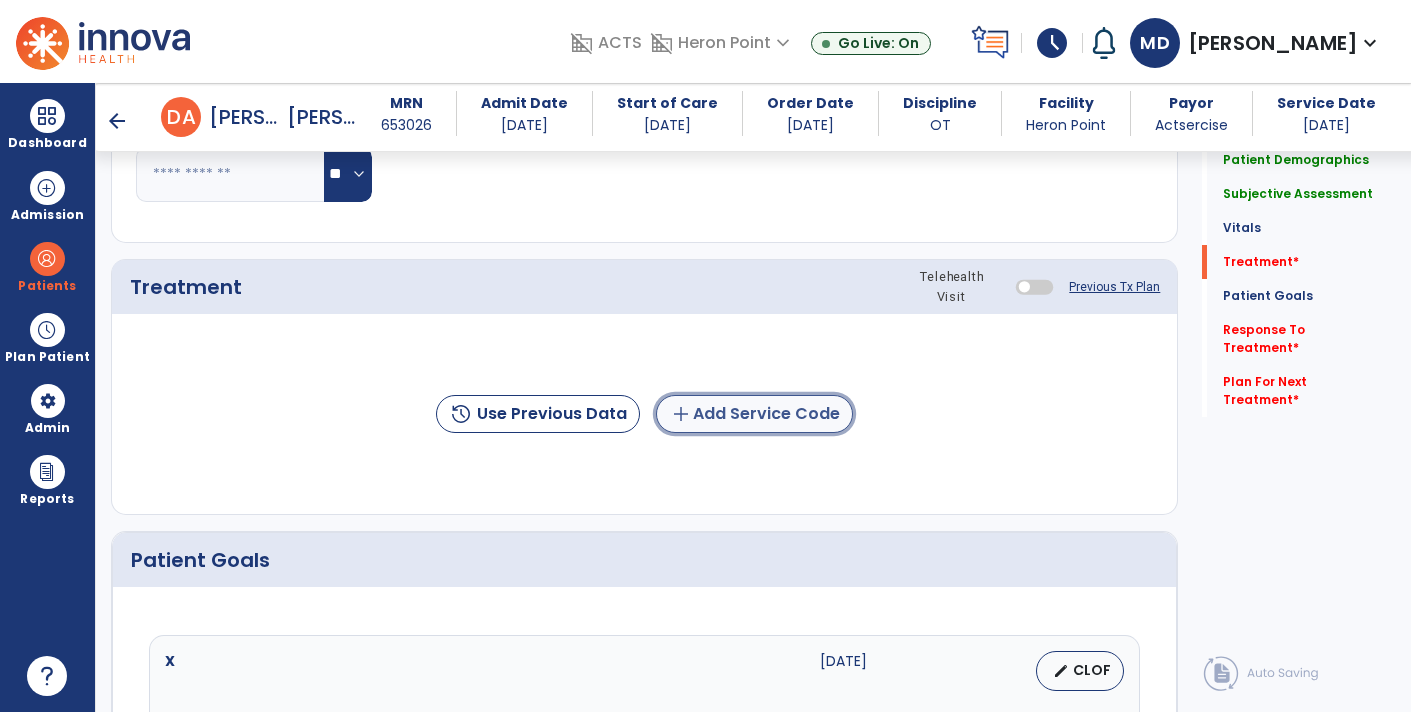 click on "add  Add Service Code" 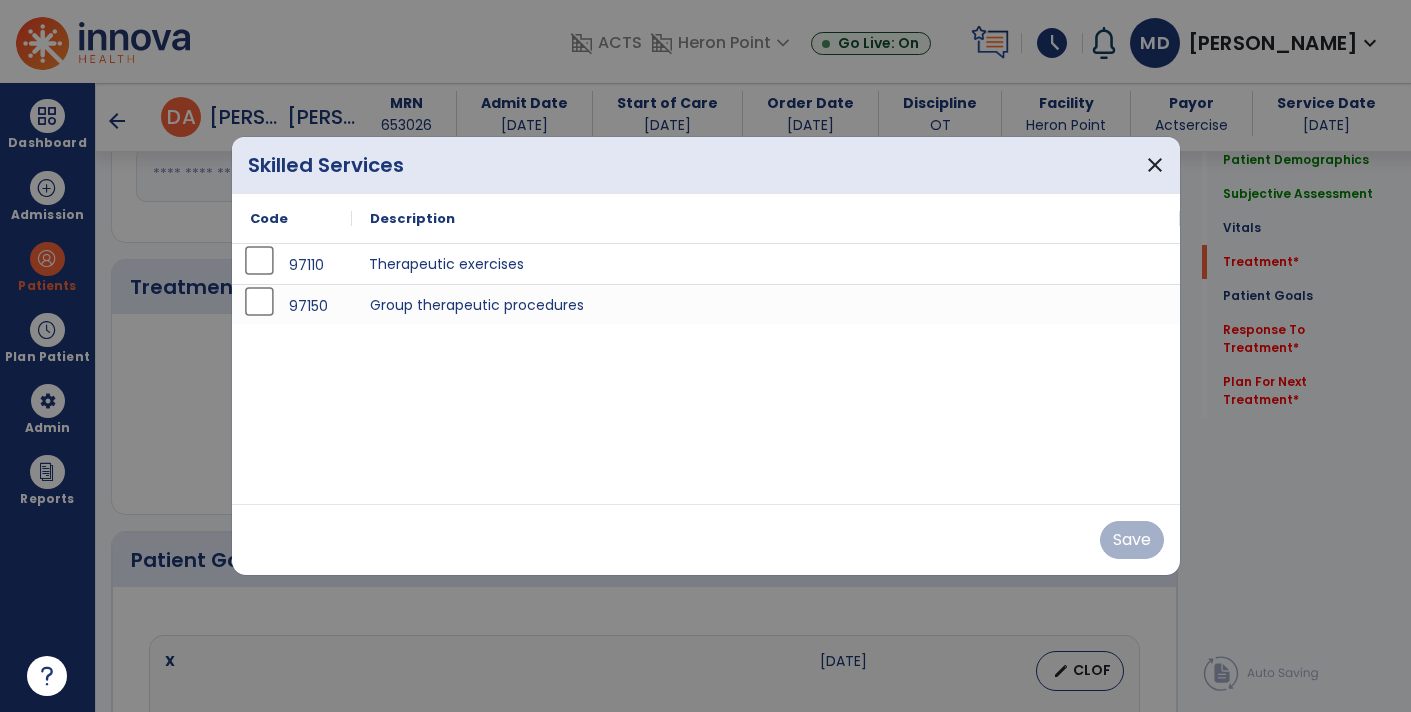 click on "Therapeutic exercises" at bounding box center (766, 264) 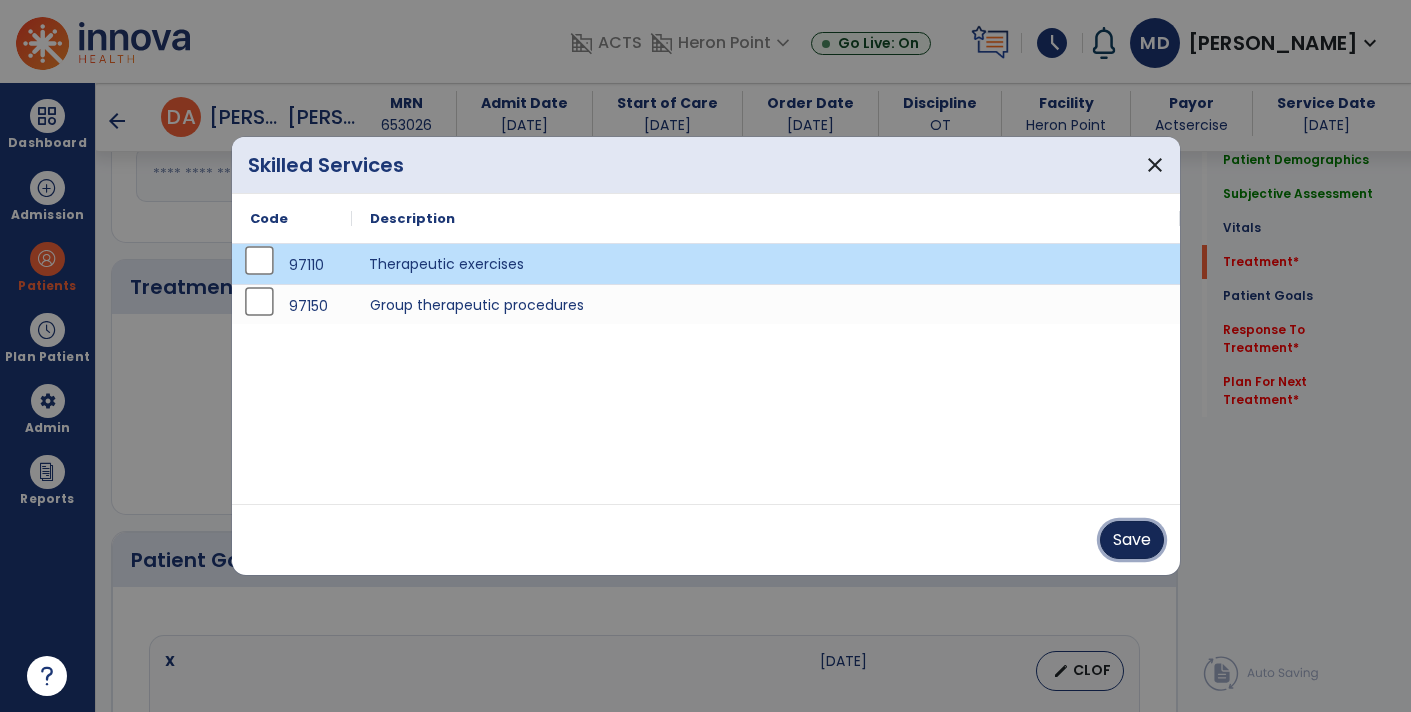 click on "Save" at bounding box center [1132, 540] 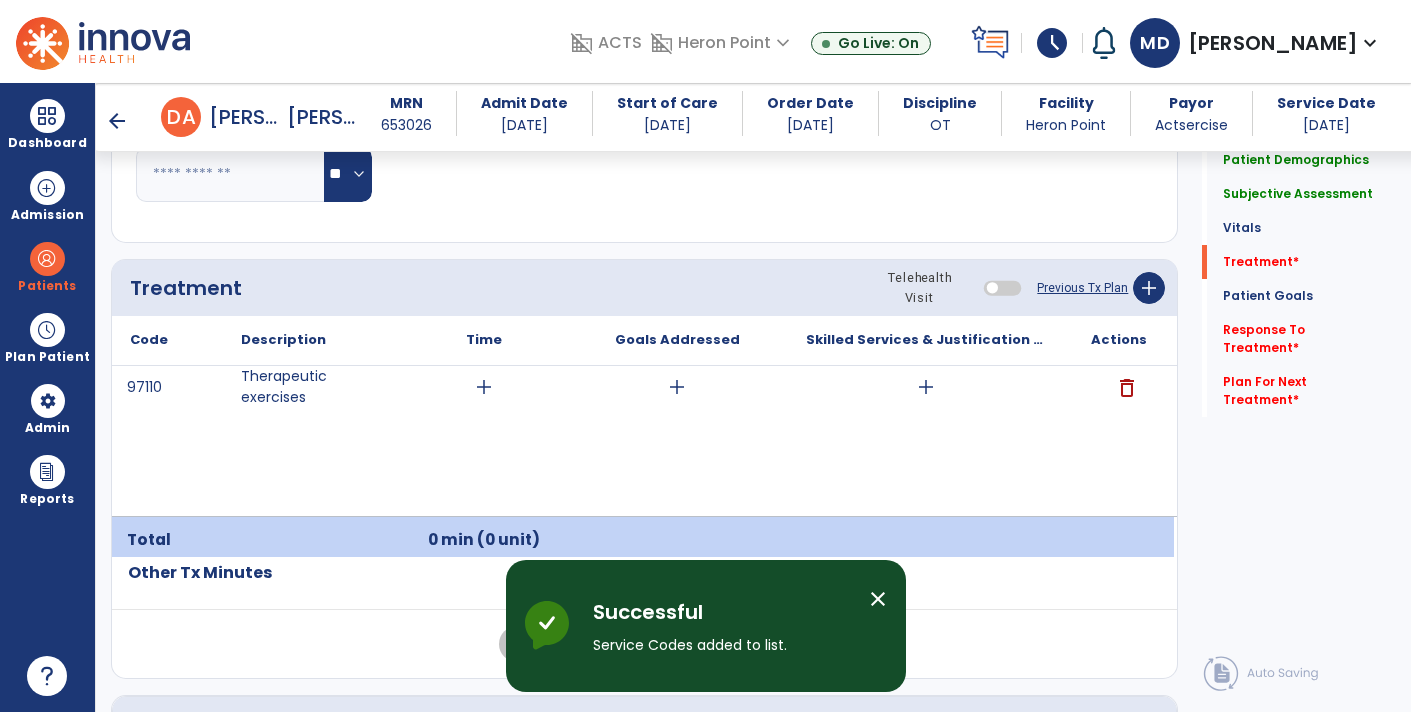 click on "add" at bounding box center (484, 387) 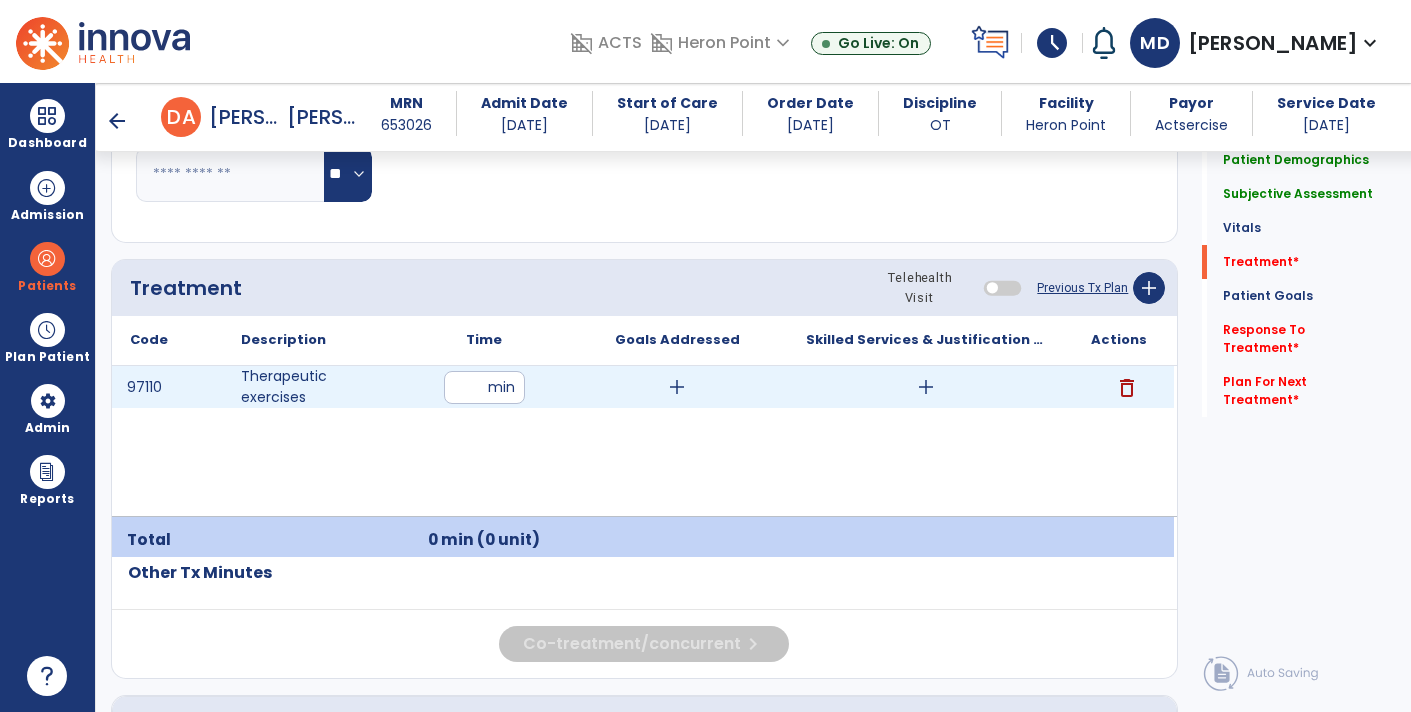 type on "**" 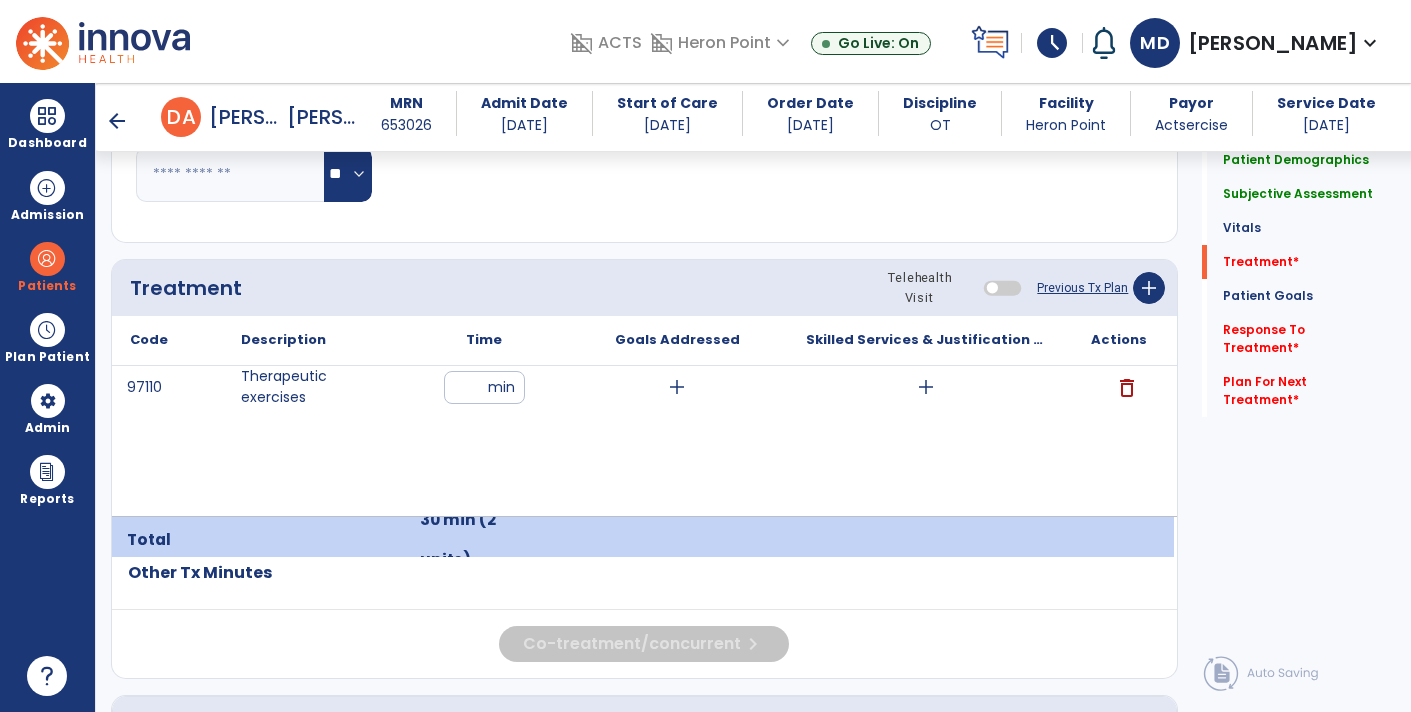 click on "add" at bounding box center [926, 387] 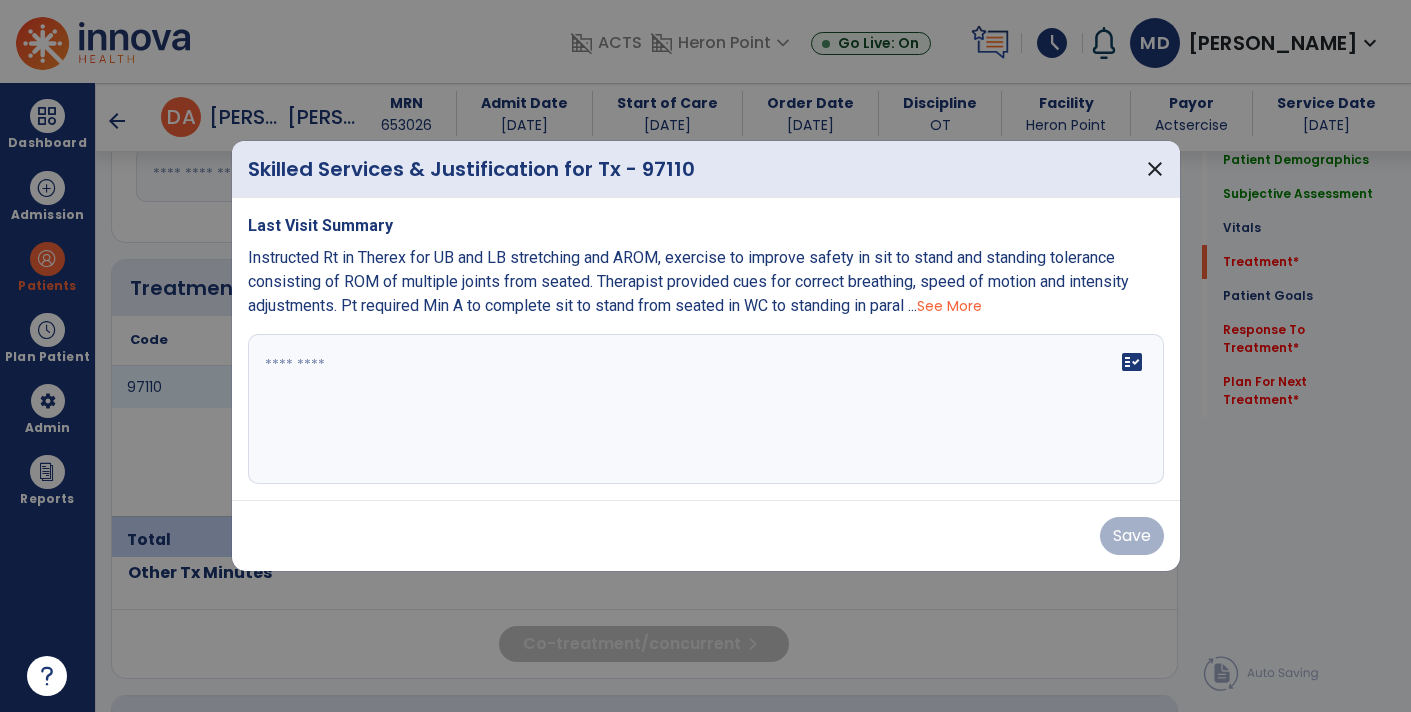 click on "Instructed Rt in Therex for UB and LB stretching and  AROM,  exercise to improve safety in sit to stand and standing tolerance consisting of ROM of multiple joints from seated. Therapist provided  cues for correct breathing, speed of motion and  intensity adjustments. Pt required Min A to complete sit to stand from seated in WC to standing in paral ...  See More" at bounding box center [706, 282] 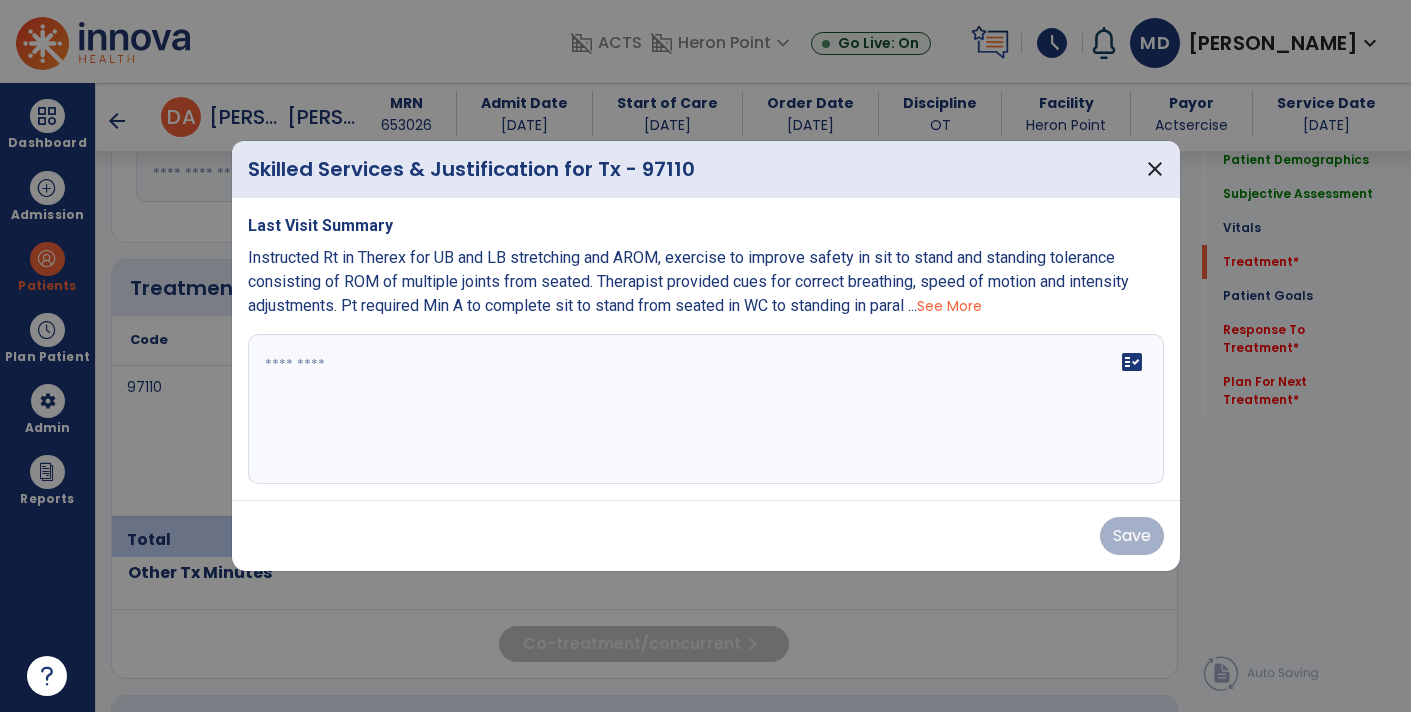 click on "See More" at bounding box center (949, 306) 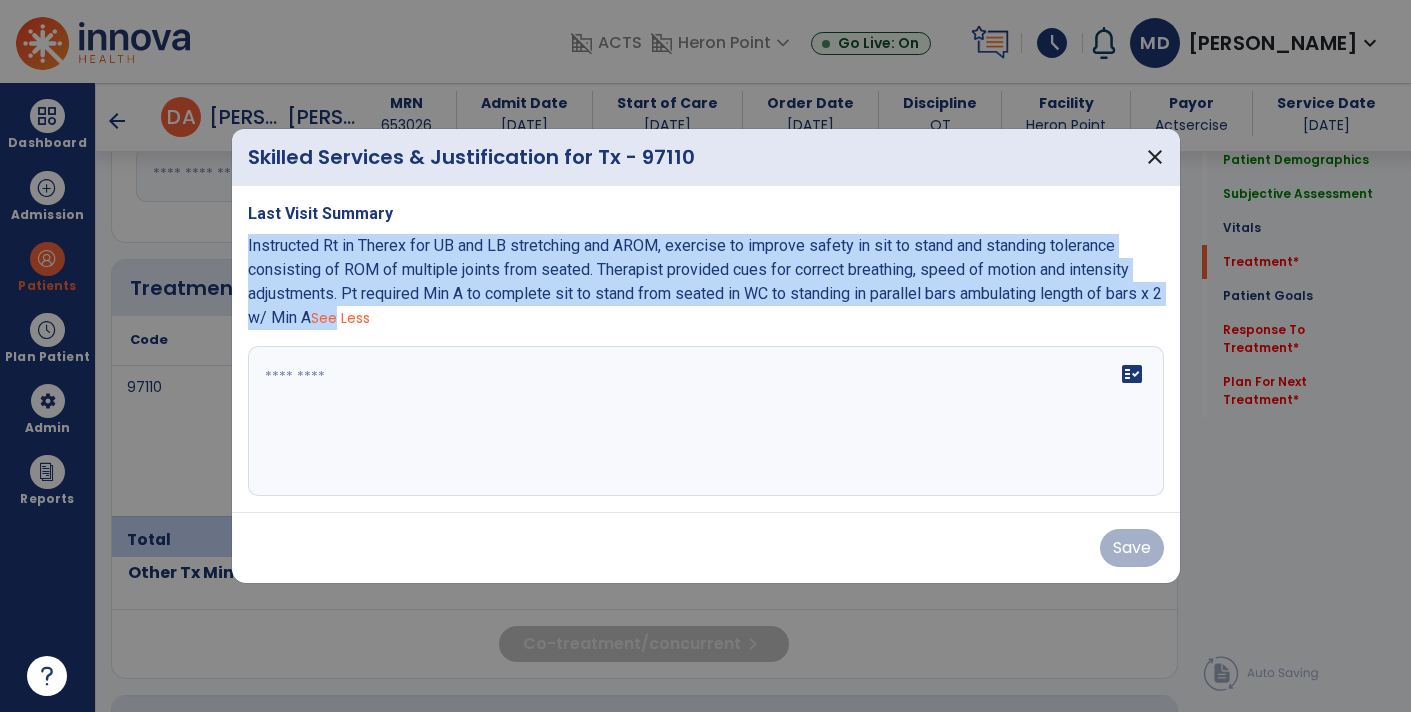 copy on "Instructed Rt in Therex for UB and LB stretching and  AROM,  exercise to improve safety in sit to stand and standing tolerance consisting of ROM of multiple joints from seated. Therapist provided  cues for correct breathing, speed of motion and  intensity adjustments. Pt required Min A to complete sit to stand from seated in WC to standing in parallel bars ambulating length of bars x 2 w/ Min A     Se" 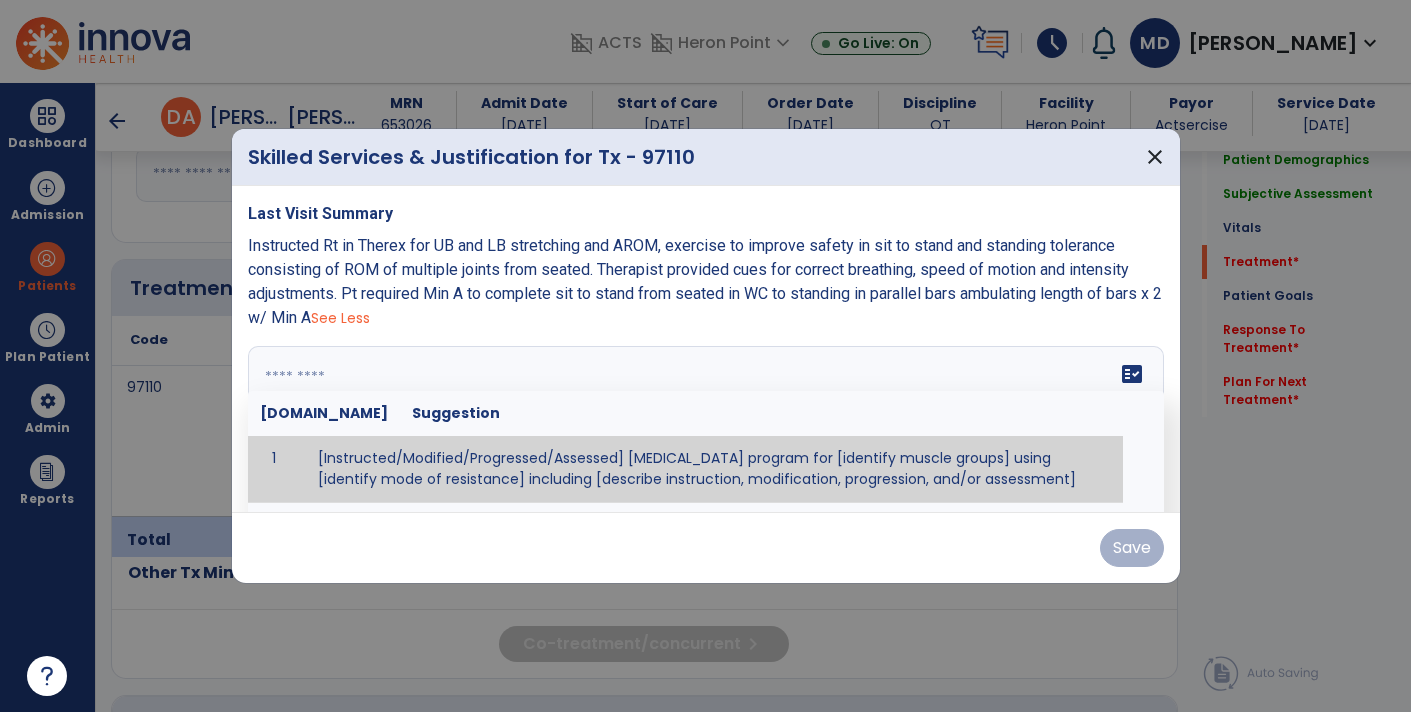 paste on "**********" 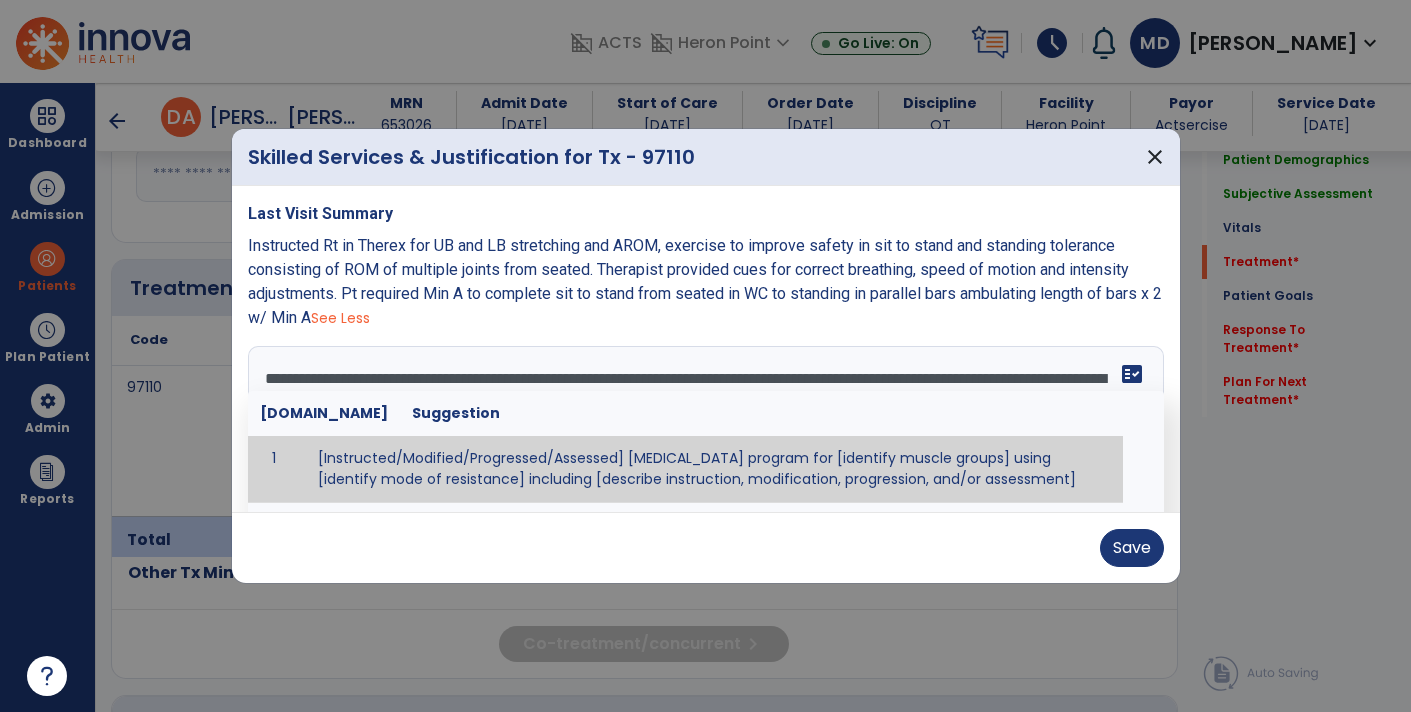click on "fact_check" at bounding box center (1132, 374) 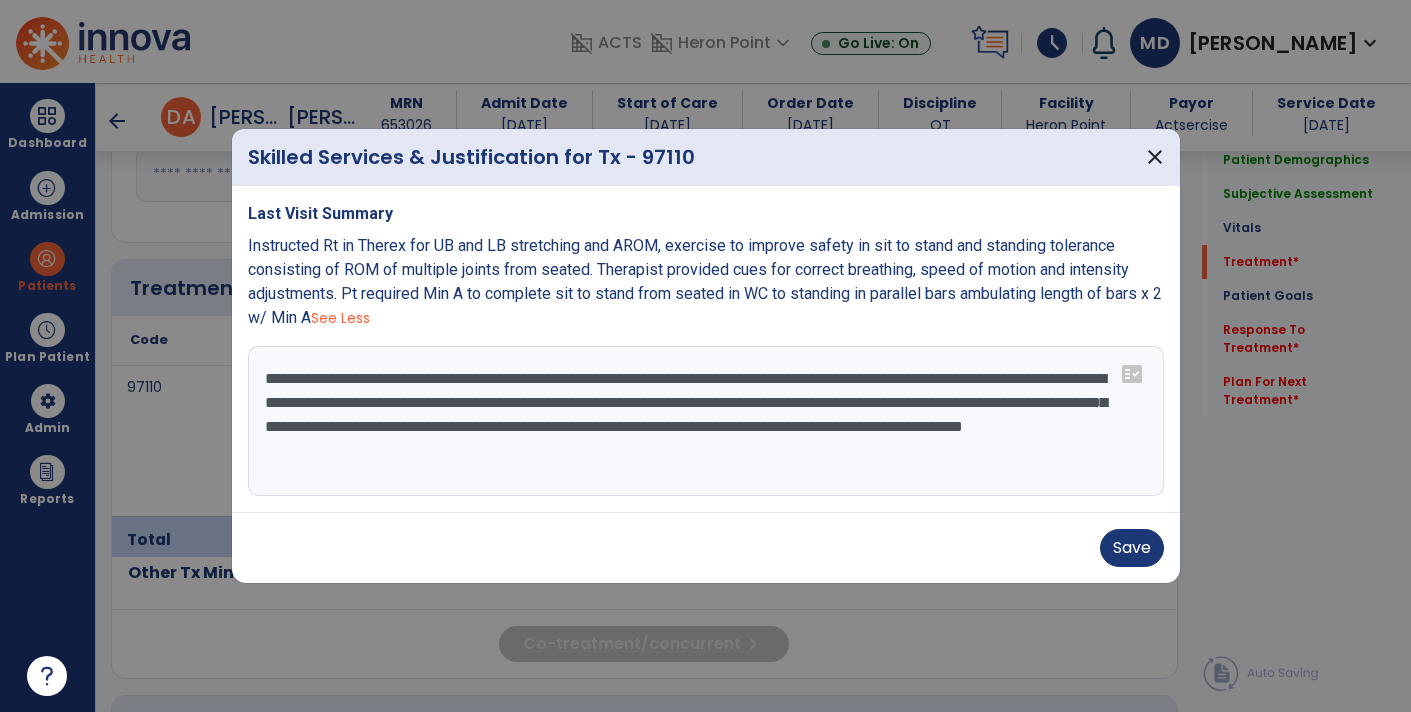 click on "**********" at bounding box center (706, 421) 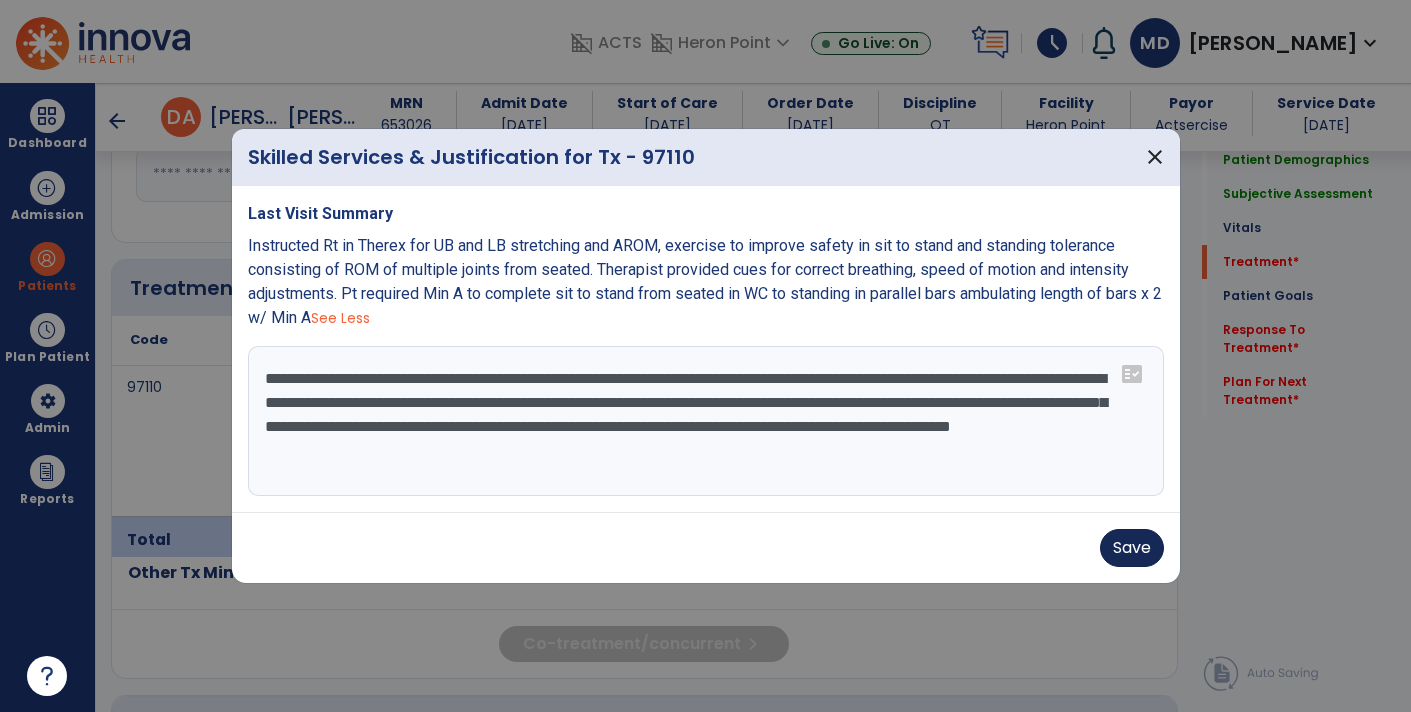 type on "**********" 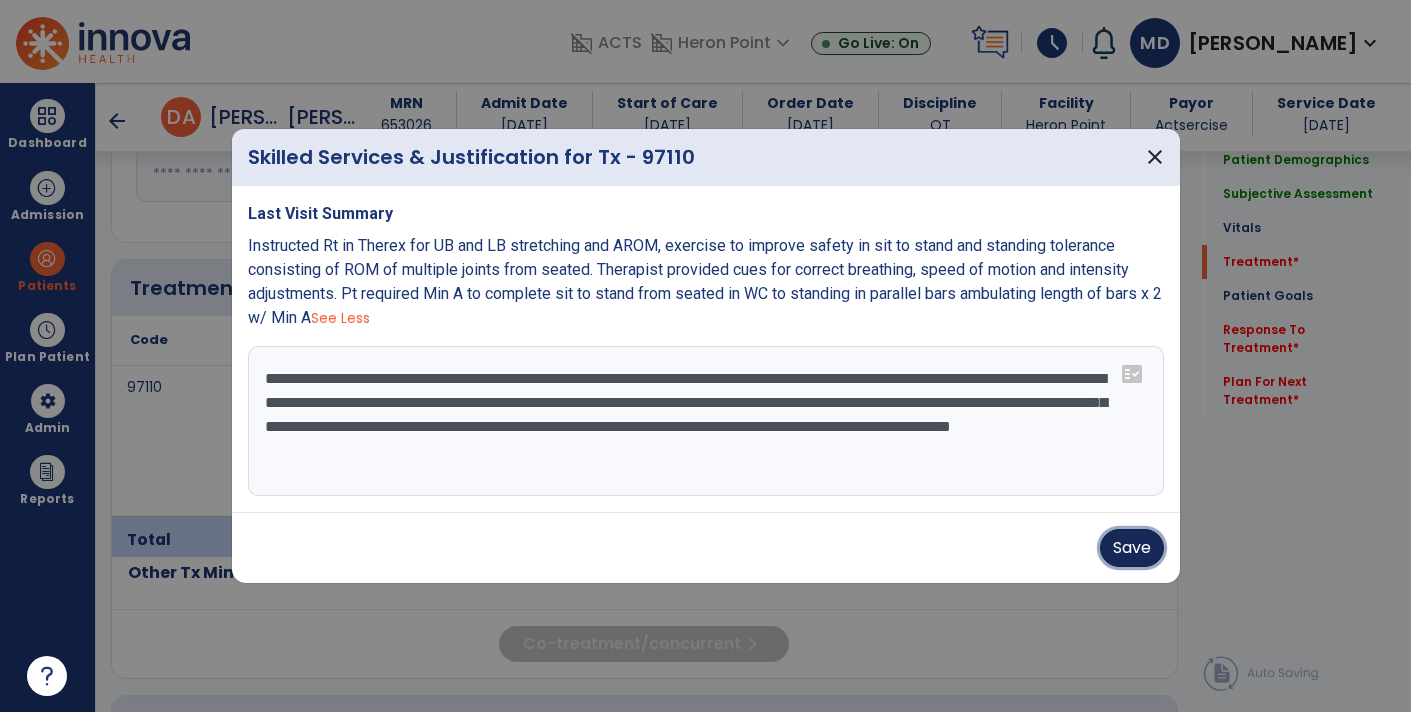 click on "Save" at bounding box center (1132, 548) 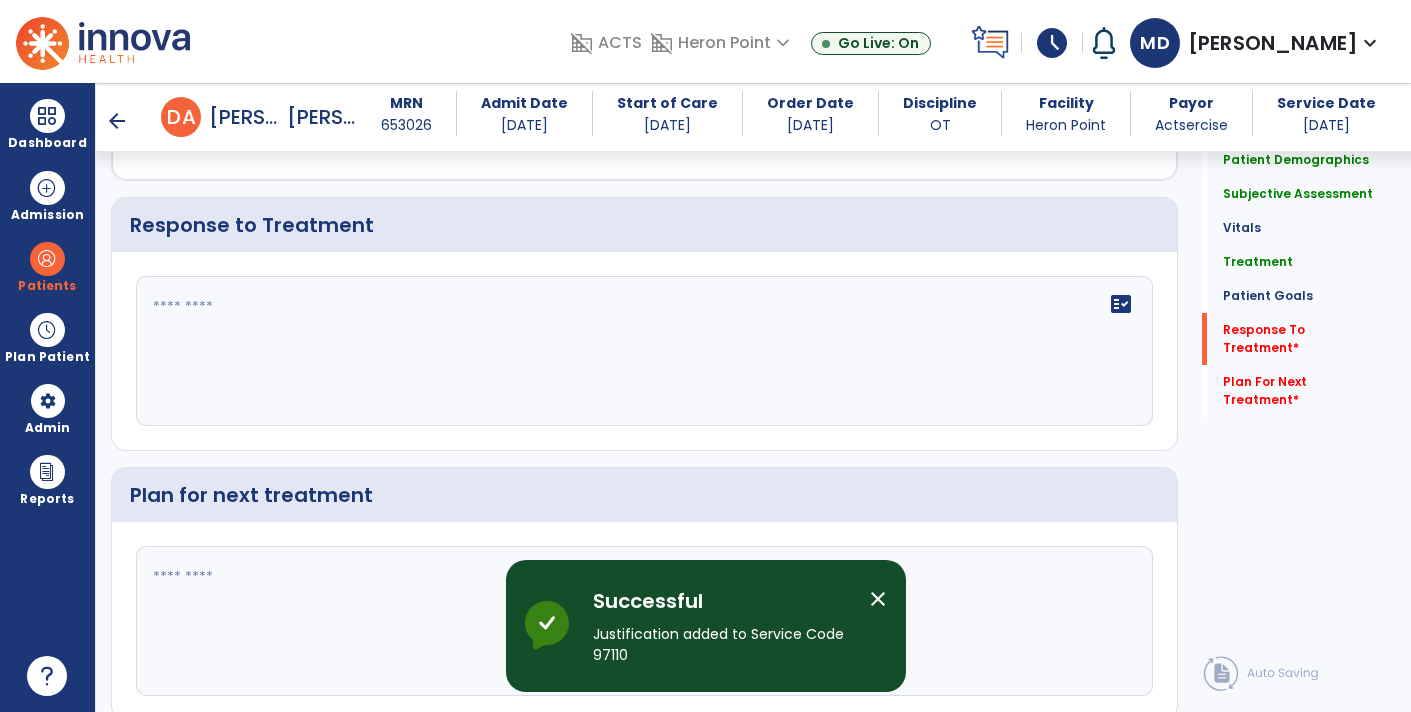scroll, scrollTop: 1953, scrollLeft: 0, axis: vertical 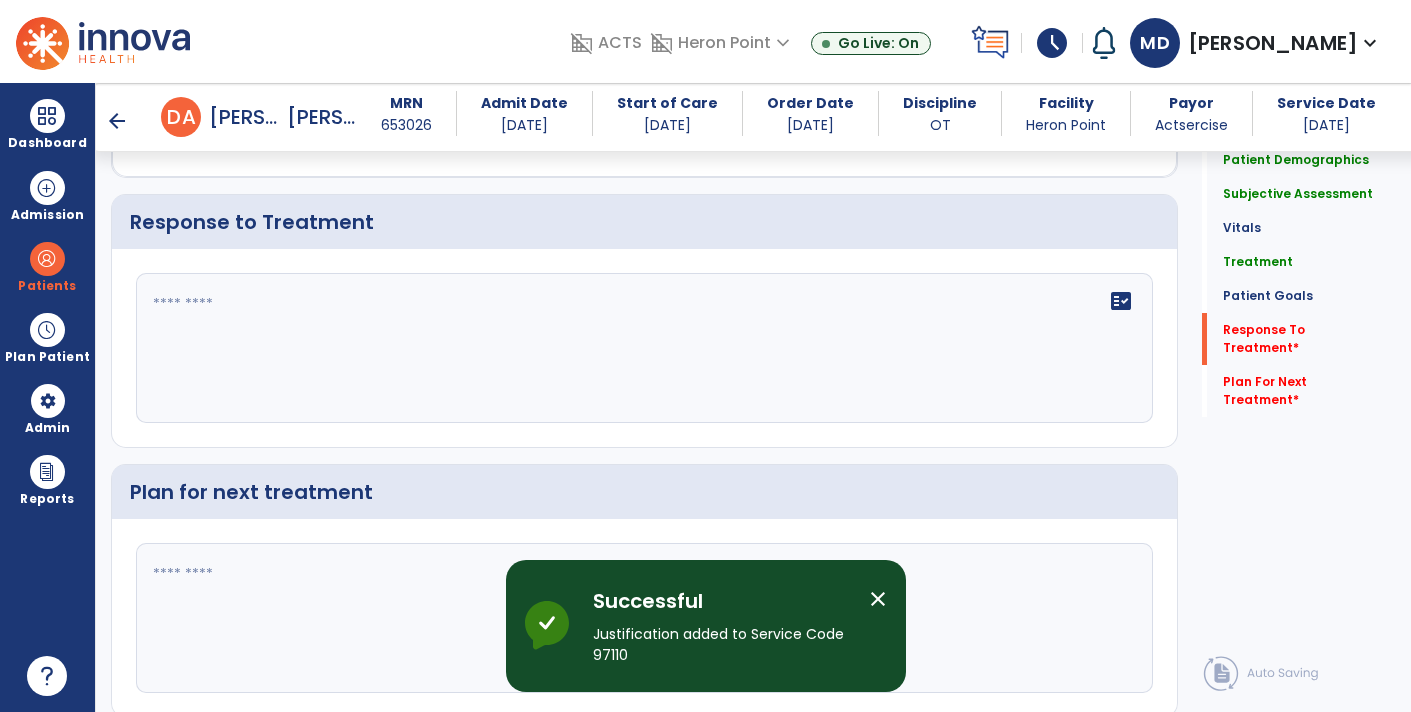 click on "fact_check" 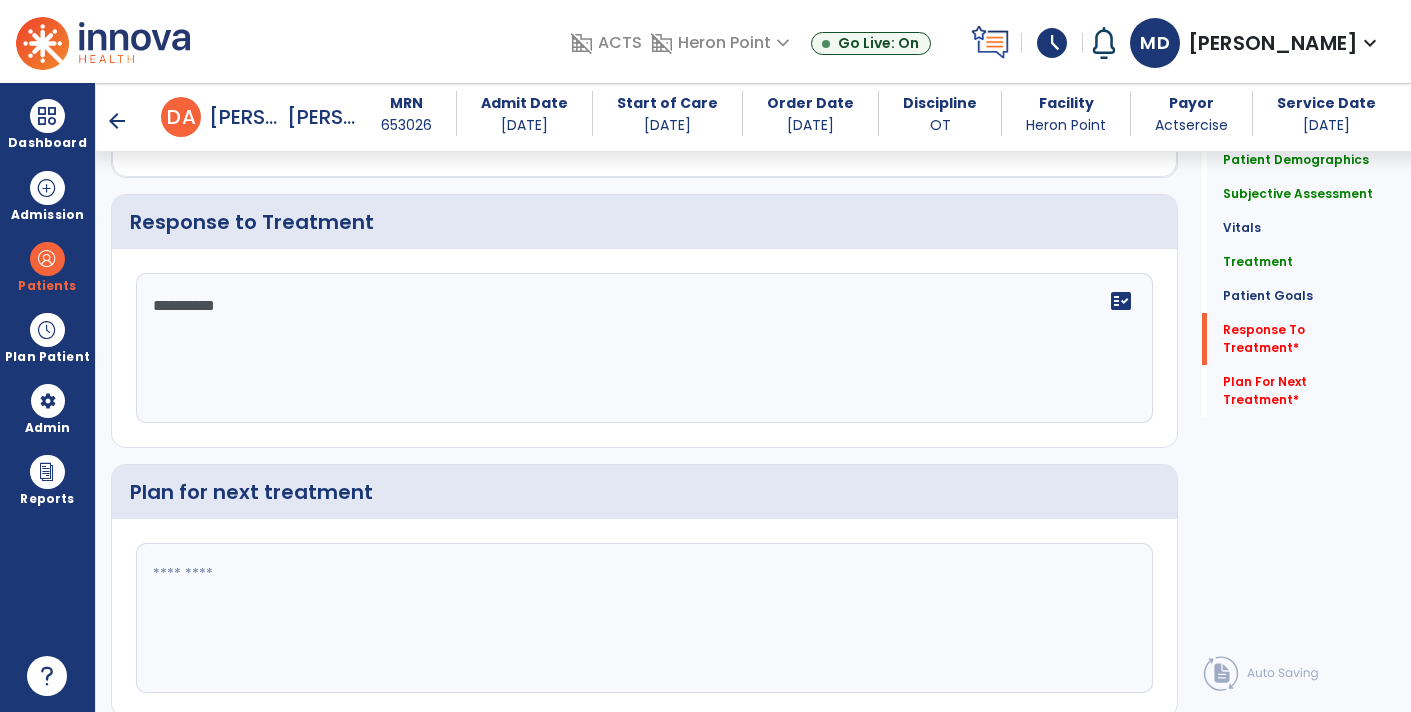 type on "**********" 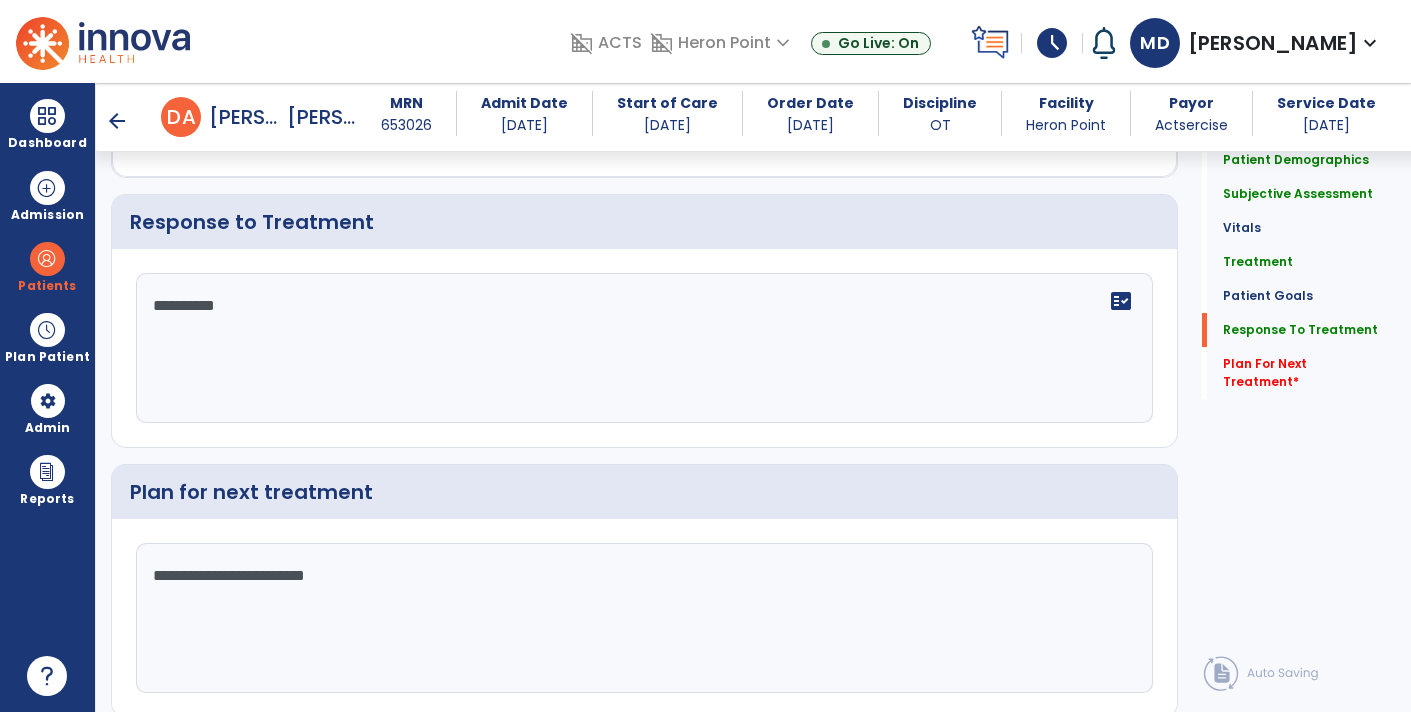 scroll, scrollTop: 2015, scrollLeft: 0, axis: vertical 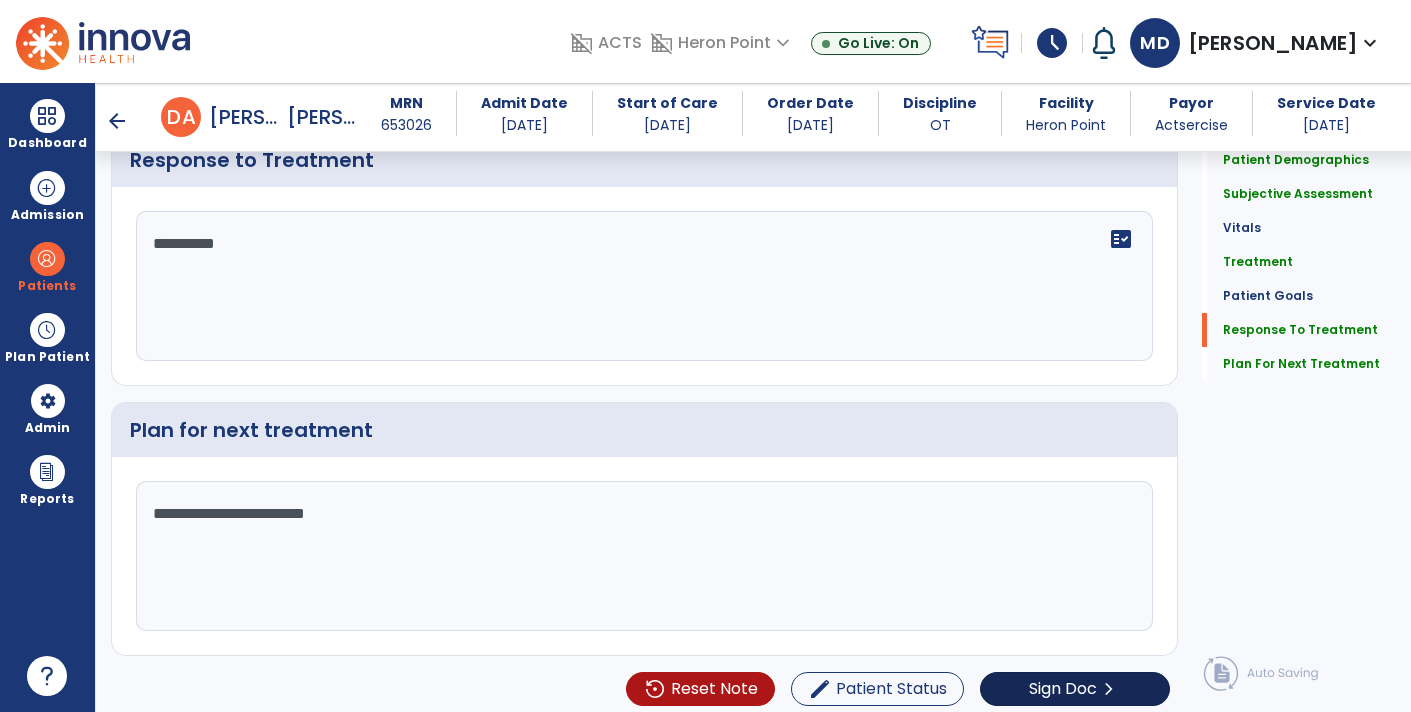 type on "**********" 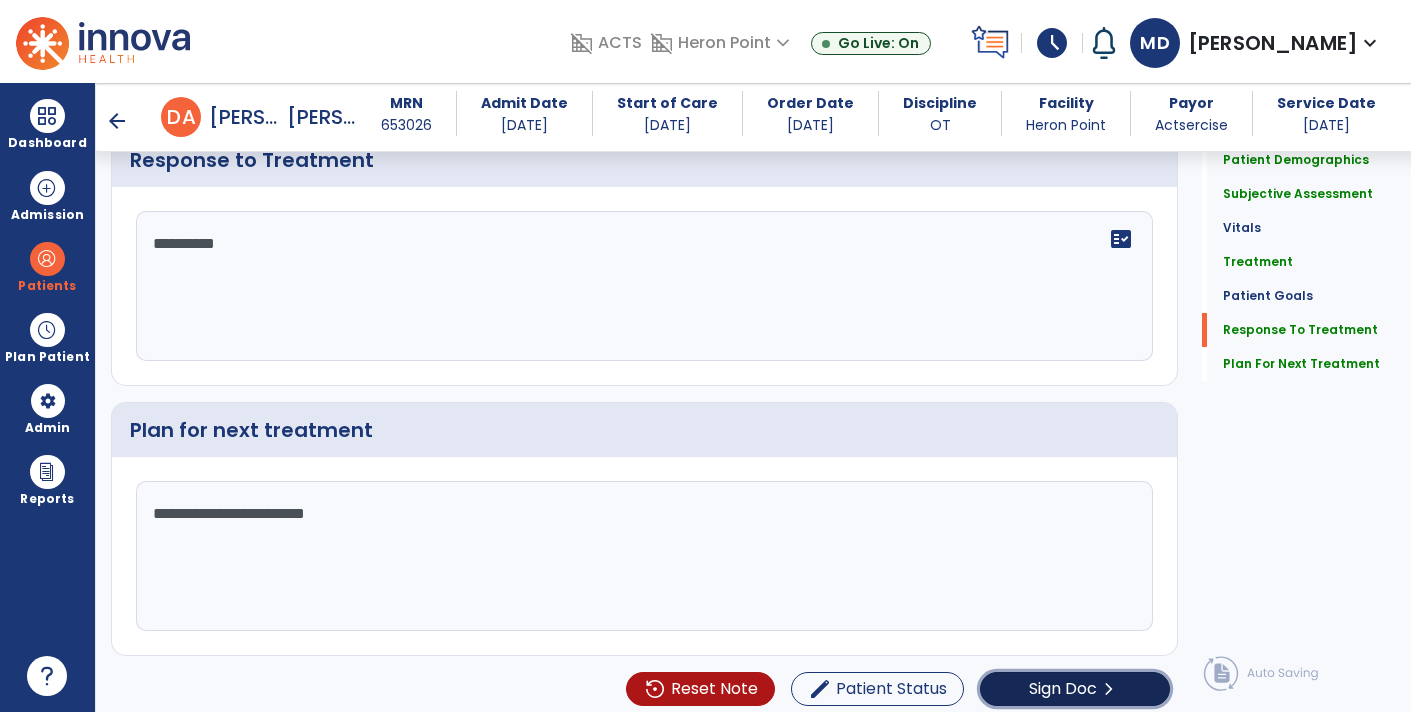click on "Sign Doc  chevron_right" 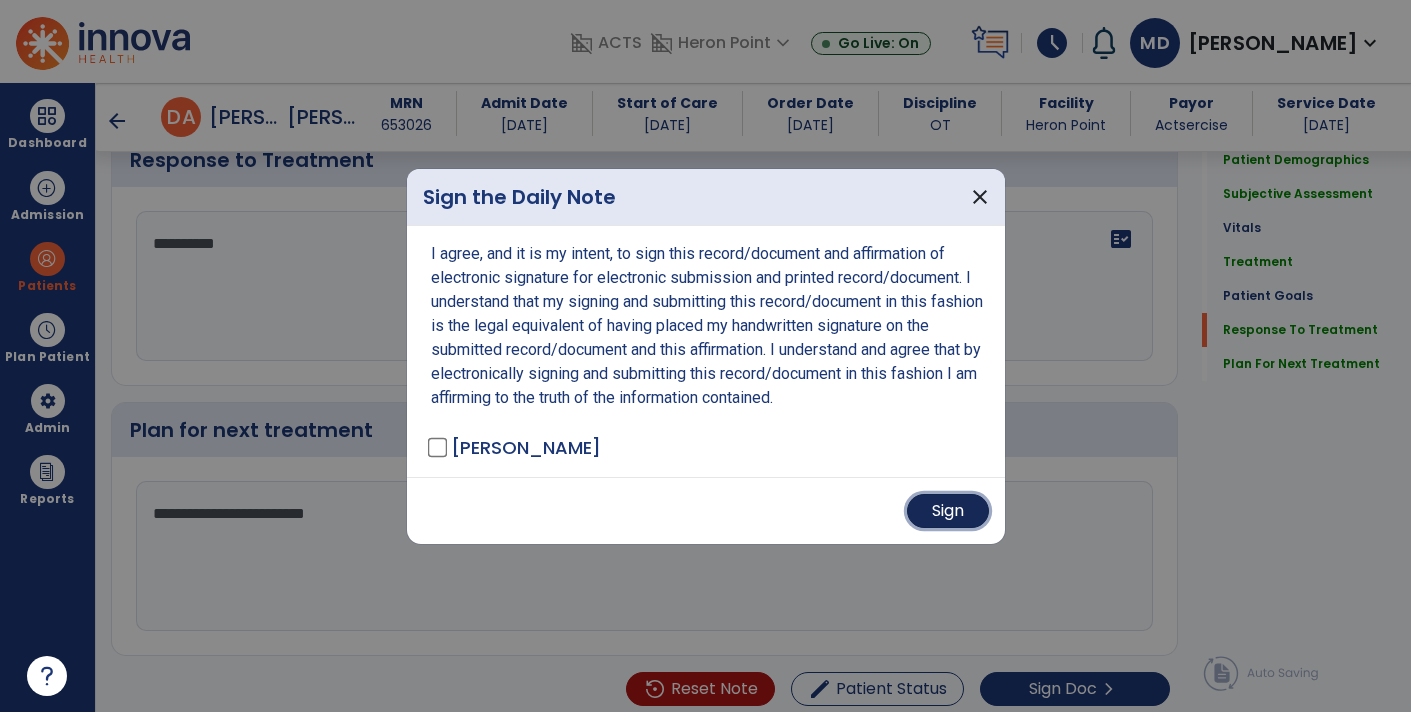 click on "Sign" at bounding box center [948, 511] 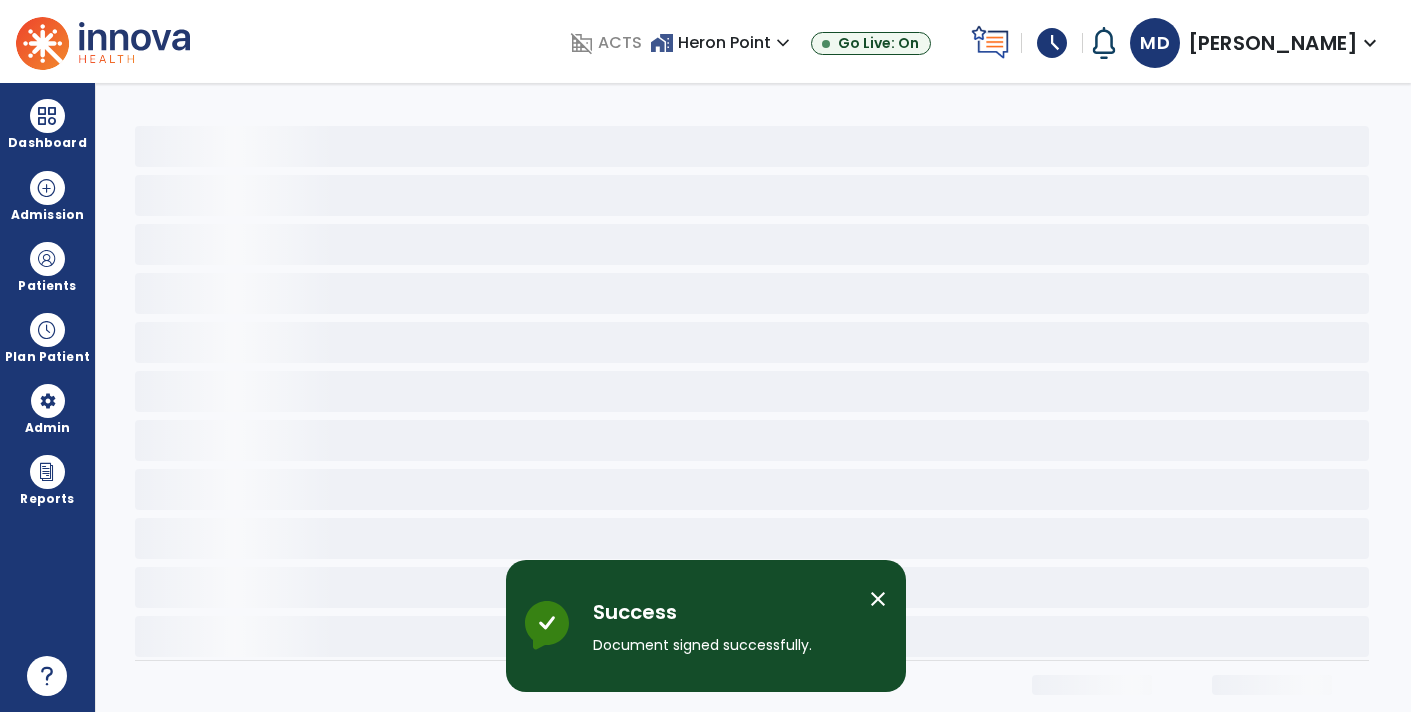 scroll, scrollTop: 0, scrollLeft: 0, axis: both 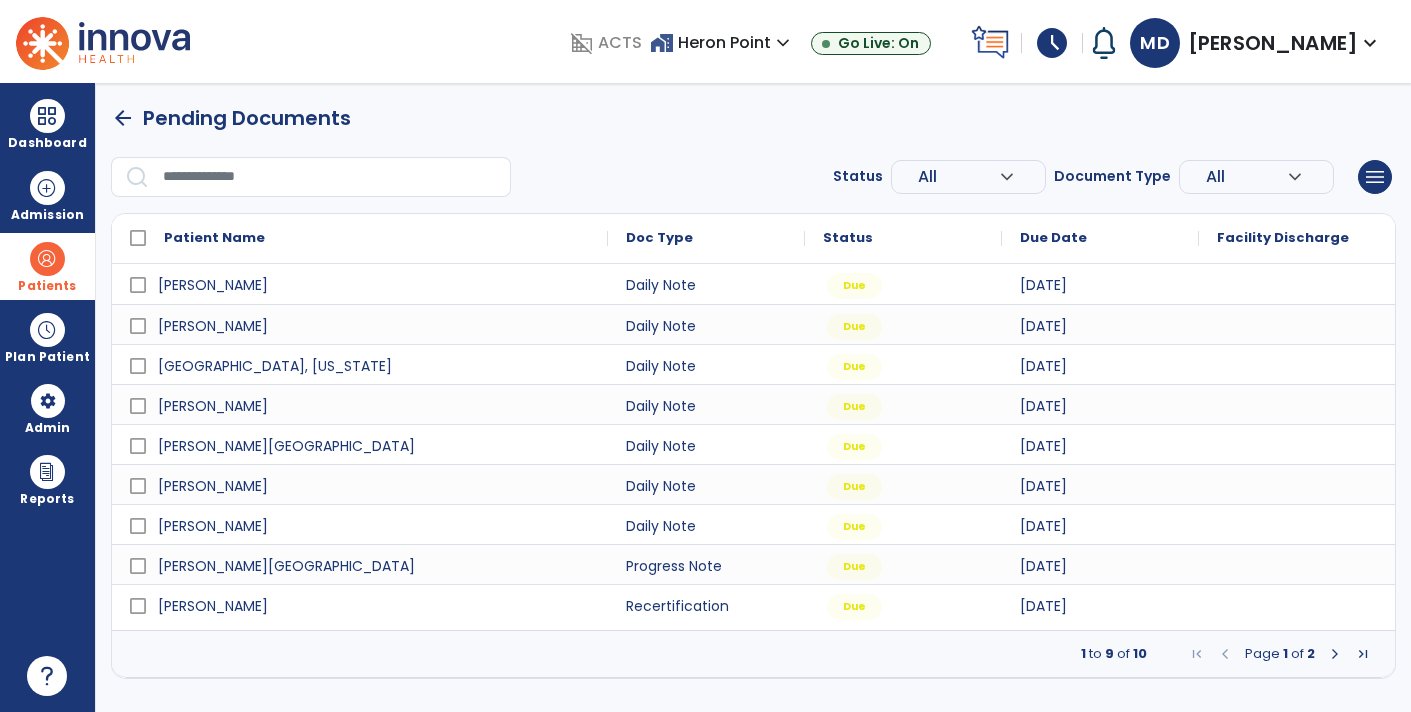 click at bounding box center (47, 259) 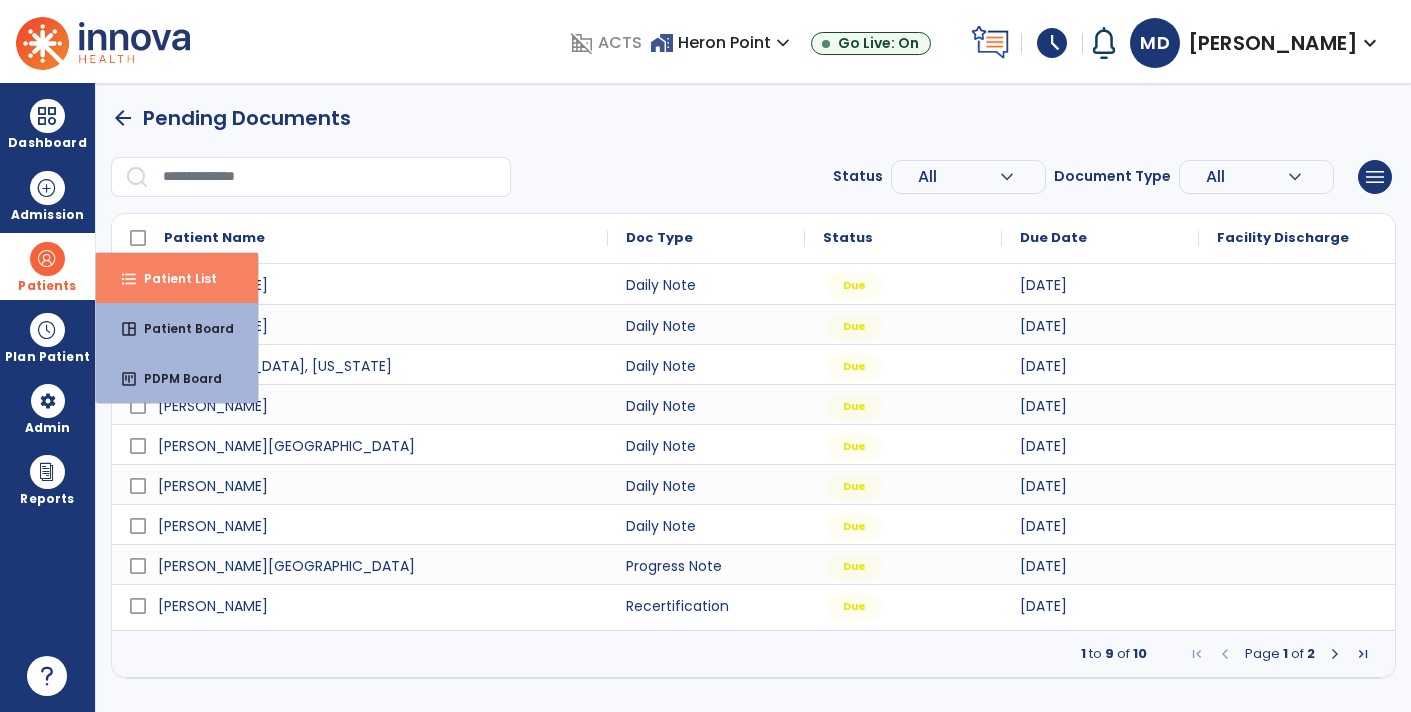 click on "format_list_bulleted  Patient List" at bounding box center (177, 278) 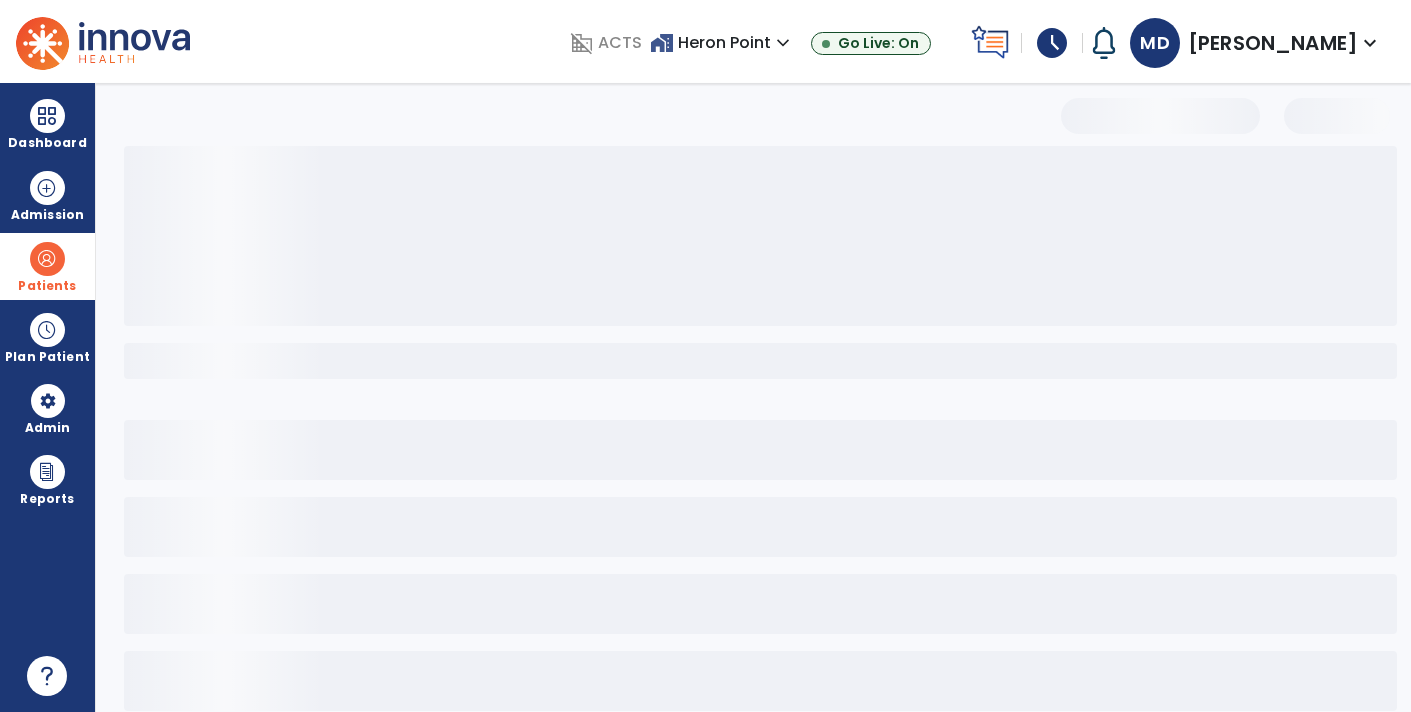 select on "***" 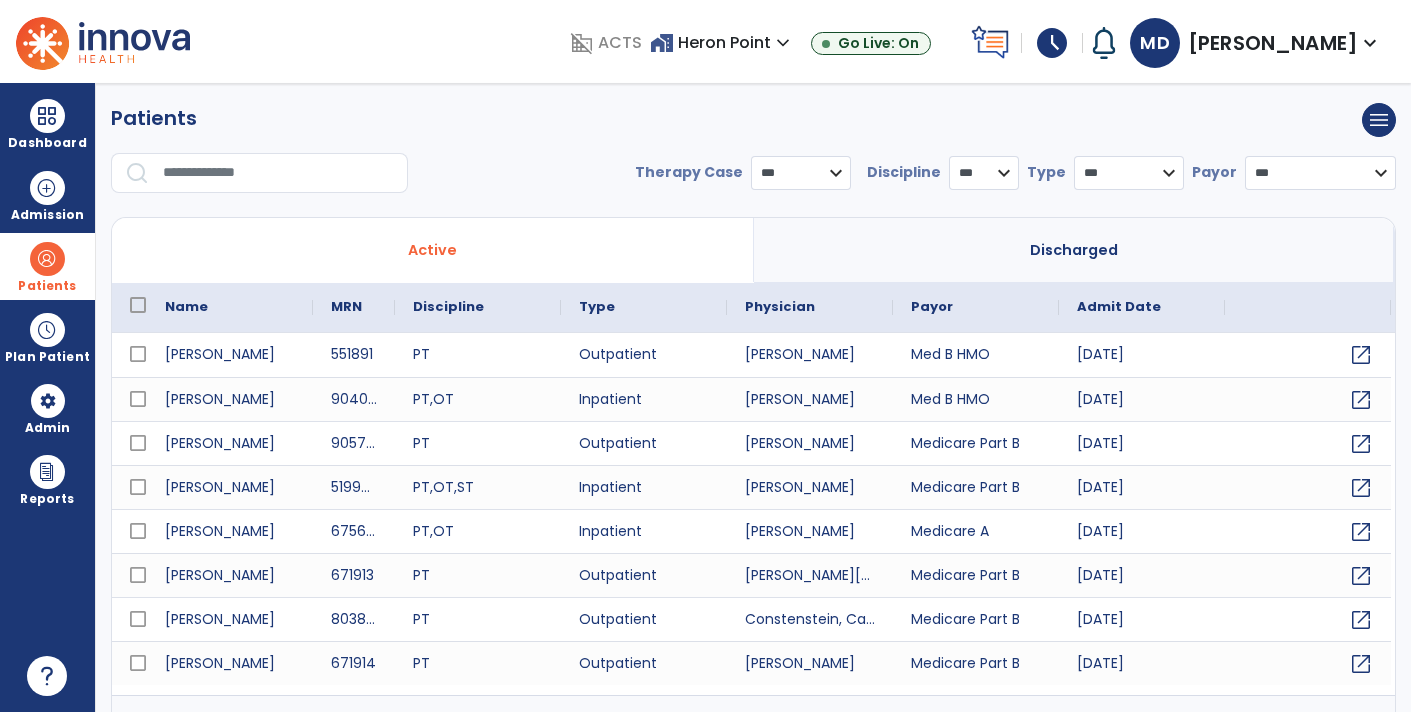click at bounding box center [278, 173] 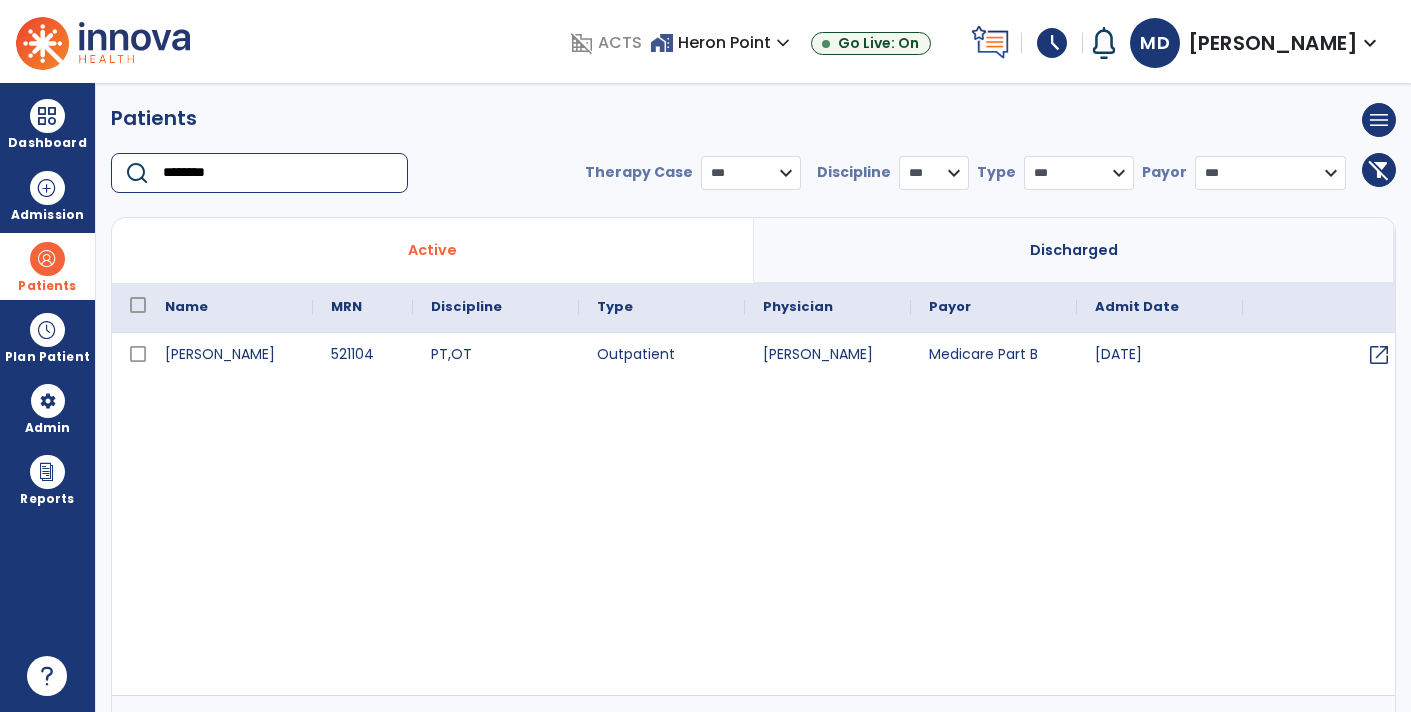 type on "********" 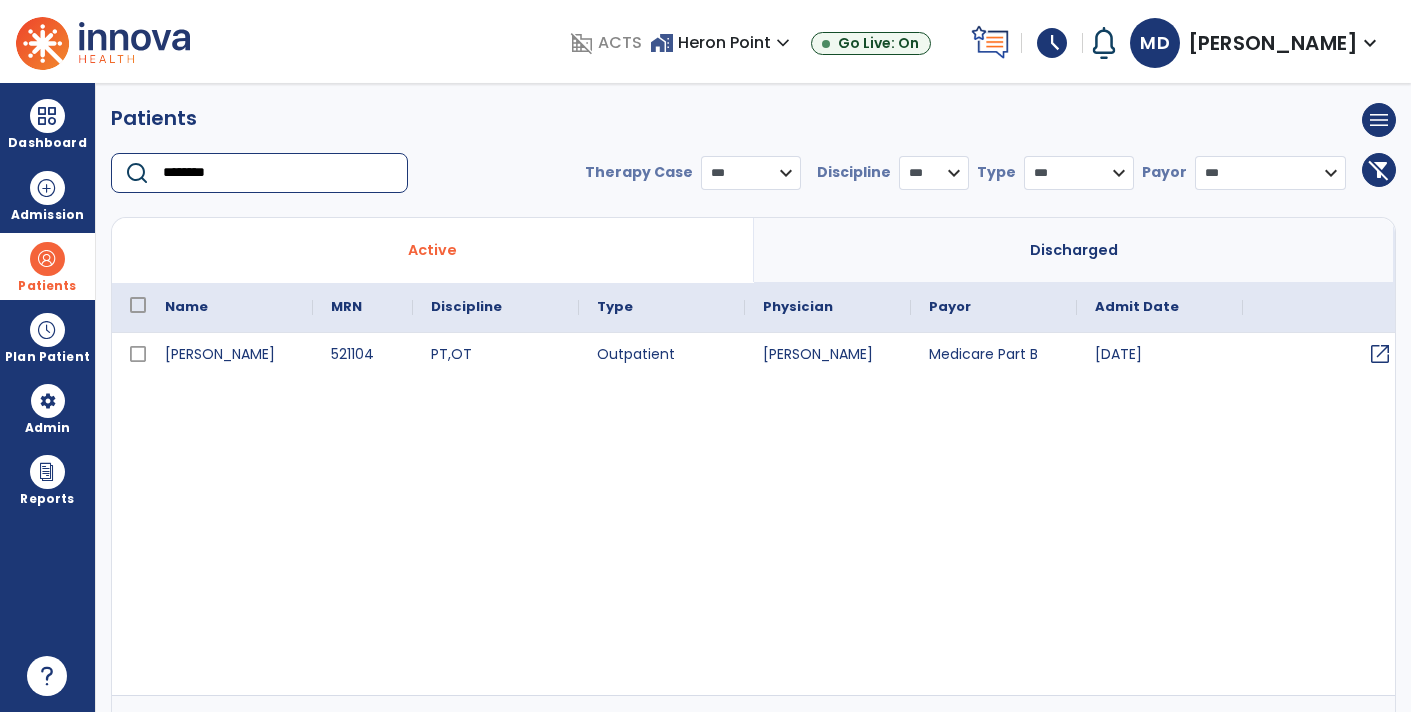 click on "open_in_new" at bounding box center (1380, 354) 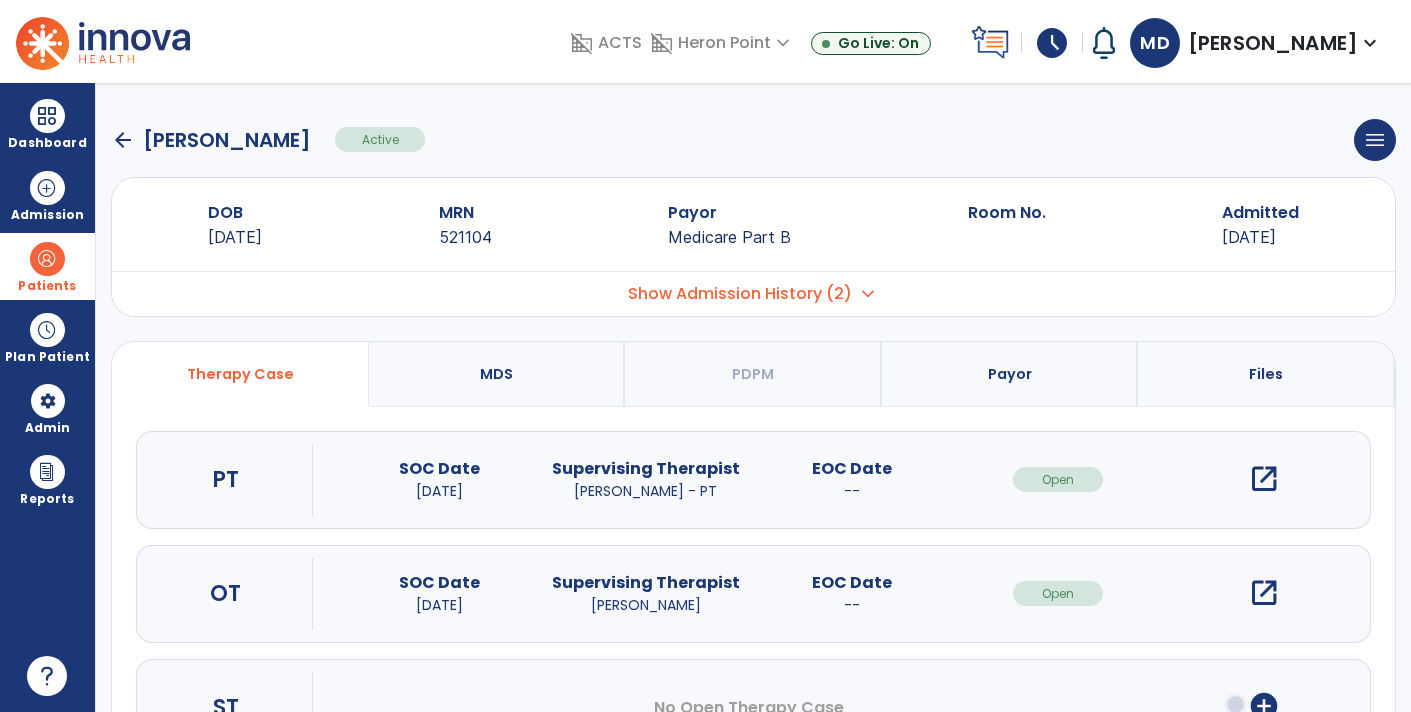click on "open_in_new" at bounding box center [1264, 593] 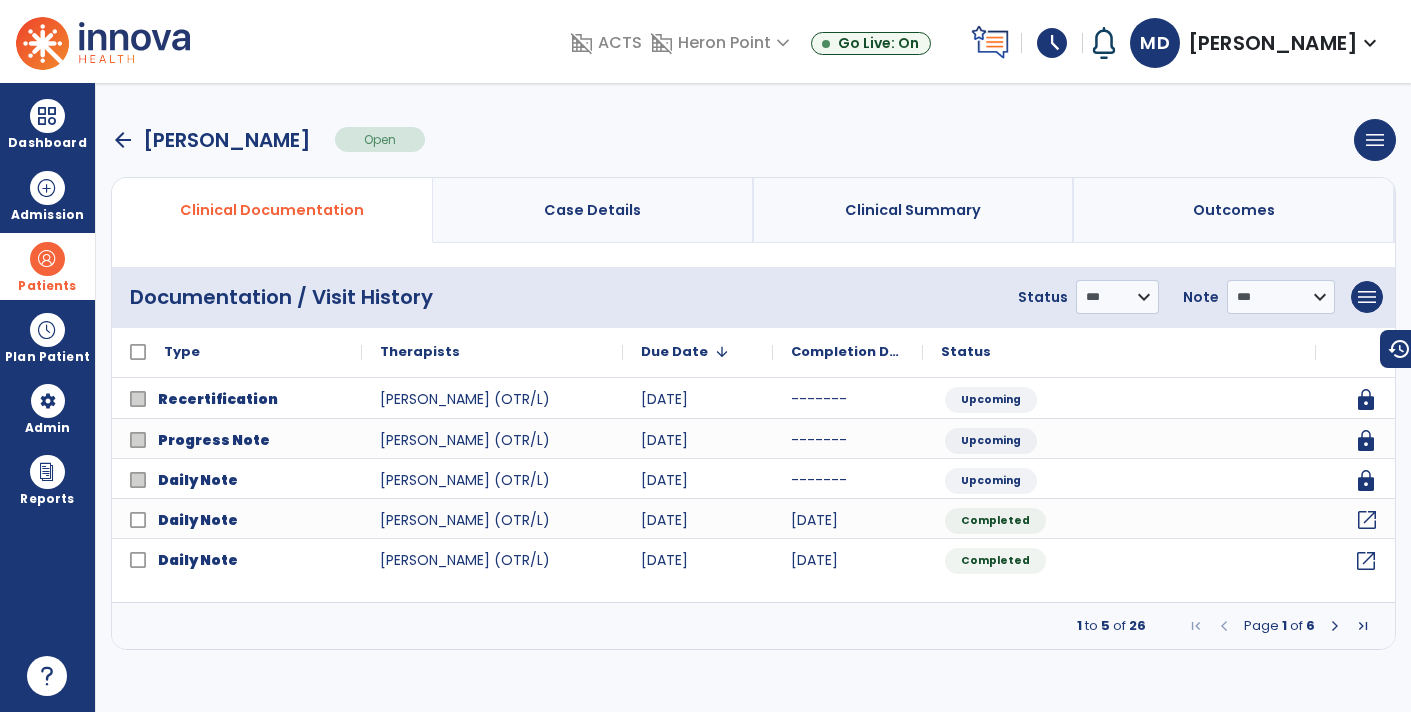 click on "open_in_new" 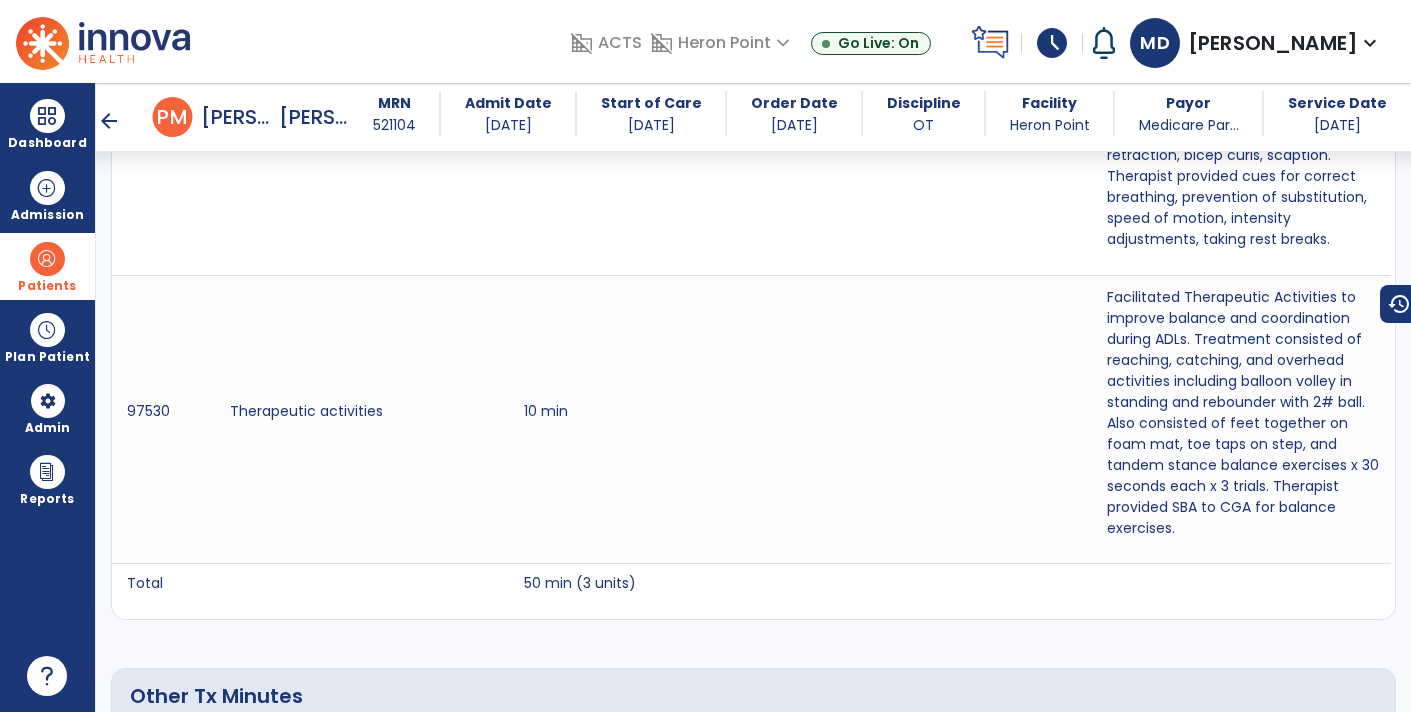 scroll, scrollTop: 1487, scrollLeft: 0, axis: vertical 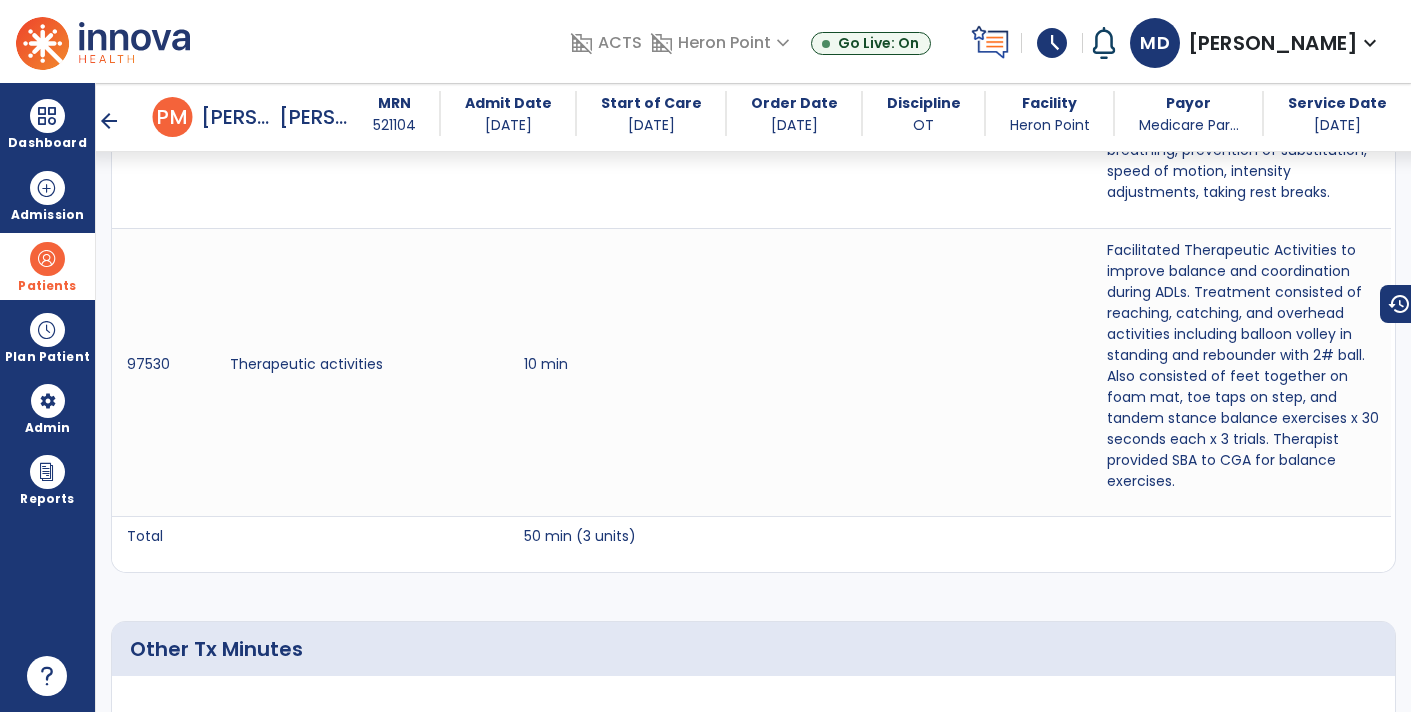 click on "arrow_back      [PERSON_NAME]  MRN [MEDICAL_RECORD_NUMBER] Admit Date [DATE] Start of Care [DATE] Order Date [DATE] Discipline OT Facility Heron Point Payor Medicare Par... Service Date [DATE]" at bounding box center (778, 117) 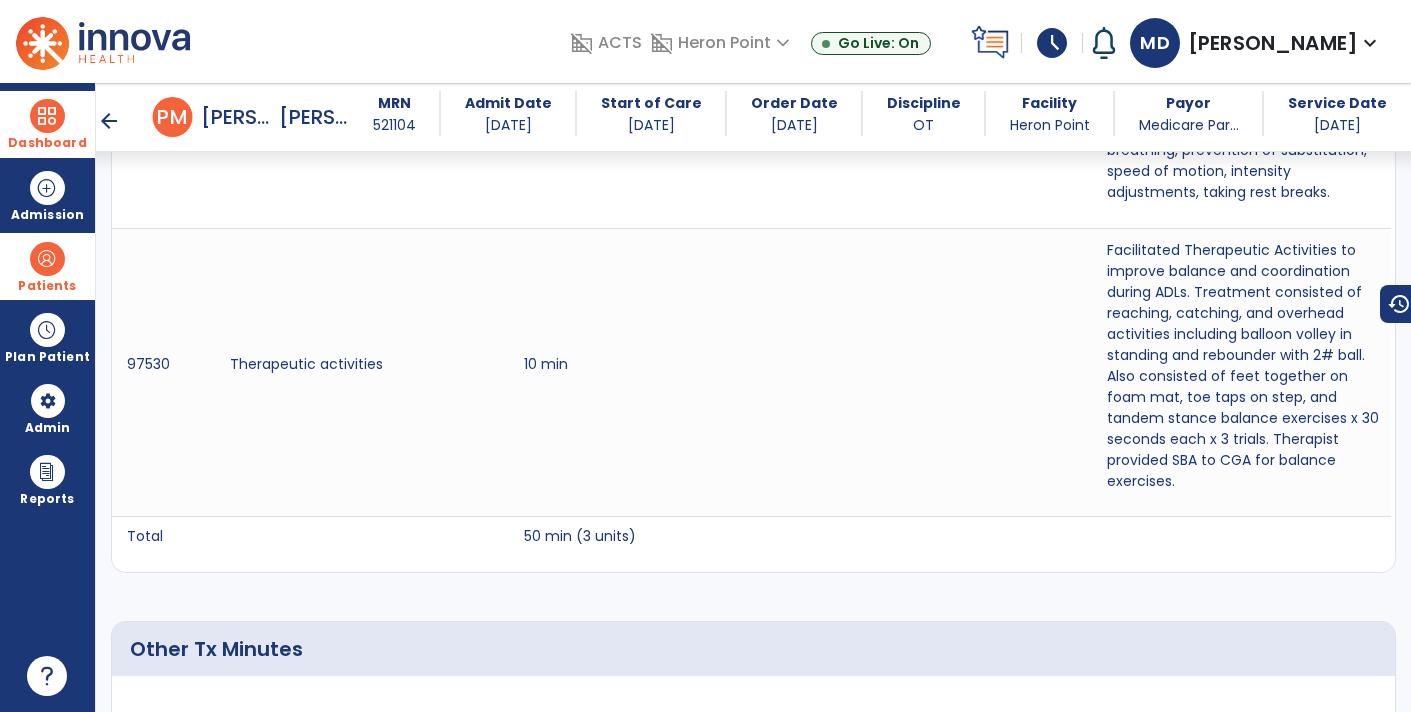 click at bounding box center [47, 116] 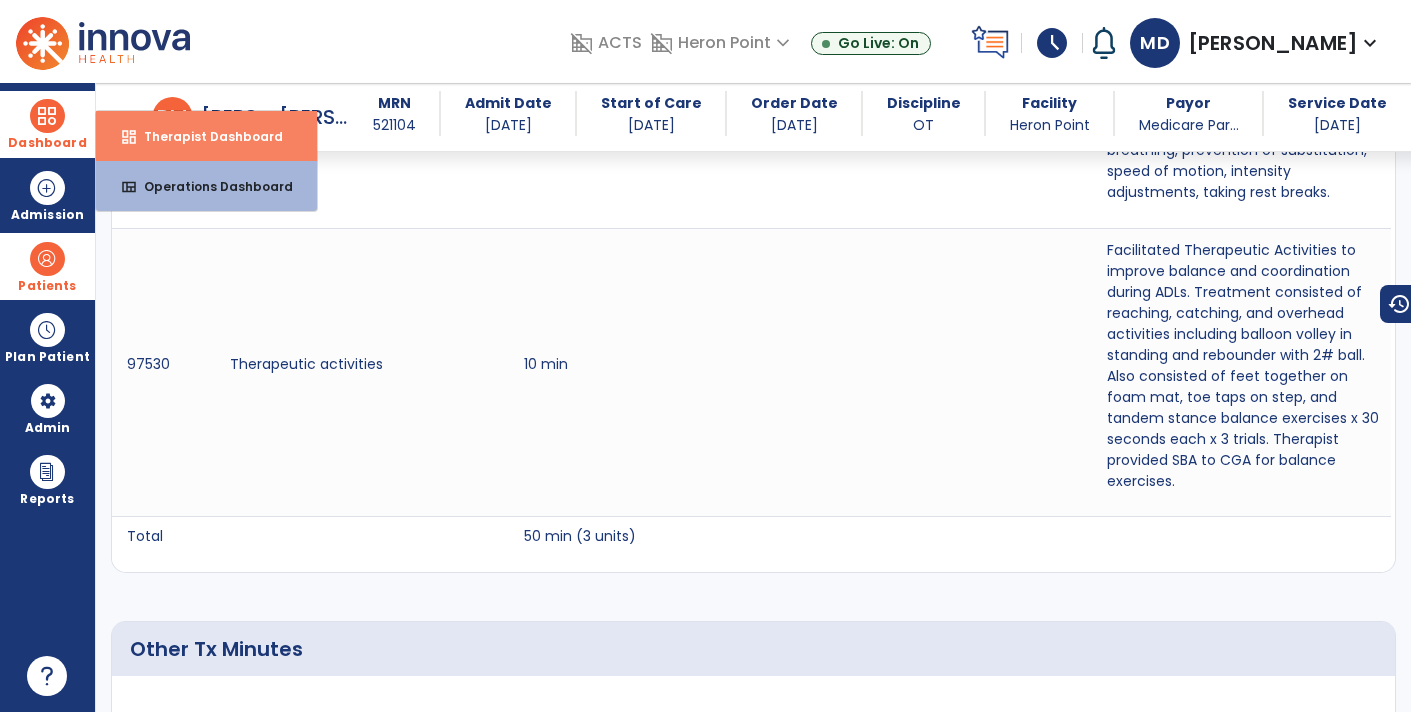 click on "dashboard  Therapist Dashboard" at bounding box center [206, 136] 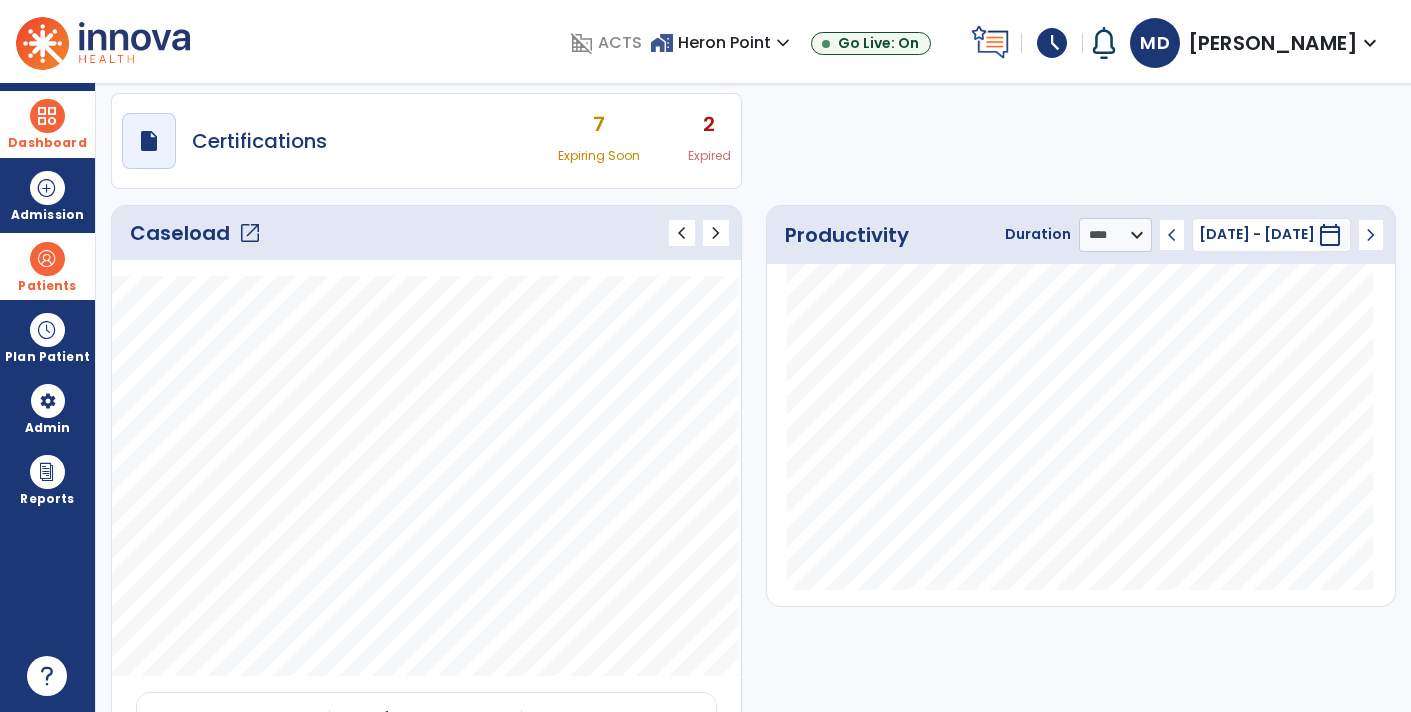 scroll, scrollTop: 0, scrollLeft: 0, axis: both 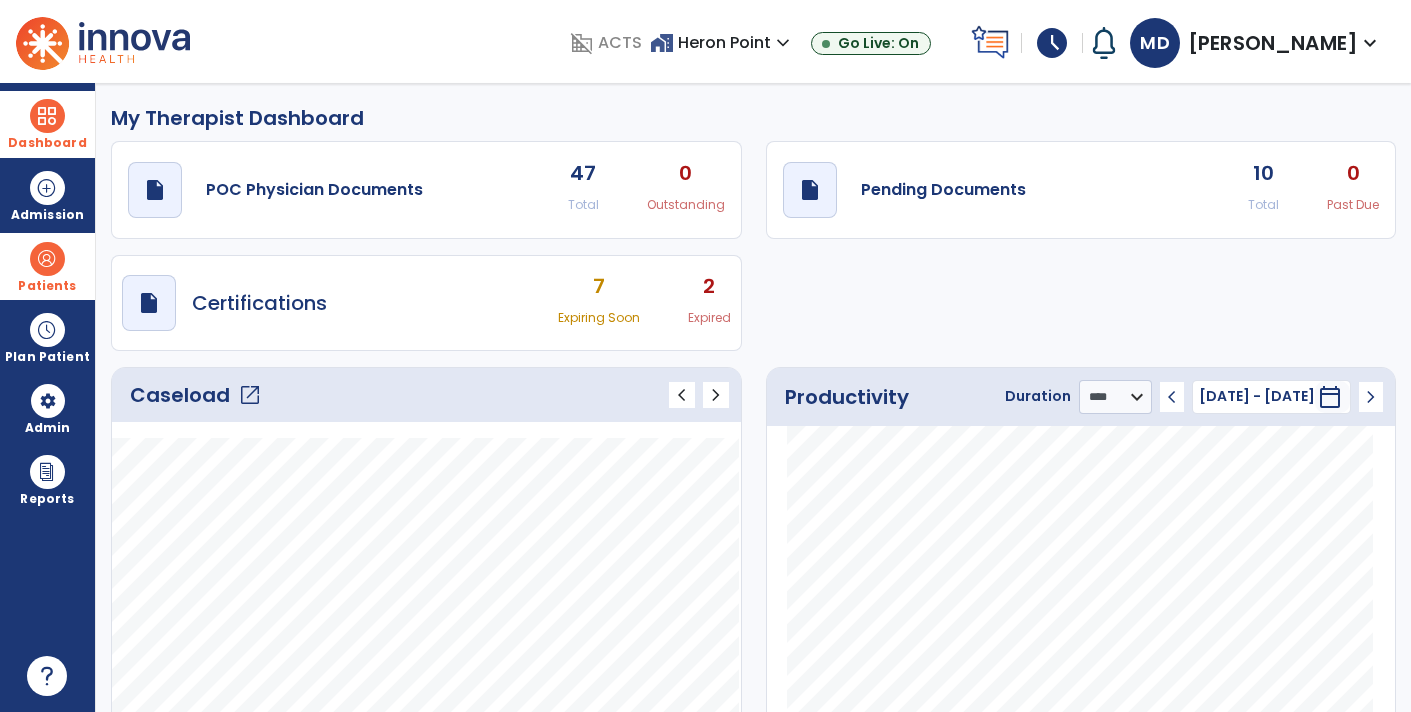 click on "draft   open_in_new  Pending Documents 10 Total 0 Past Due" 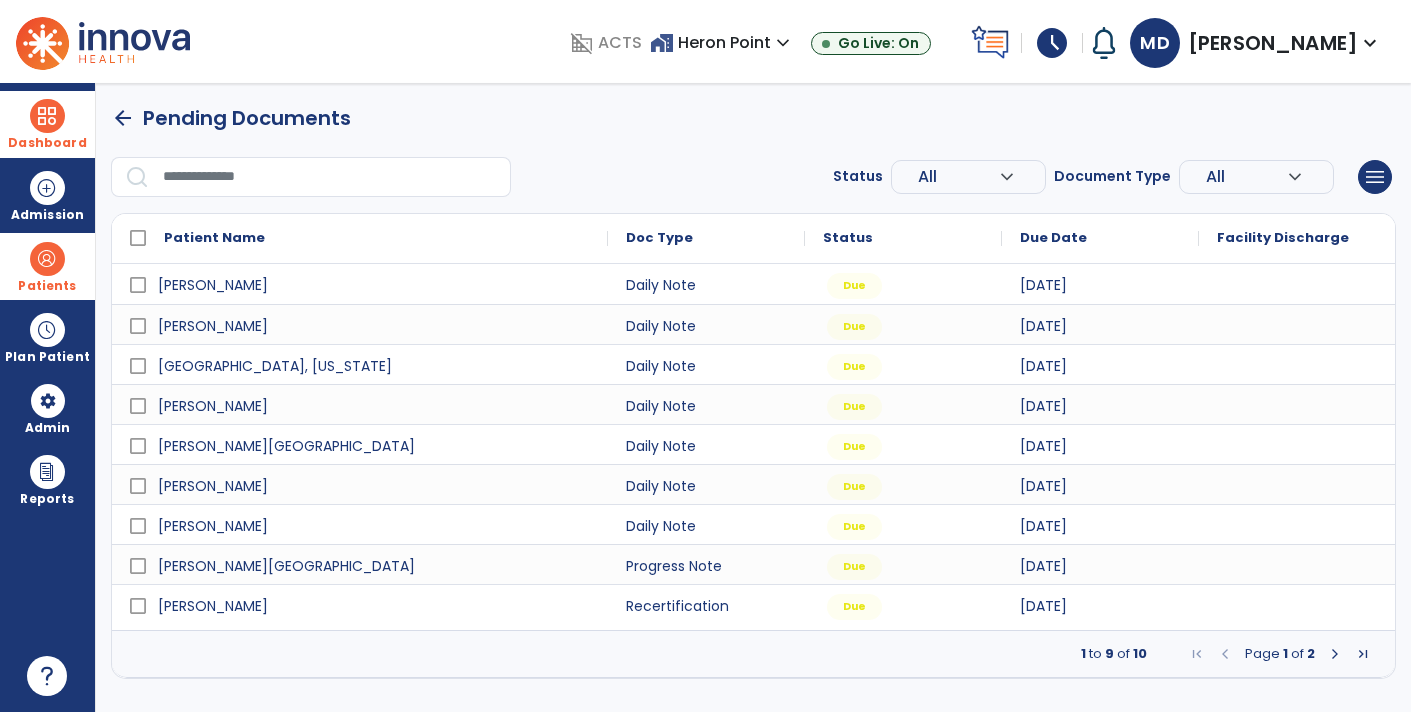 click at bounding box center [1335, 654] 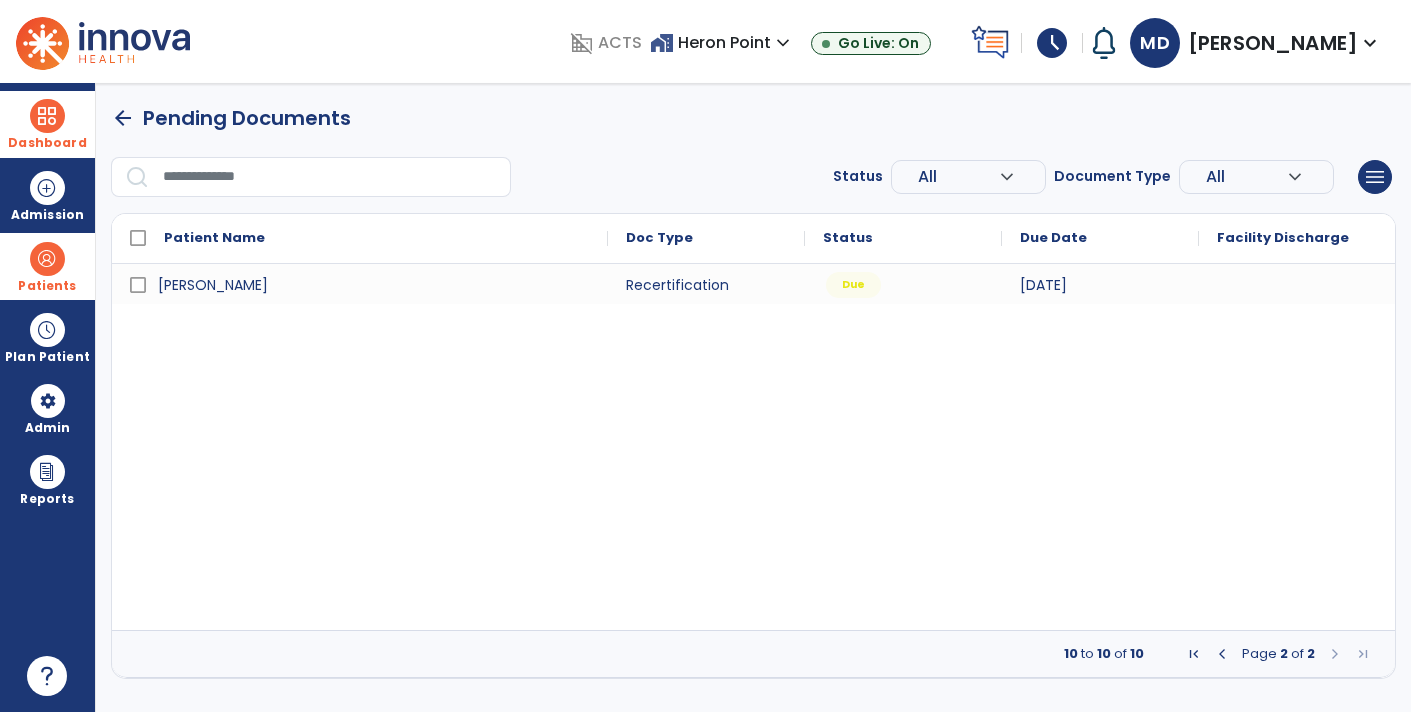 click on "Due" at bounding box center [903, 284] 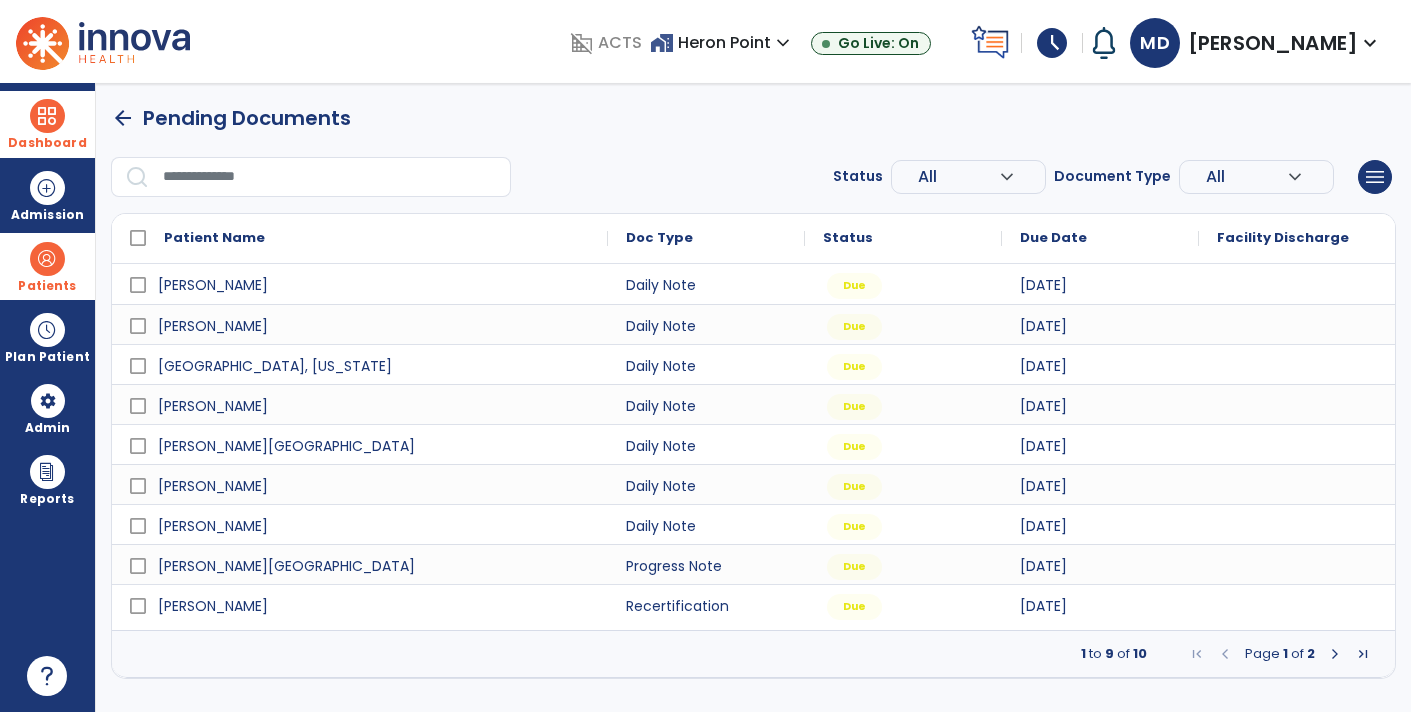select on "**" 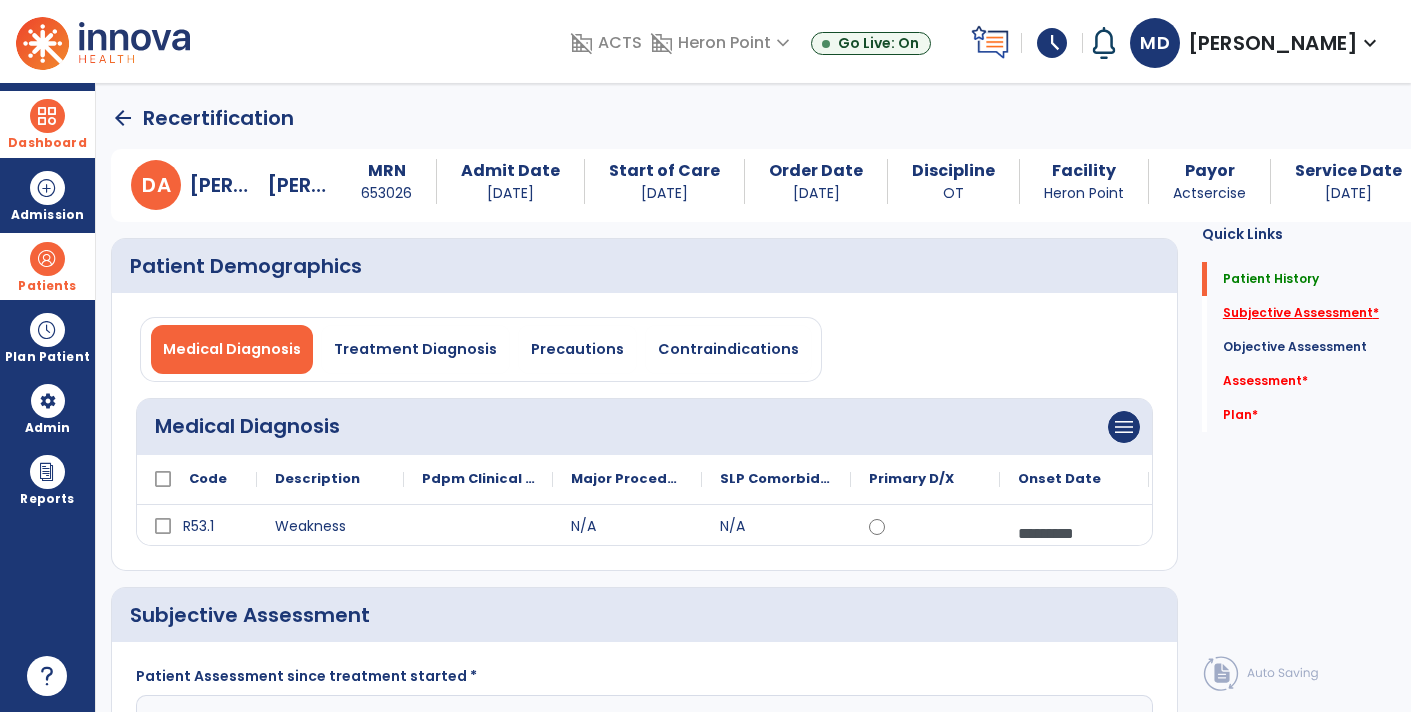 click on "Subjective Assessment   *" 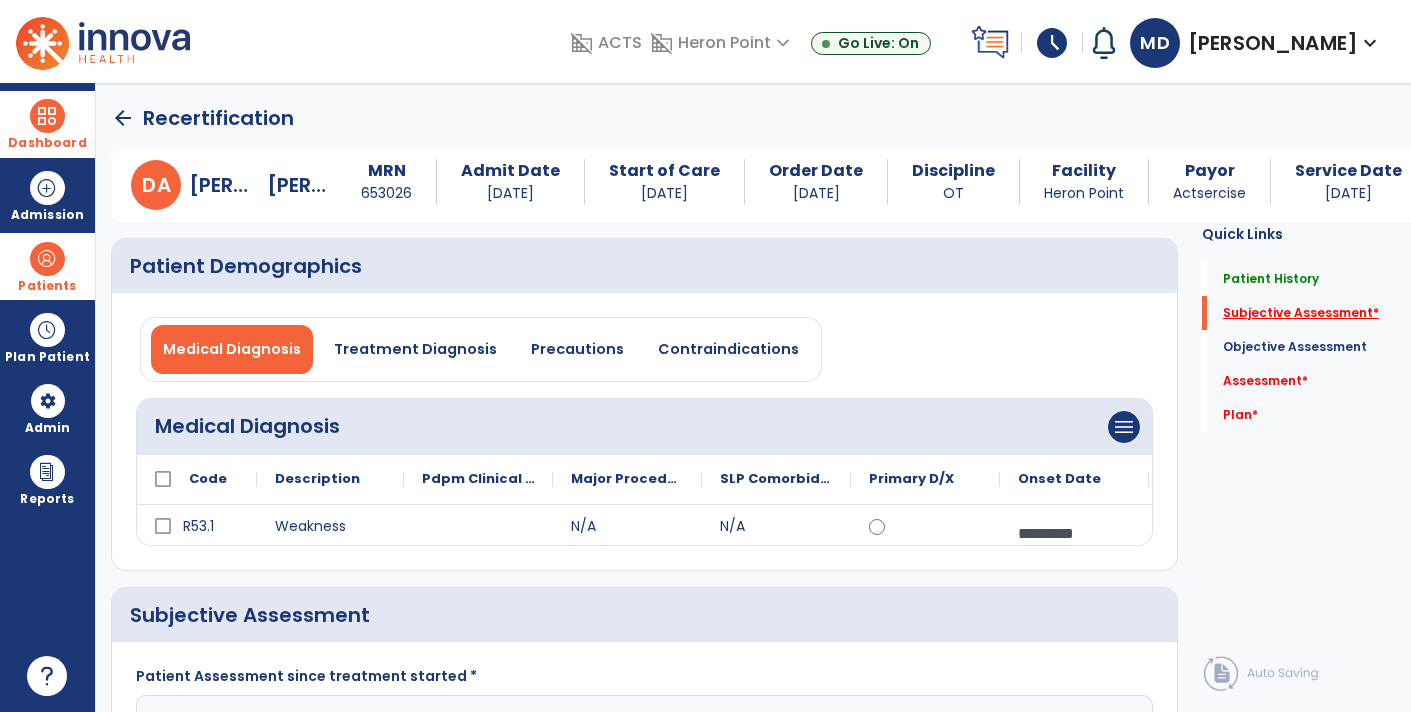 scroll, scrollTop: 41, scrollLeft: 0, axis: vertical 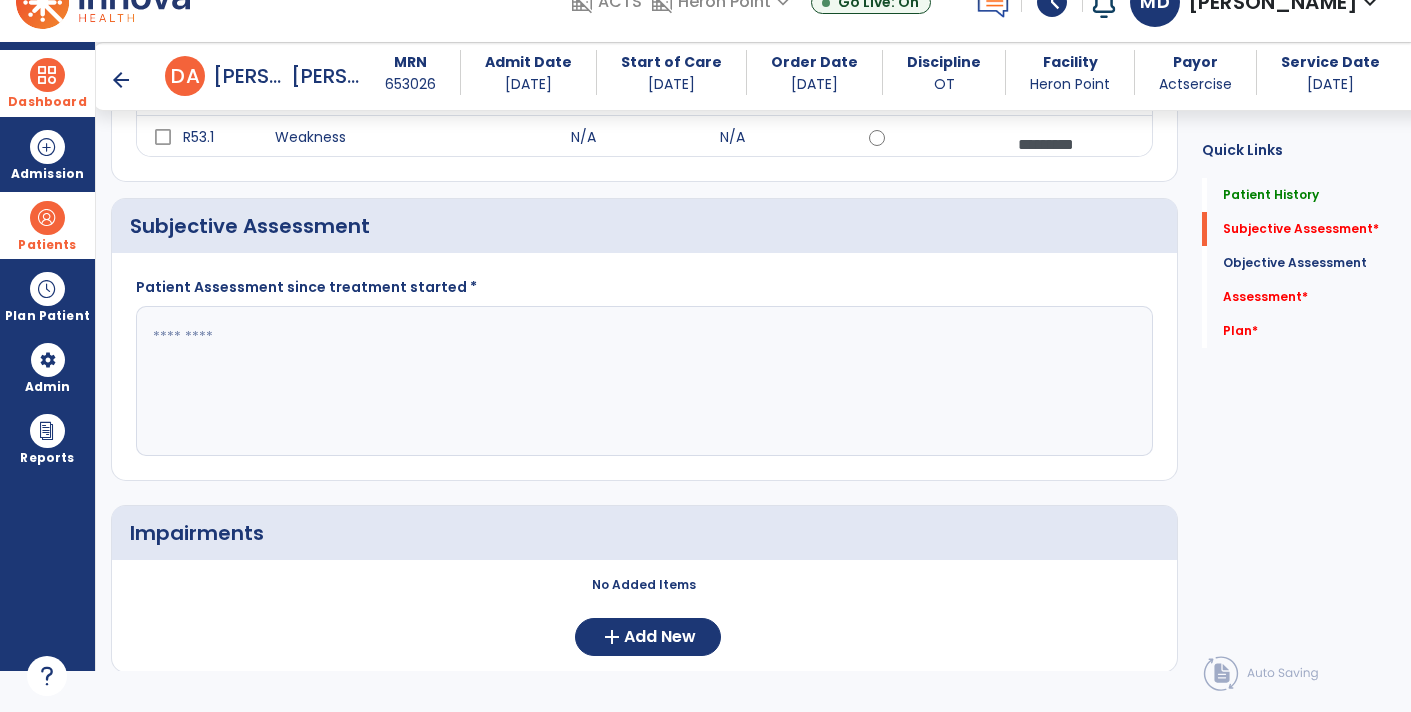 click 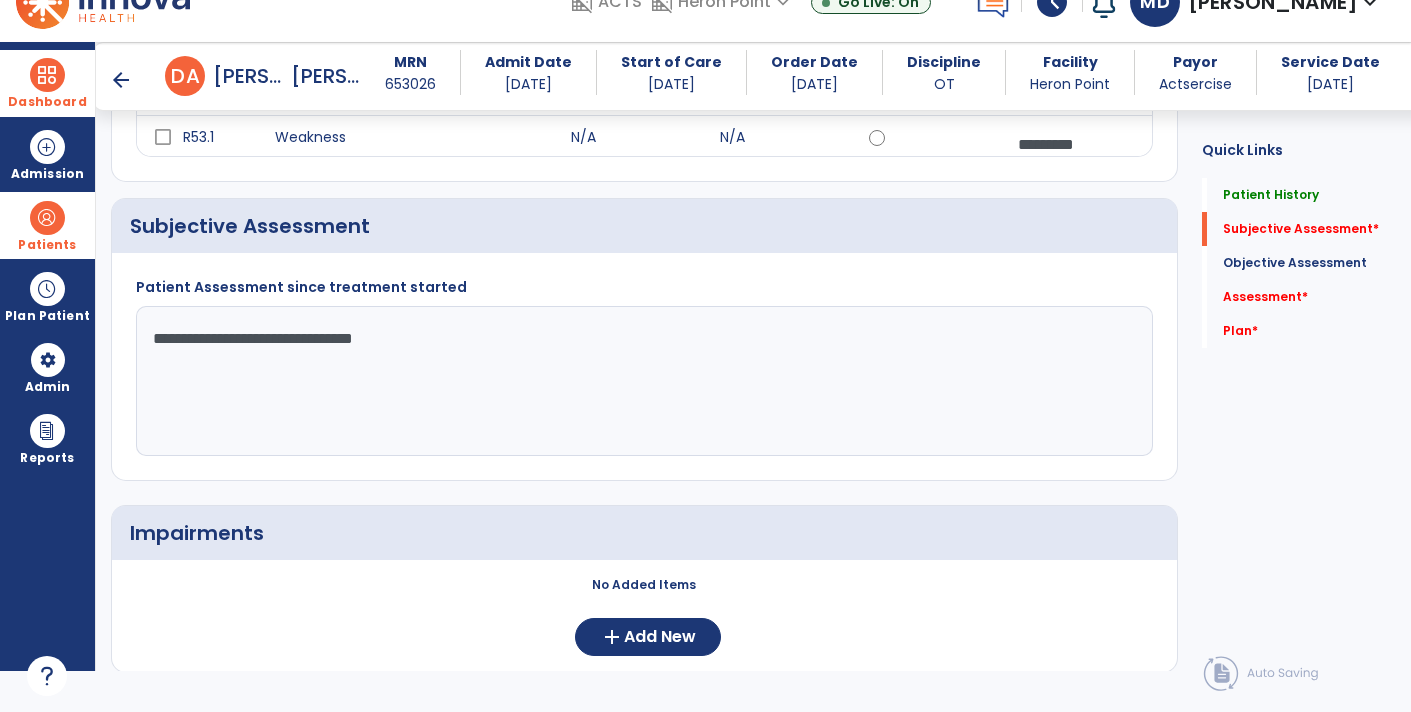 type on "**********" 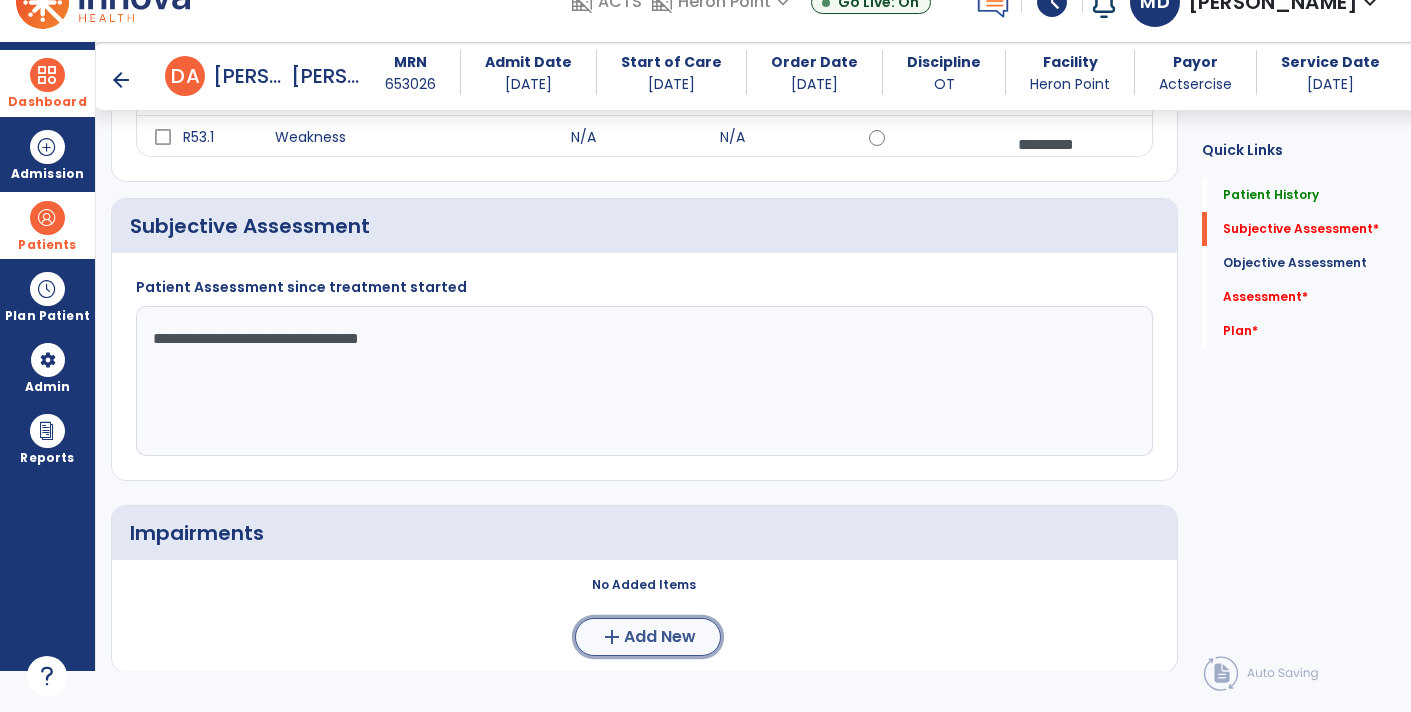 click on "add  Add New" 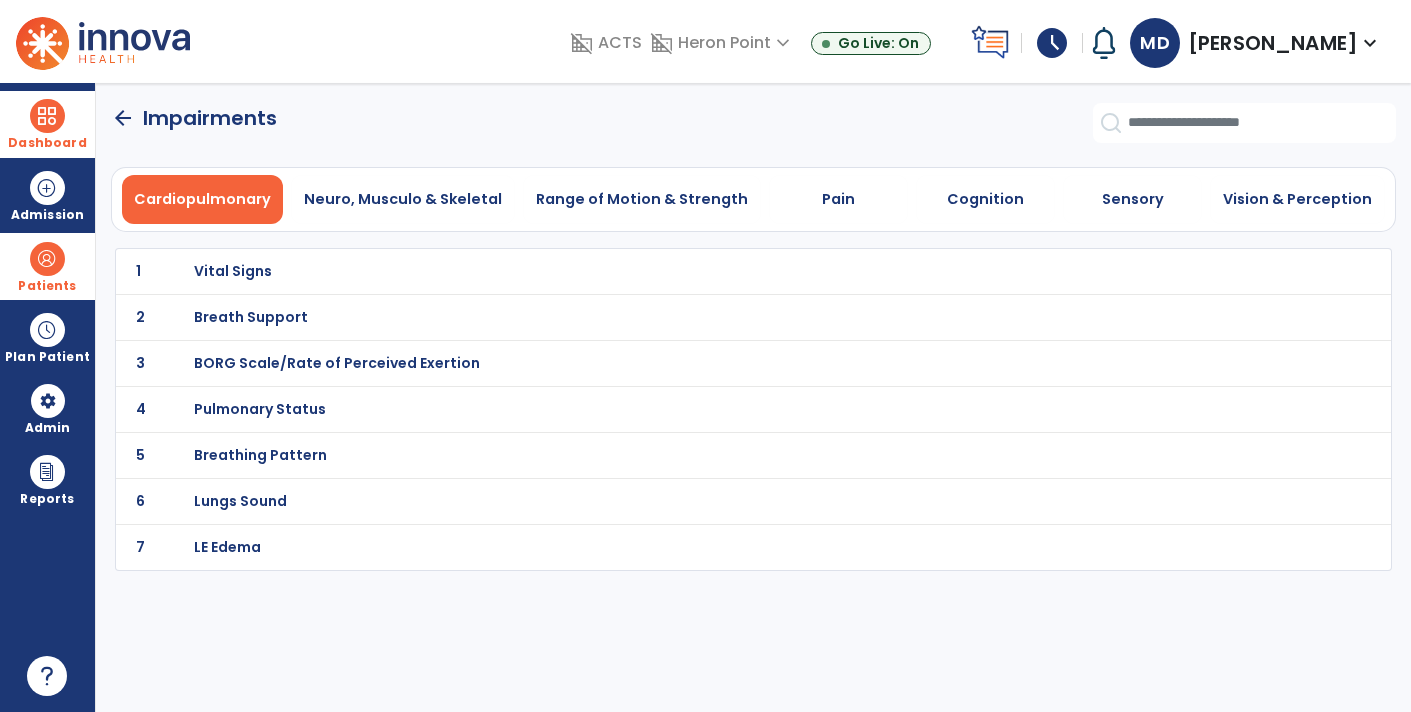 scroll, scrollTop: 0, scrollLeft: 0, axis: both 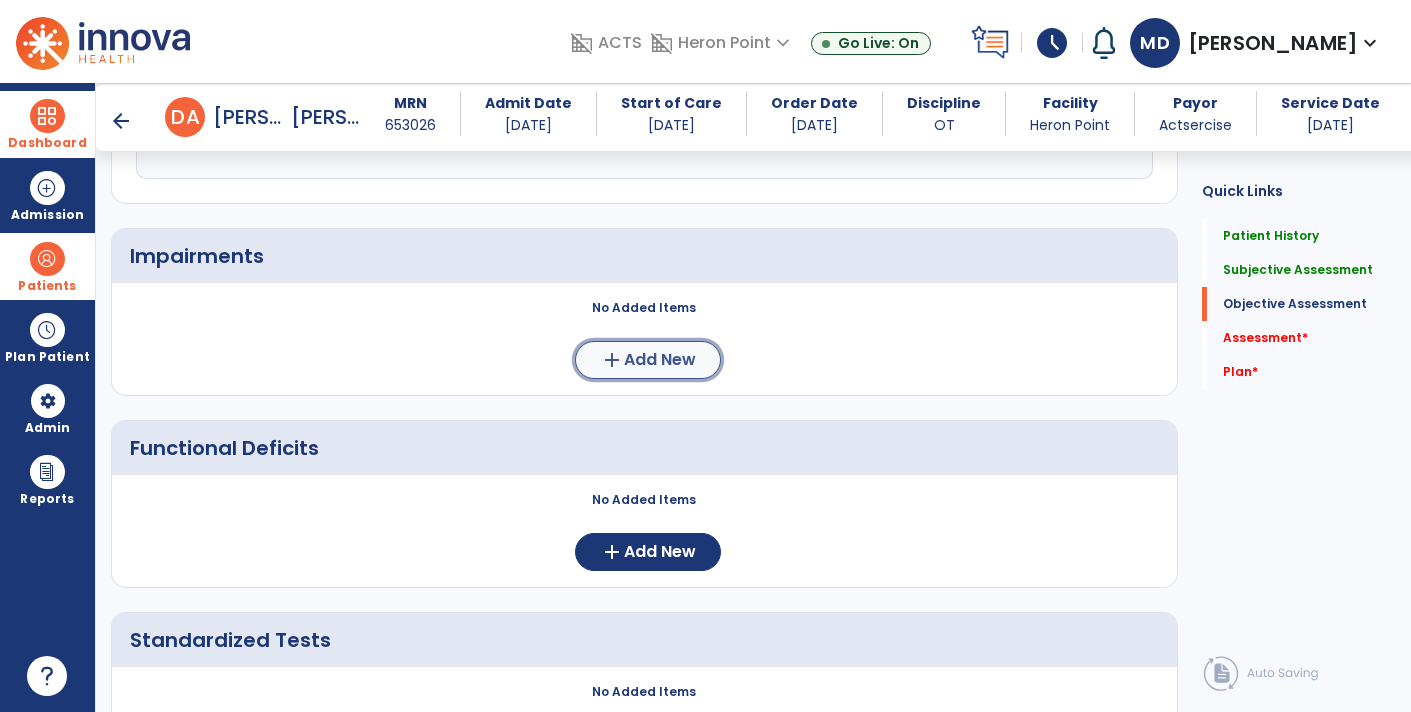 click on "Add New" 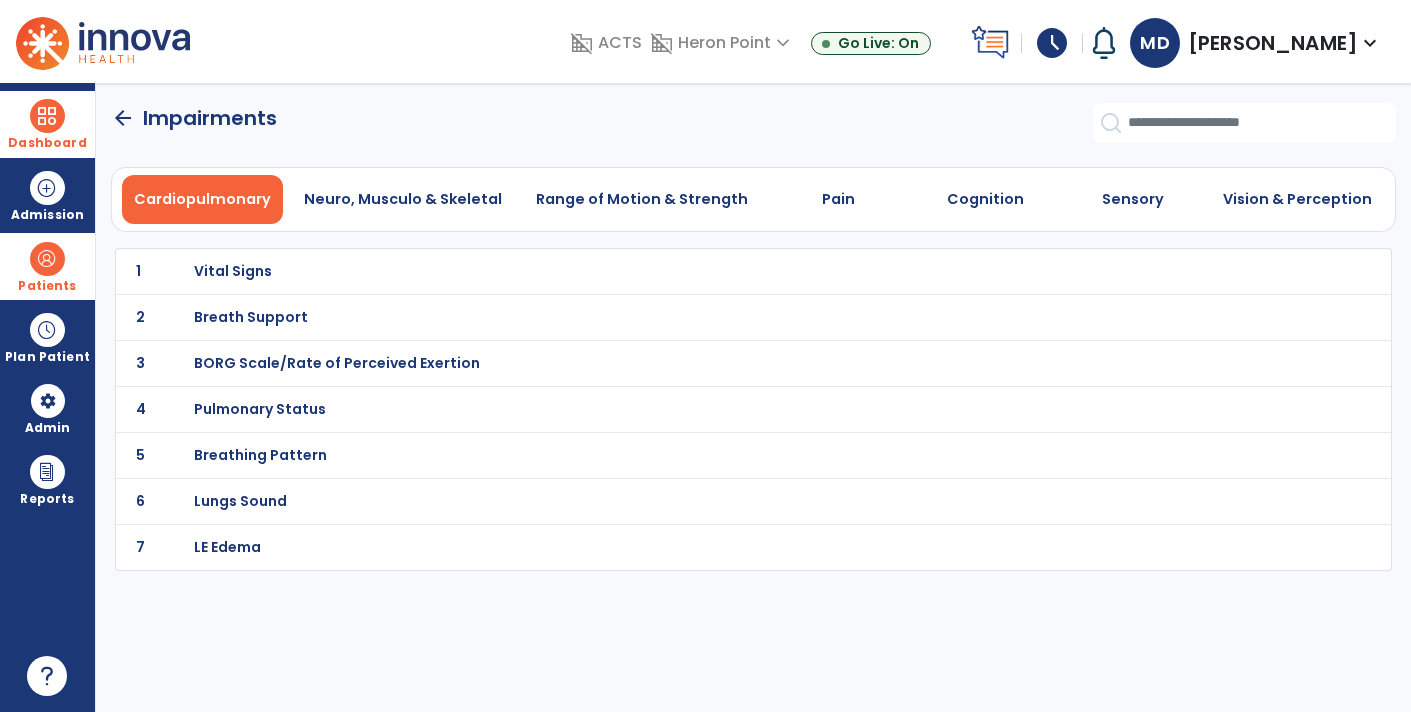 scroll, scrollTop: 0, scrollLeft: 0, axis: both 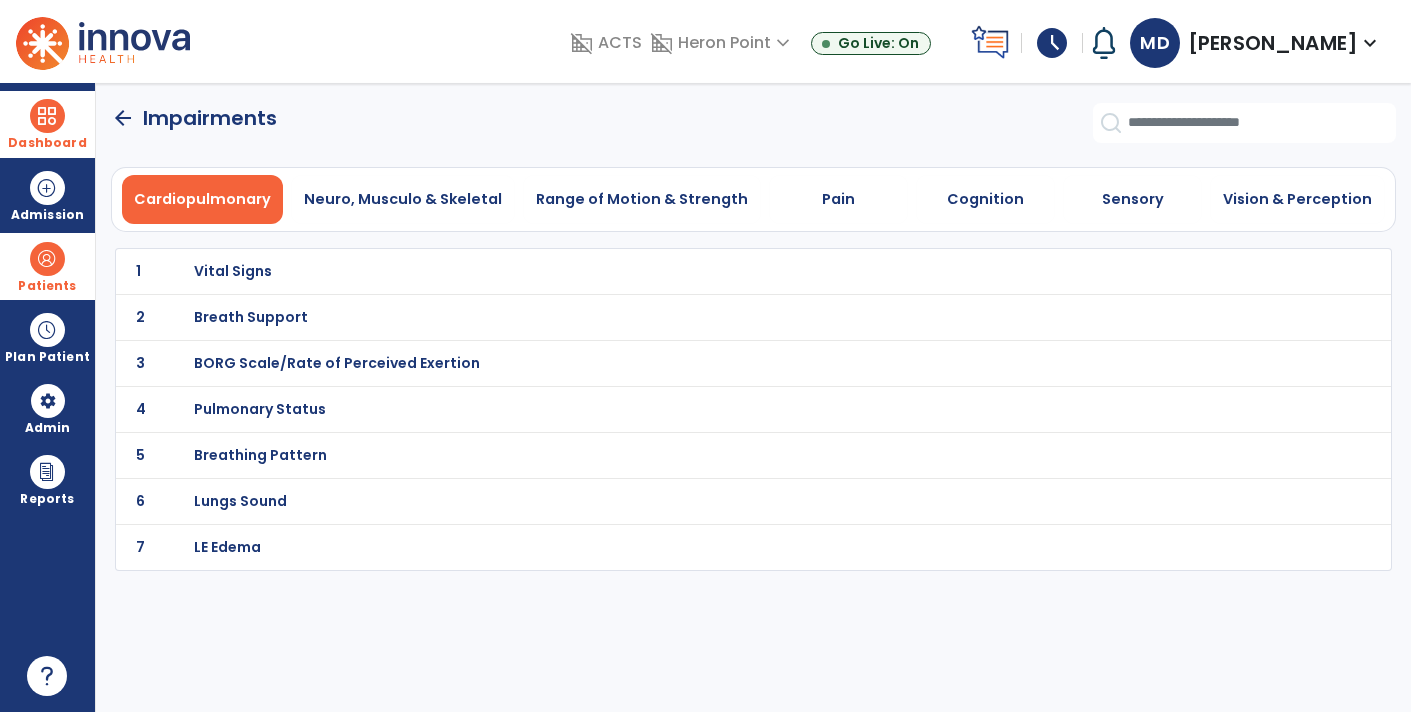 click on "Vital Signs" at bounding box center [710, 271] 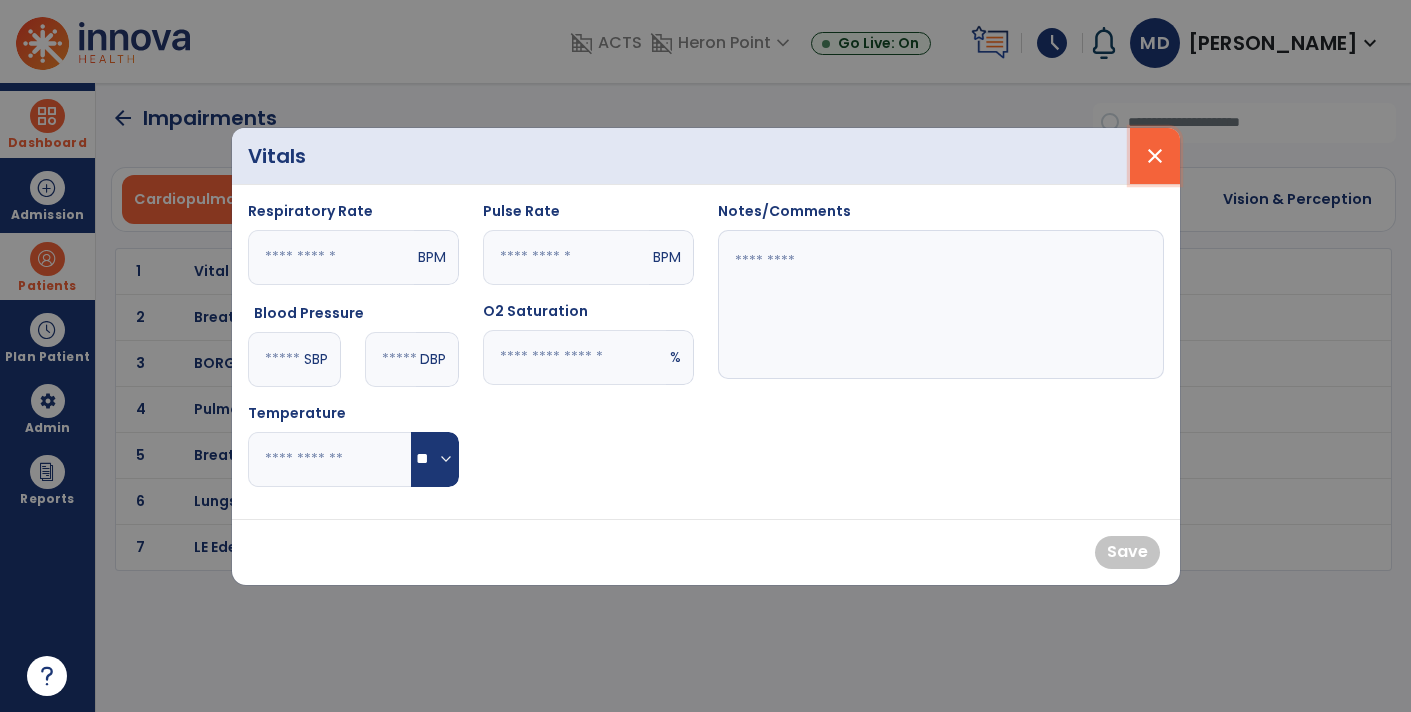 click on "close" at bounding box center [1155, 156] 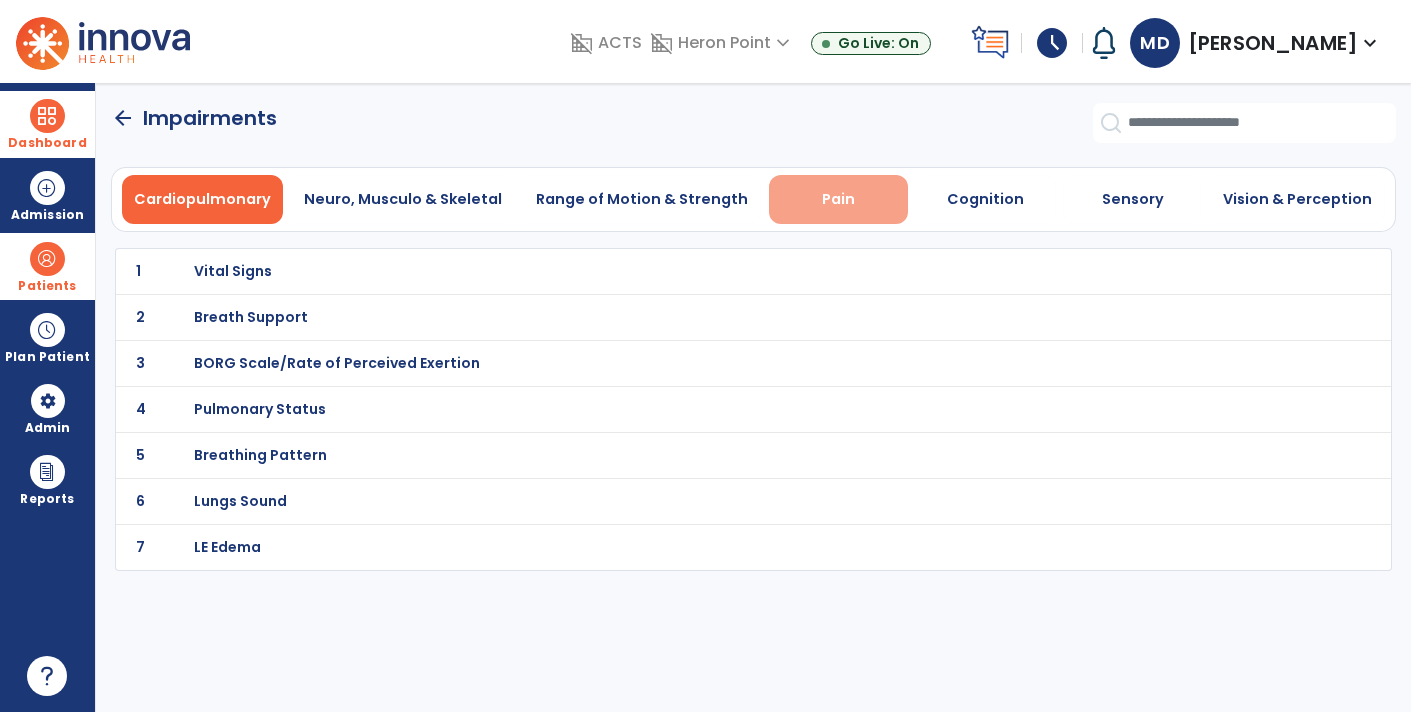 click on "Pain" at bounding box center (838, 199) 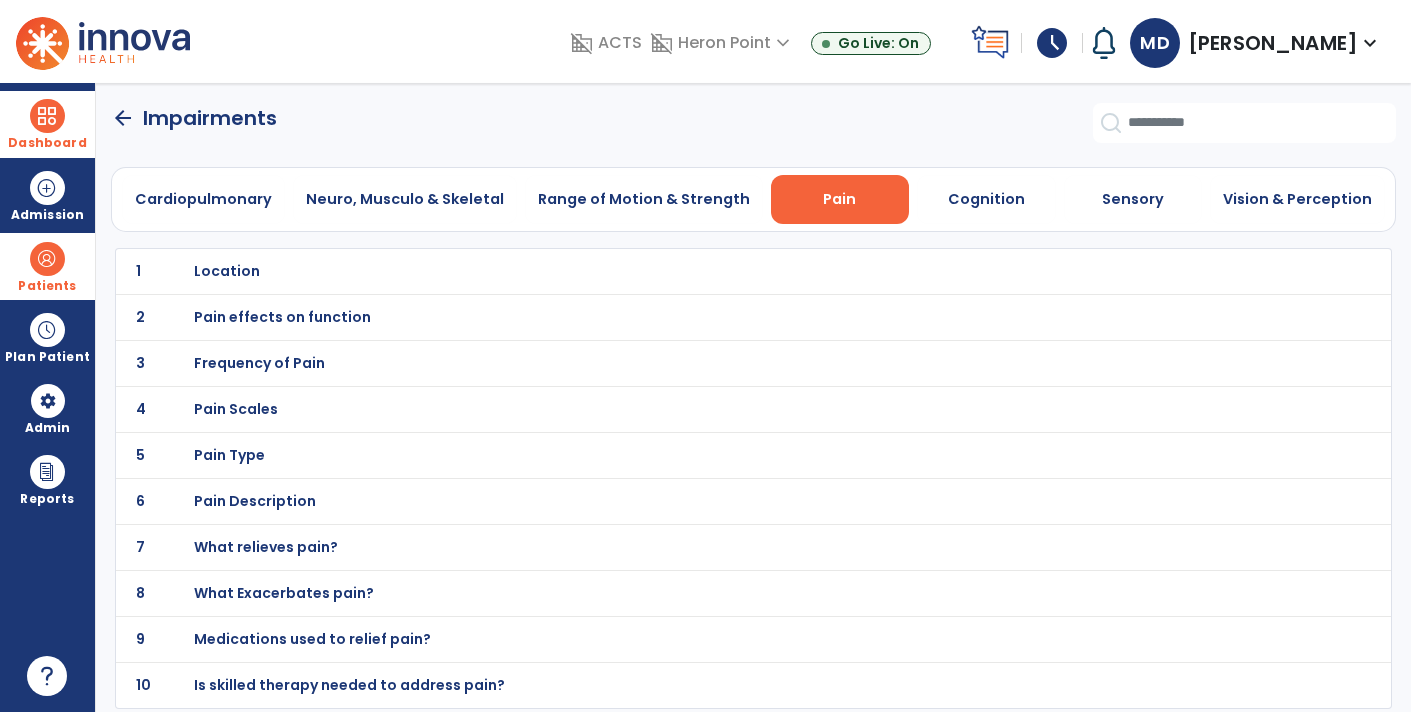 click on "Location" at bounding box center [710, 271] 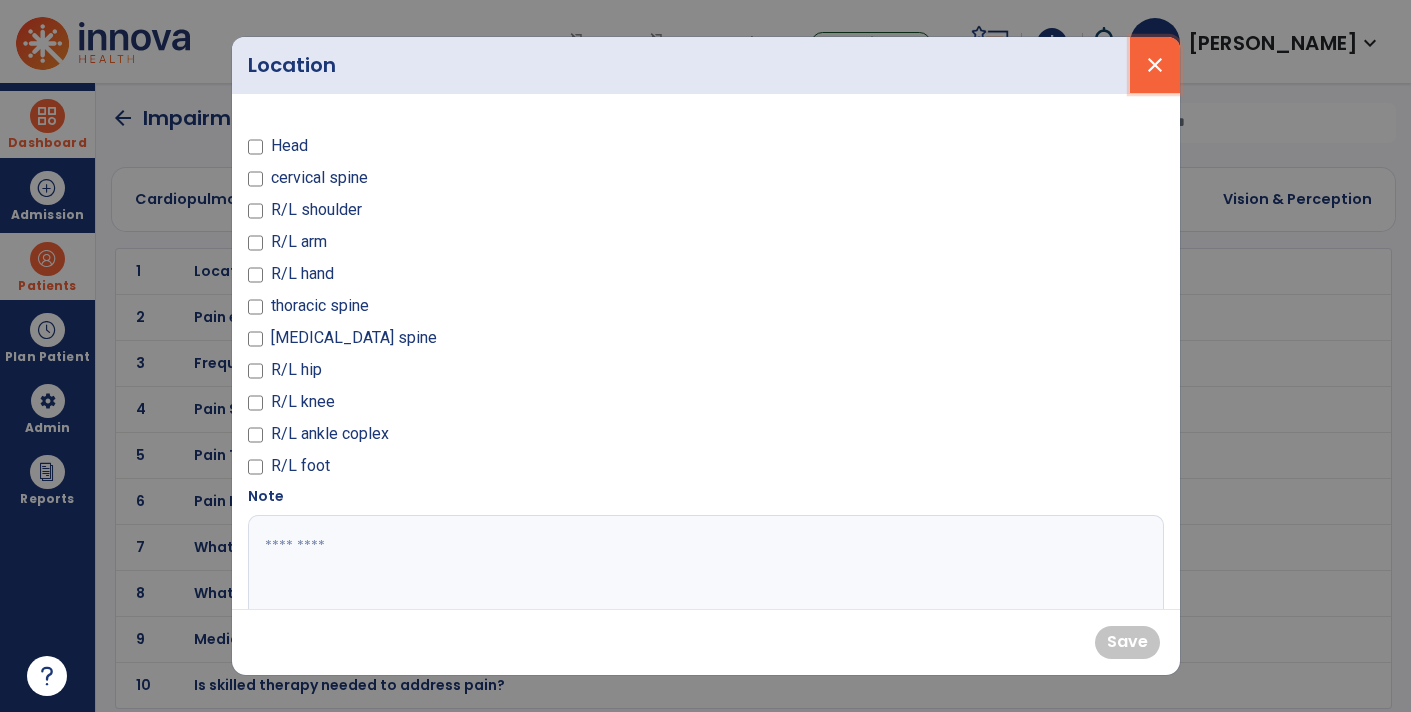 click on "close" at bounding box center (1155, 65) 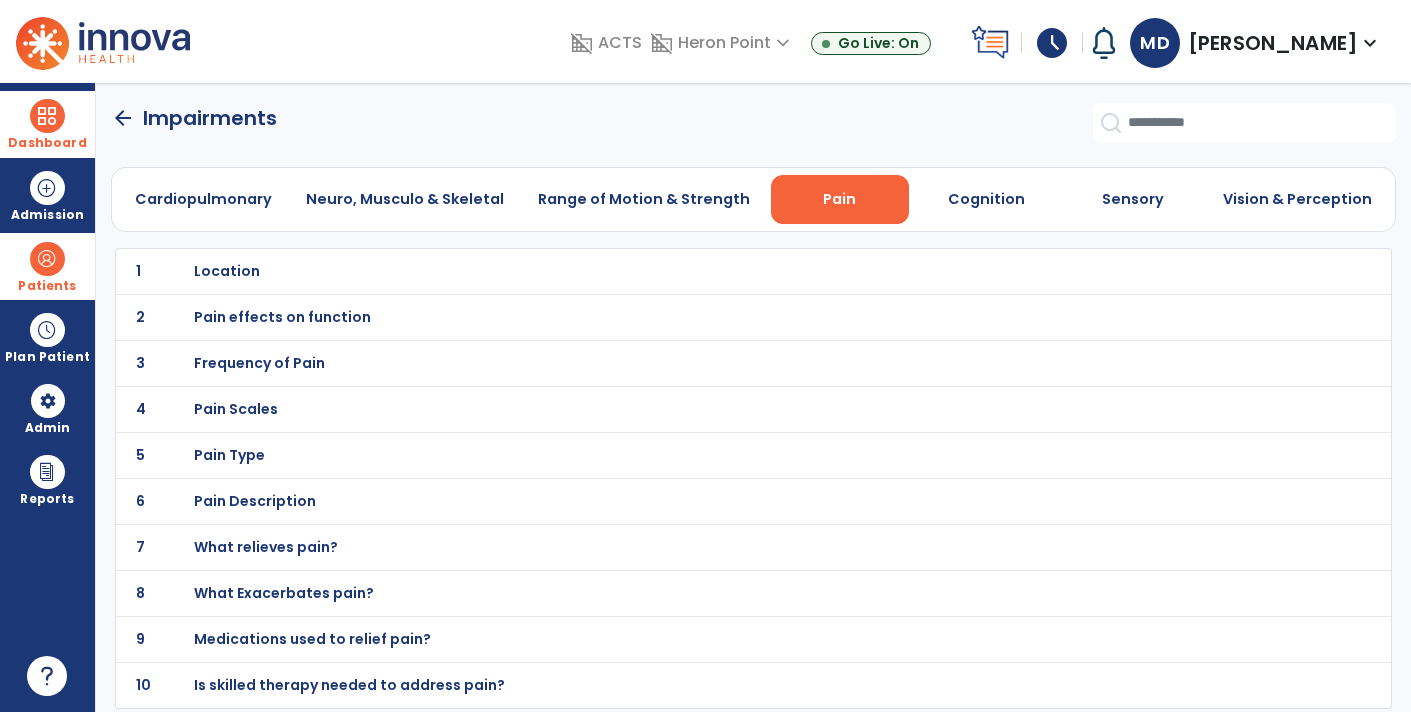 click on "Pain Scales" at bounding box center [710, 271] 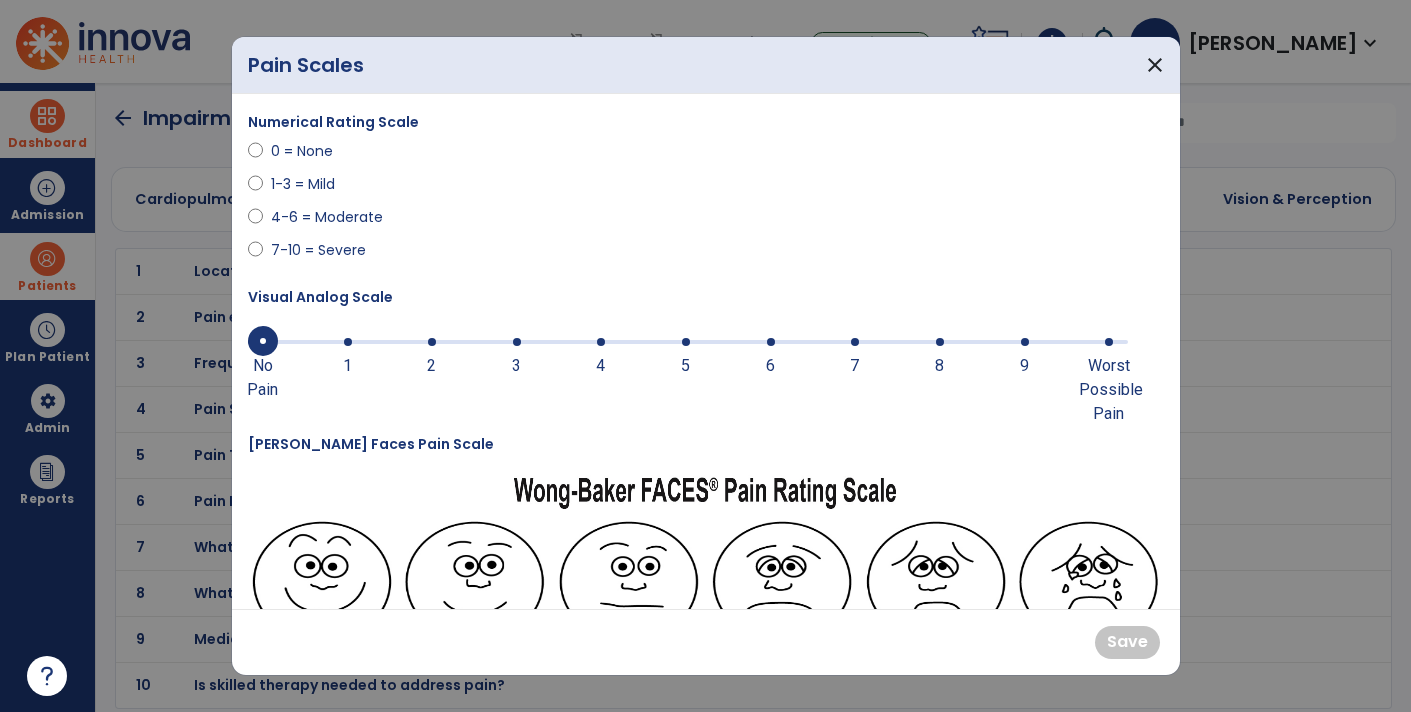 click on "0 = None" at bounding box center [306, 151] 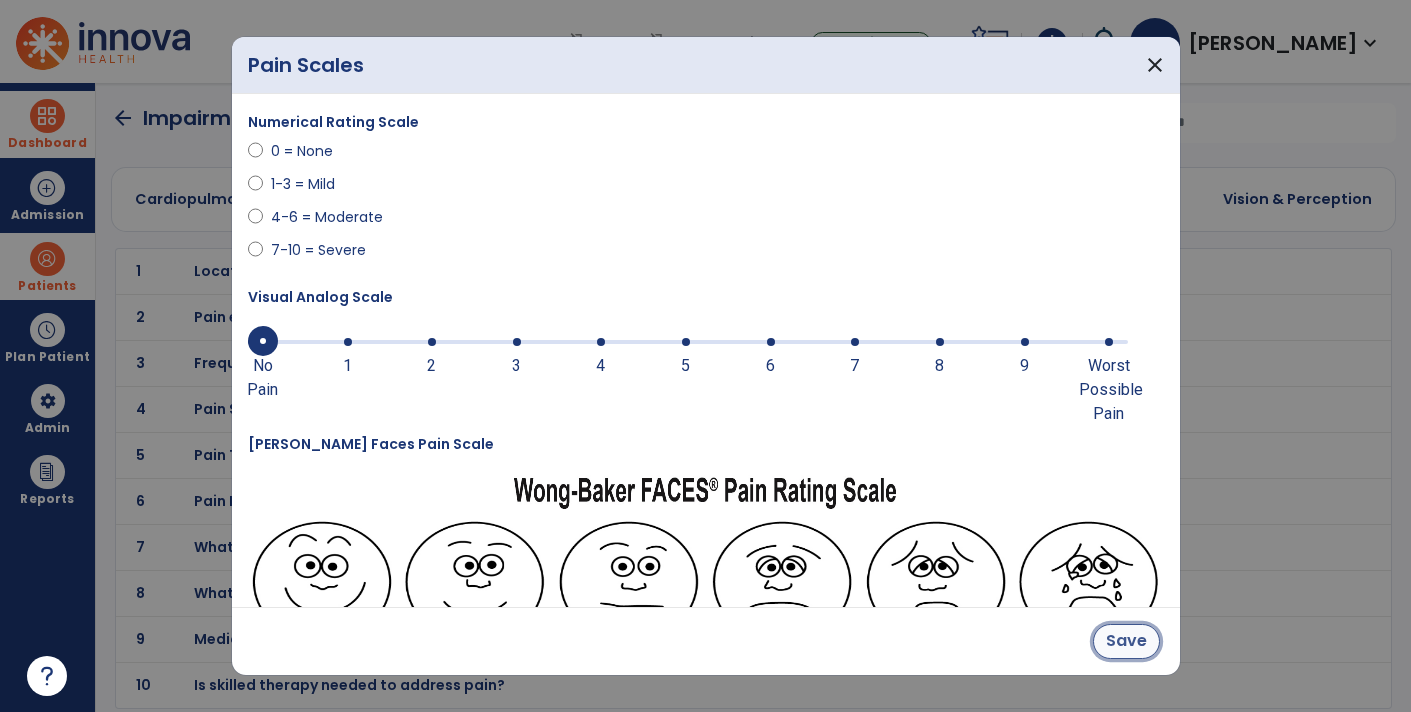 click on "Save" at bounding box center (1126, 641) 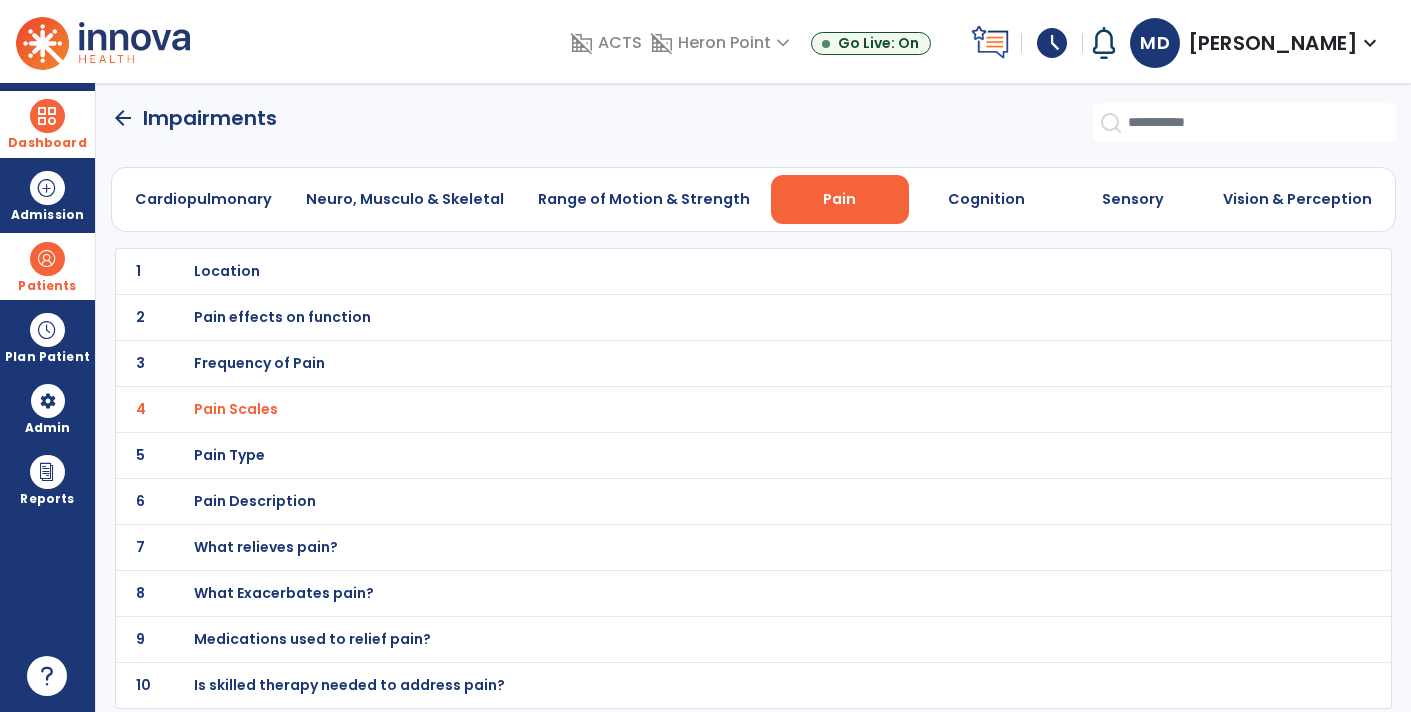 click on "arrow_back" 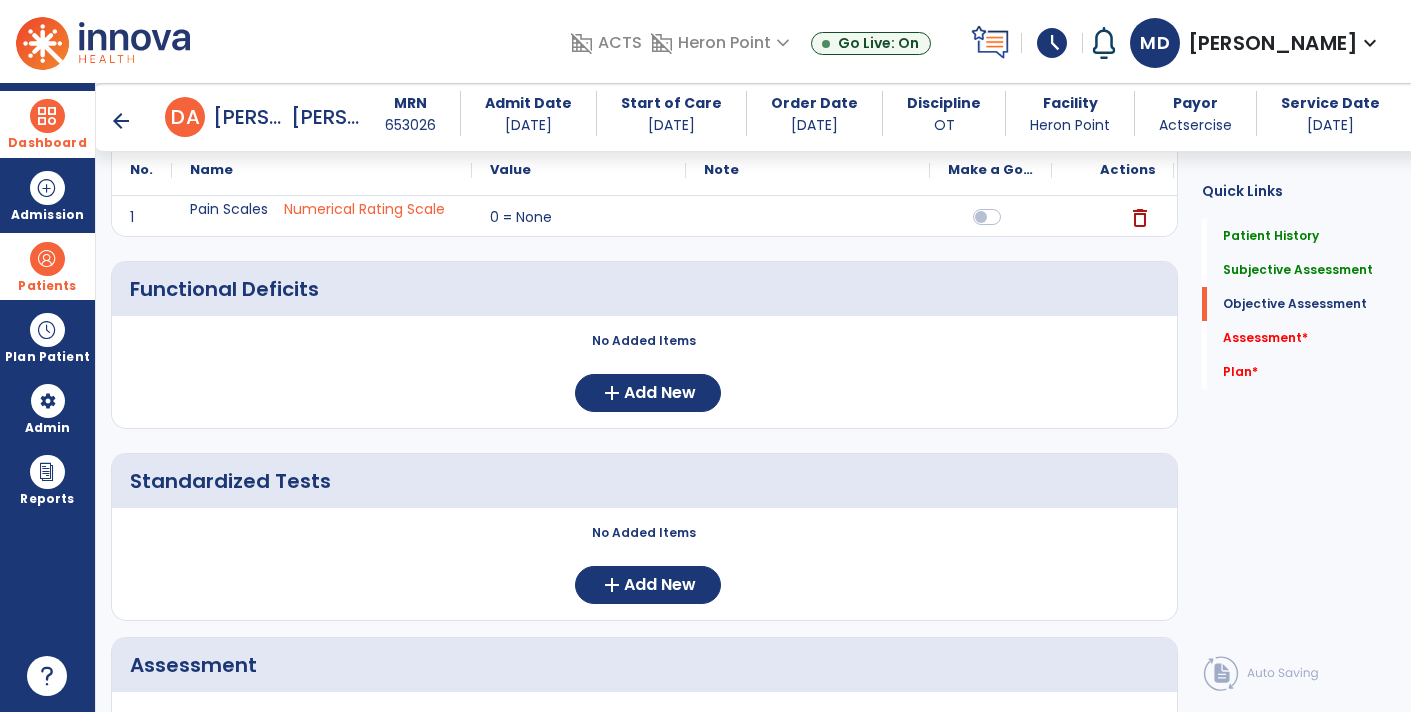 scroll, scrollTop: 793, scrollLeft: 0, axis: vertical 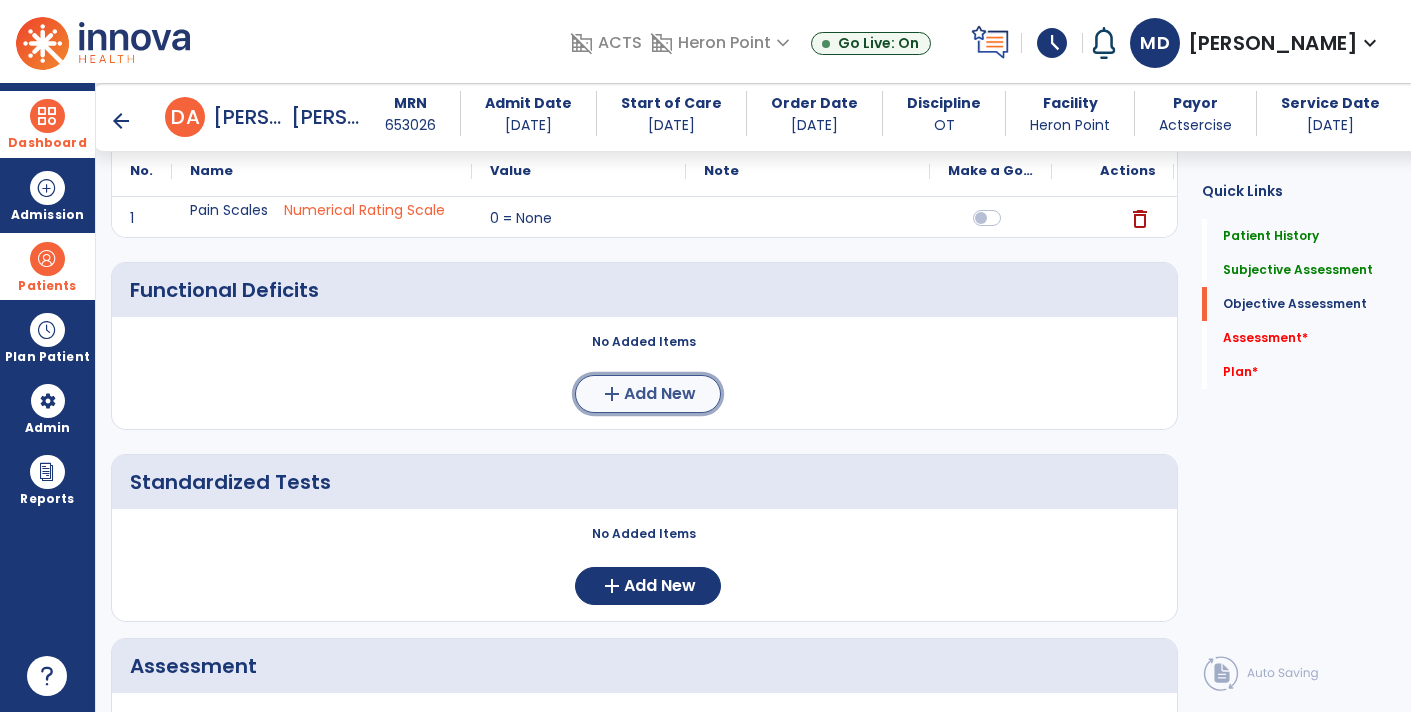 click on "Add New" 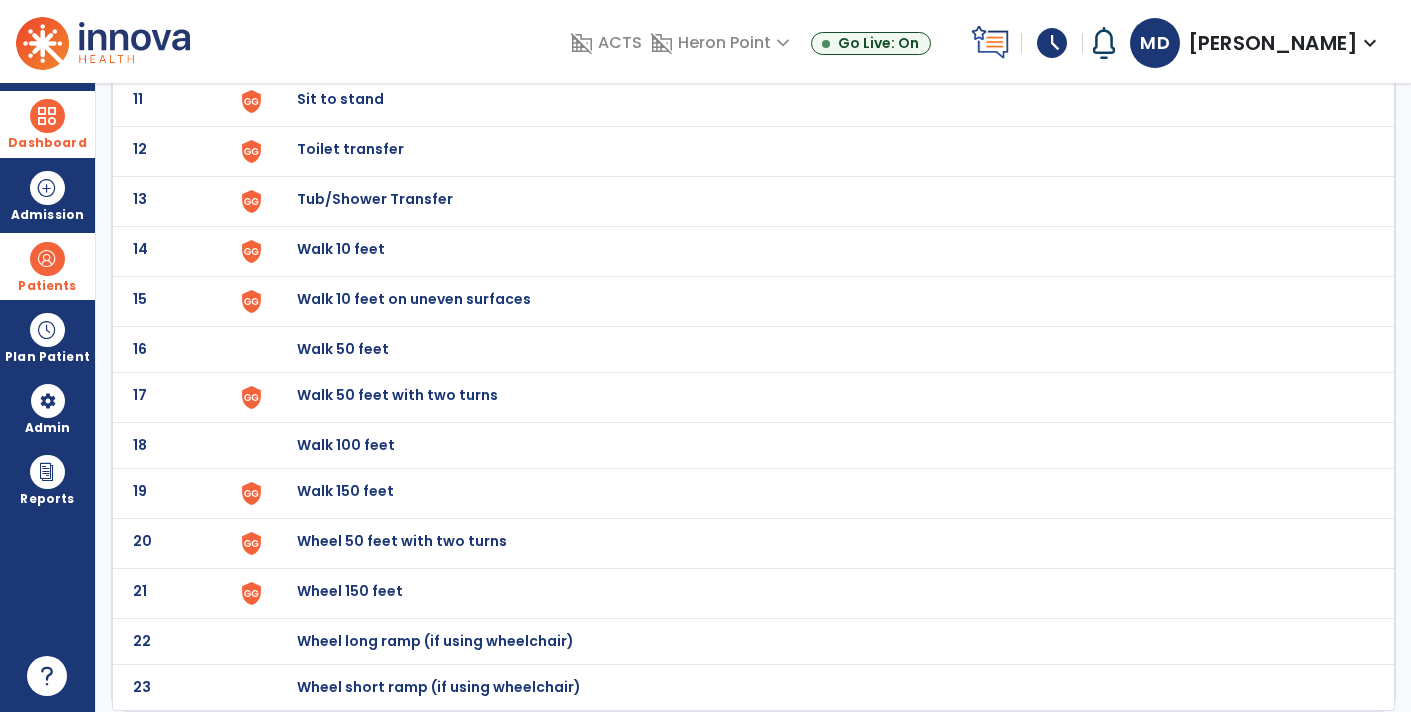 scroll, scrollTop: 0, scrollLeft: 0, axis: both 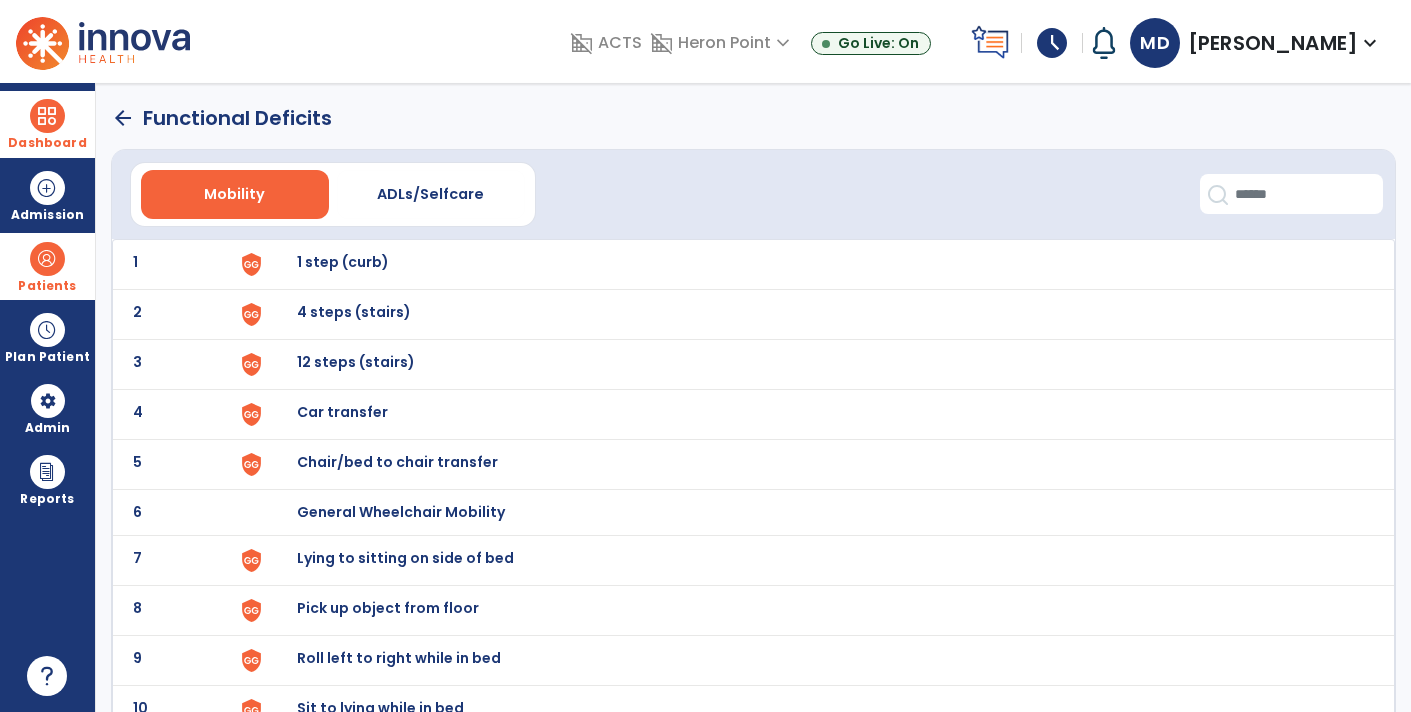 click on "1 step (curb)" at bounding box center [815, 264] 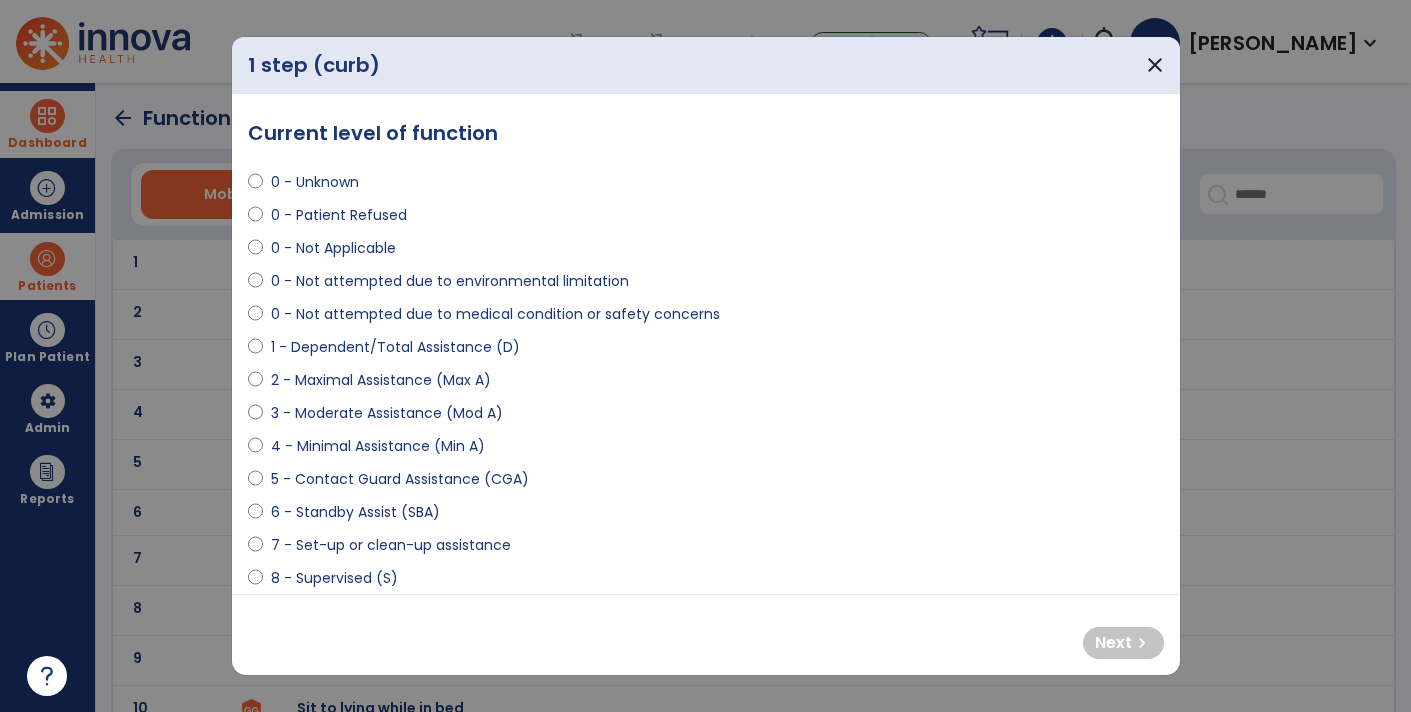 click on "0 - Unknown" at bounding box center [315, 182] 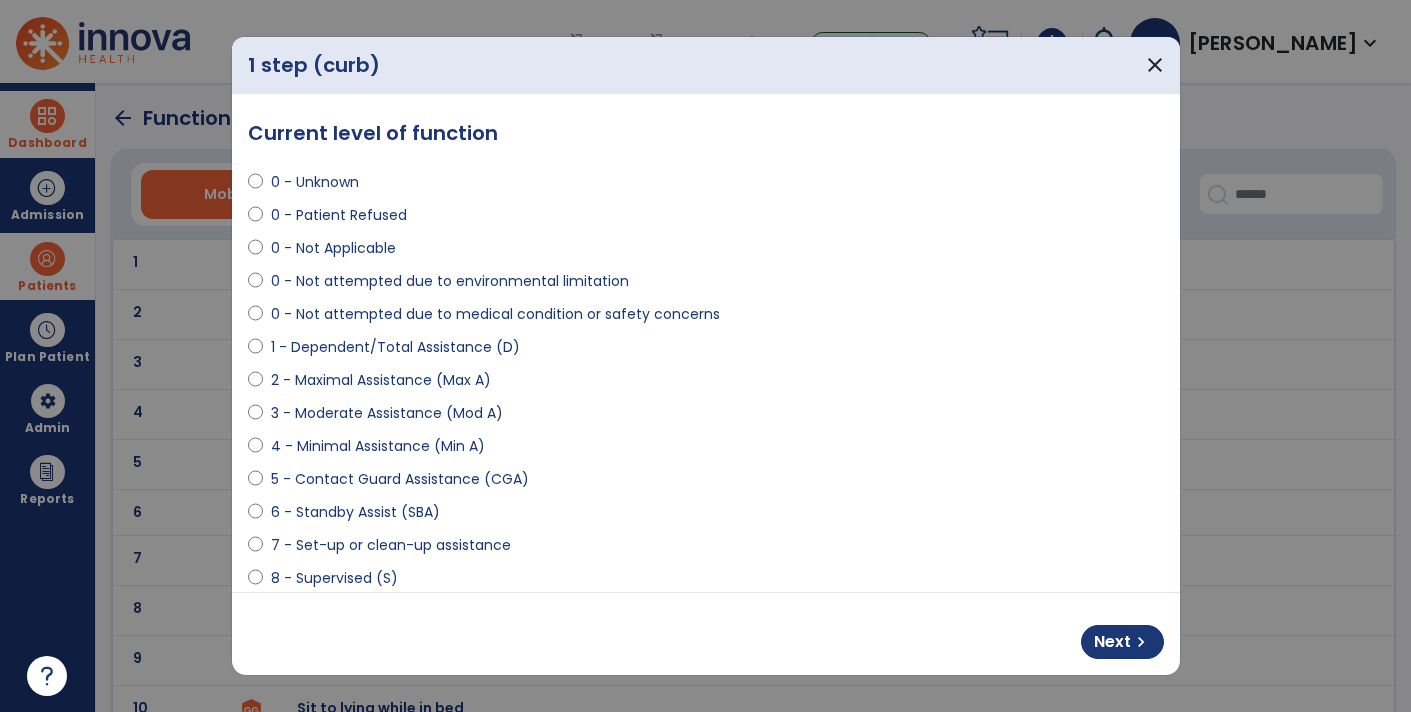 click on "0 - Not attempted due to medical condition or safety concerns" at bounding box center [495, 314] 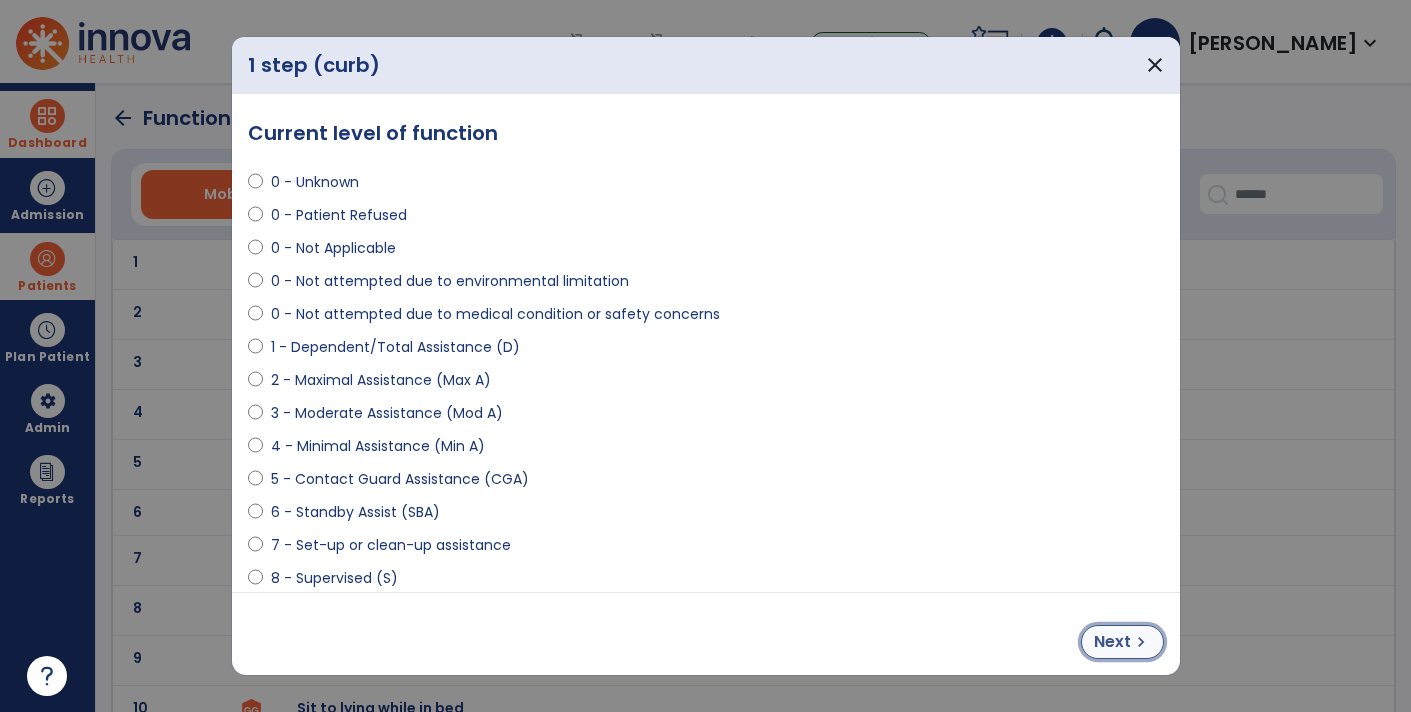 click on "chevron_right" at bounding box center (1141, 642) 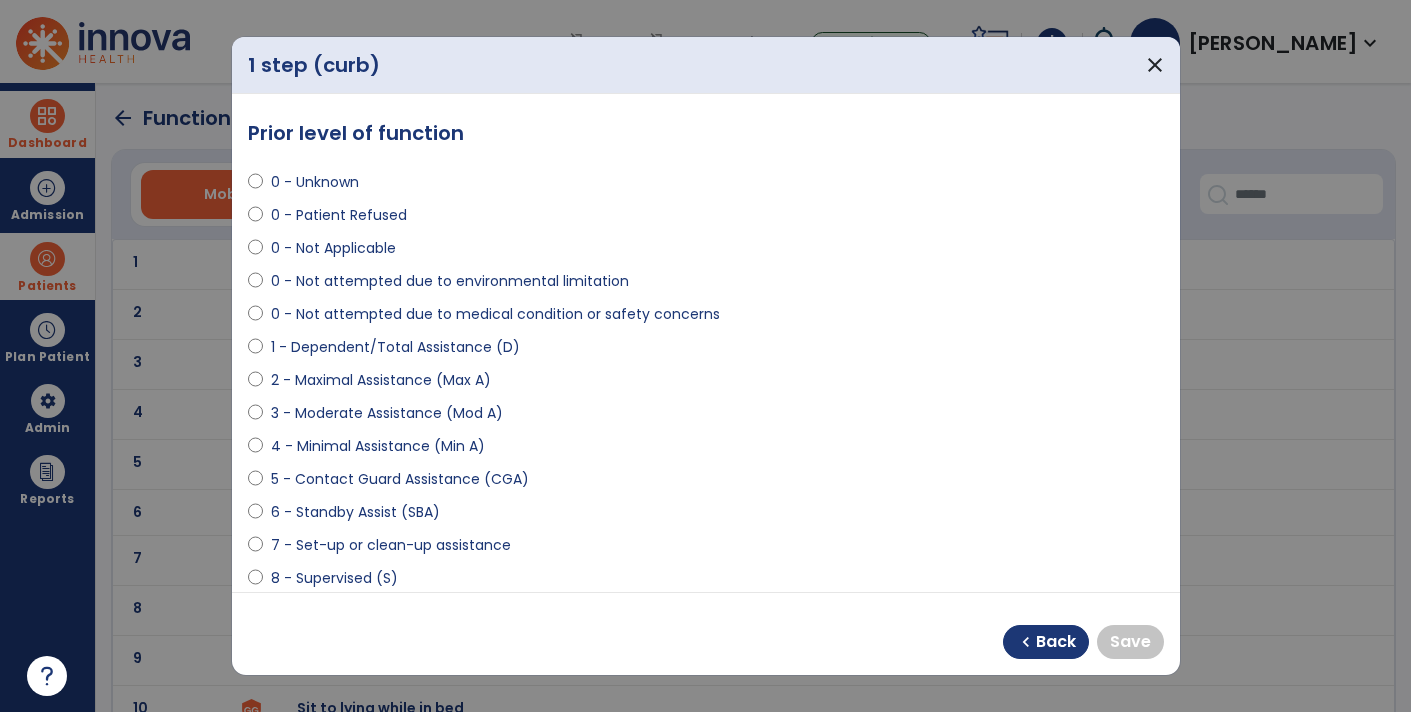click on "0 - Unknown" at bounding box center (315, 182) 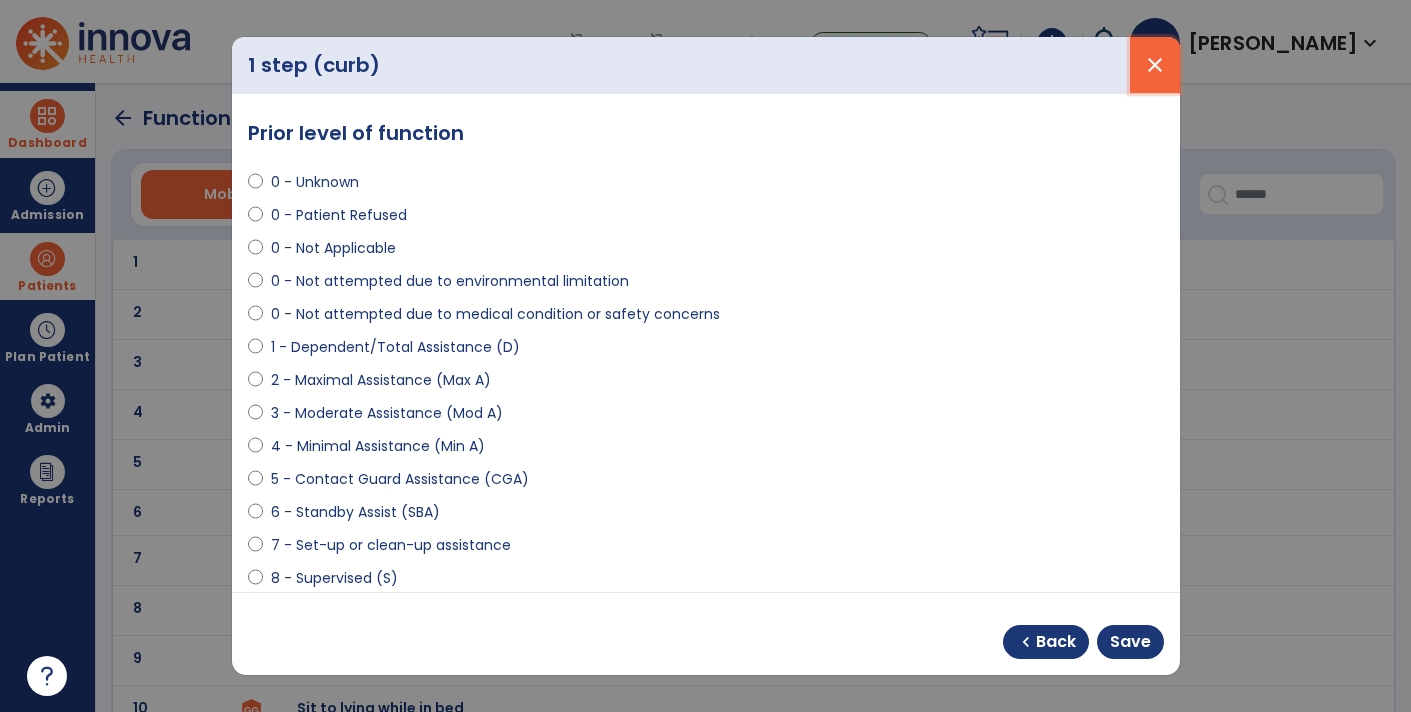 click on "close" at bounding box center [1155, 65] 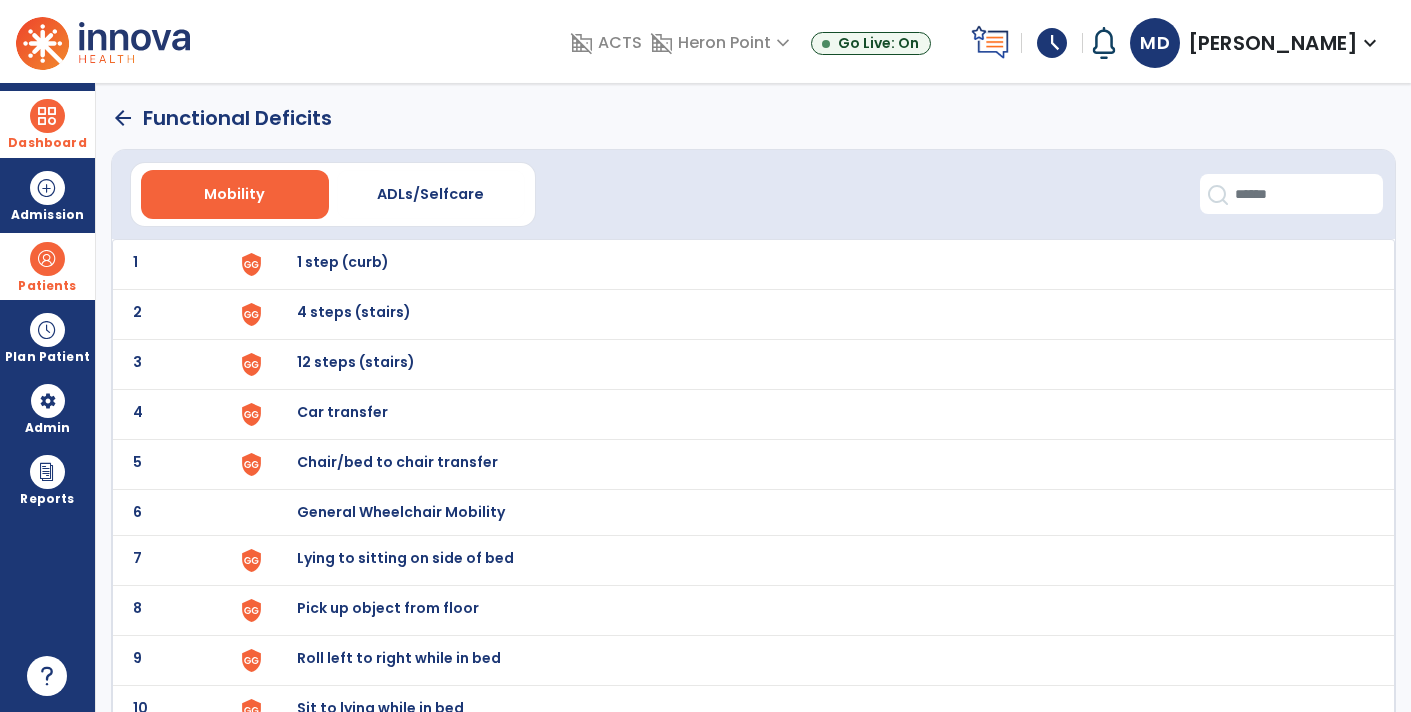 click on "arrow_back" 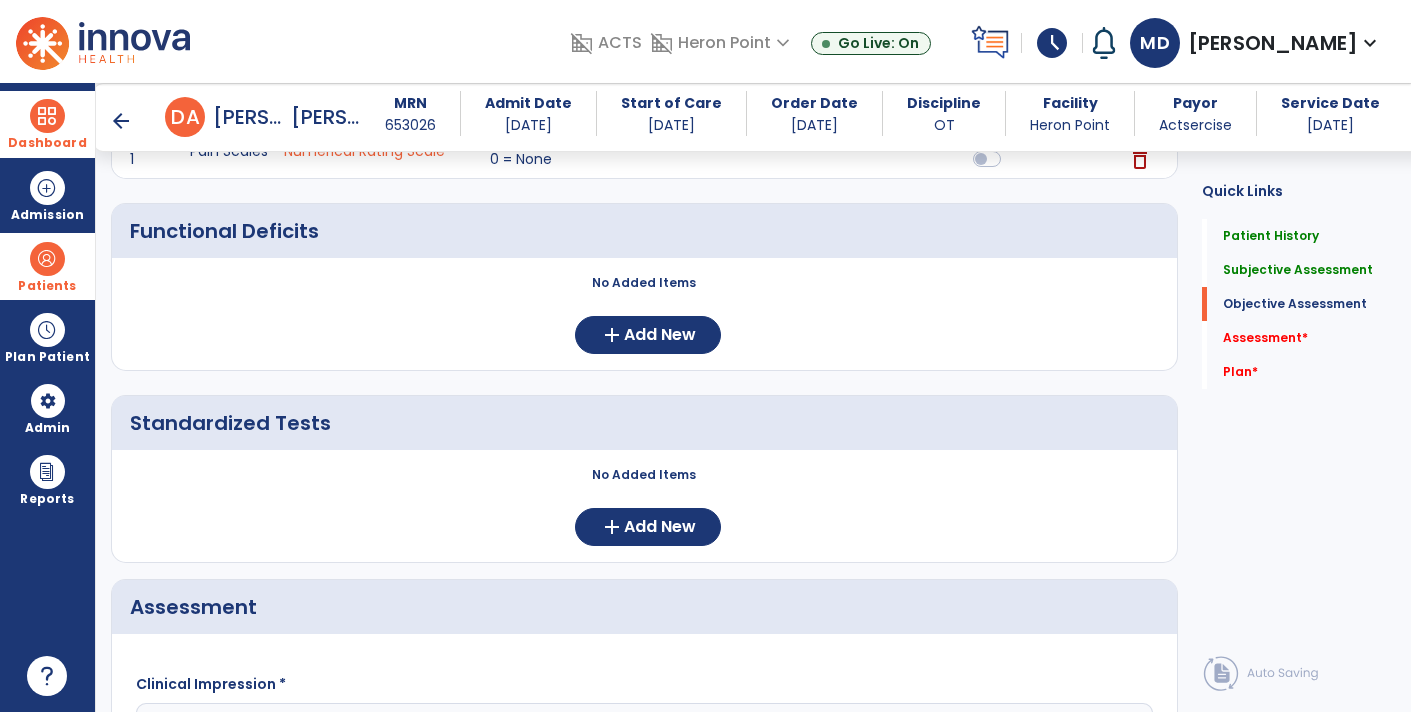 scroll, scrollTop: 854, scrollLeft: 0, axis: vertical 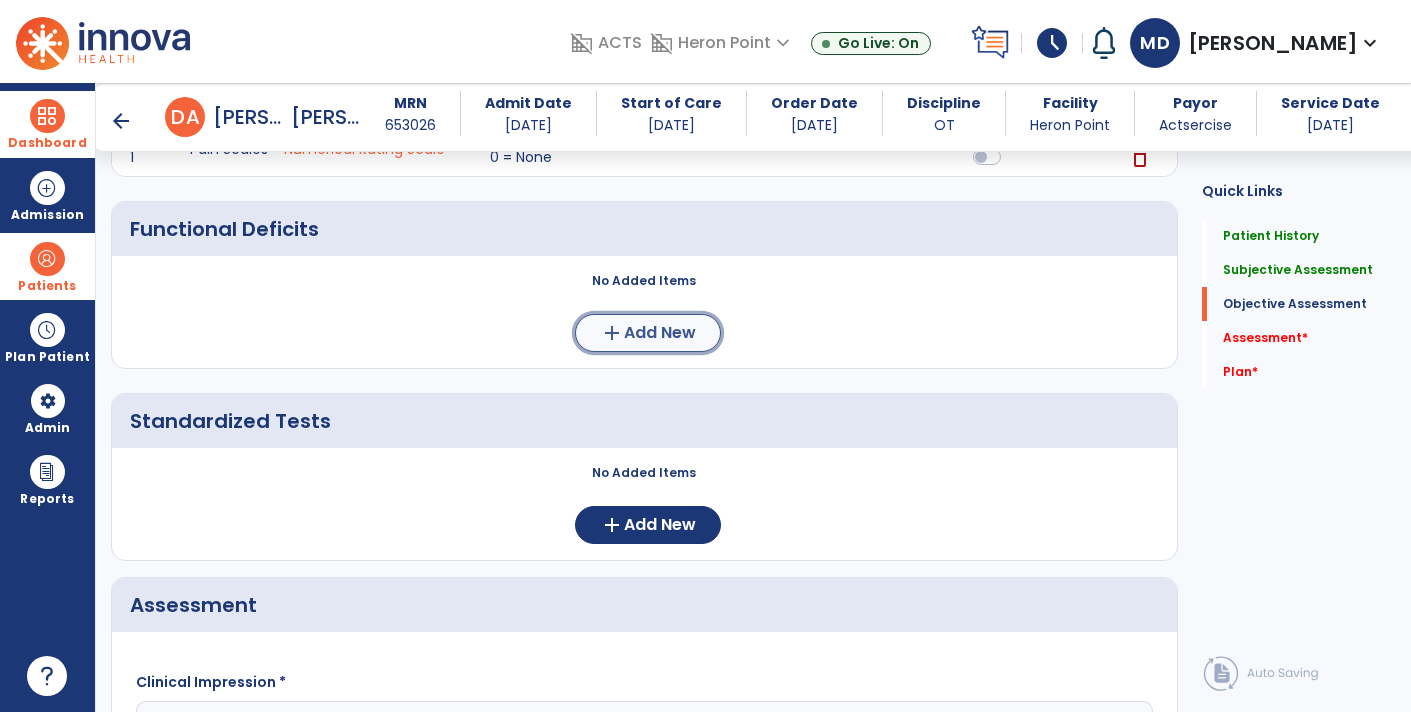 click on "Add New" 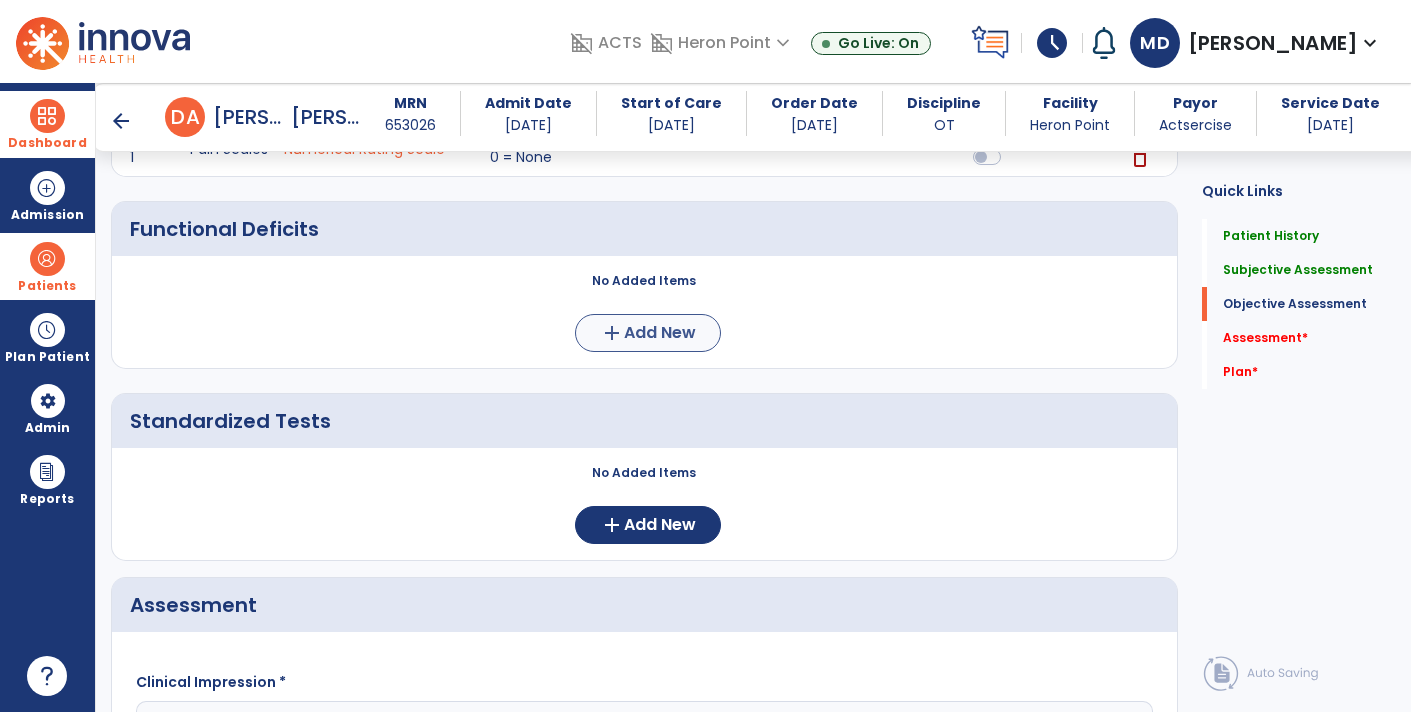scroll, scrollTop: 0, scrollLeft: 0, axis: both 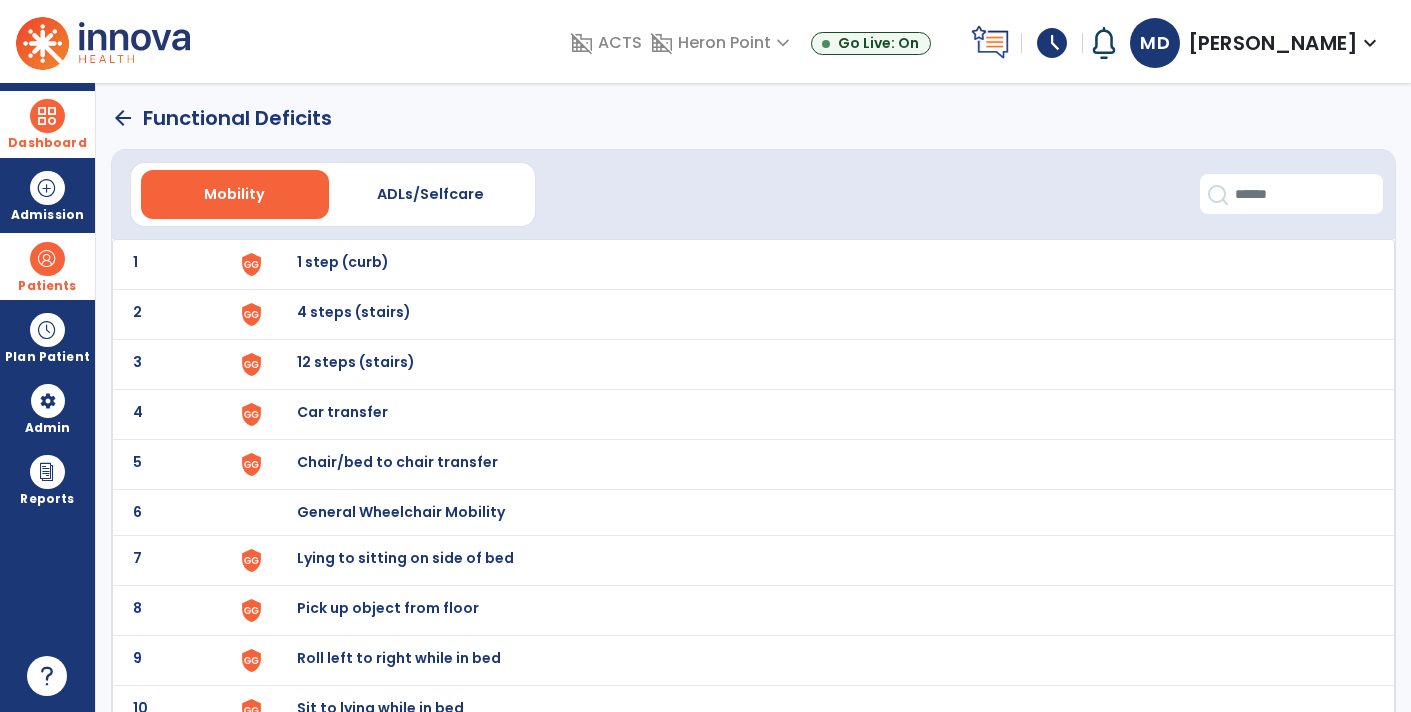 click on "1 step (curb)" at bounding box center [343, 262] 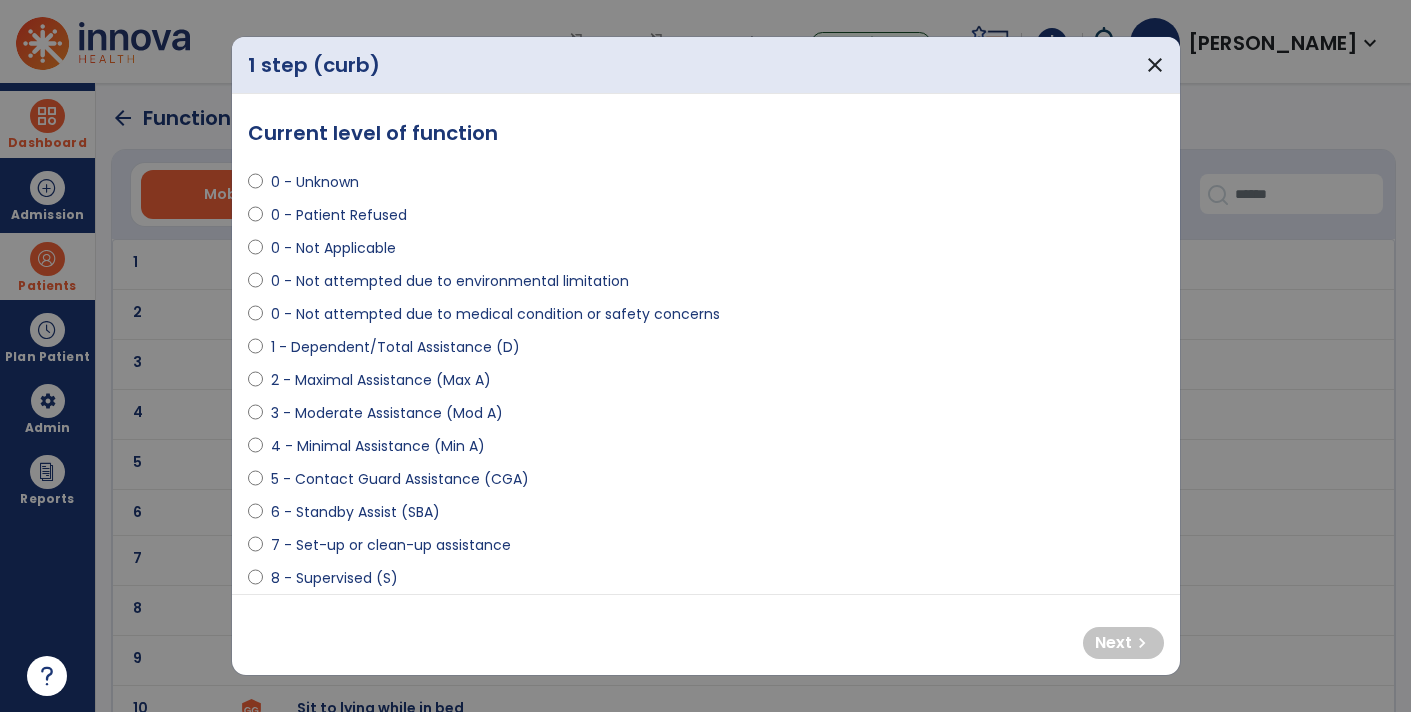 click on "0 - Unknown" at bounding box center (315, 182) 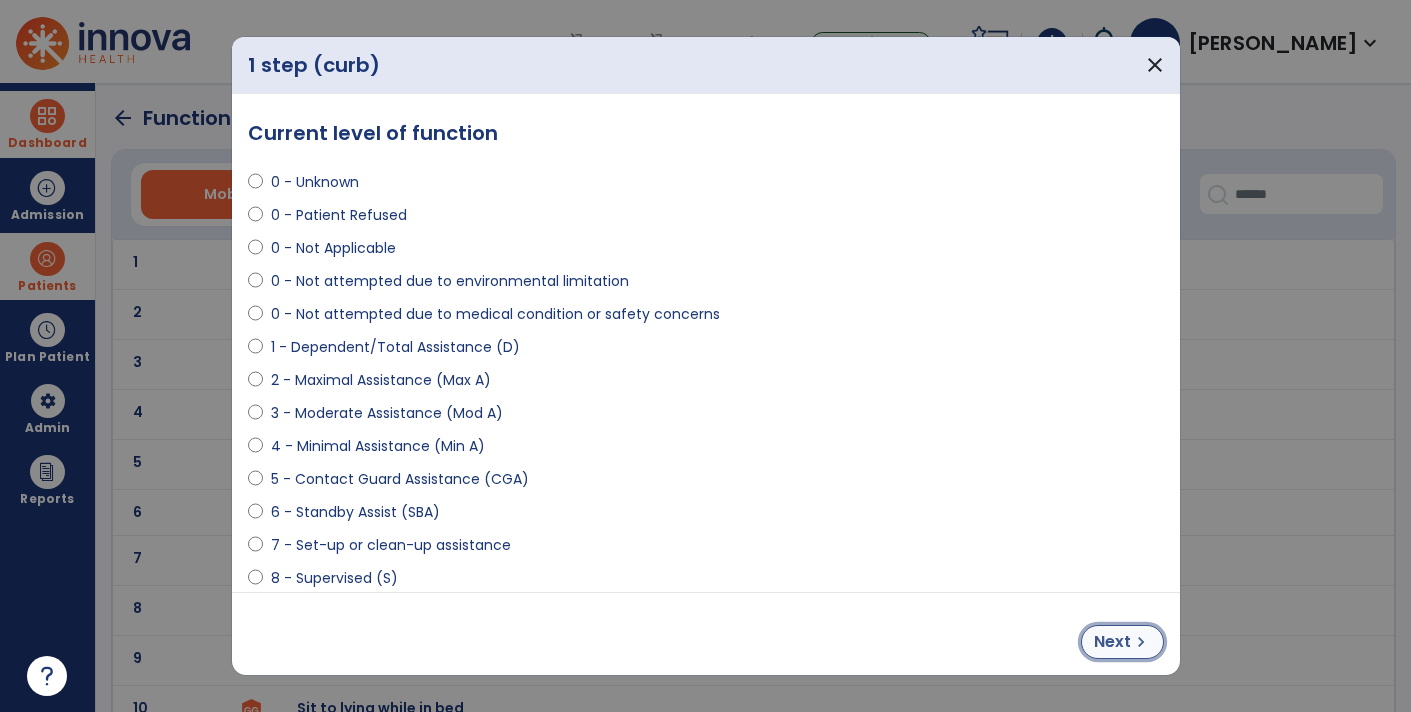 click on "Next  chevron_right" at bounding box center [1122, 642] 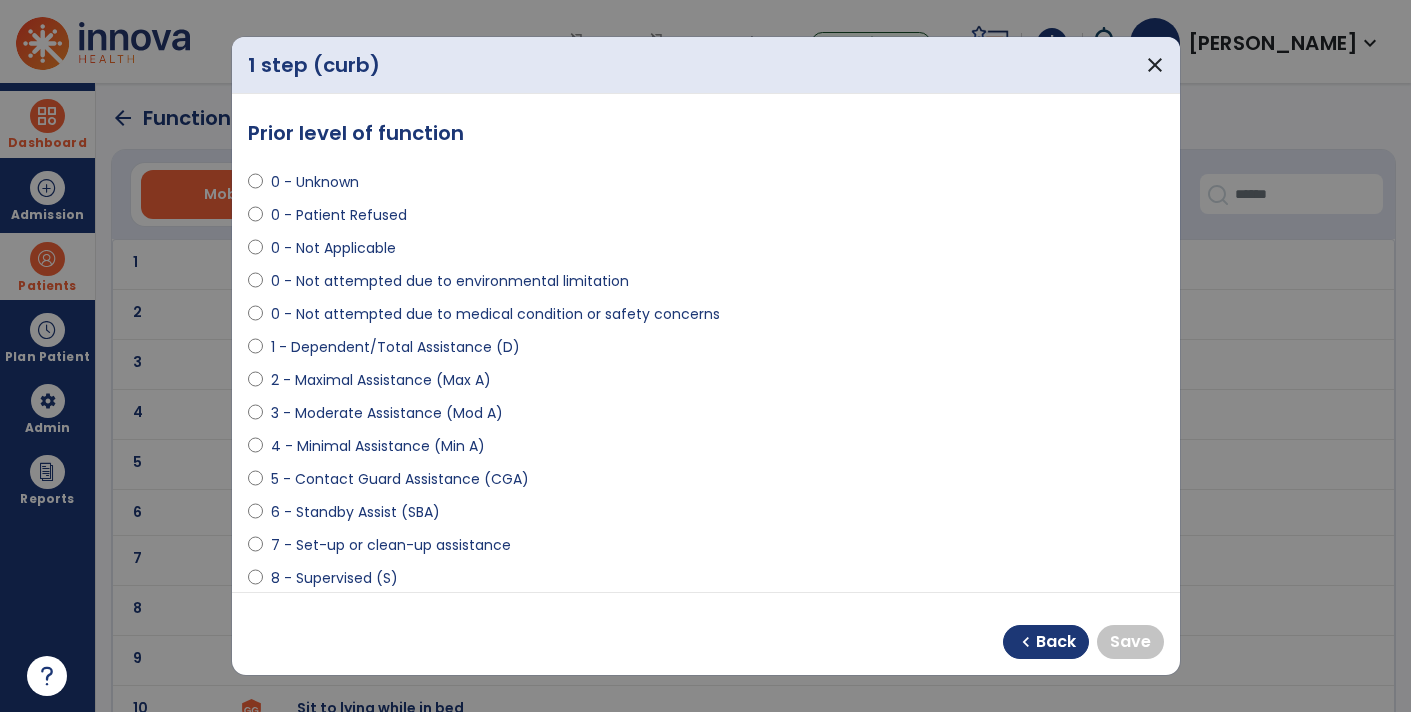 click on "0 - Unknown" at bounding box center (315, 182) 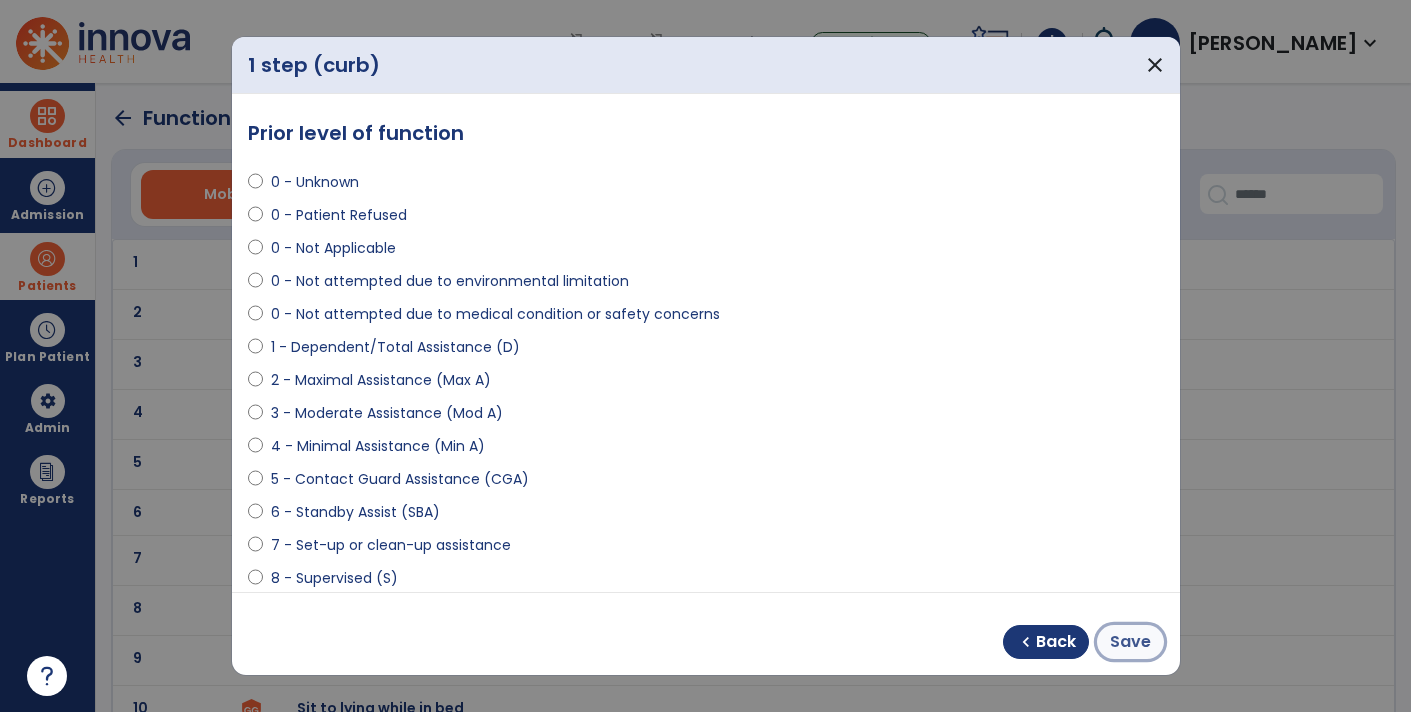 click on "Save" at bounding box center [1130, 642] 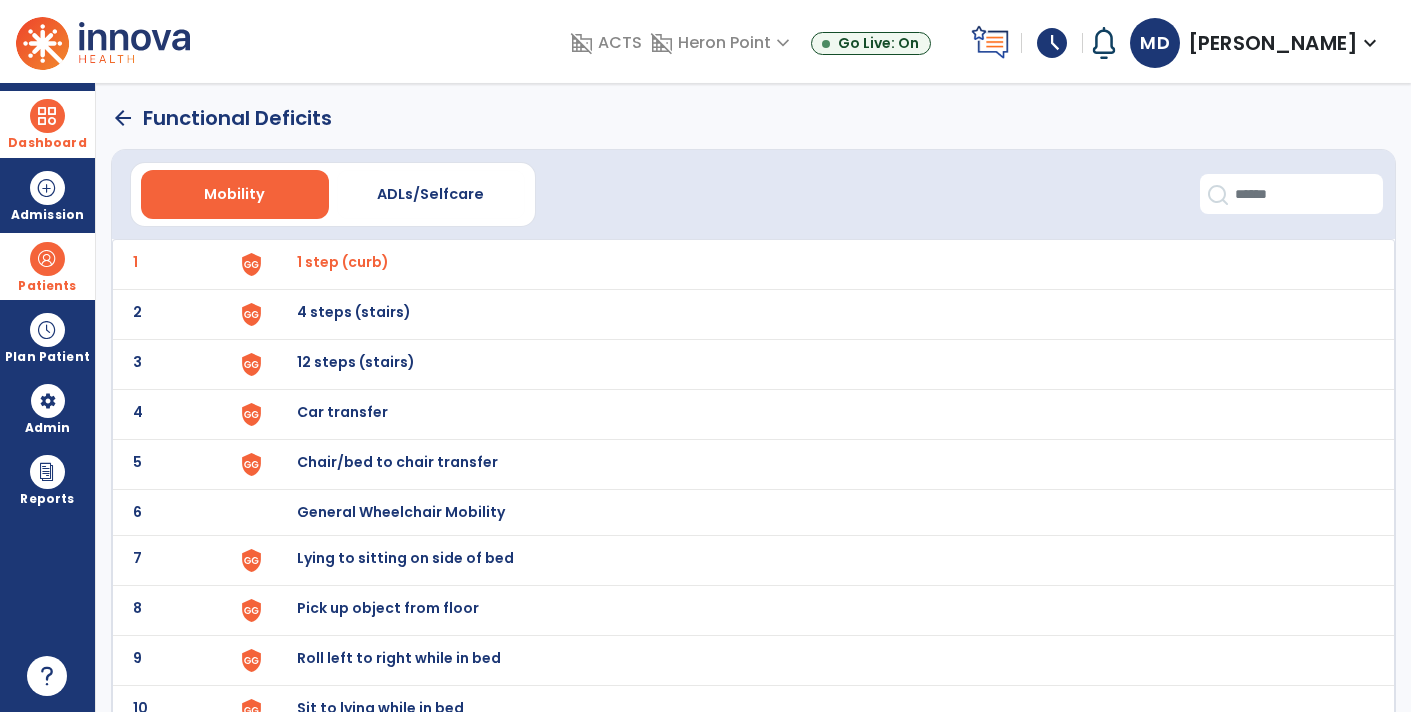 click on "arrow_back" 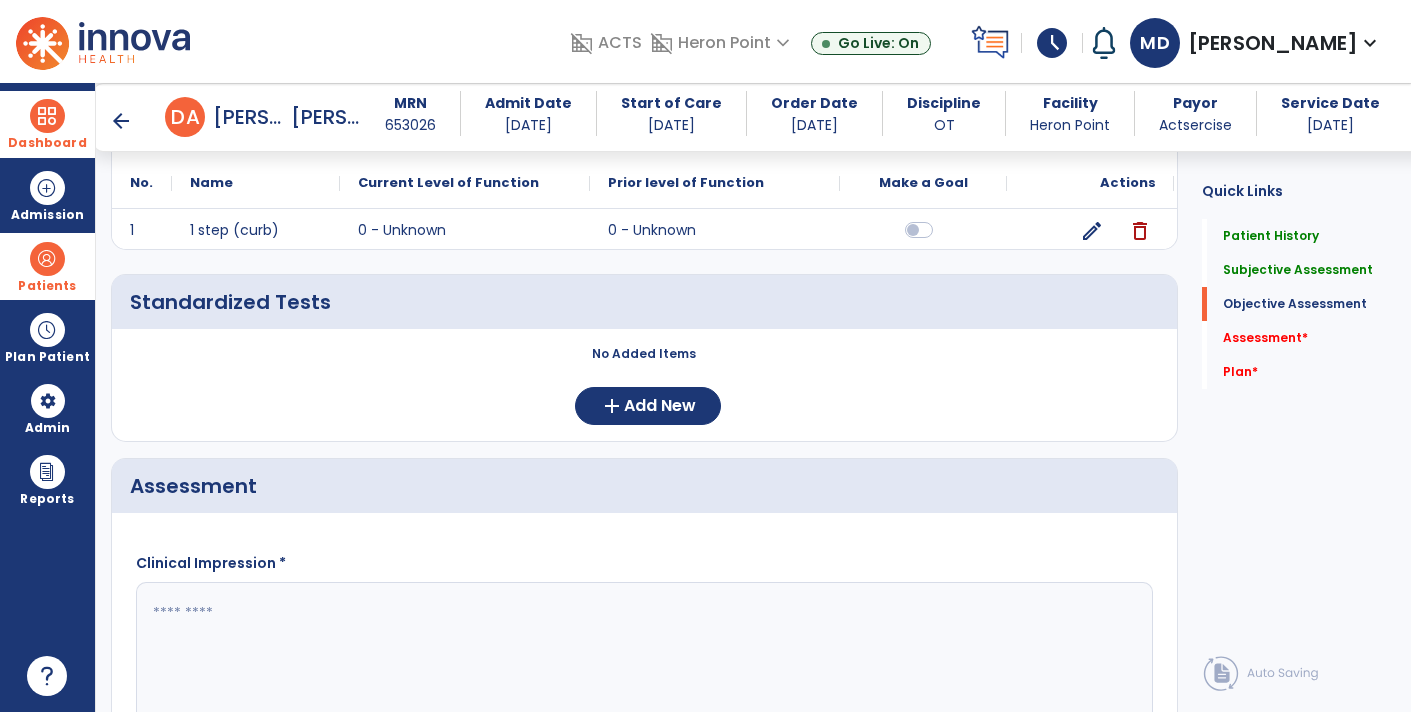 scroll, scrollTop: 957, scrollLeft: 0, axis: vertical 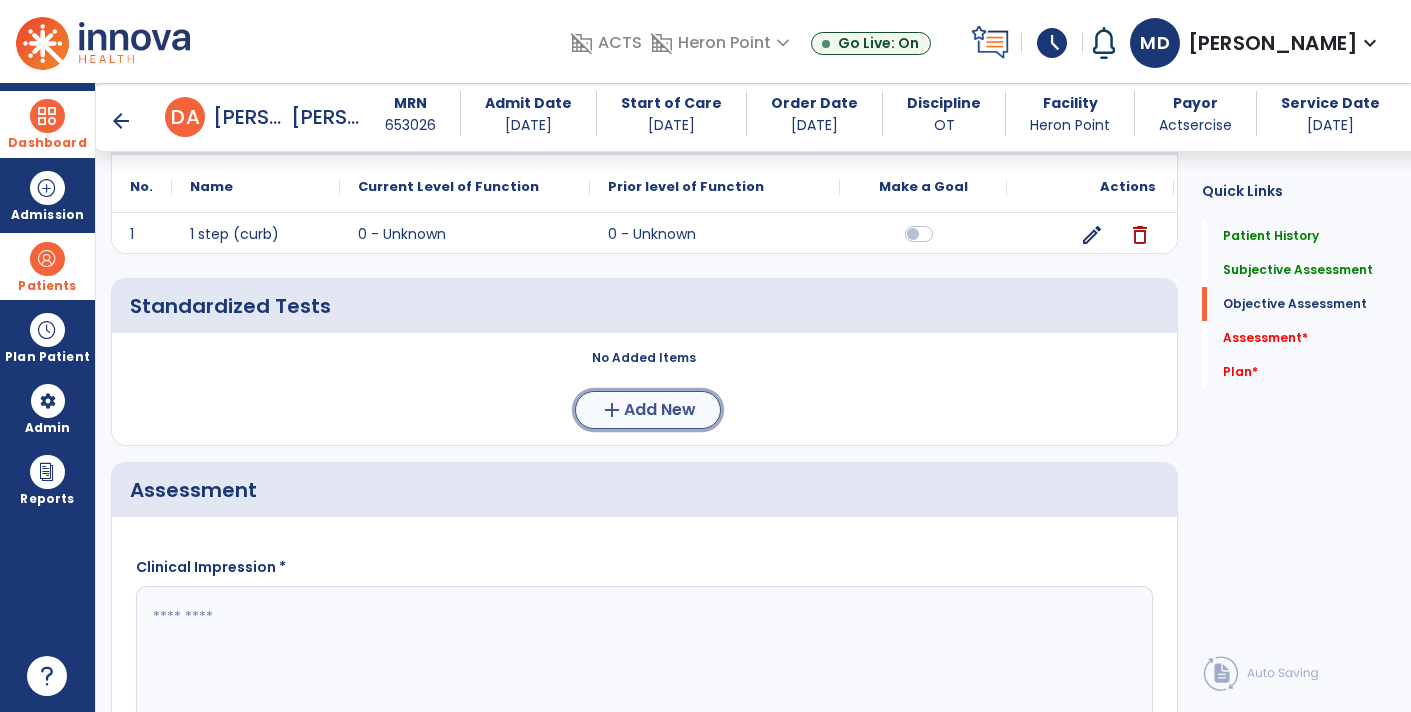 click on "add  Add New" 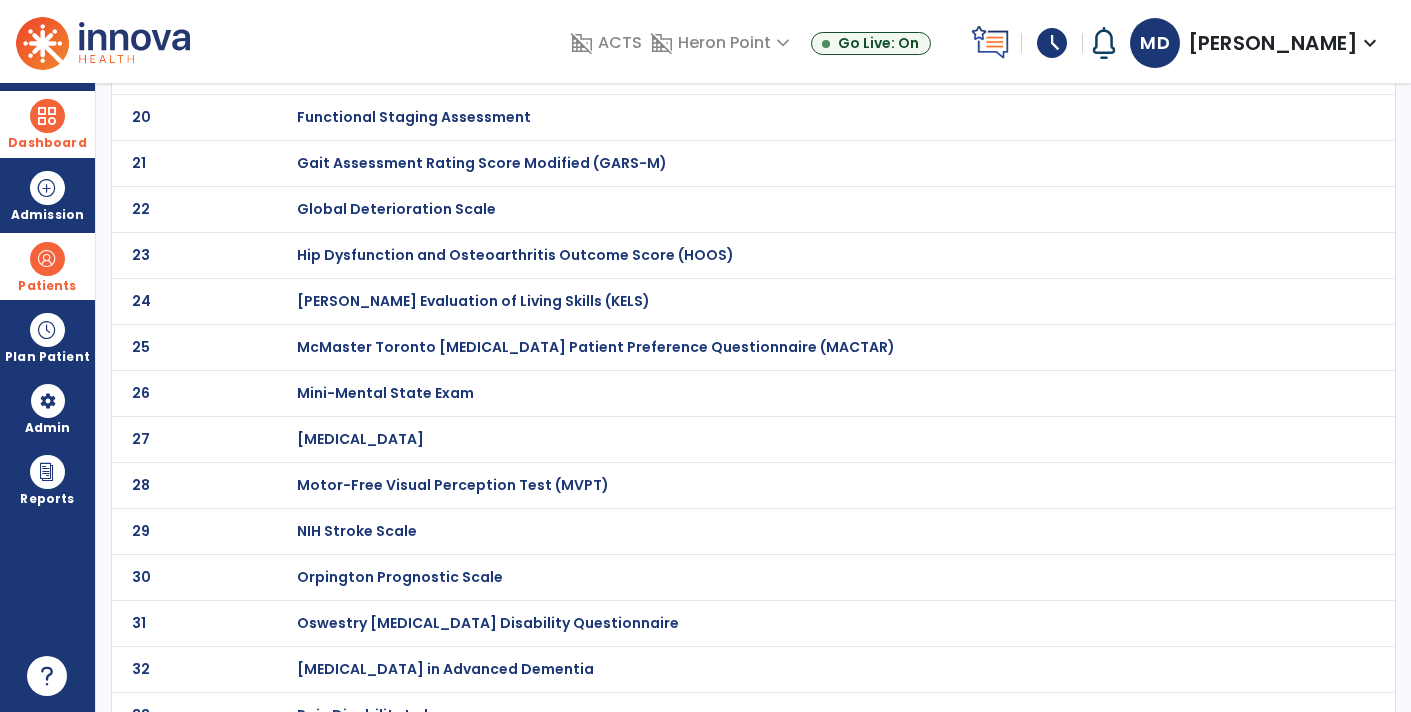 scroll, scrollTop: 0, scrollLeft: 0, axis: both 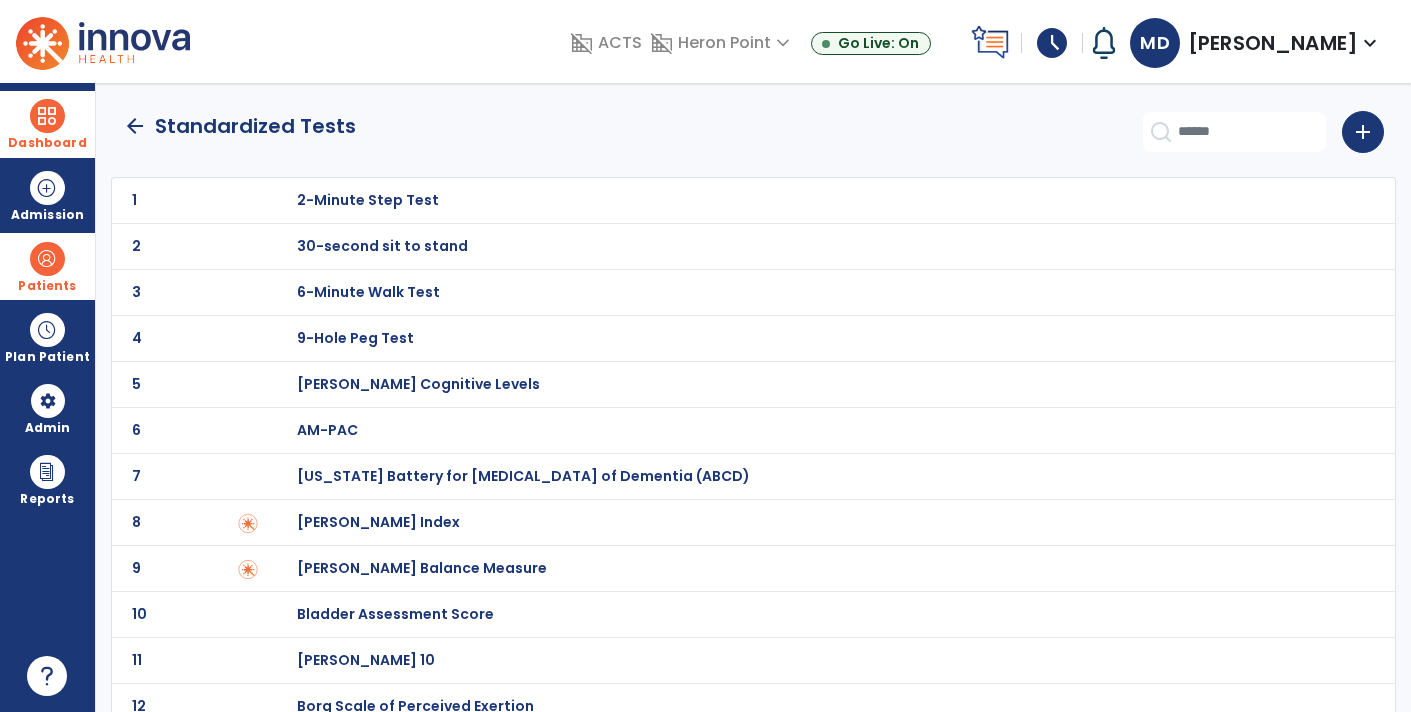 click on "1 2-Minute Step Test" 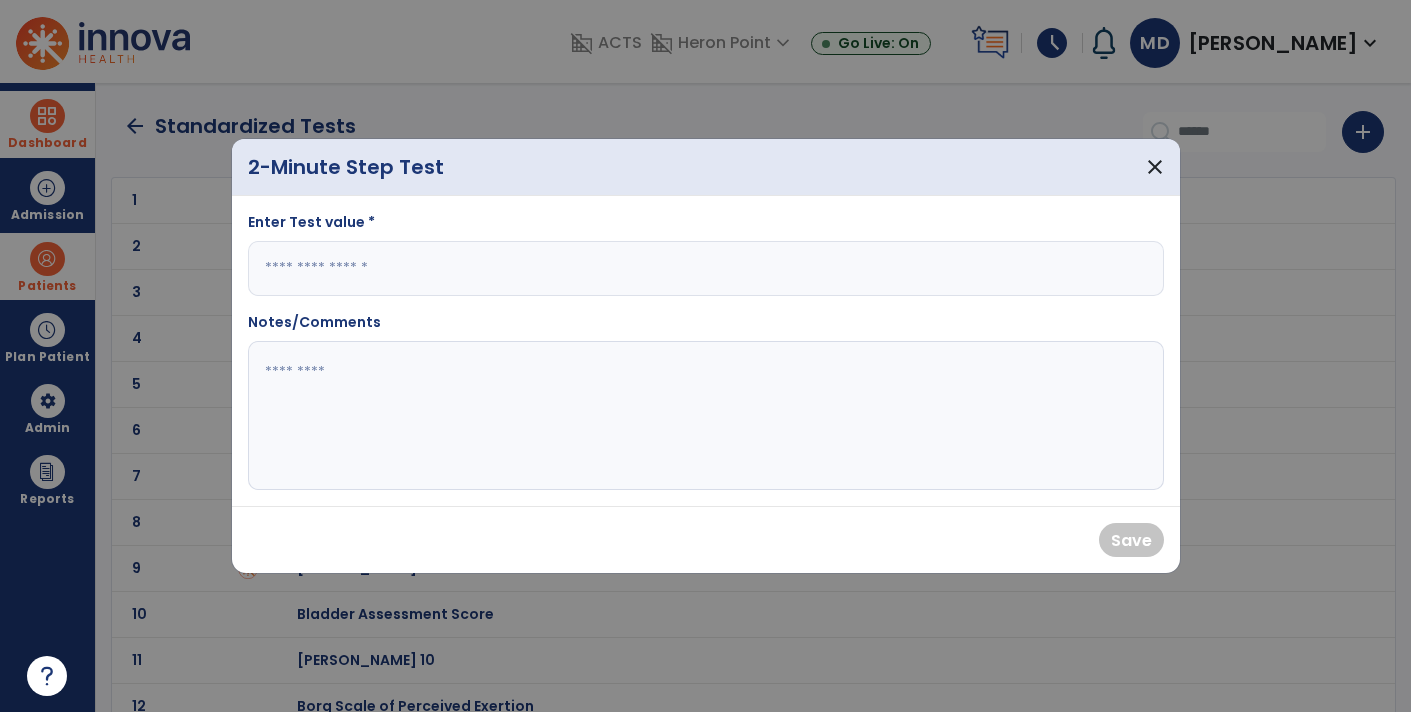 click at bounding box center (706, 268) 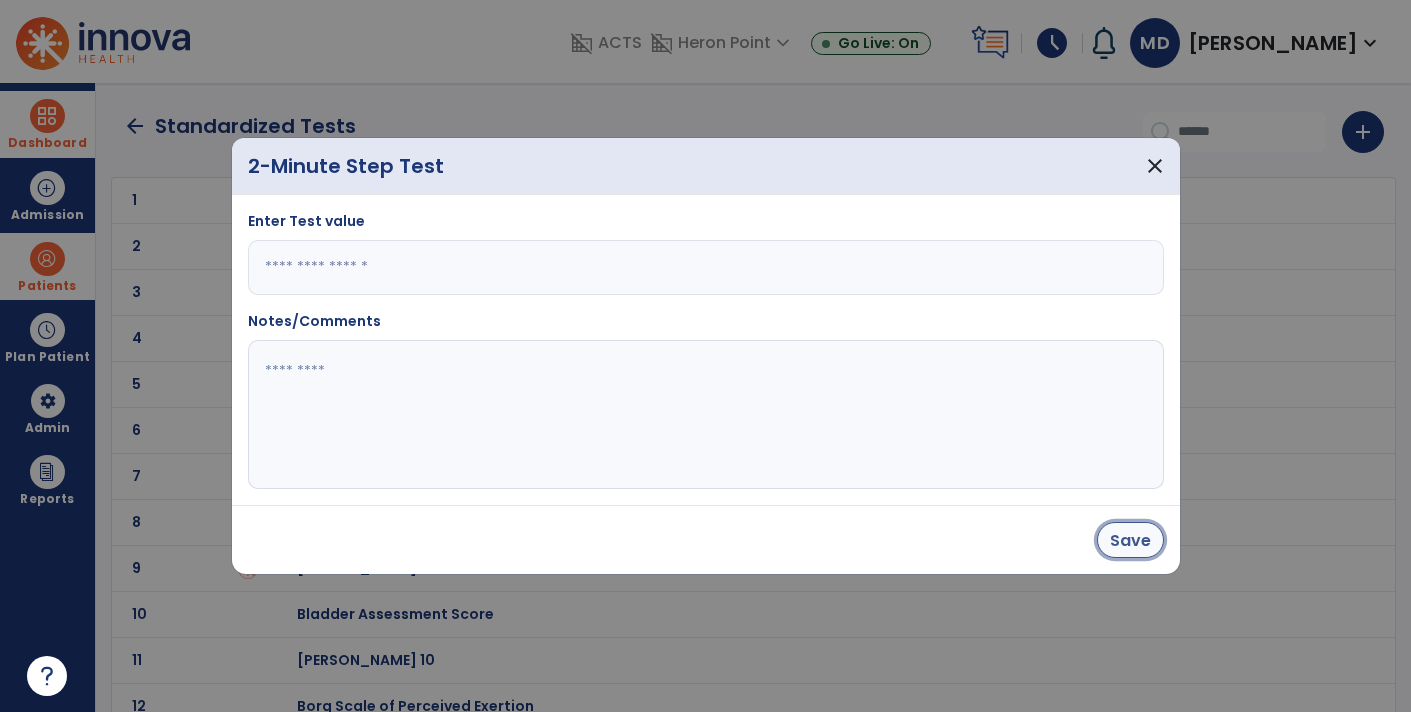 click on "Save" at bounding box center (1130, 540) 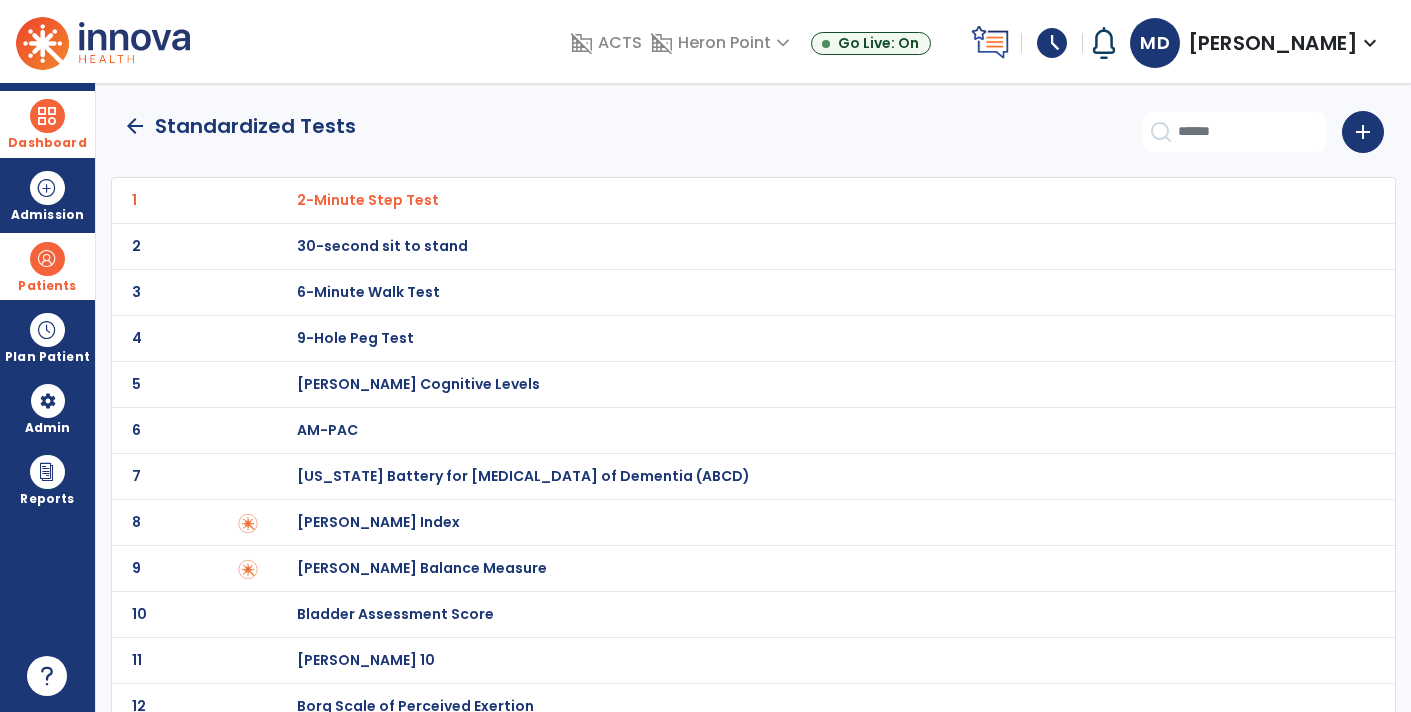 click on "arrow_back" 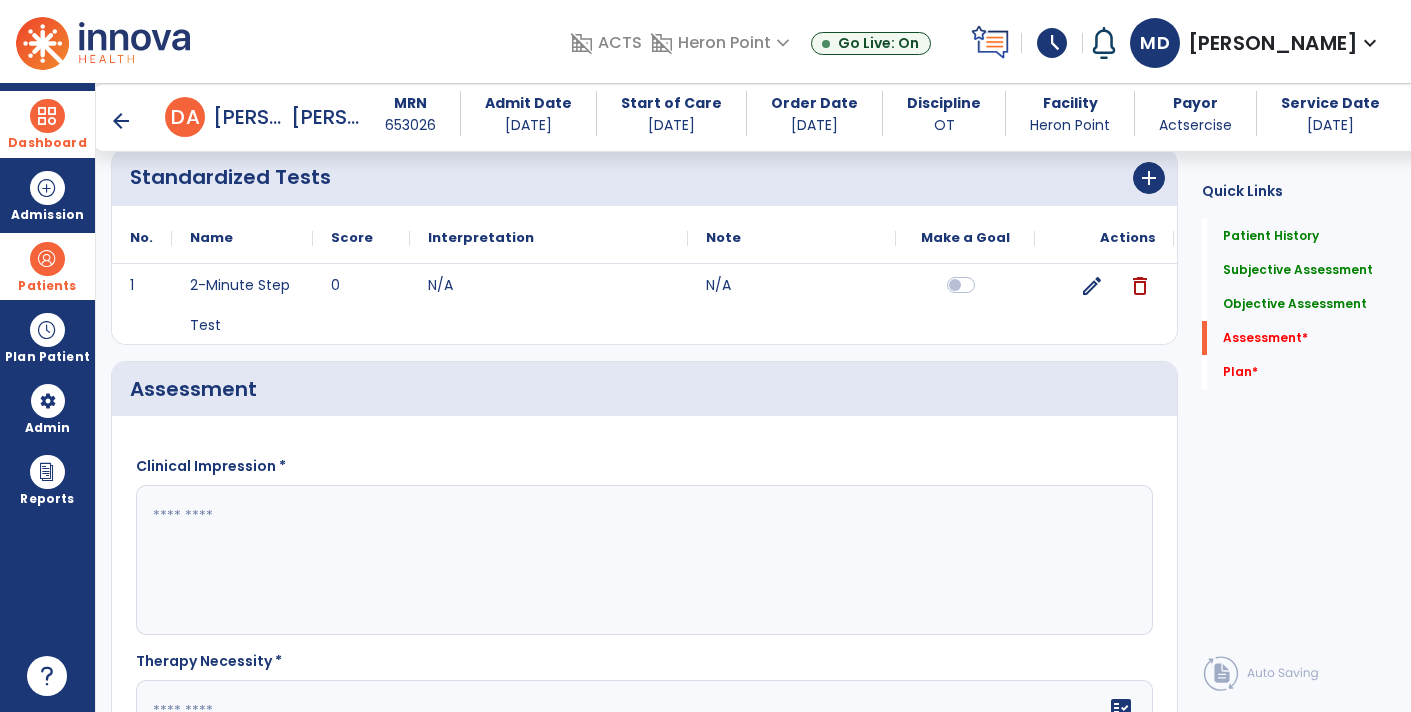 scroll, scrollTop: 1089, scrollLeft: 0, axis: vertical 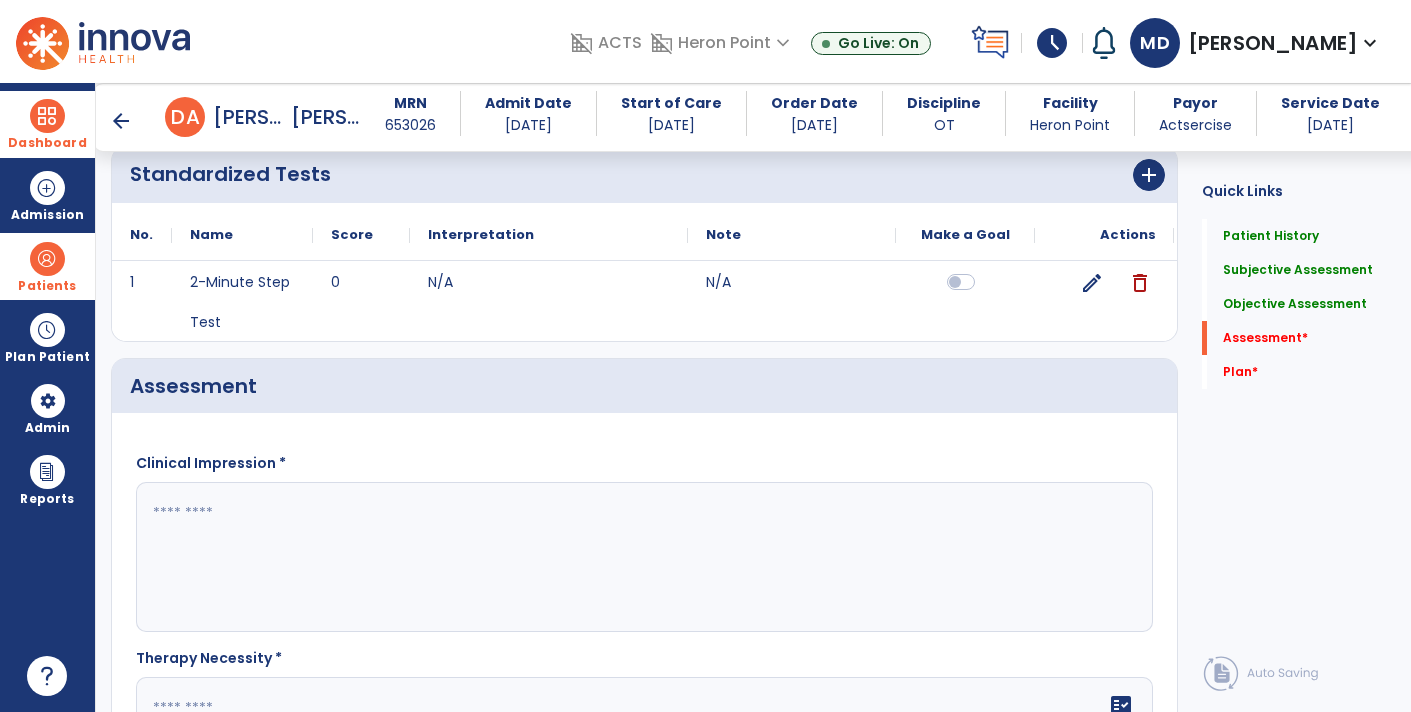click 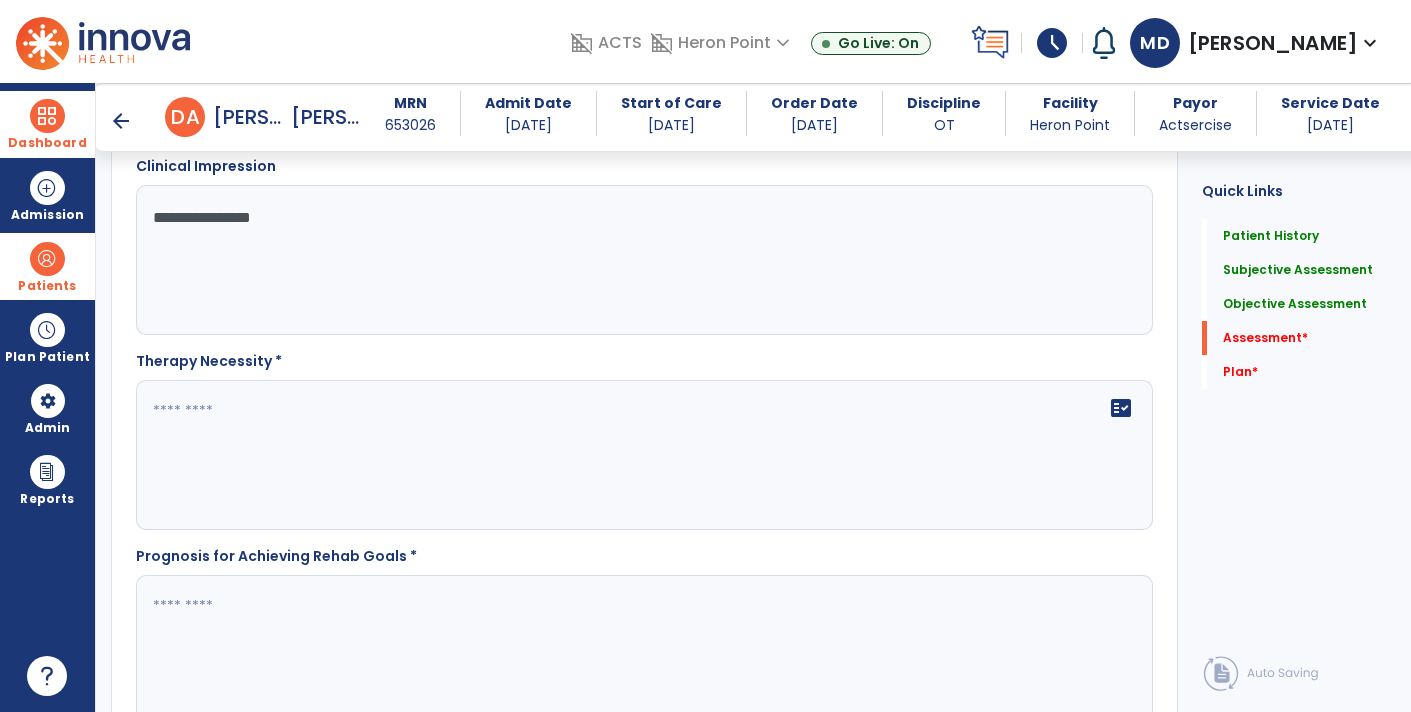 scroll, scrollTop: 1394, scrollLeft: 0, axis: vertical 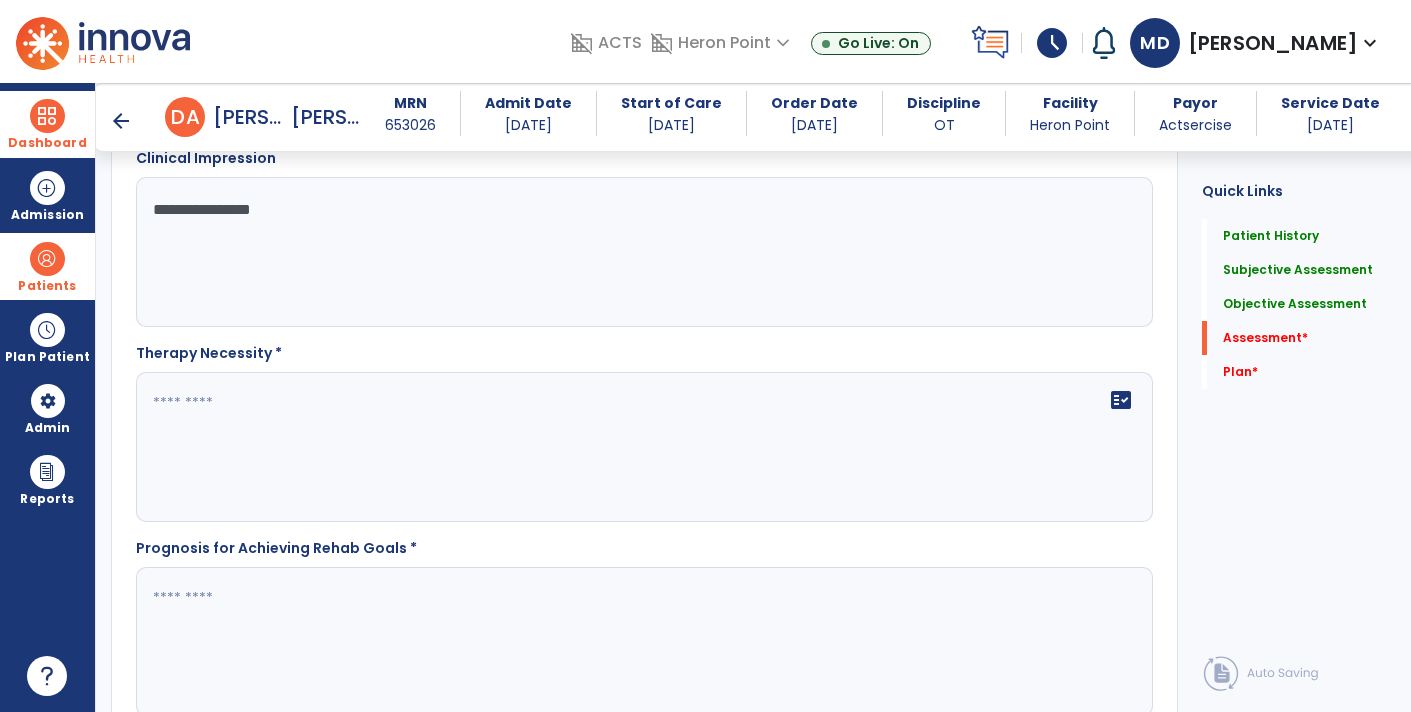 type on "**********" 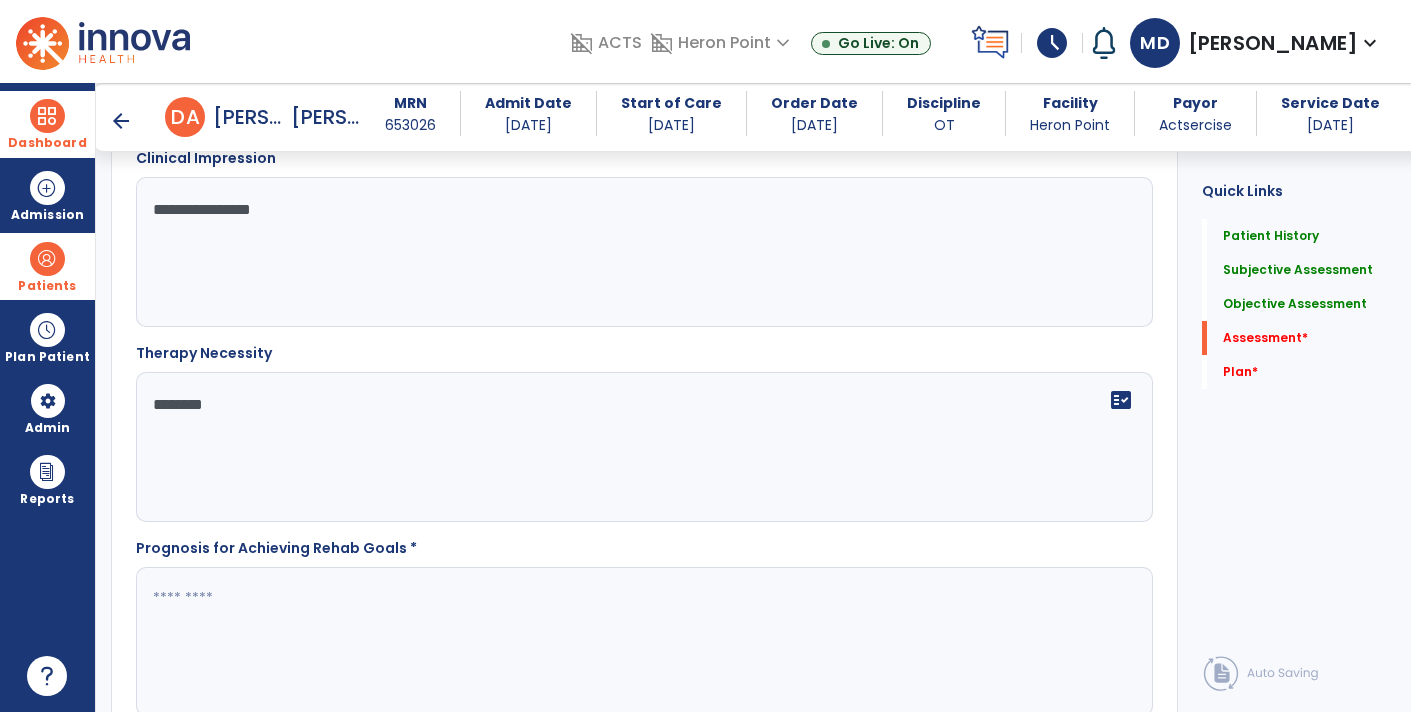 type on "********" 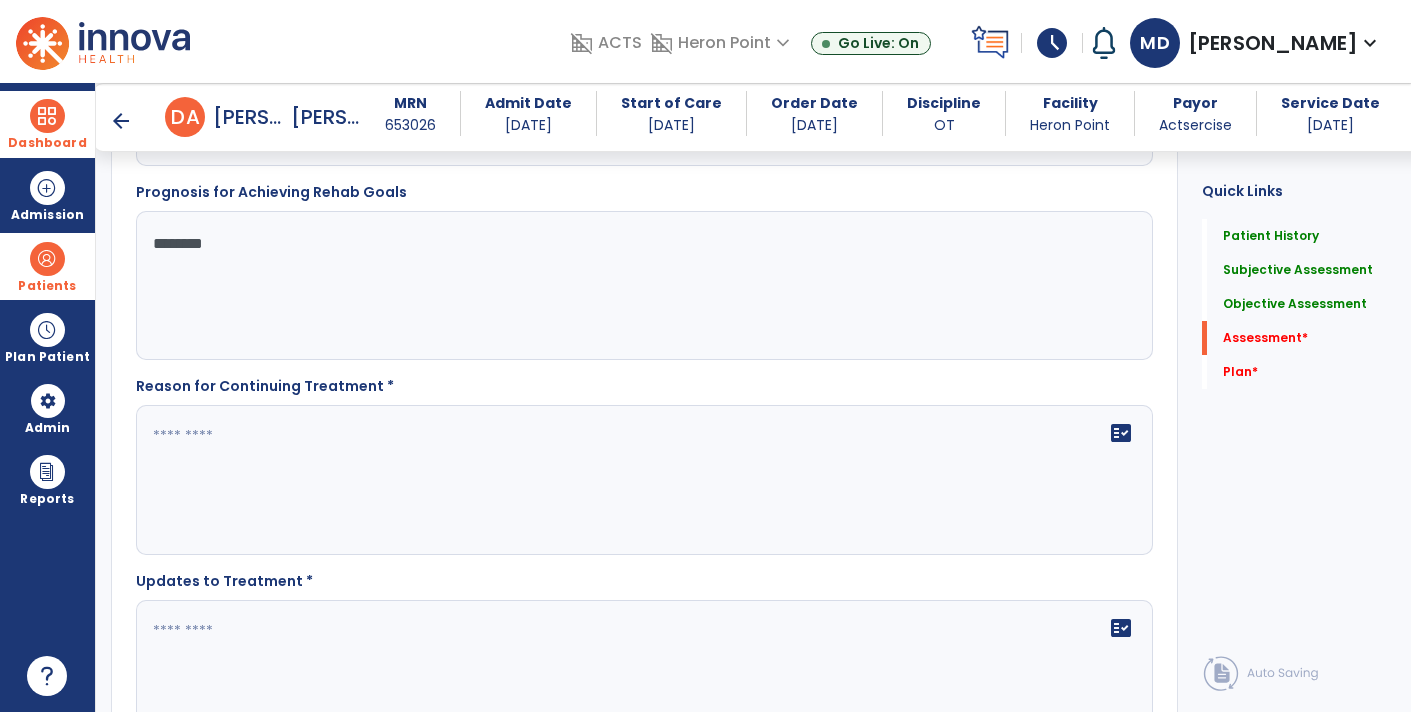 scroll, scrollTop: 1750, scrollLeft: 0, axis: vertical 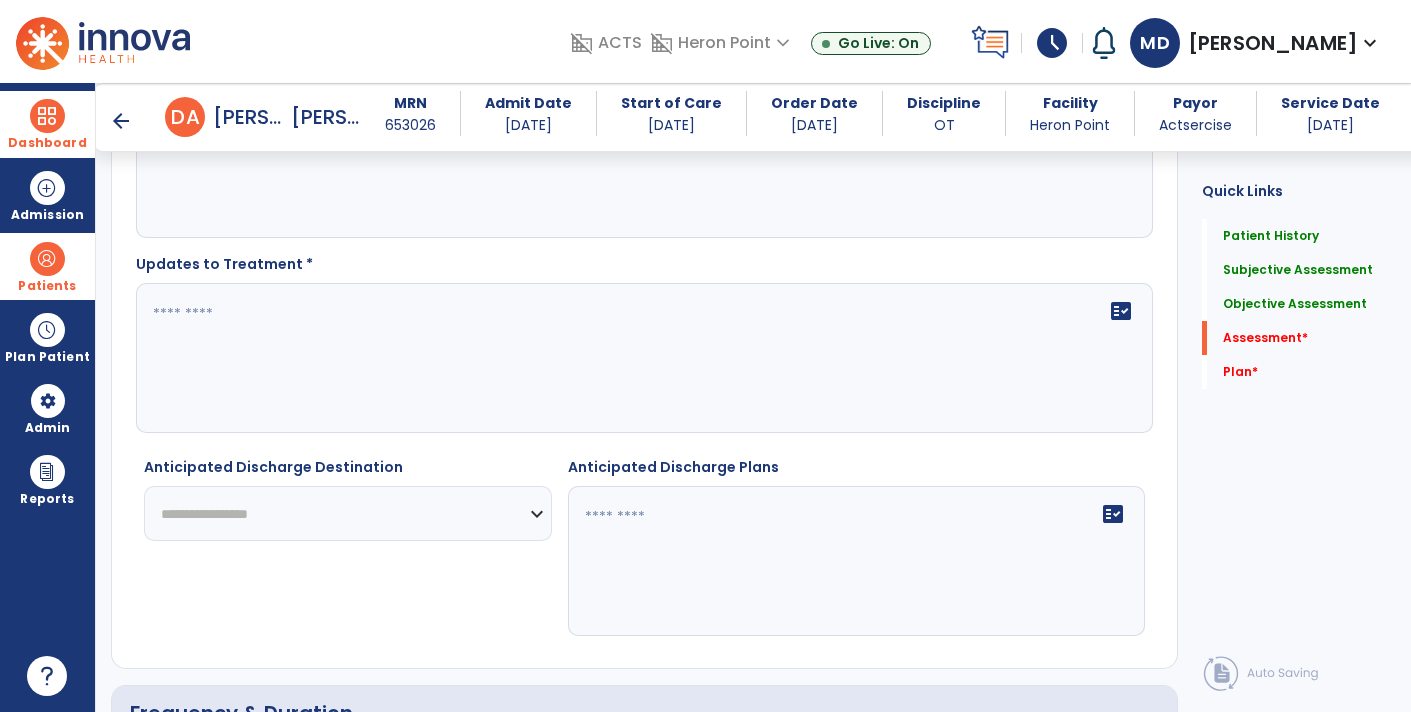 type on "********" 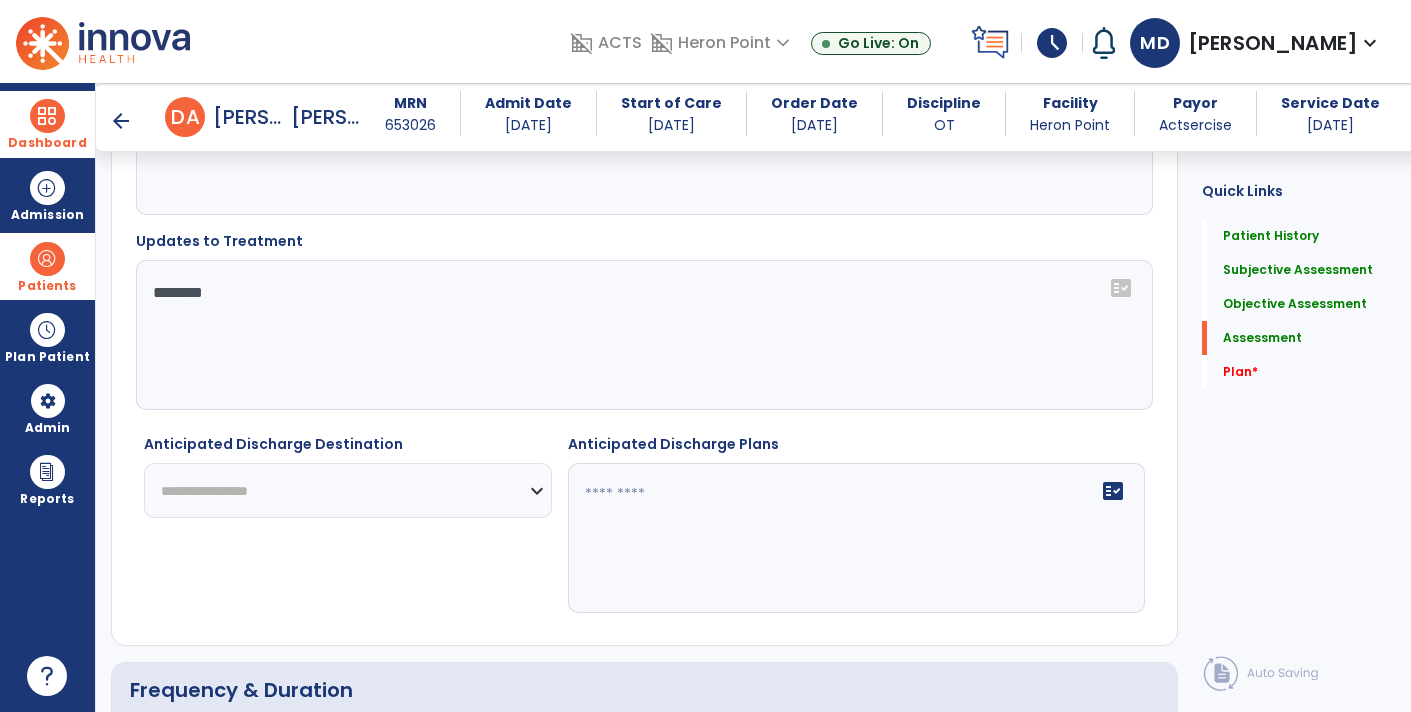 scroll, scrollTop: 2048, scrollLeft: 0, axis: vertical 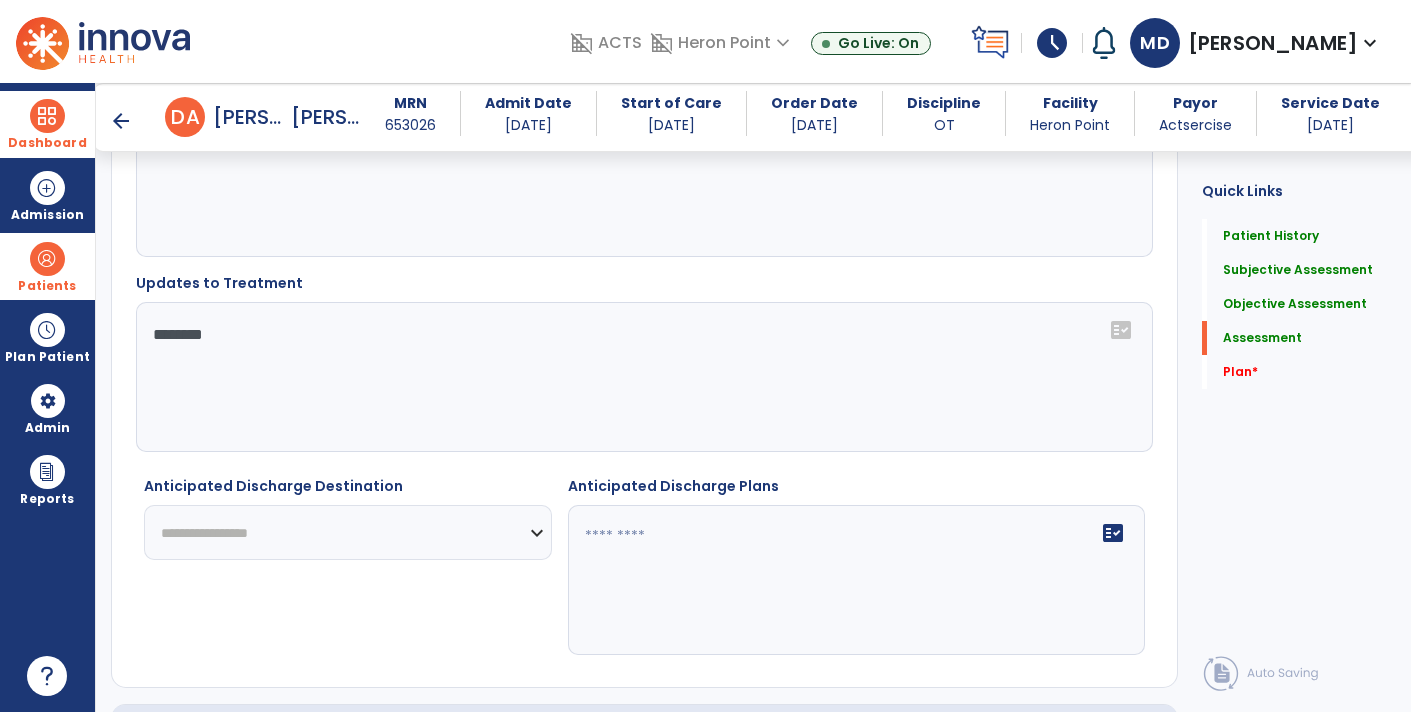 type on "********" 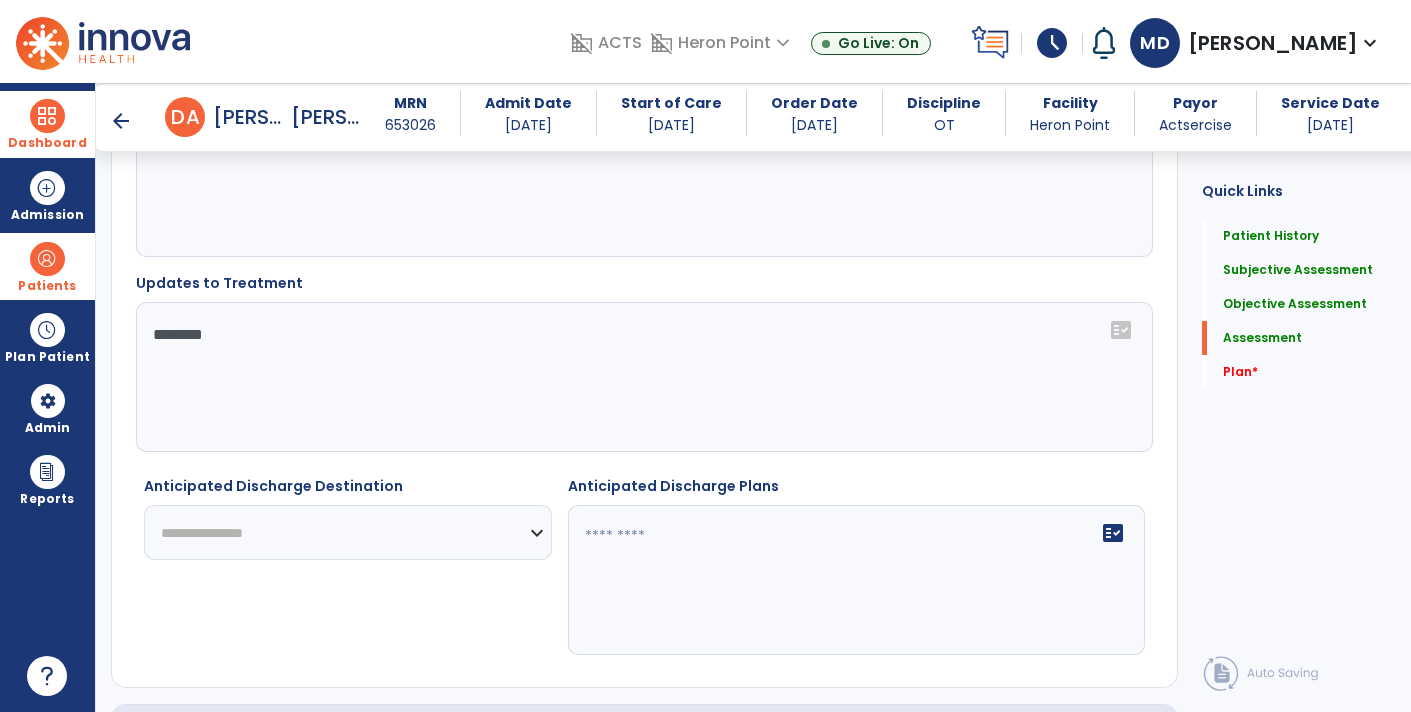 click on "**********" 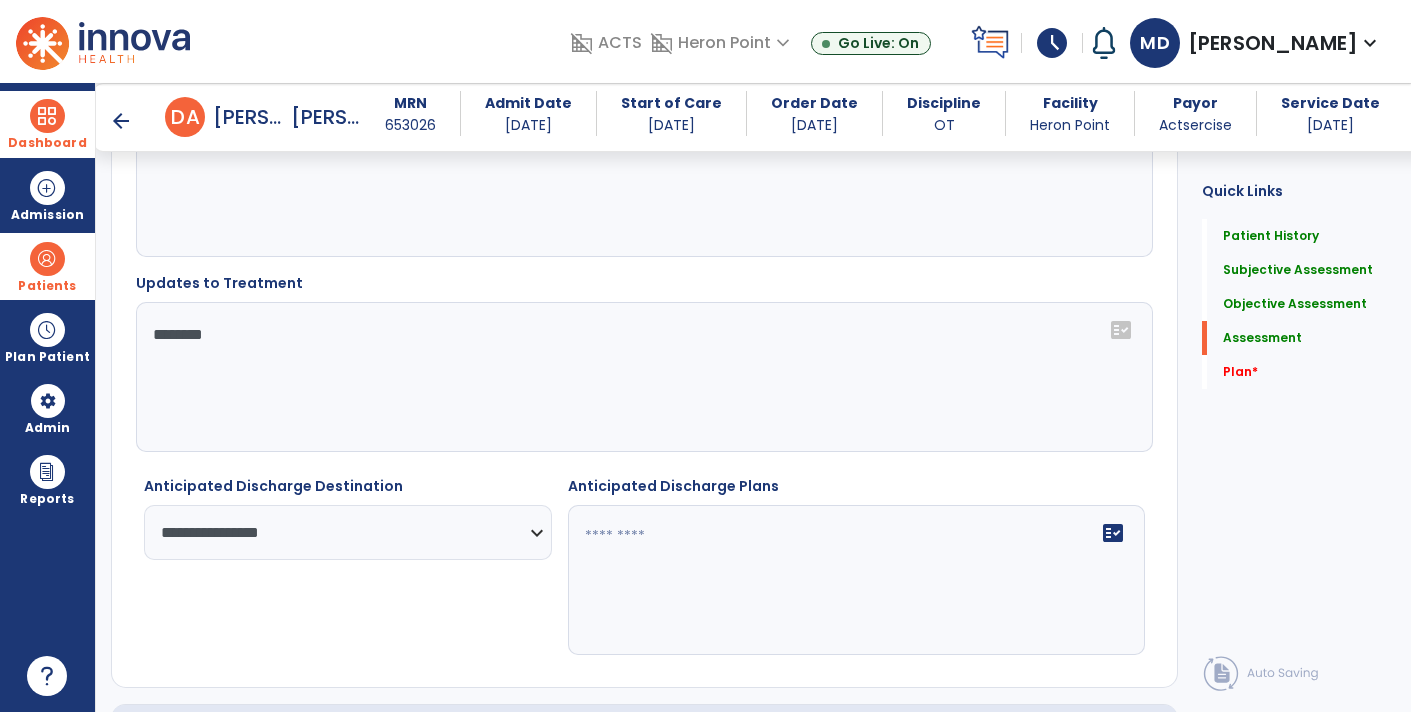 click on "**********" 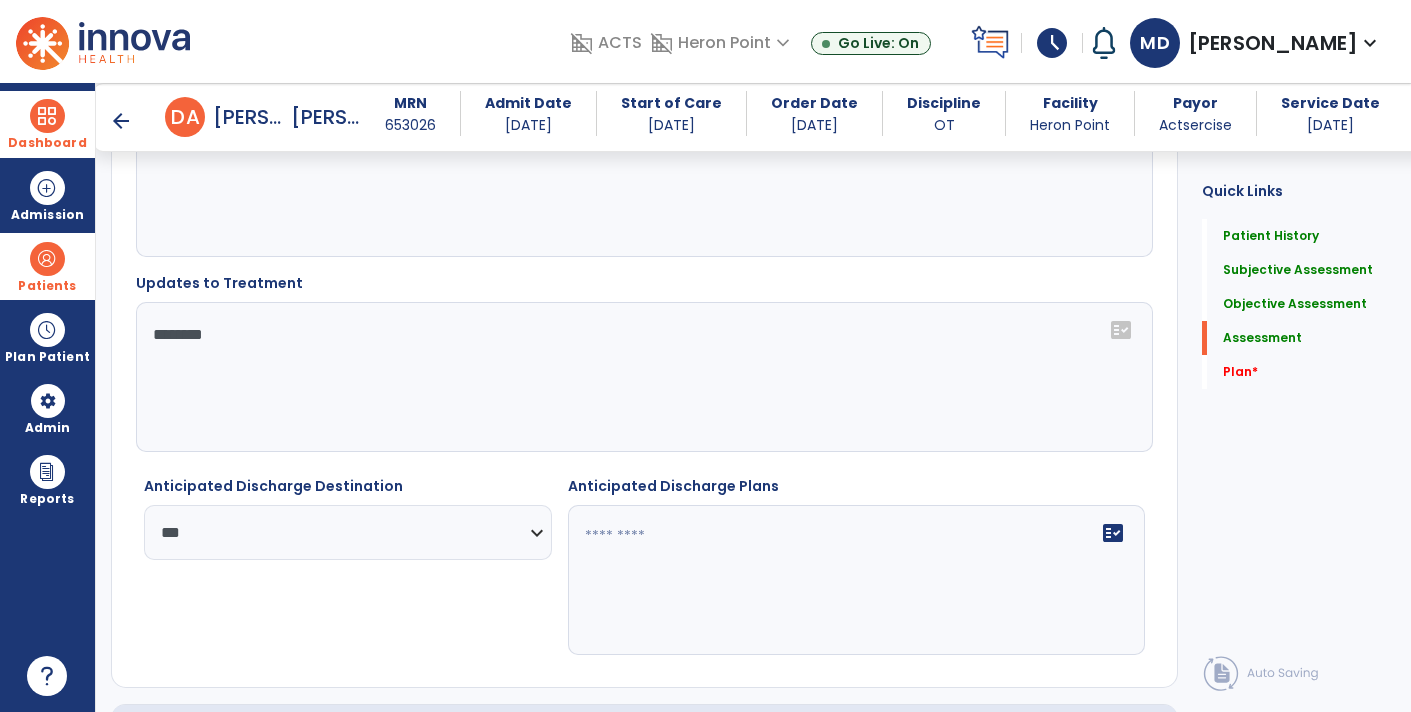 click on "**********" 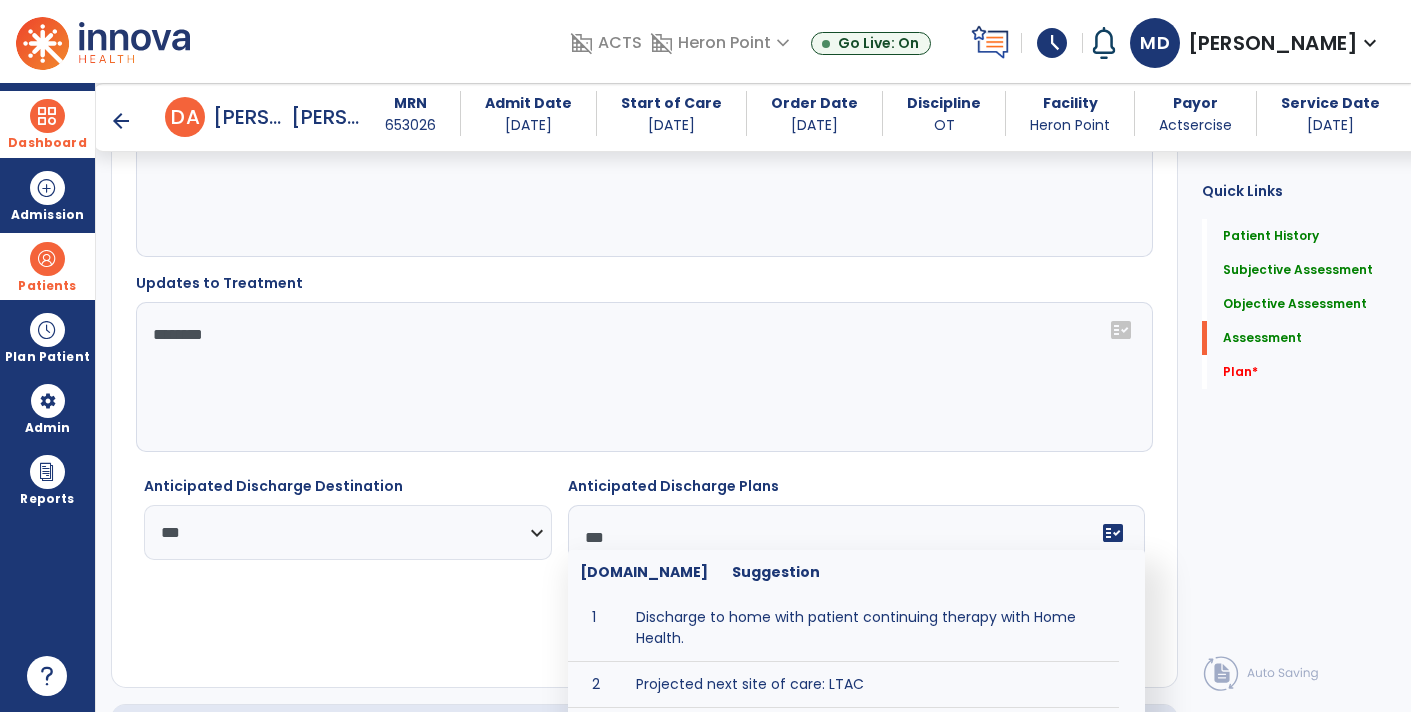 scroll, scrollTop: 0, scrollLeft: 0, axis: both 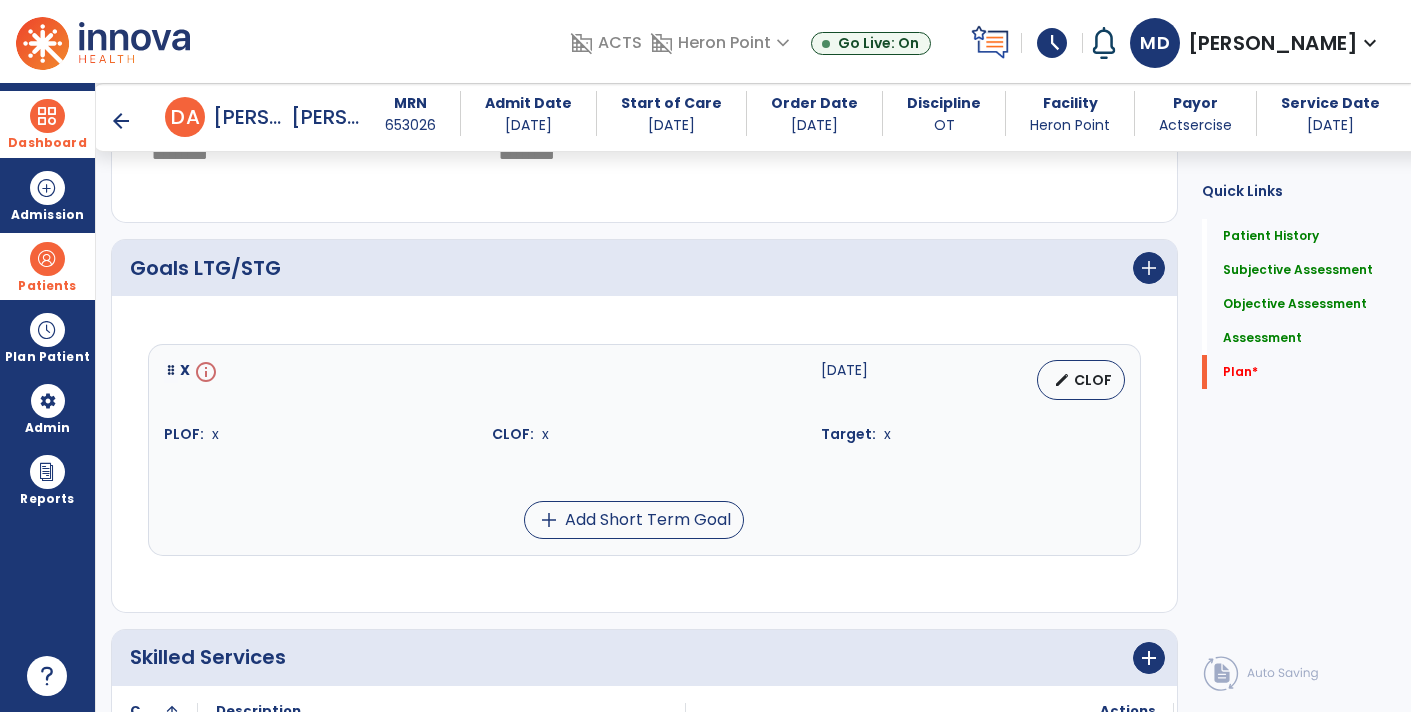 type on "***" 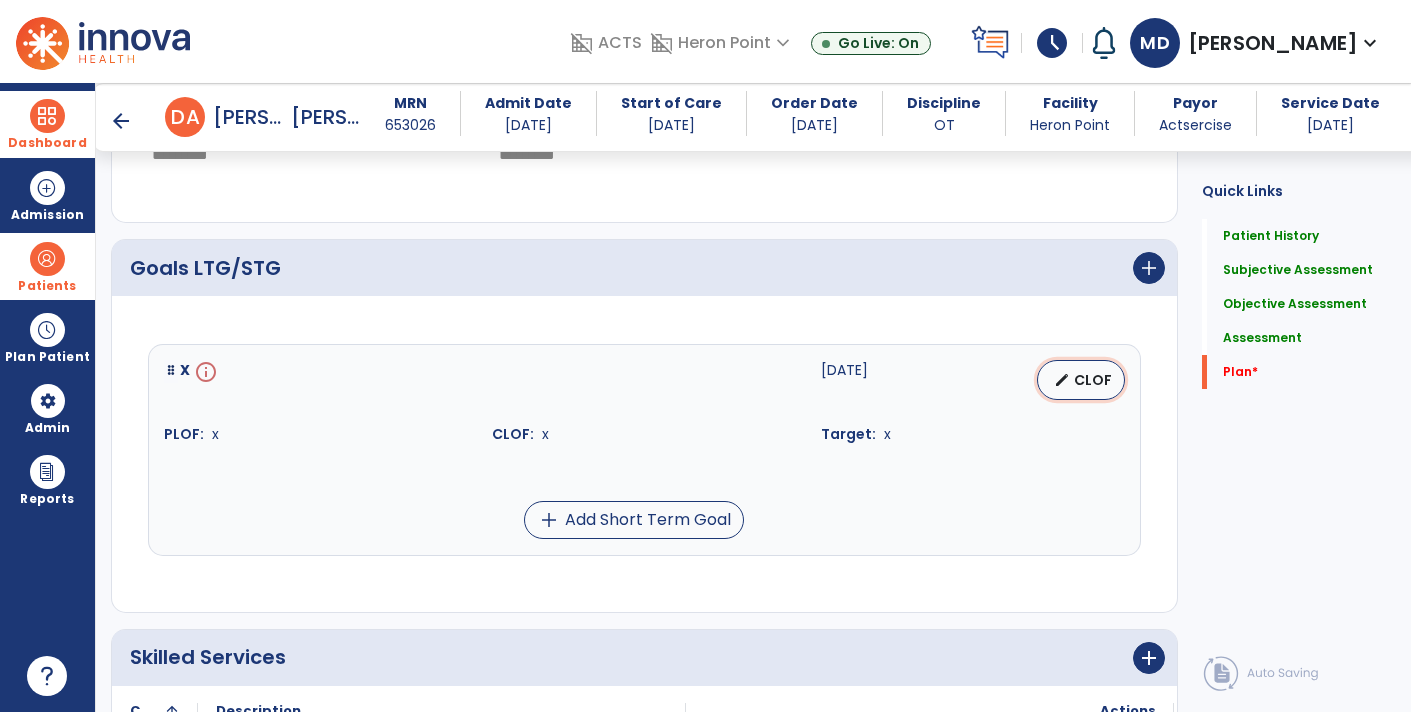 click on "CLOF" at bounding box center [1093, 380] 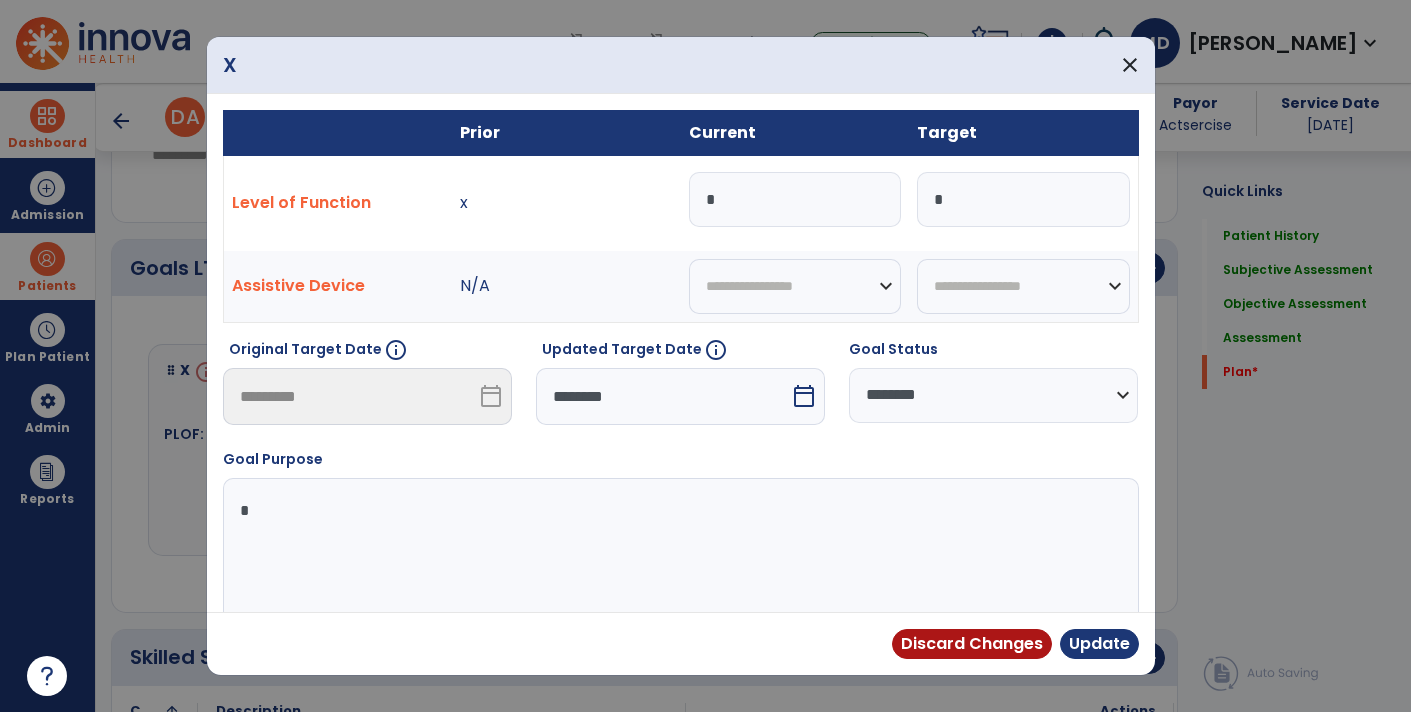 click on "calendar_today" at bounding box center [804, 396] 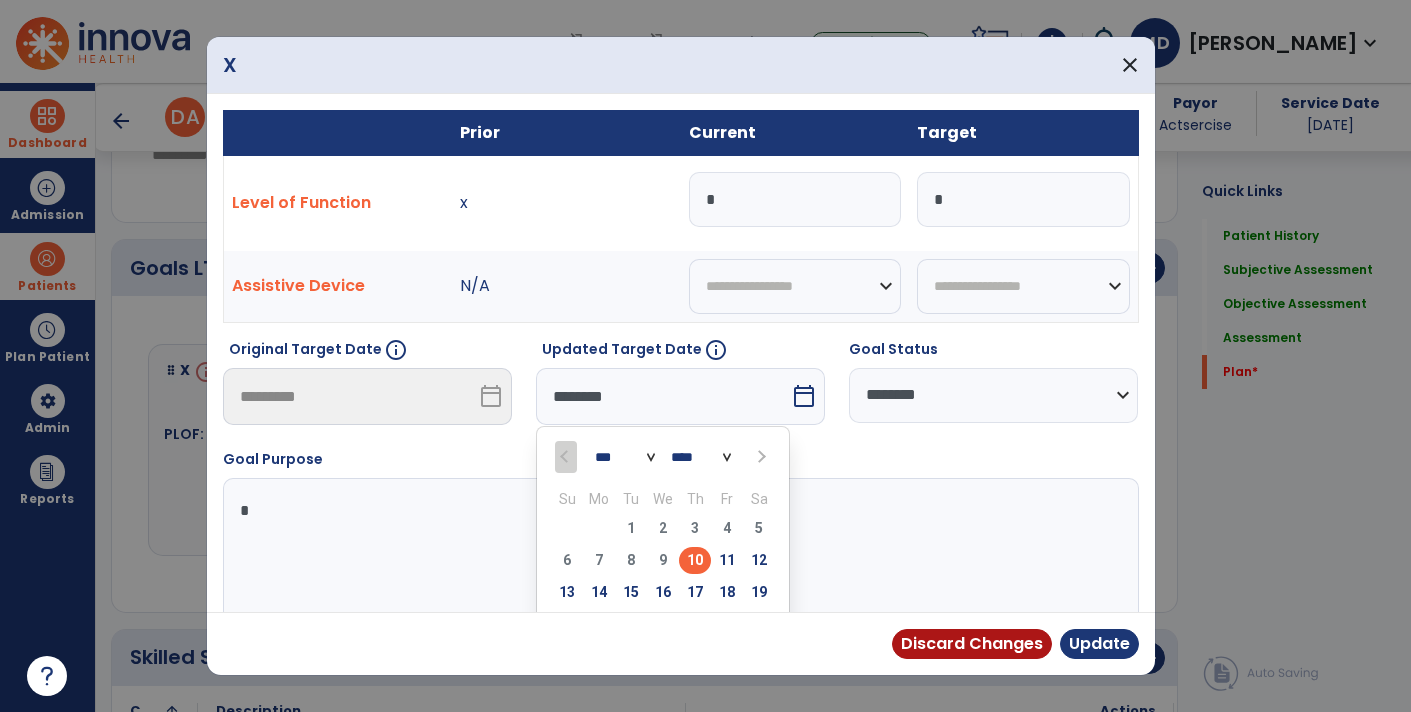 click on "*** *** *** ***" at bounding box center (625, 457) 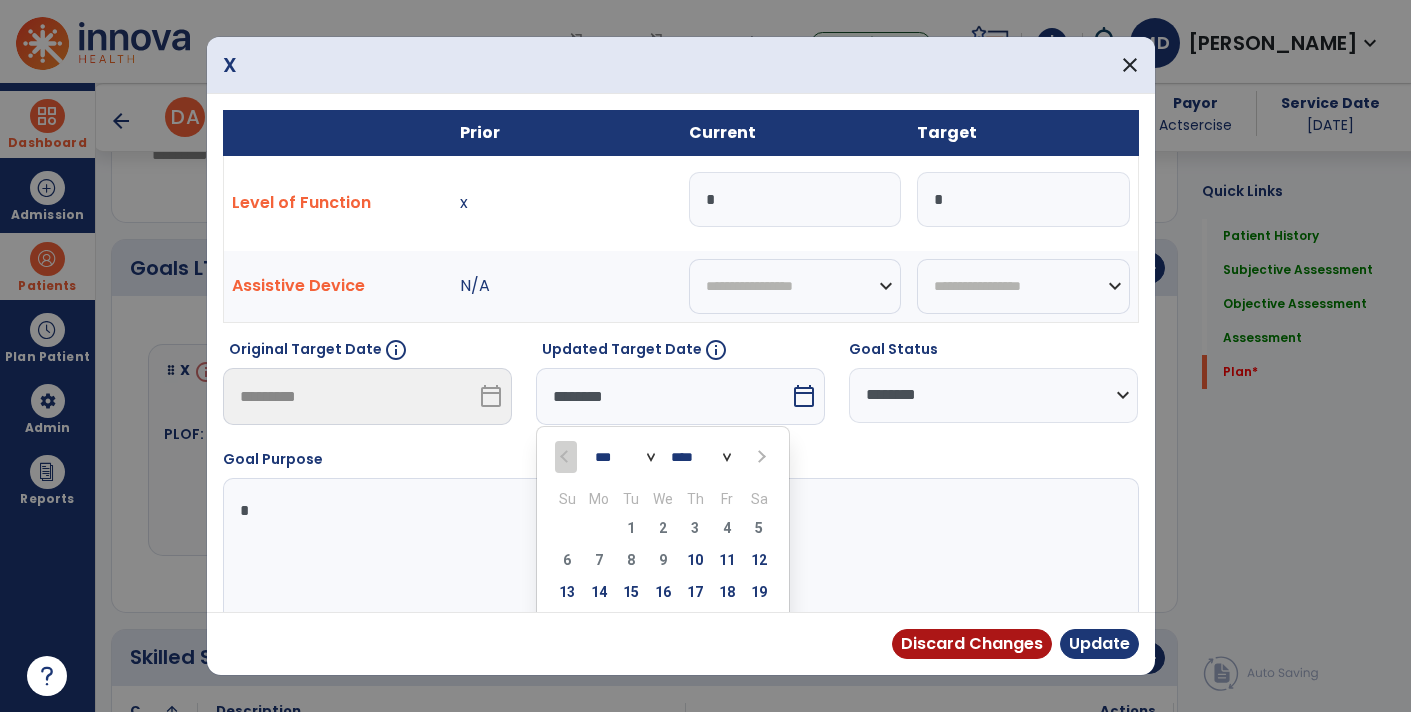 select on "*" 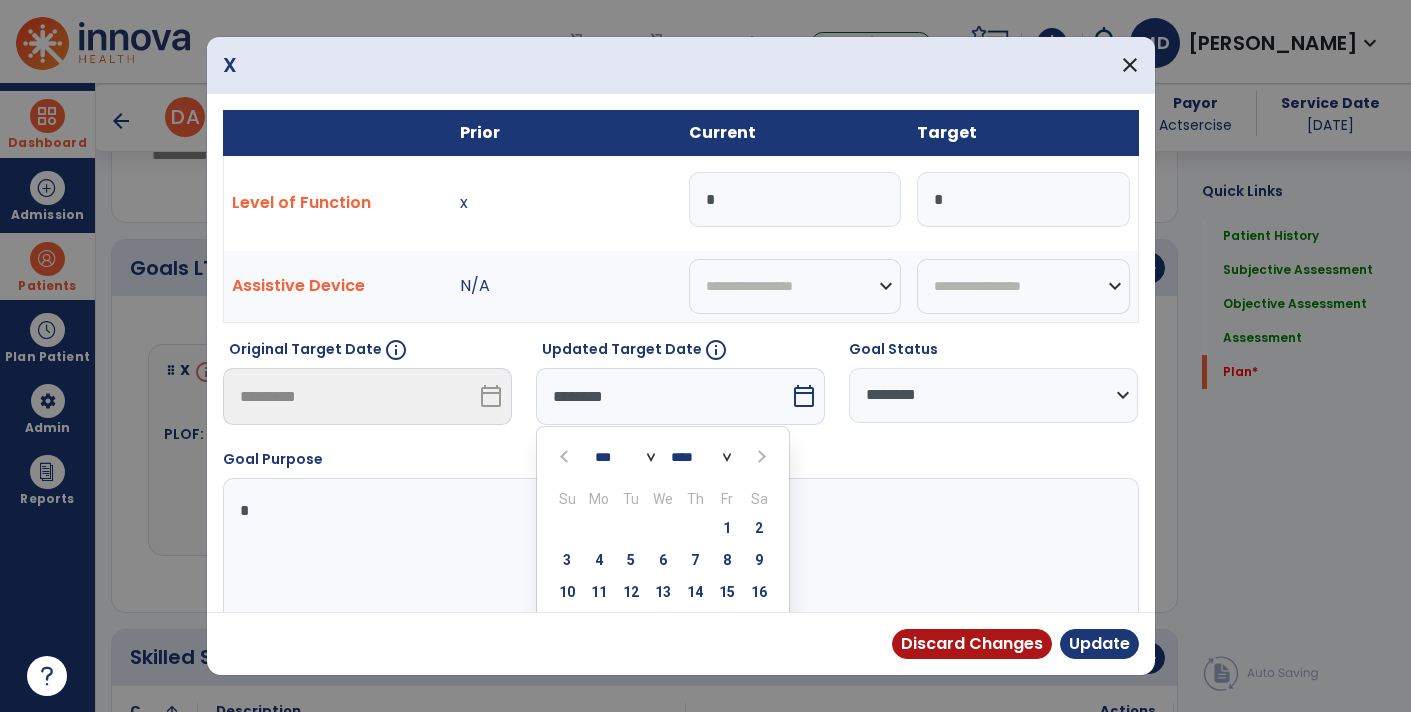 click on "*** *** *** ***" at bounding box center (625, 457) 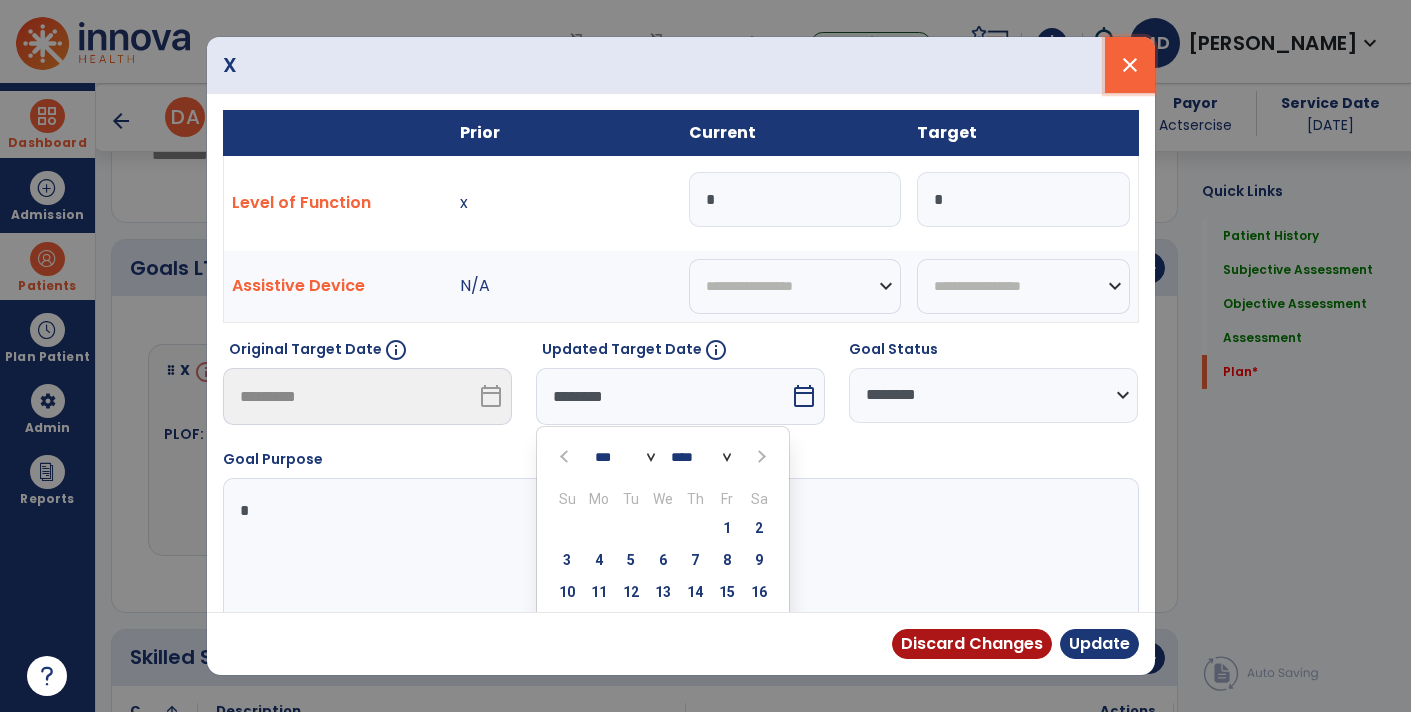 click on "close" at bounding box center [1130, 65] 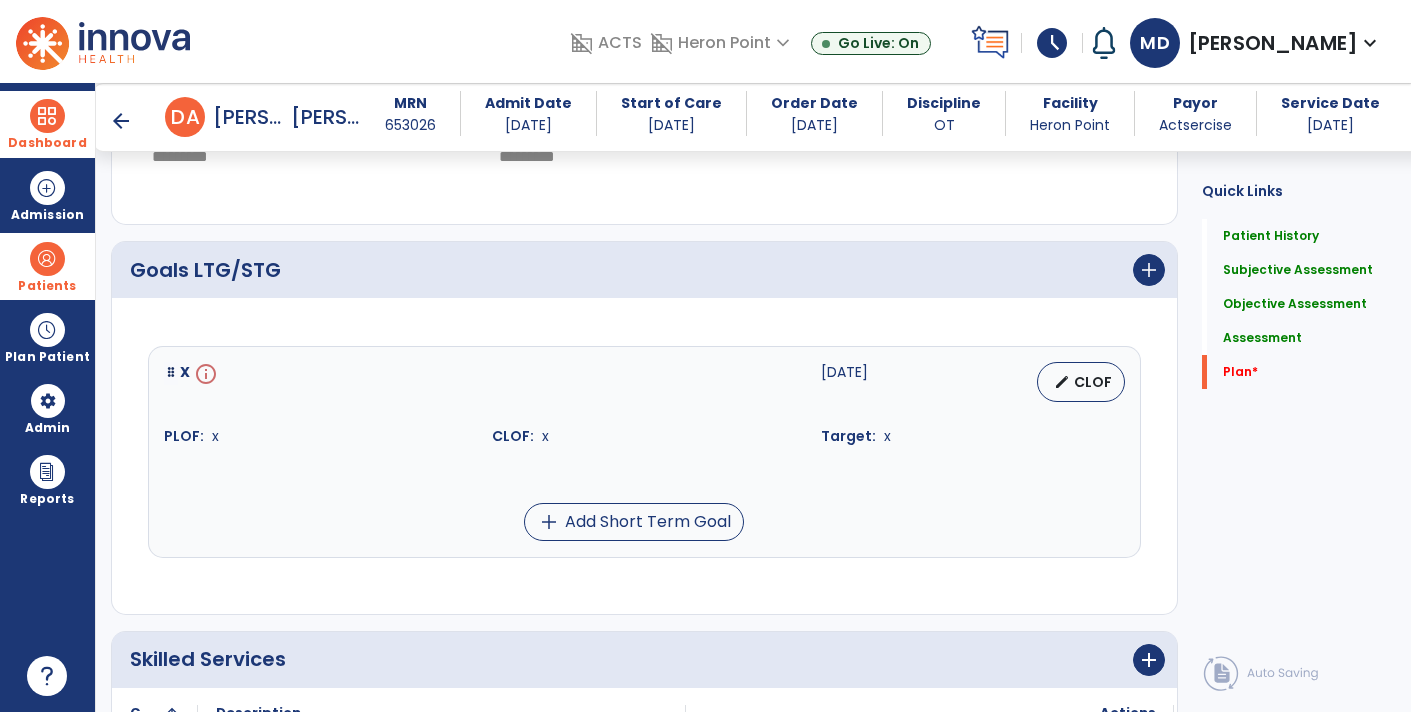 scroll, scrollTop: 2834, scrollLeft: 0, axis: vertical 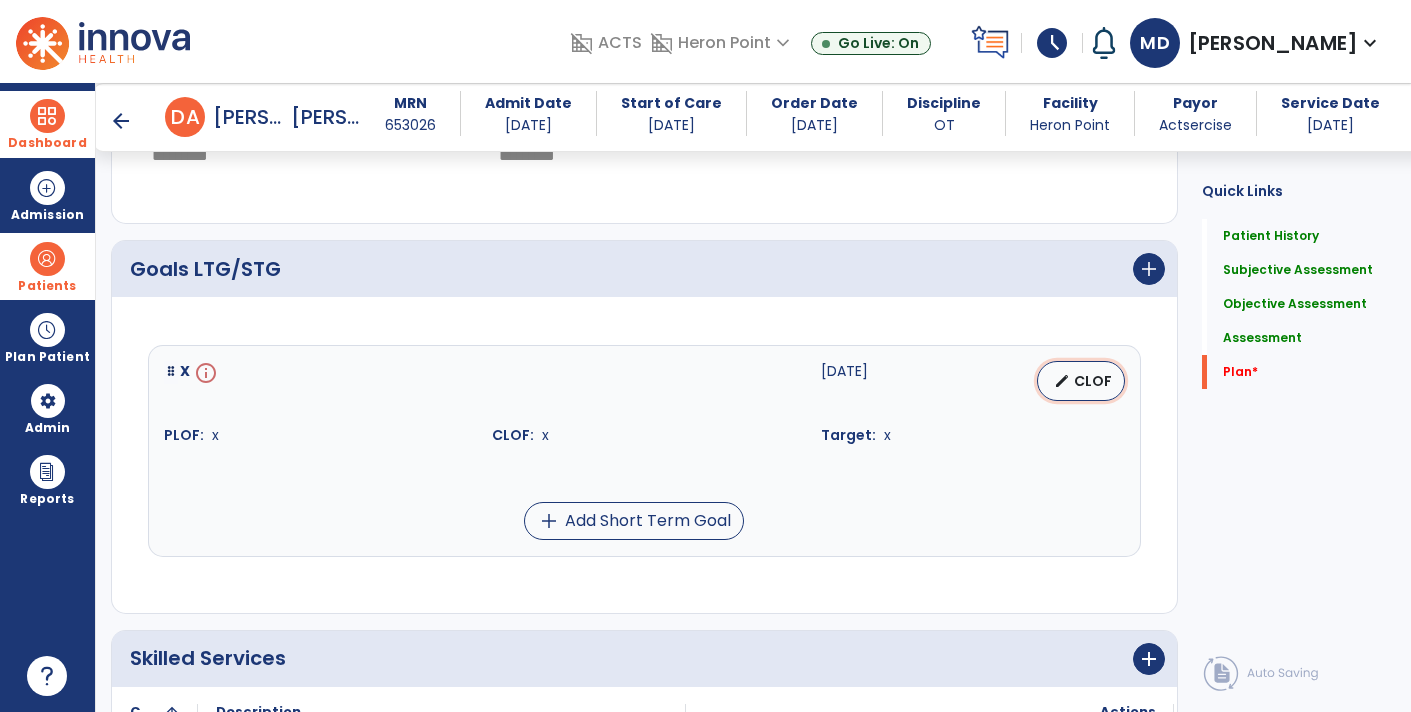 click on "edit   CLOF" at bounding box center [1081, 381] 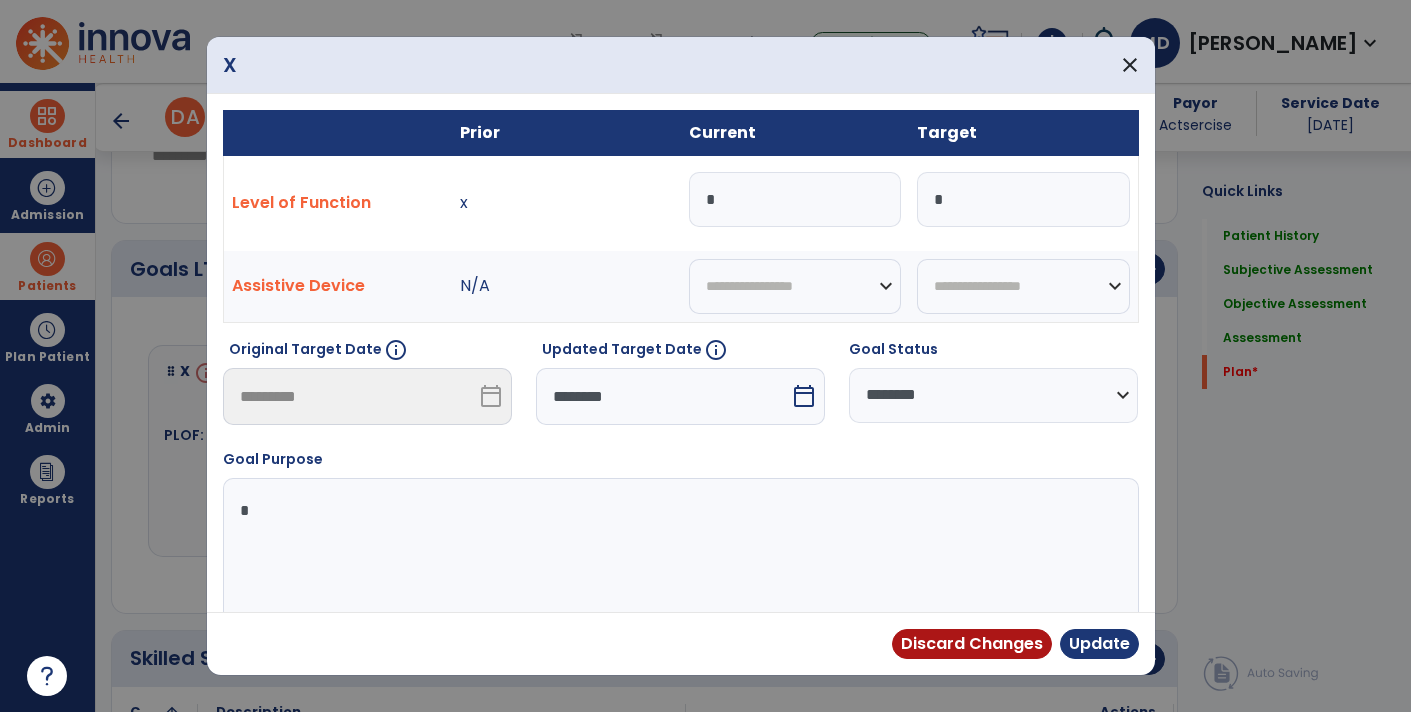 click on "calendar_today" at bounding box center (804, 396) 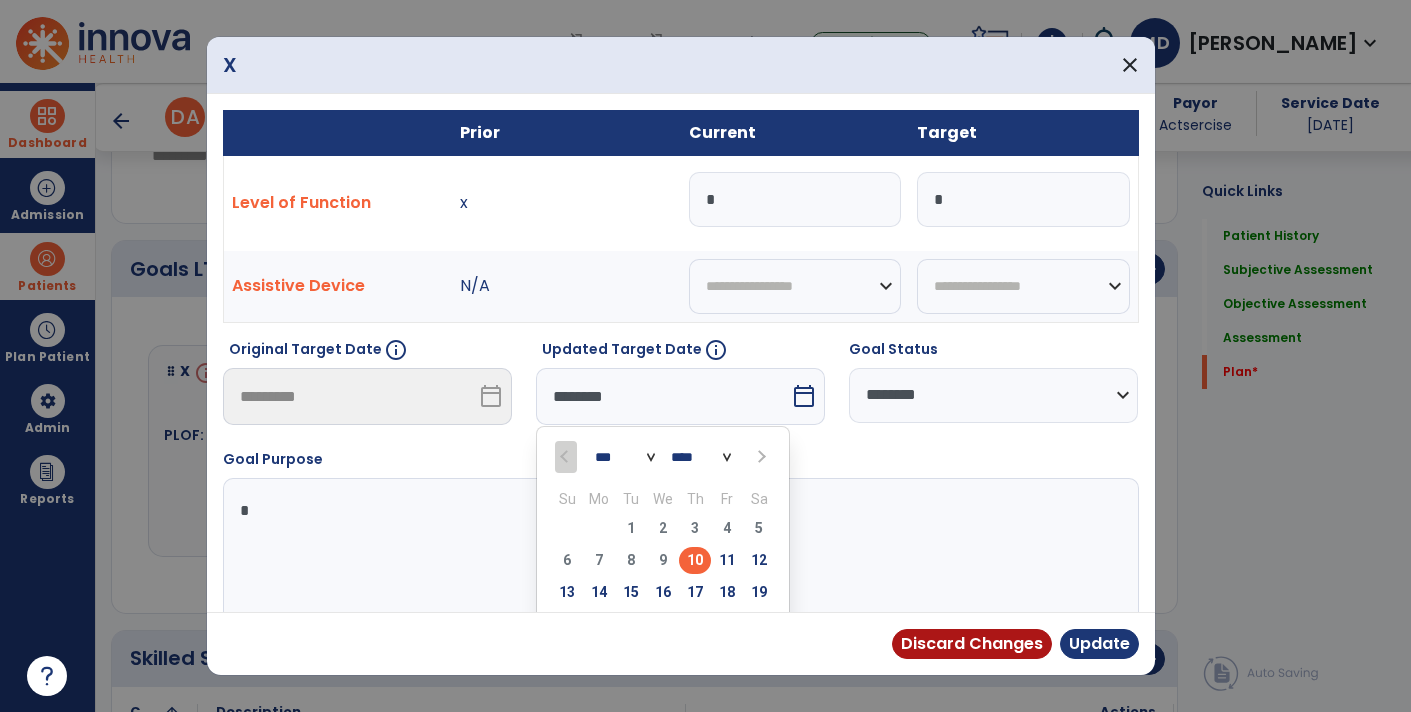 click on "*** *** *** ***" at bounding box center [625, 457] 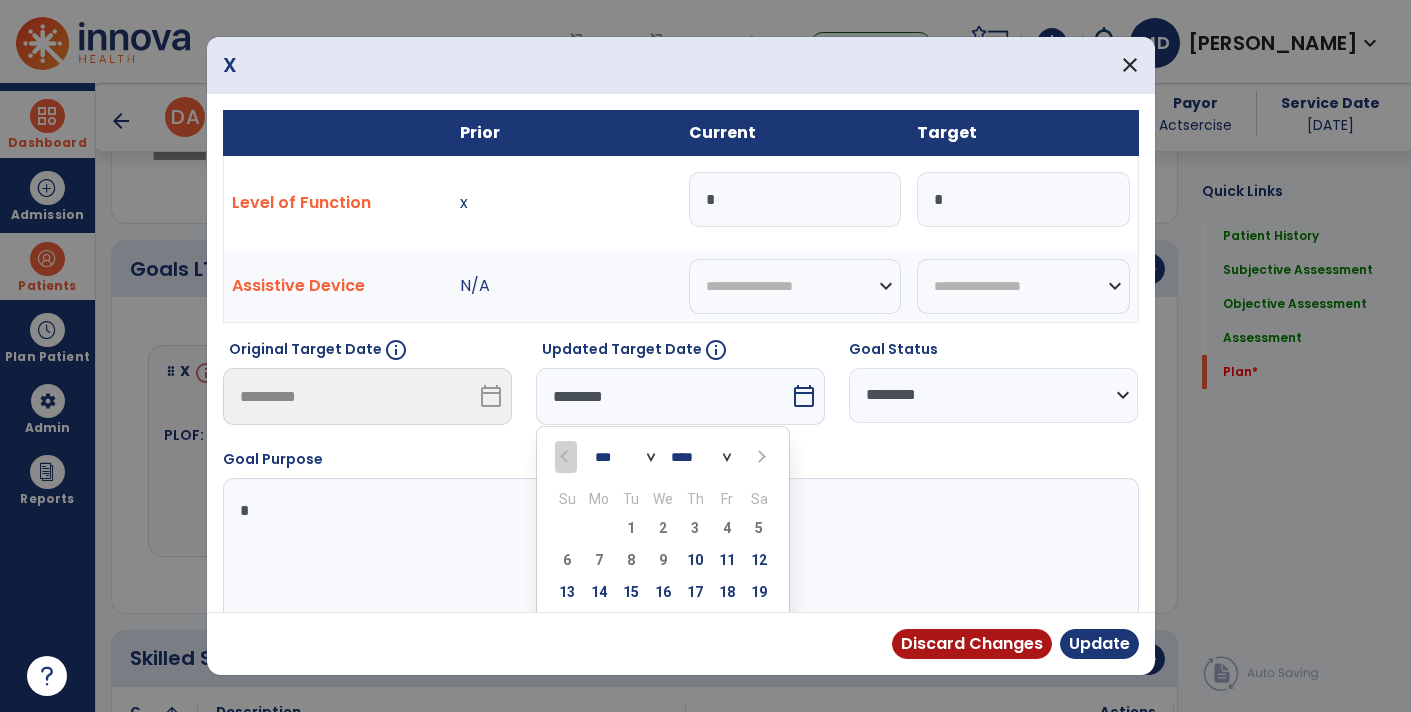 select on "**" 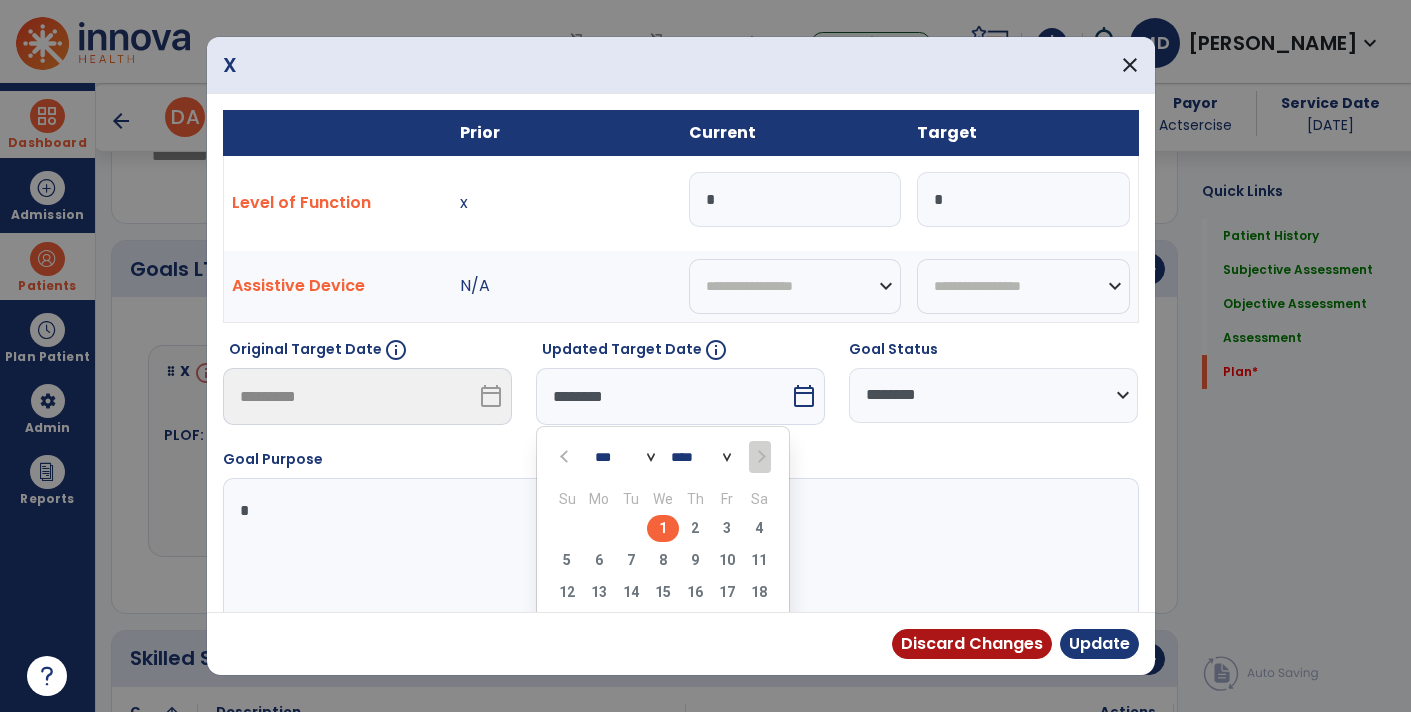 click on "1" at bounding box center [663, 528] 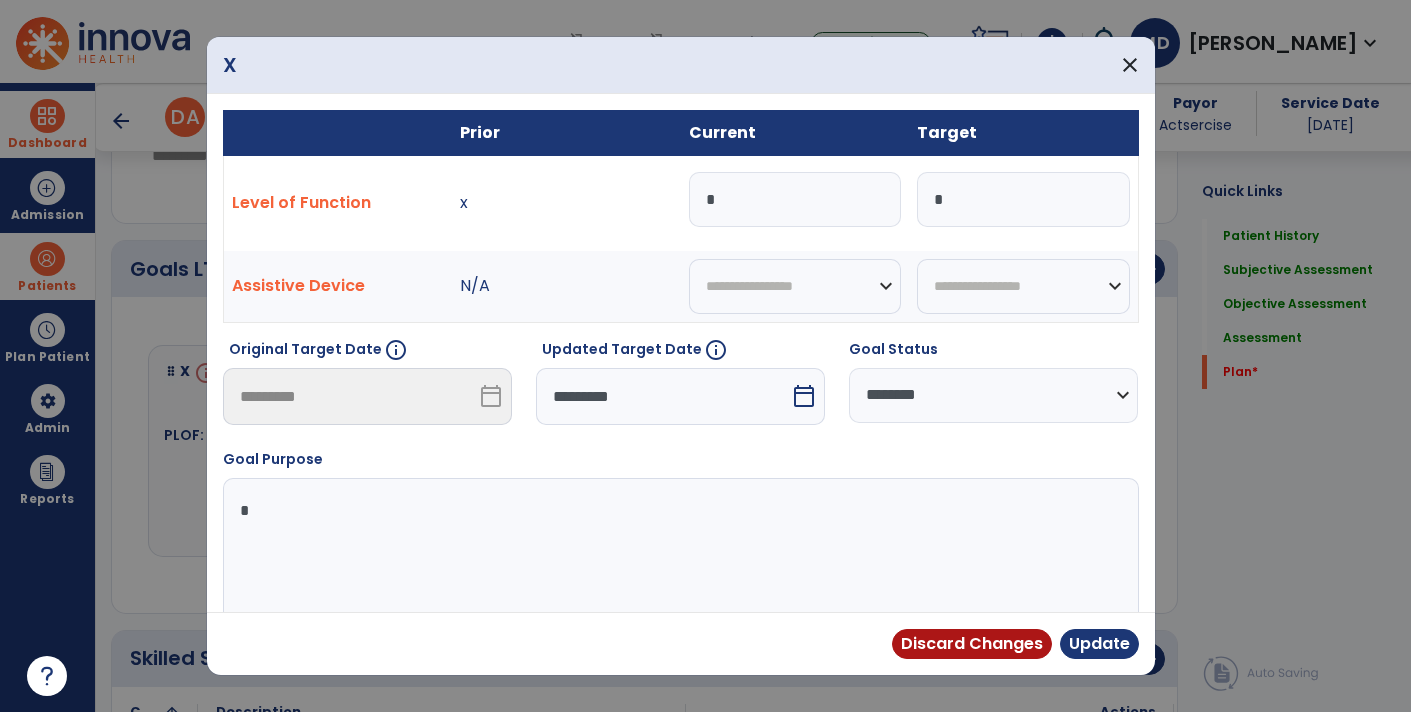scroll, scrollTop: 27, scrollLeft: 0, axis: vertical 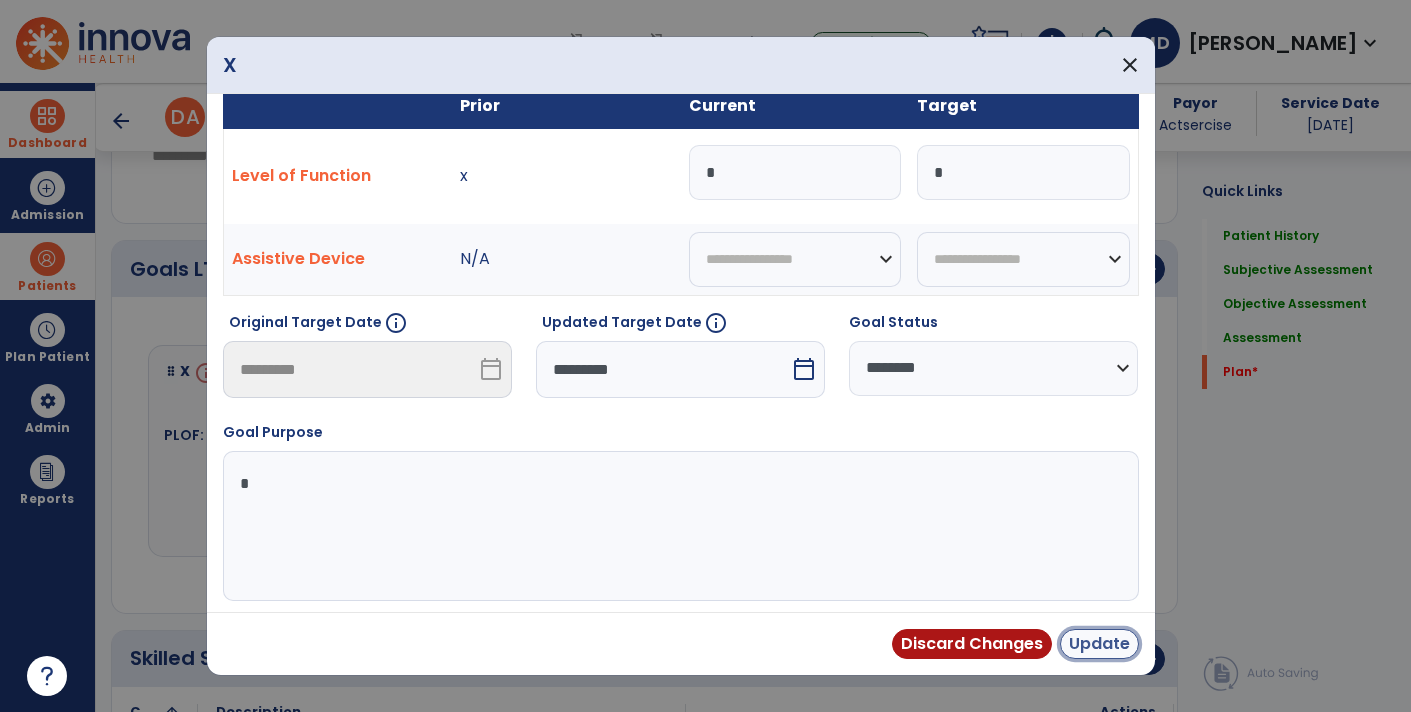 click on "Update" at bounding box center [1099, 644] 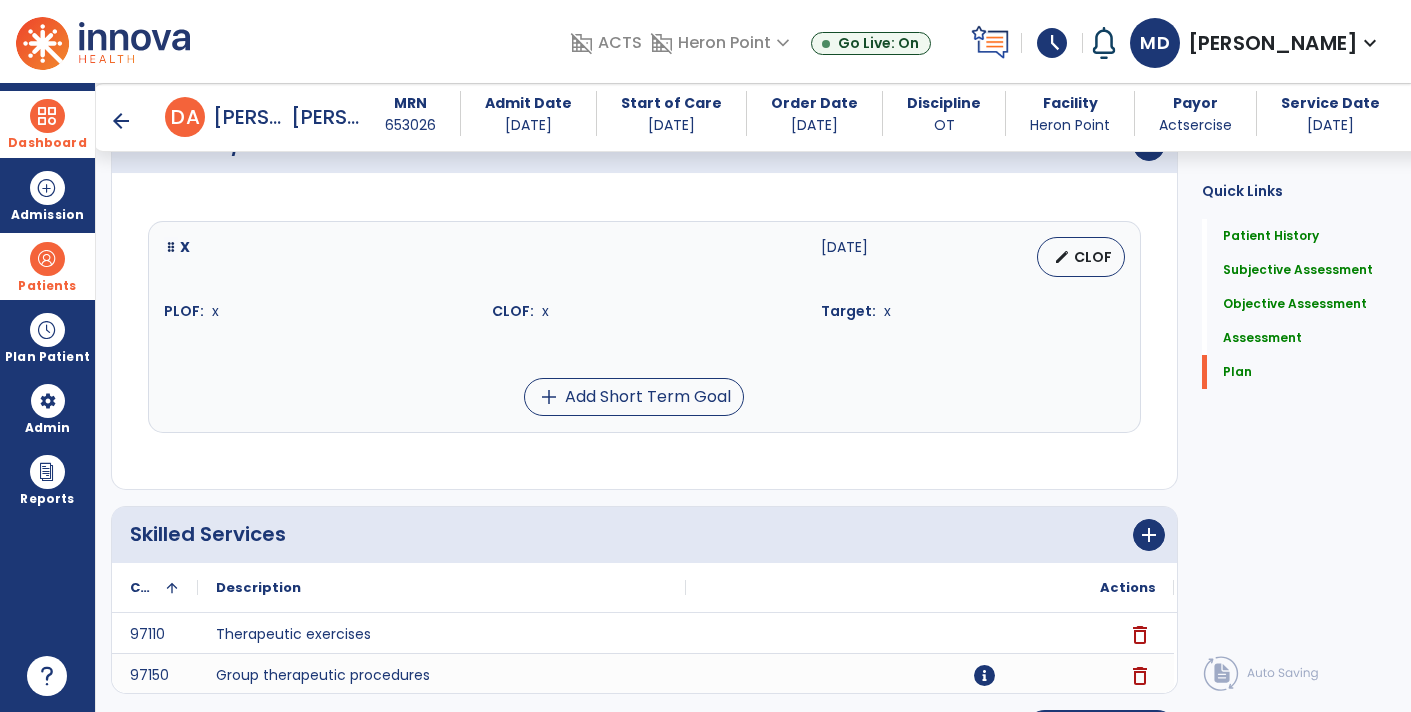 scroll, scrollTop: 3002, scrollLeft: 0, axis: vertical 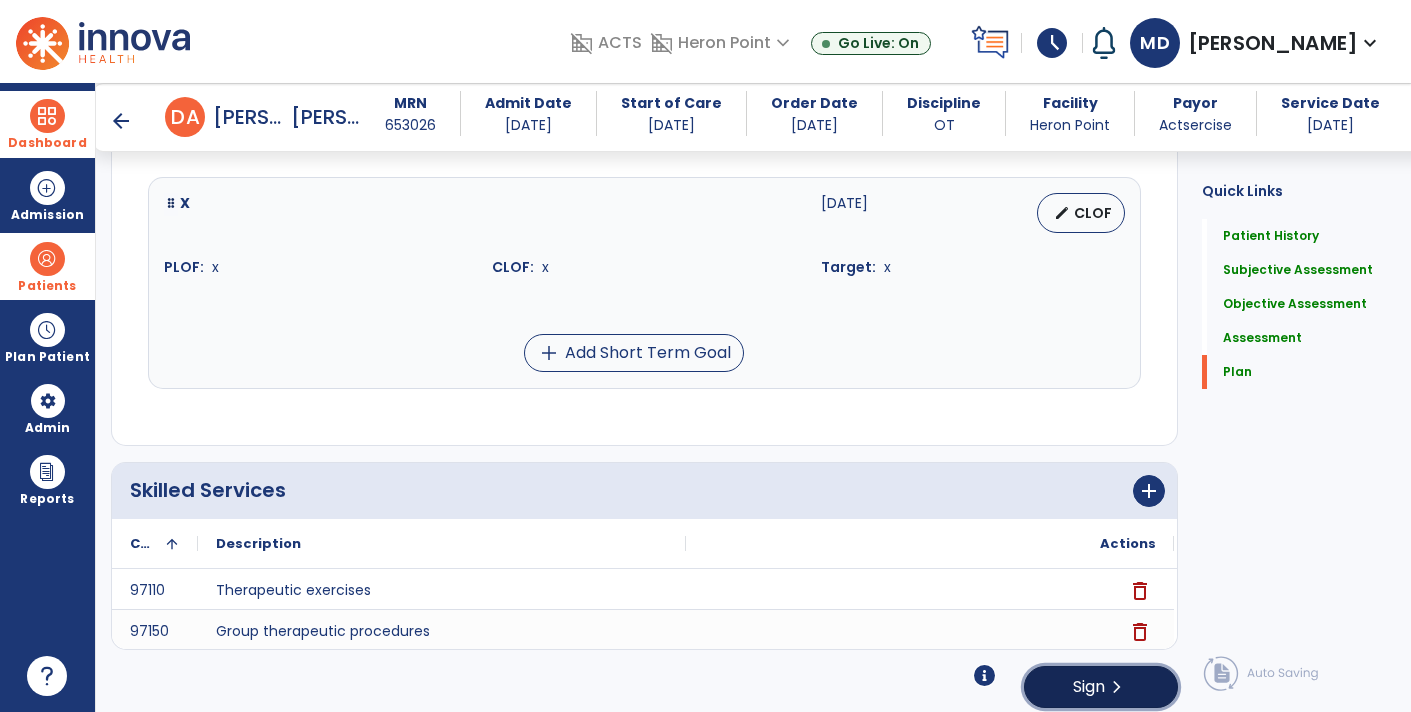 click on "Sign  chevron_right" 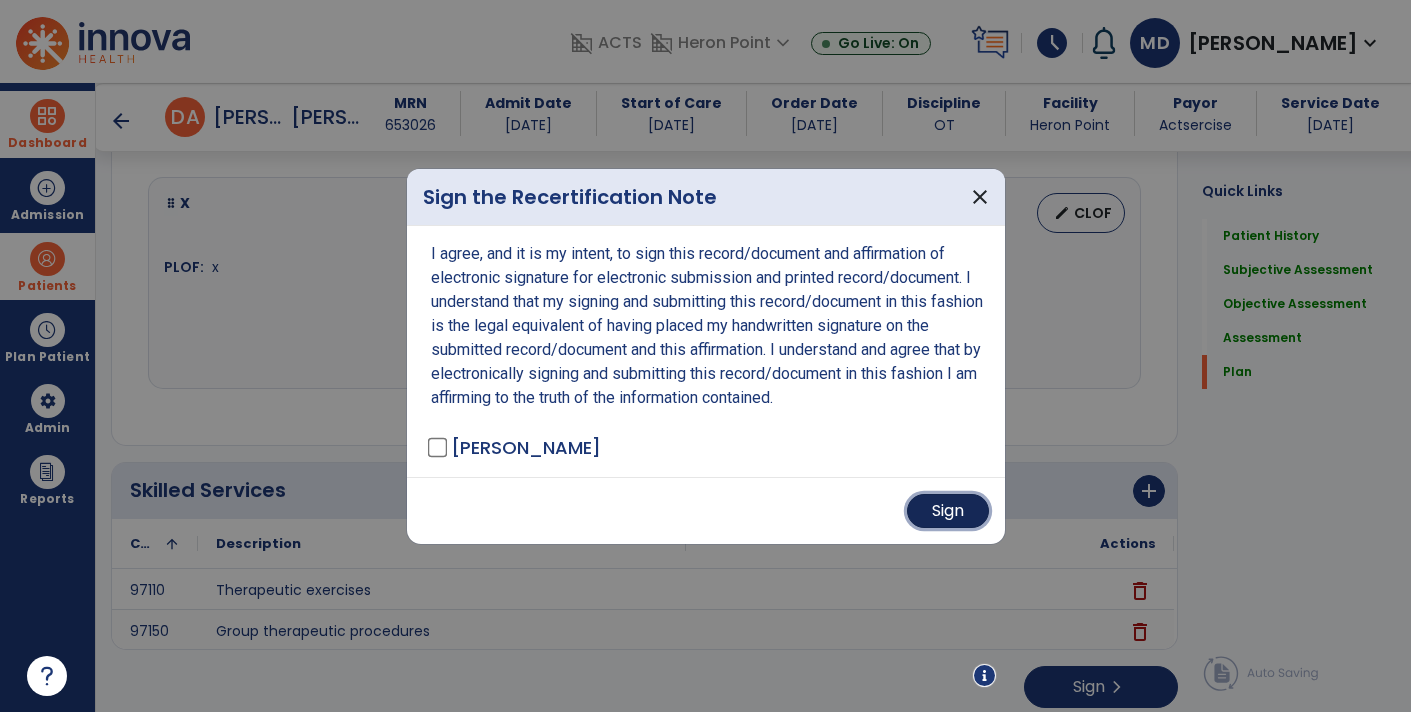 click on "Sign" at bounding box center [948, 511] 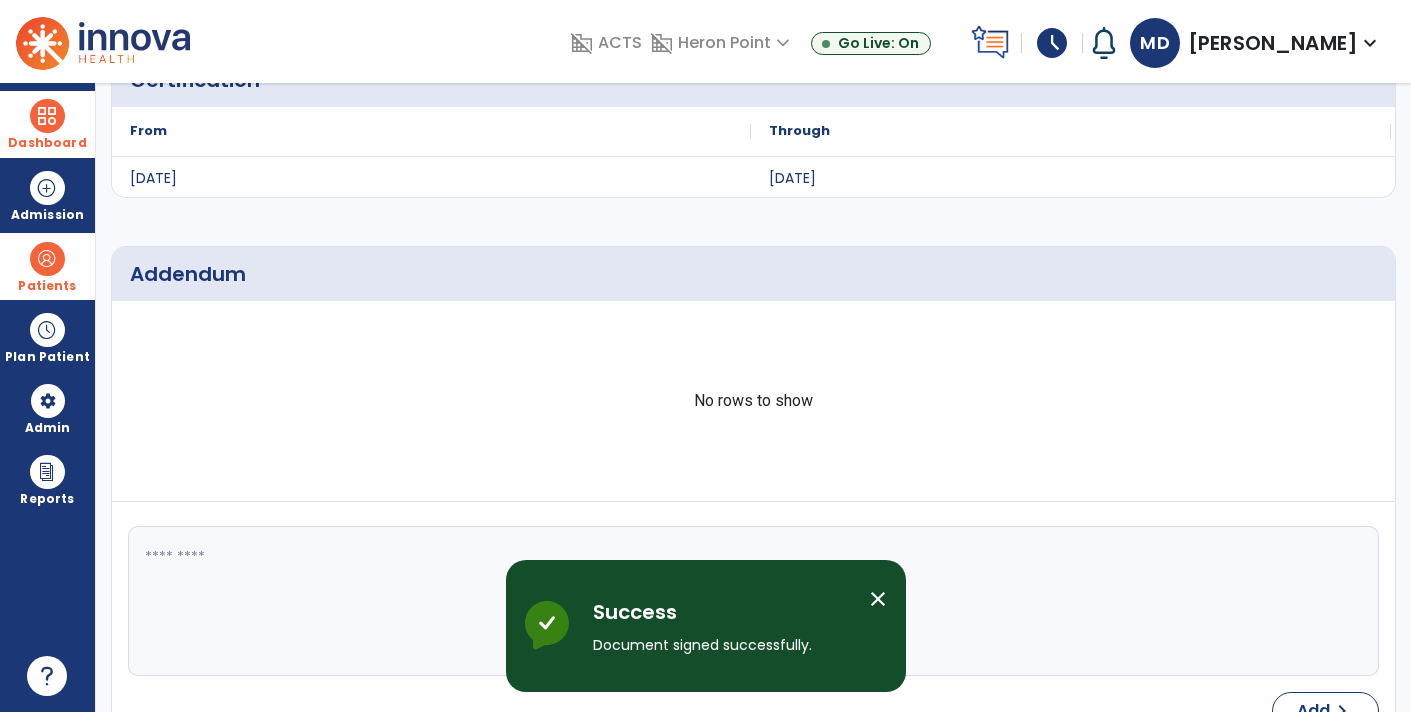 scroll, scrollTop: 0, scrollLeft: 0, axis: both 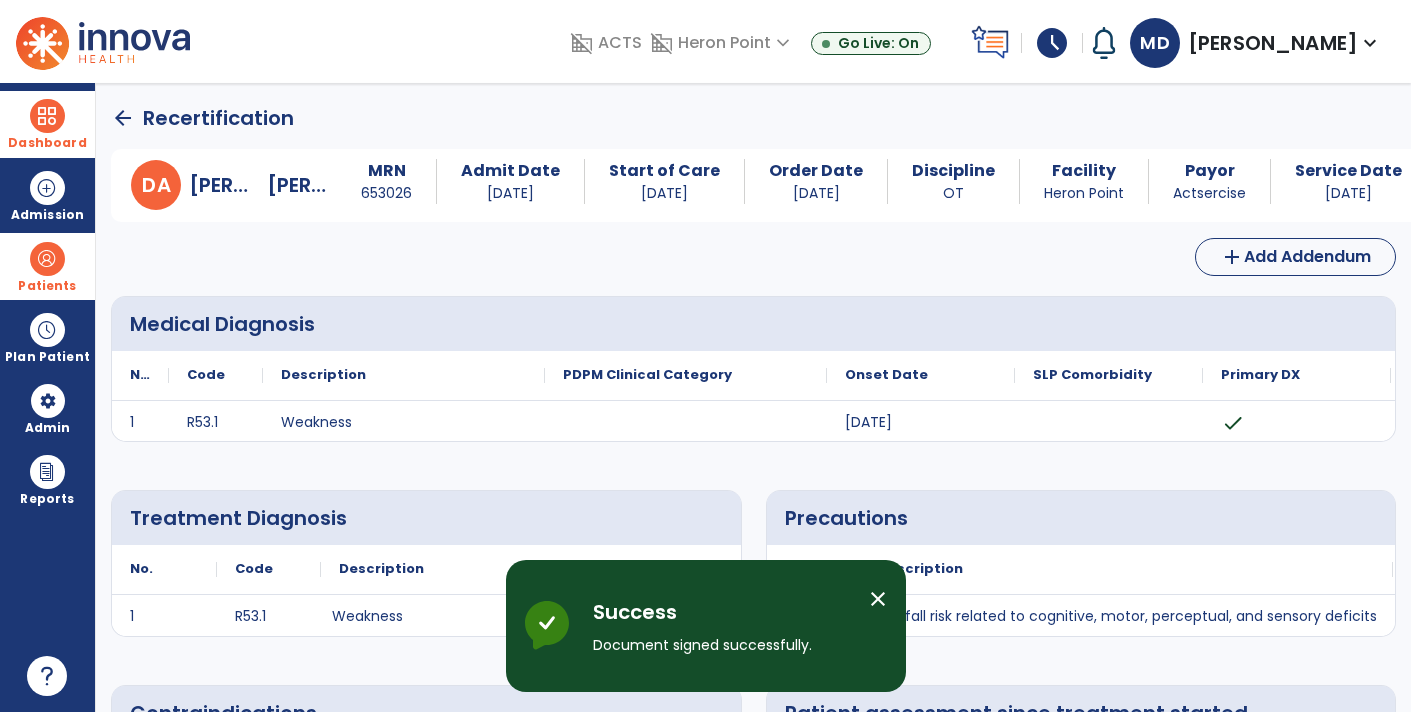 click at bounding box center [47, 116] 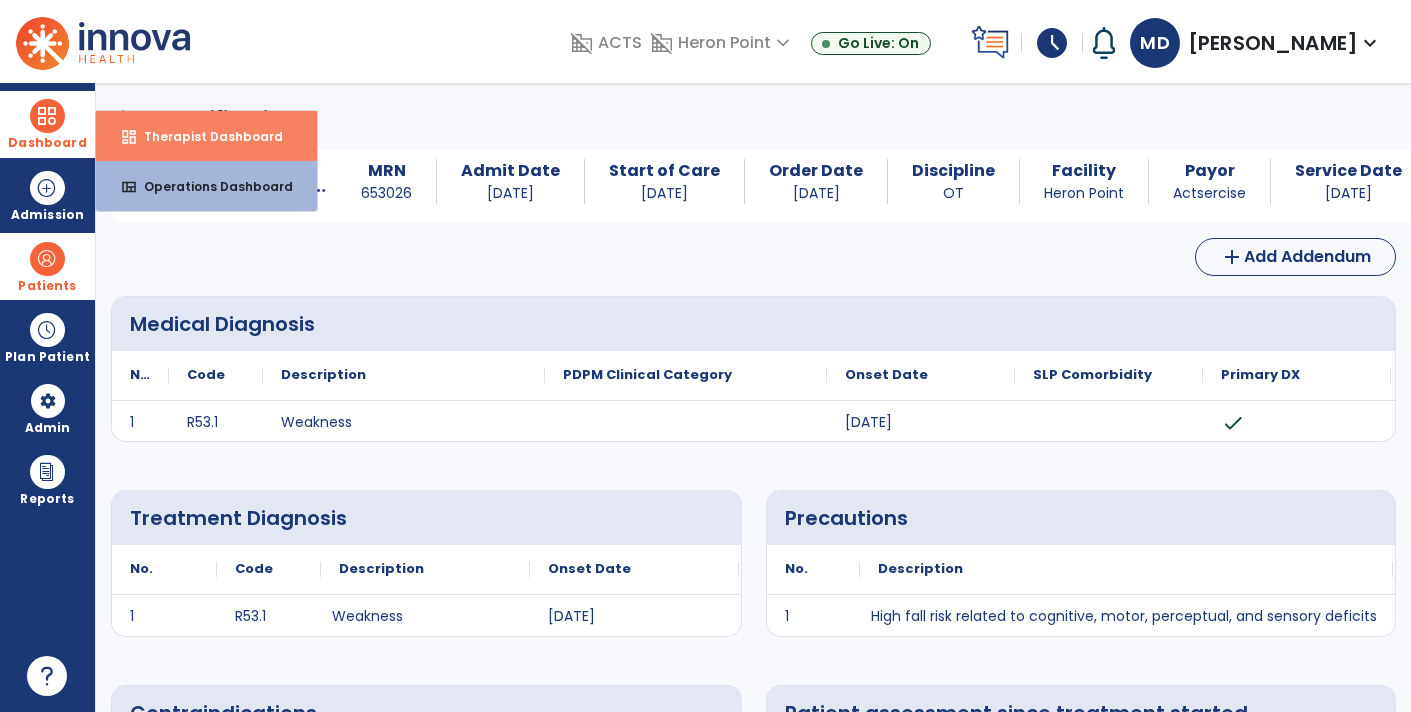 click on "dashboard  Therapist Dashboard" at bounding box center [206, 136] 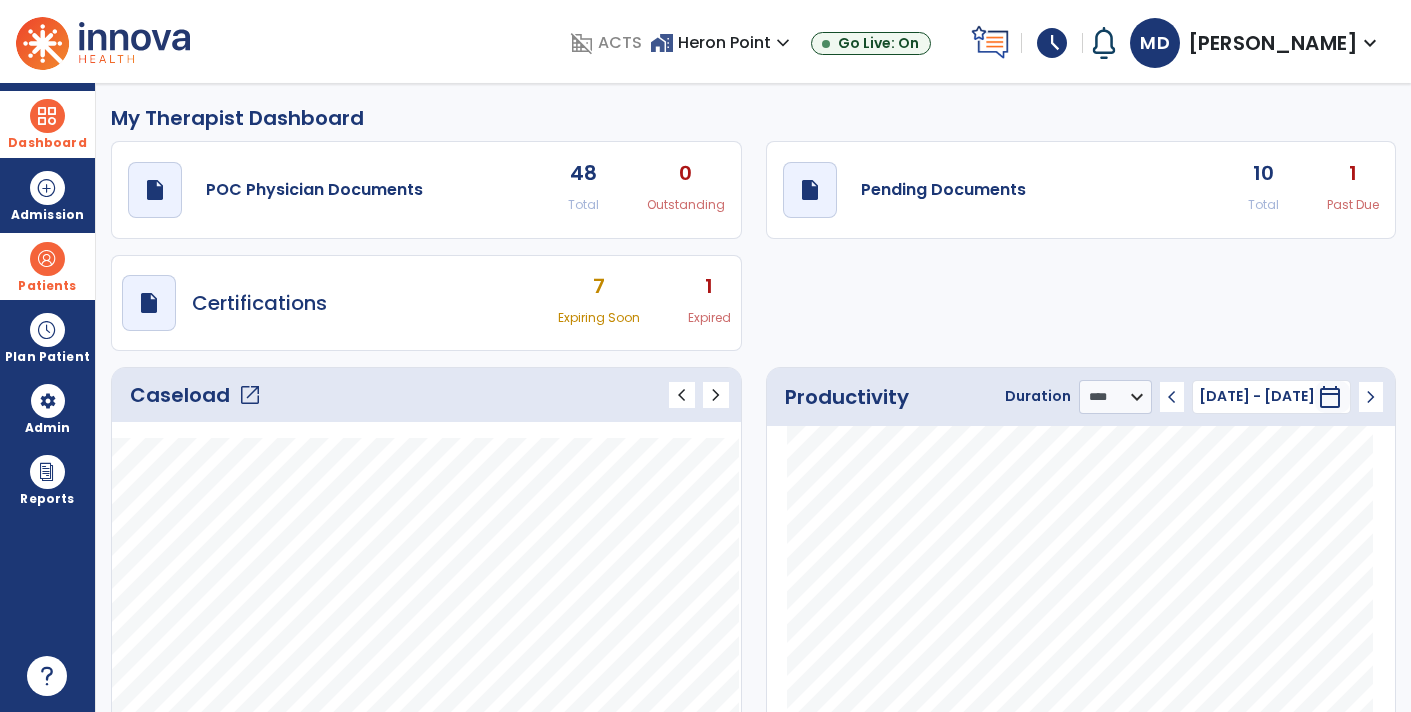 click on "10 Total 1 Past Due" 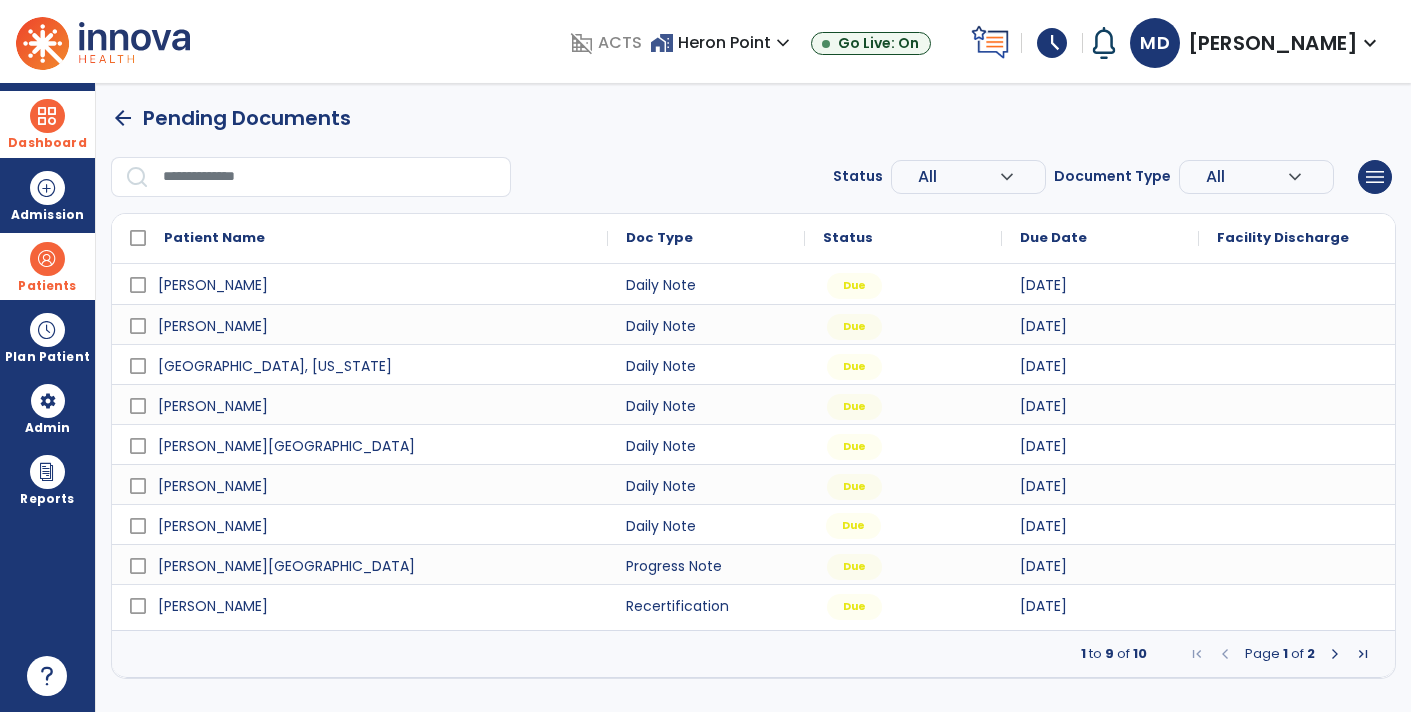 click on "Due" at bounding box center (853, 526) 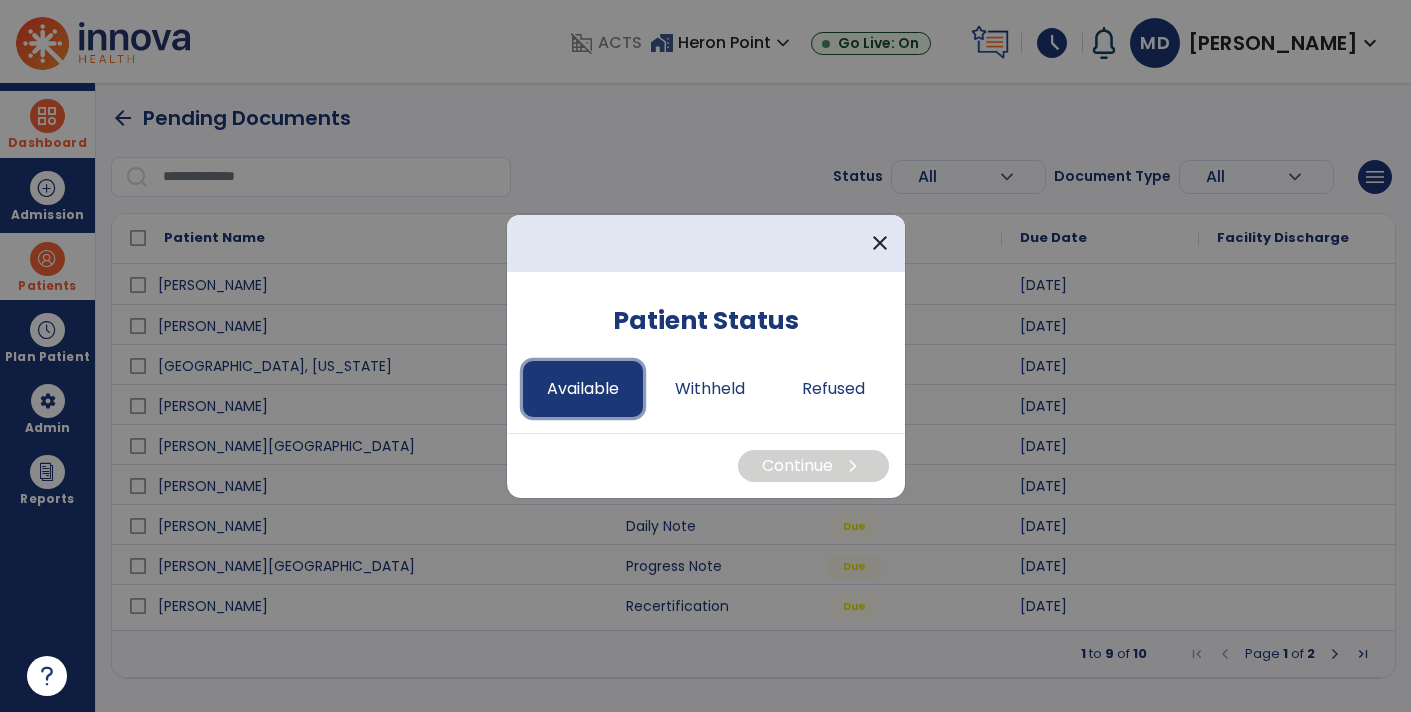 click on "Available" at bounding box center [583, 389] 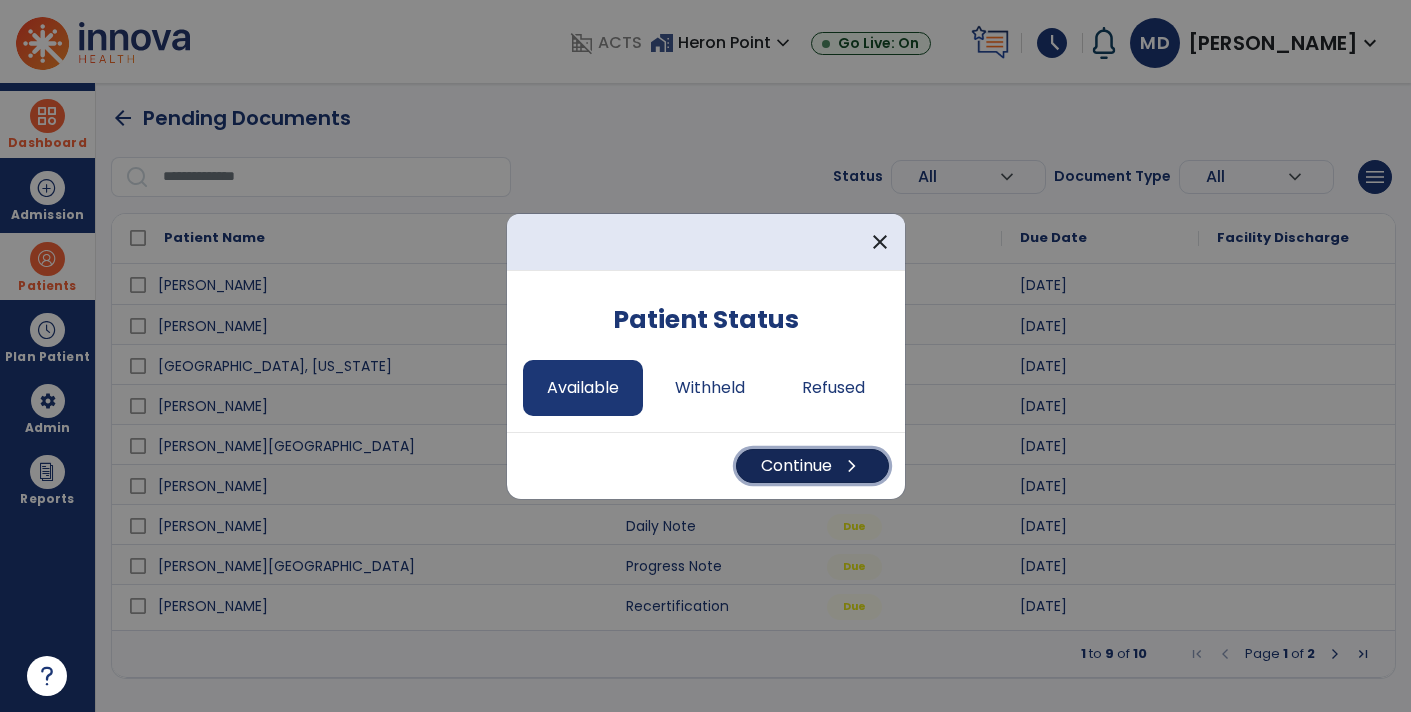 click on "Continue   chevron_right" at bounding box center [812, 466] 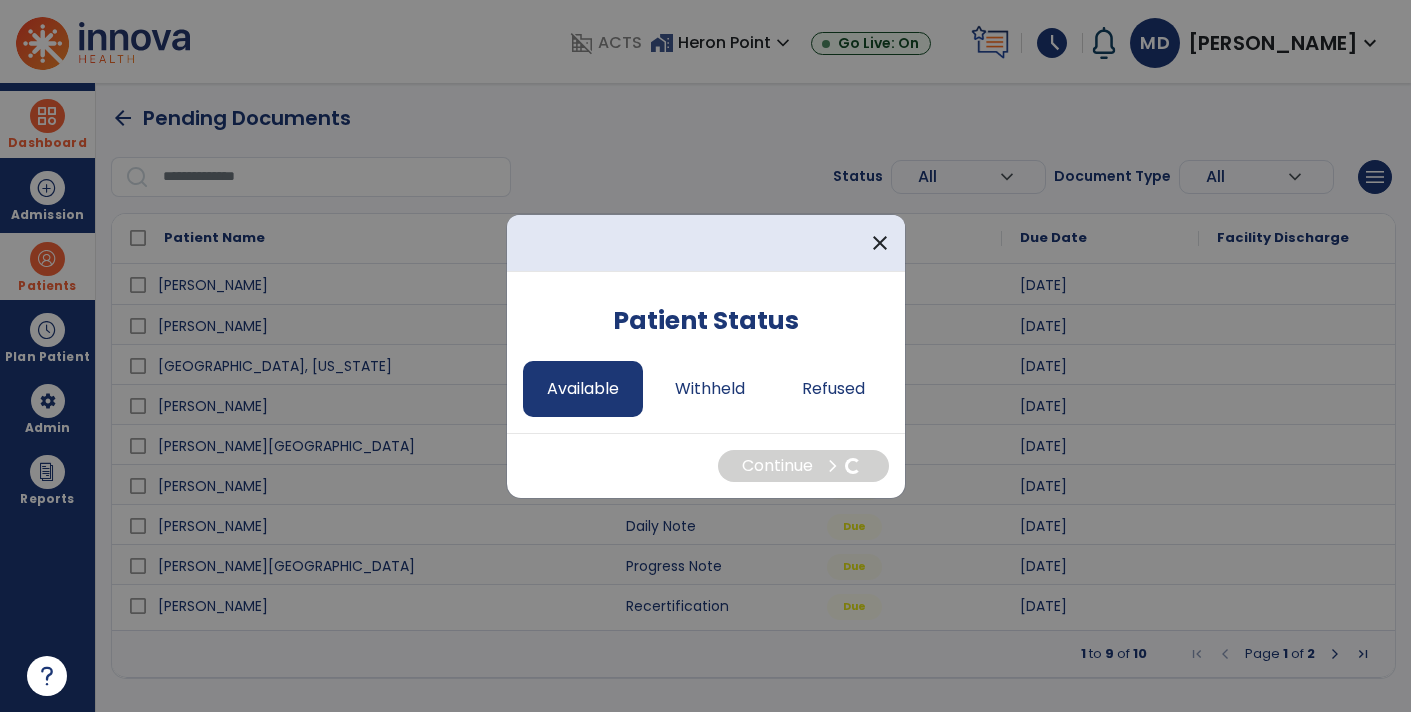 select on "*" 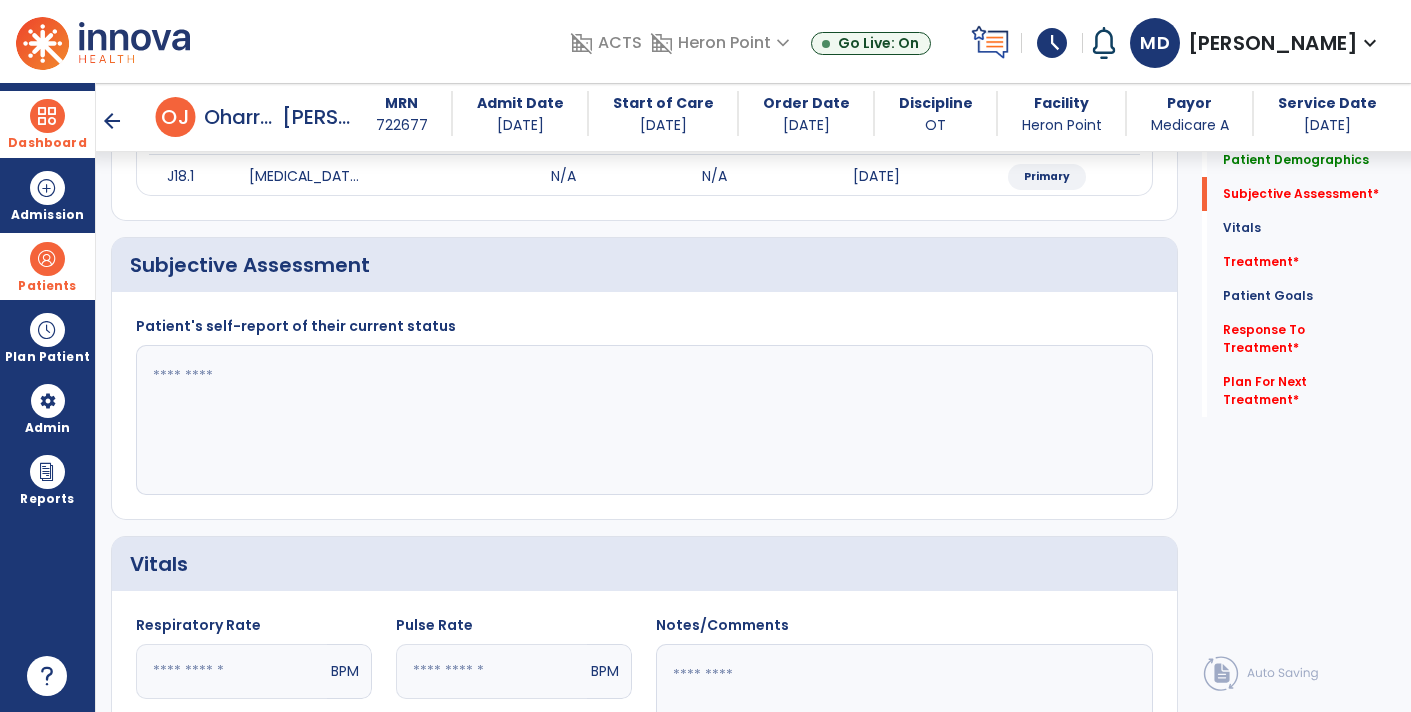 scroll, scrollTop: 291, scrollLeft: 0, axis: vertical 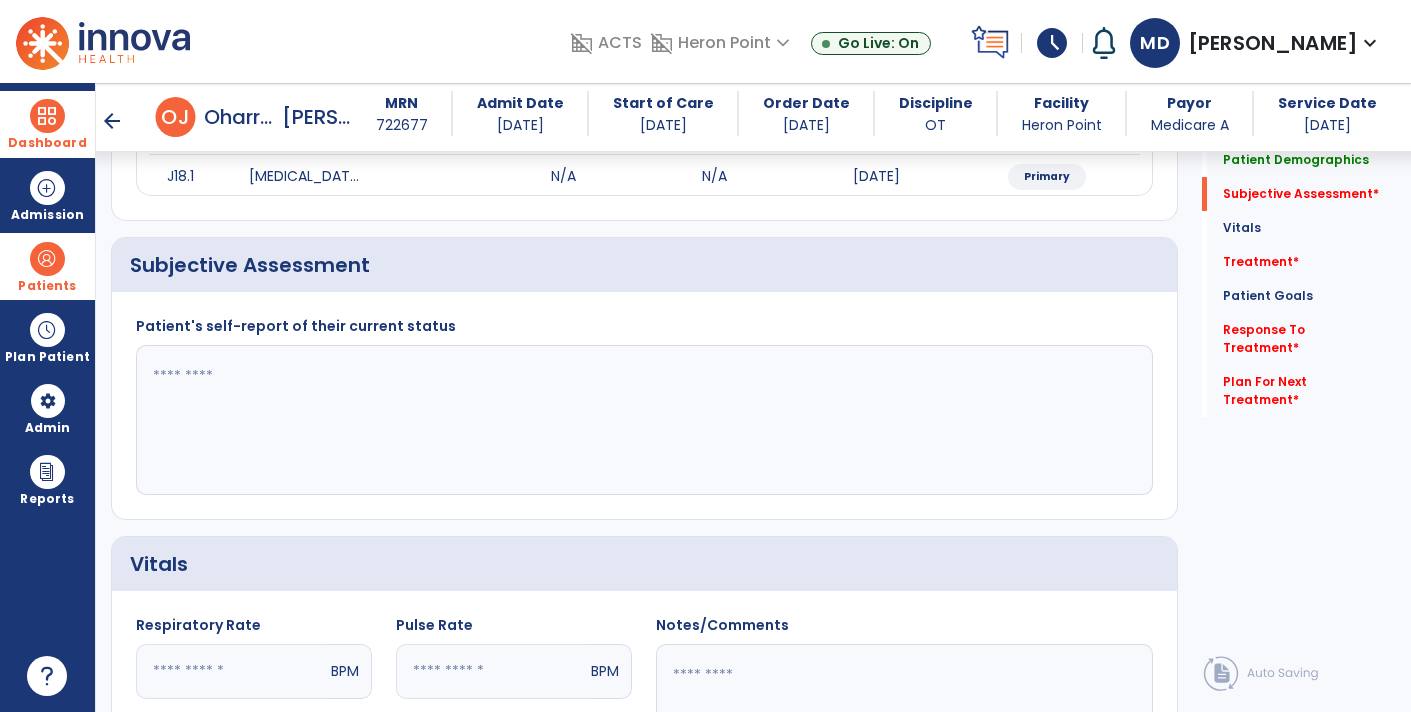 click 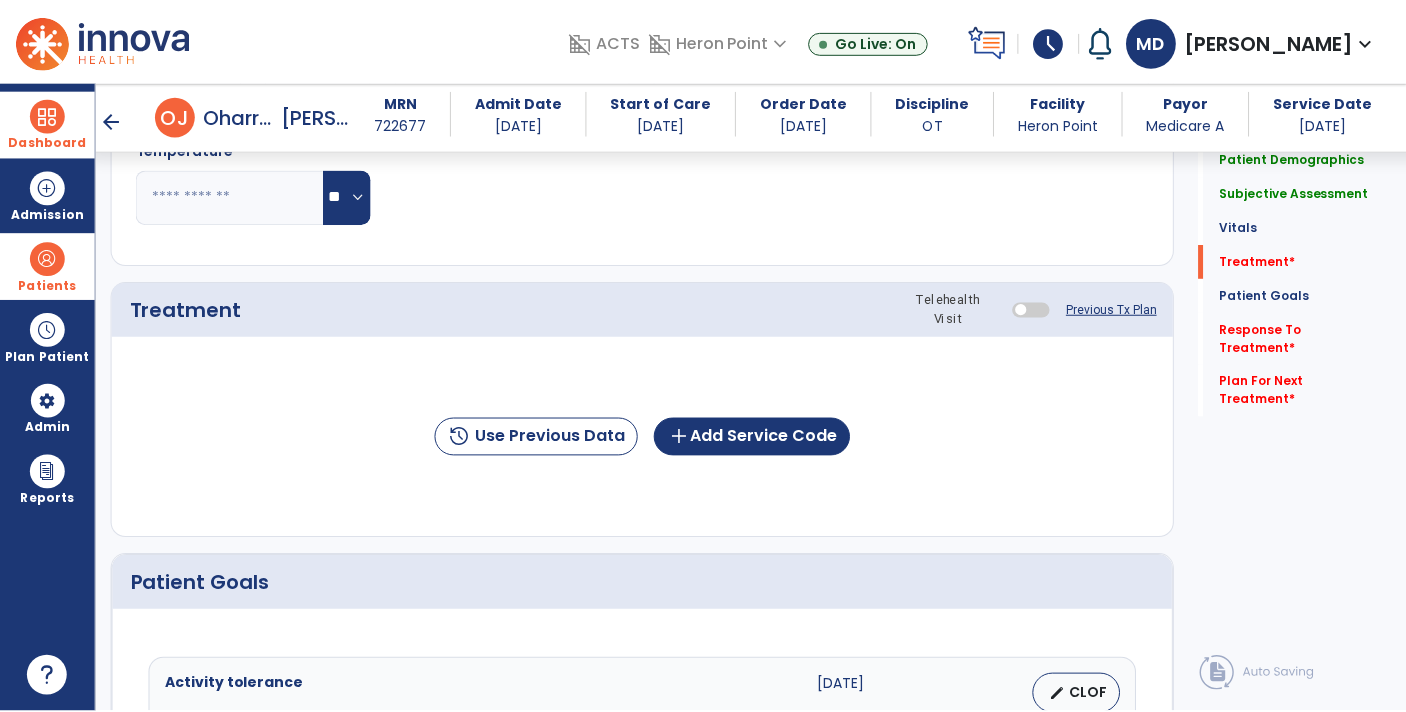 scroll, scrollTop: 986, scrollLeft: 0, axis: vertical 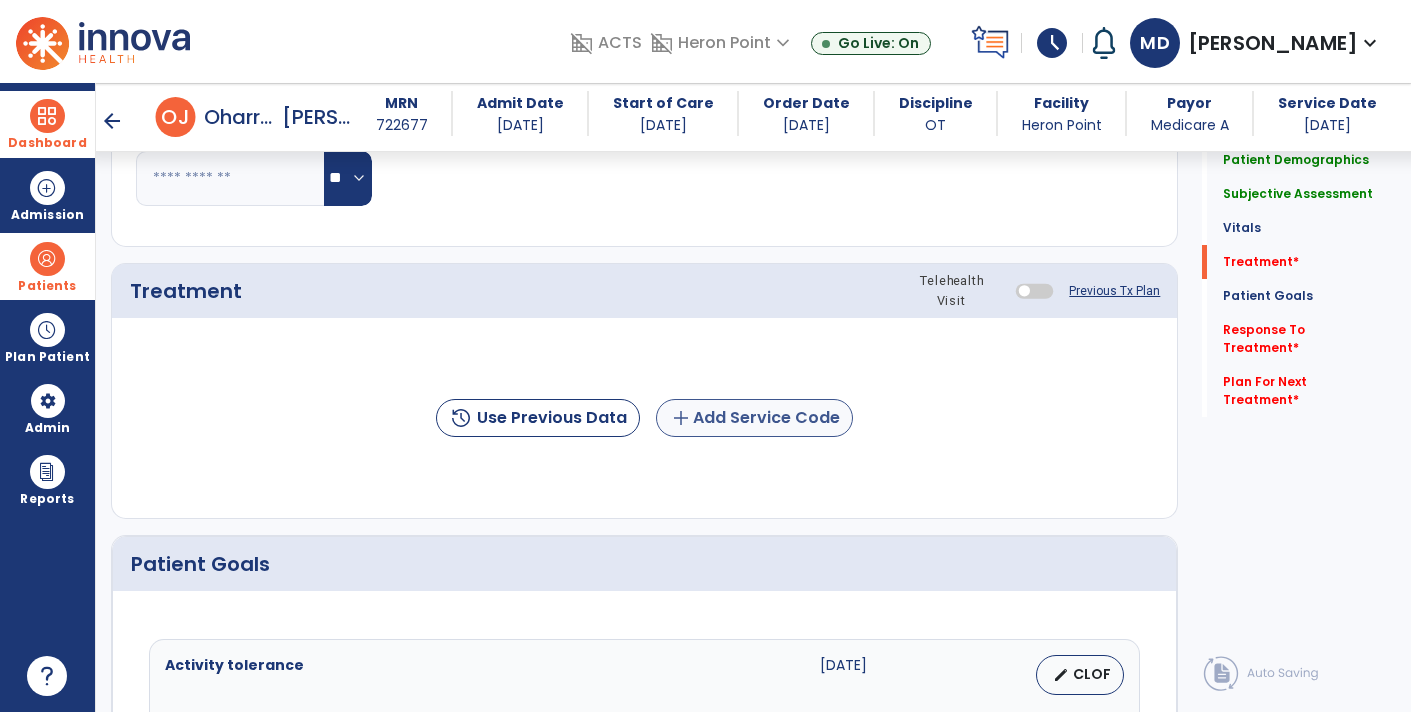 type on "**********" 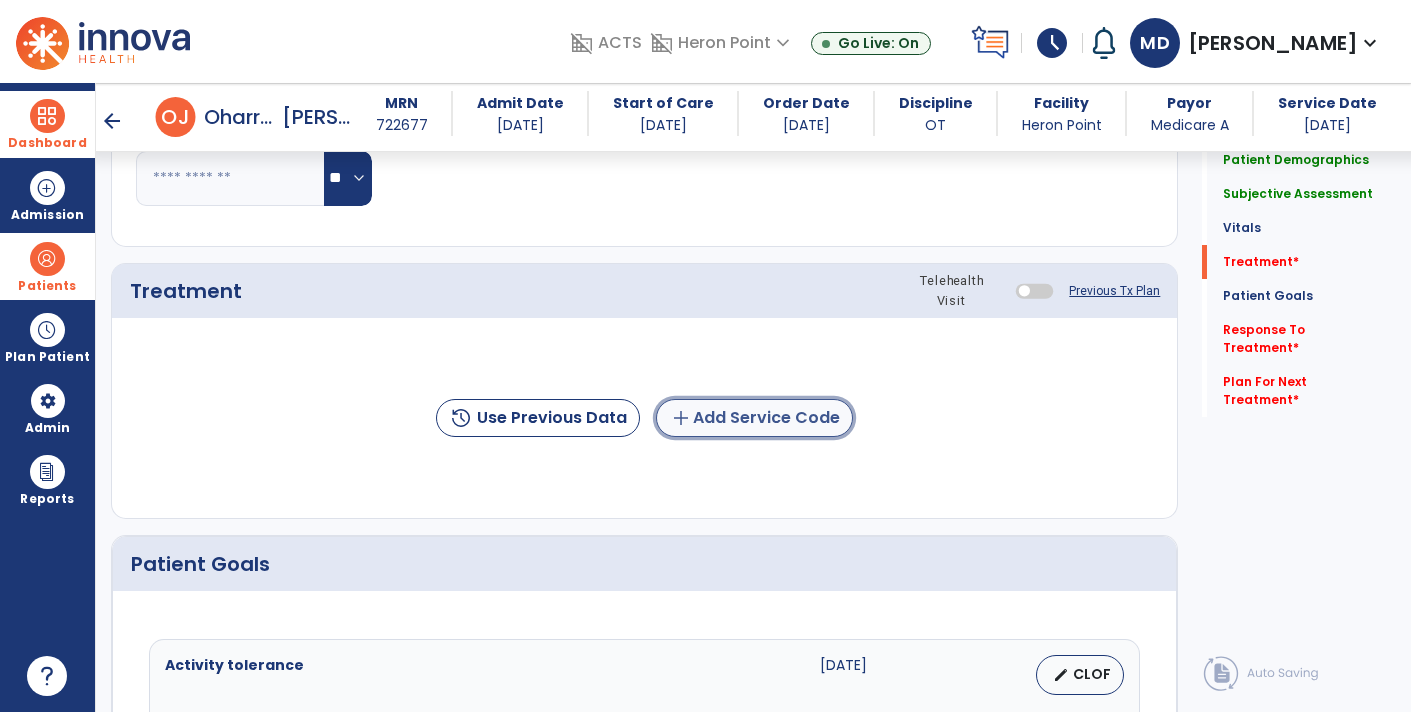 click on "add  Add Service Code" 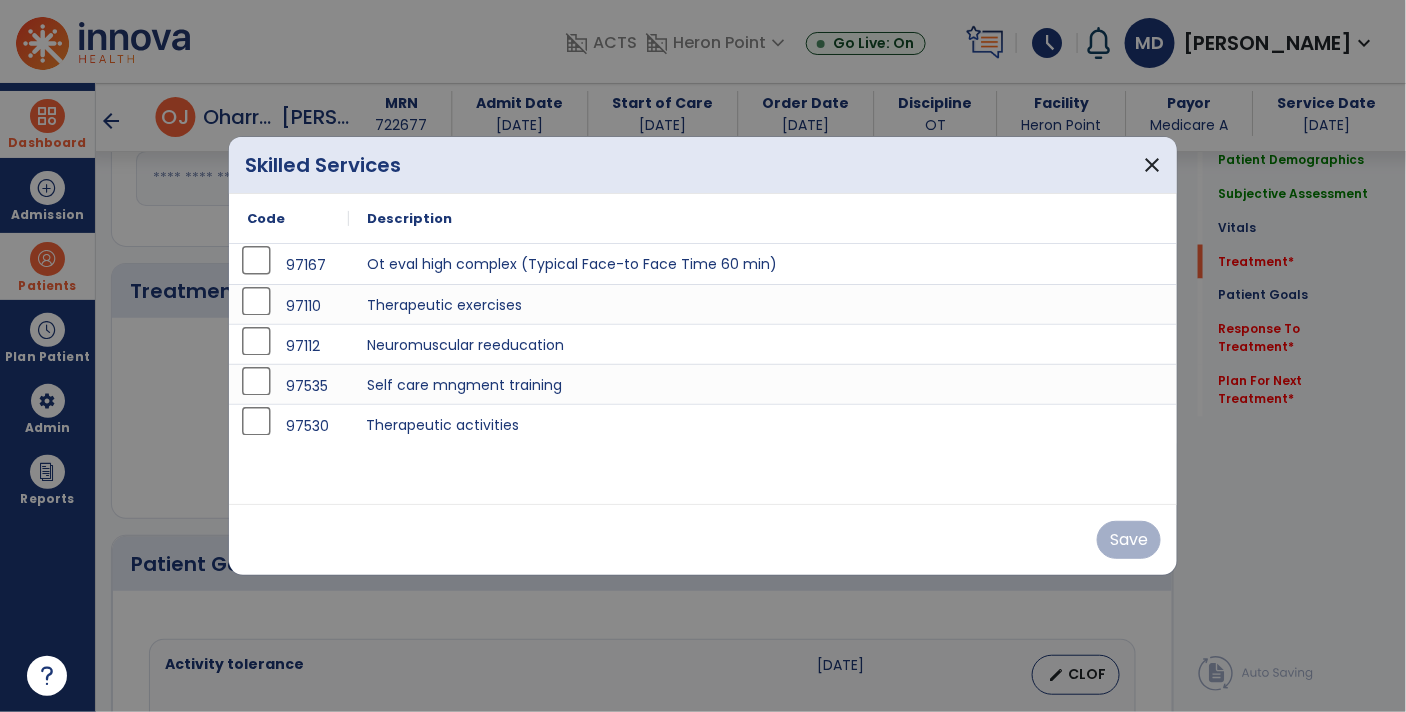 click on "Therapeutic activities" at bounding box center (763, 424) 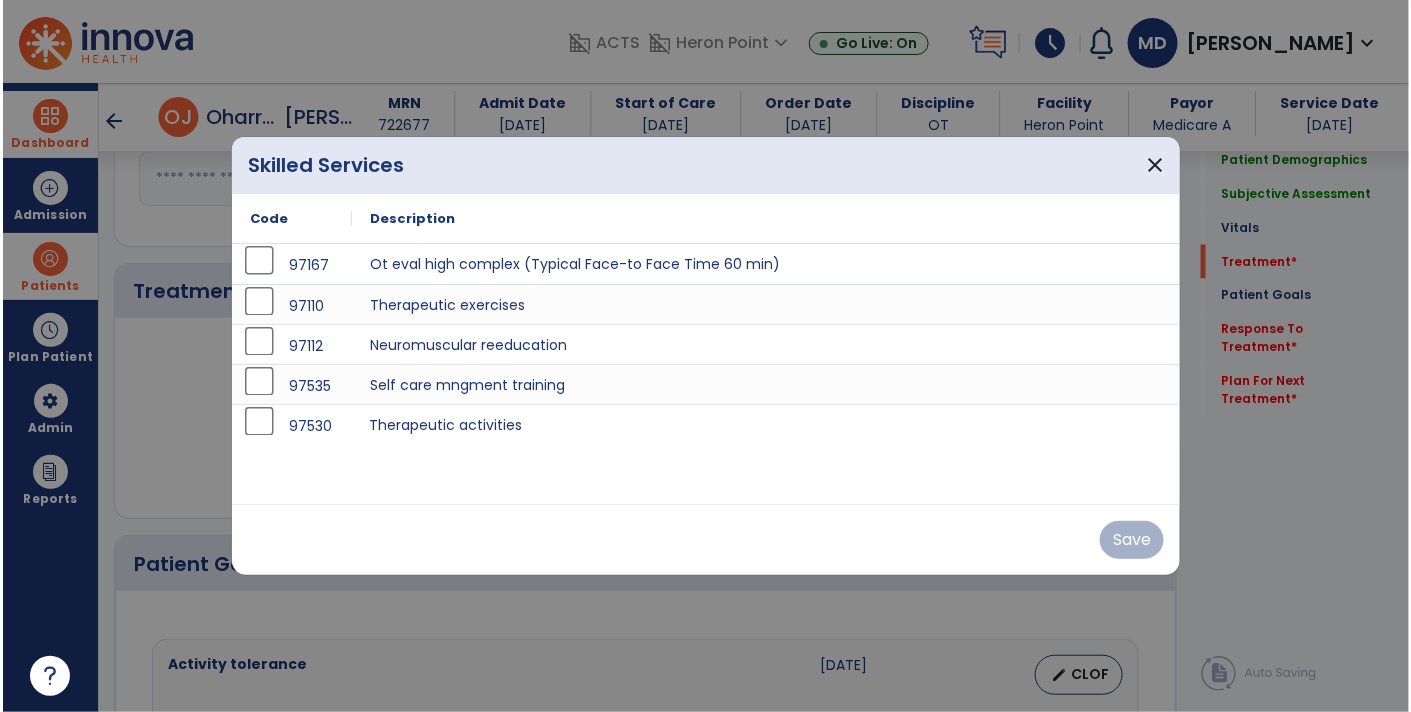 scroll, scrollTop: 986, scrollLeft: 0, axis: vertical 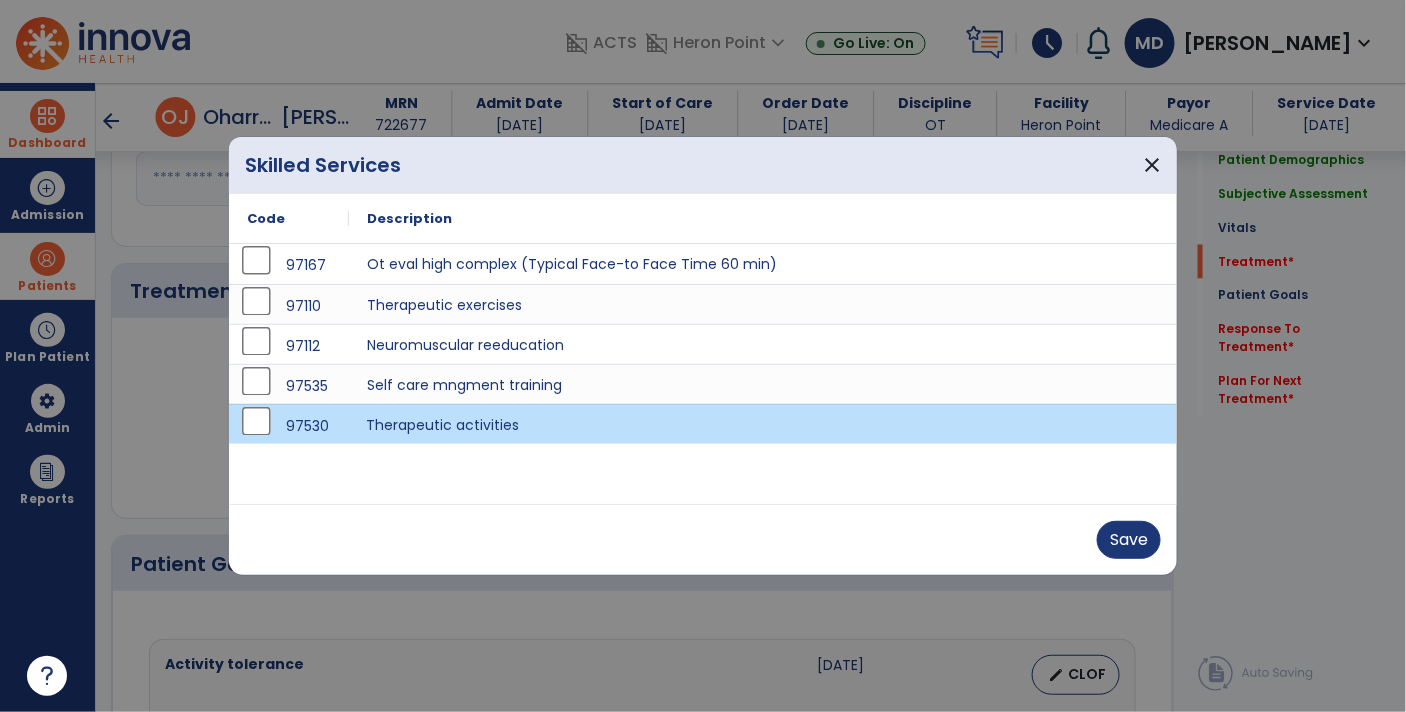 click on "Therapeutic activities" at bounding box center [763, 424] 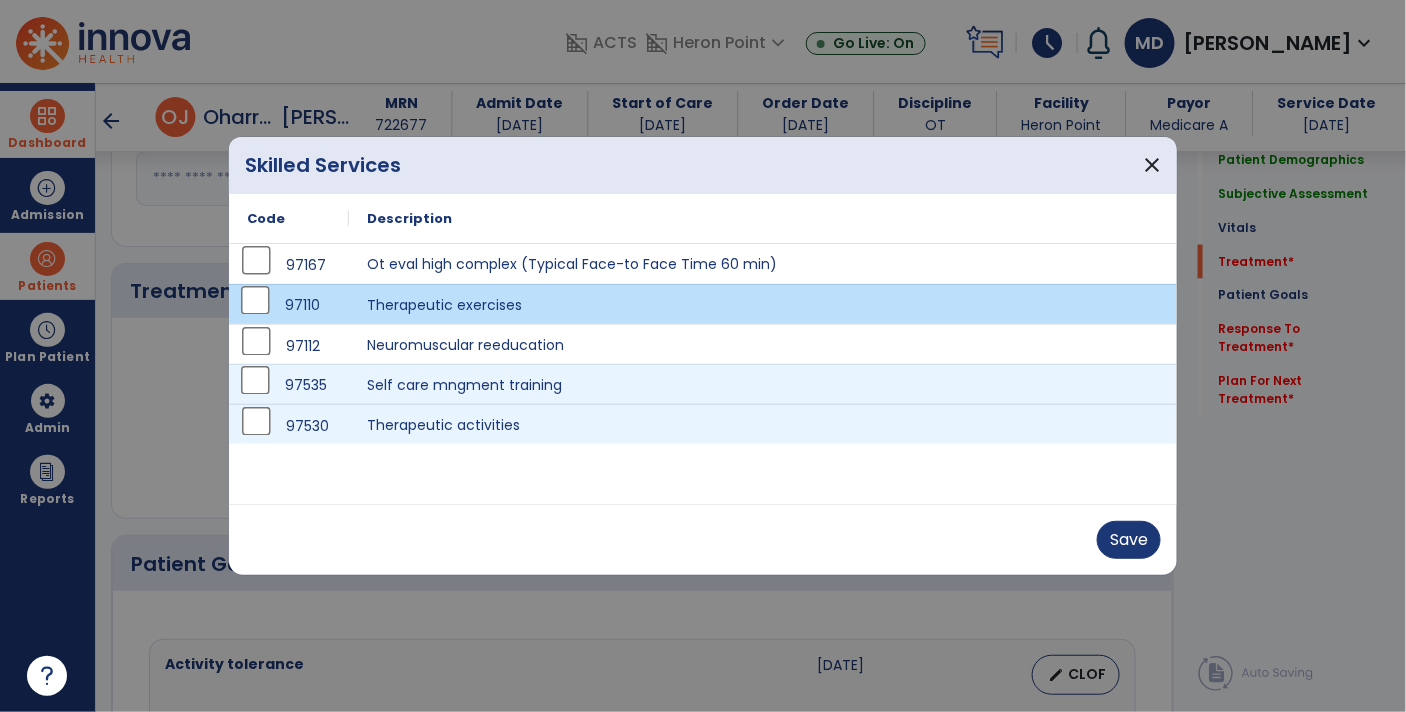click on "97110" at bounding box center (289, 304) 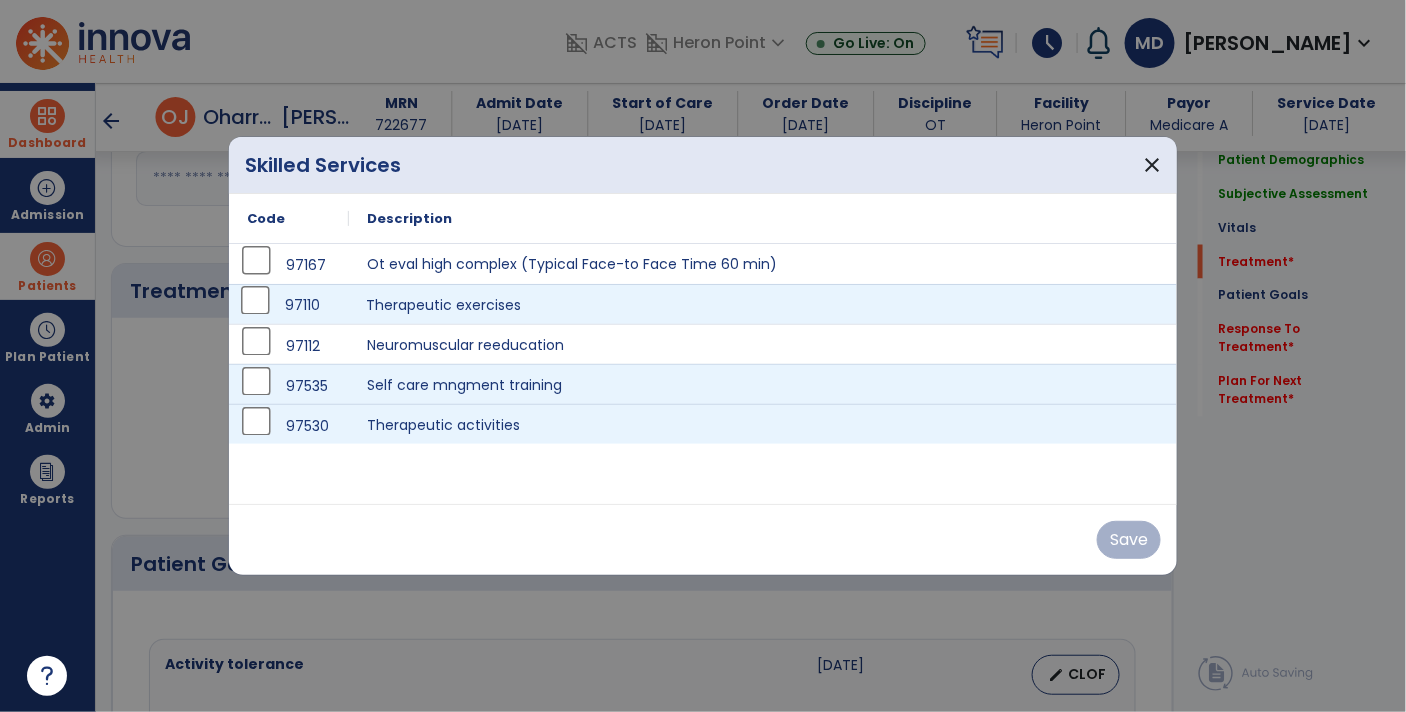 click on "Therapeutic exercises" at bounding box center [763, 304] 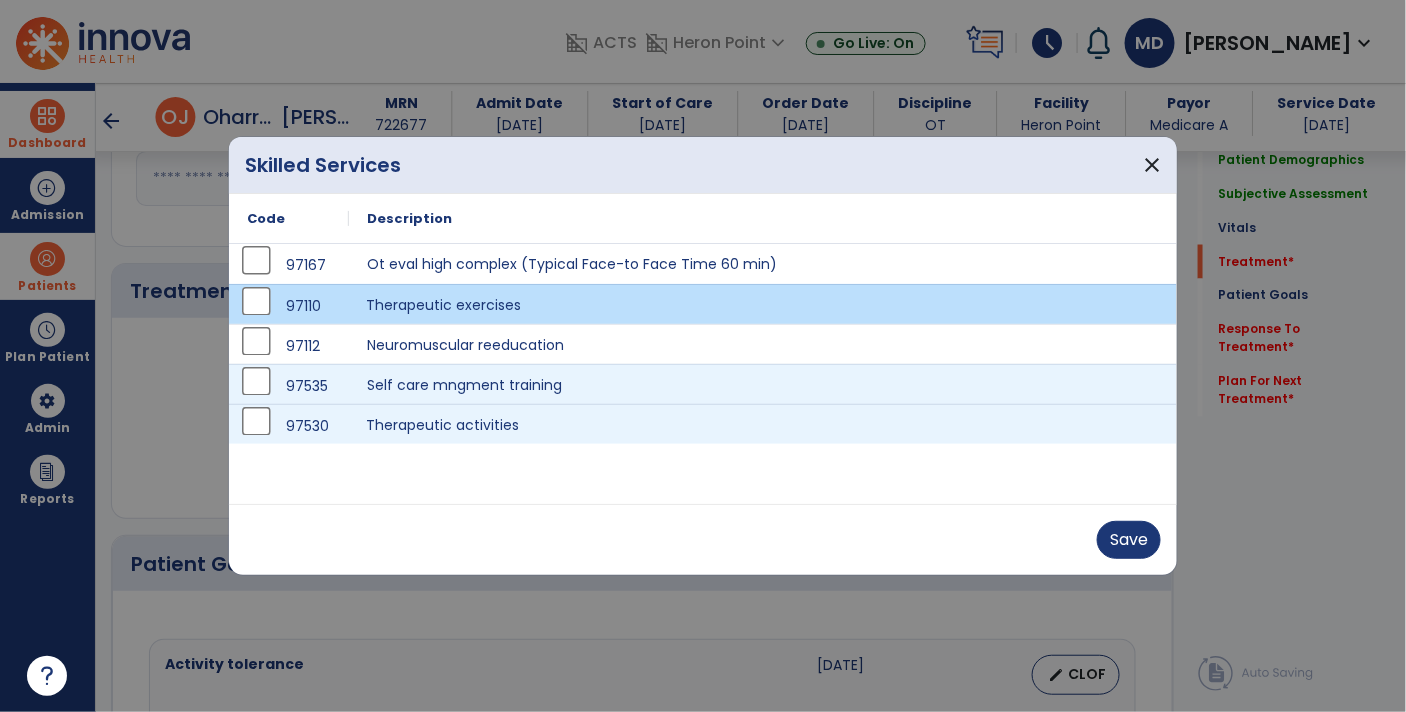 click on "Therapeutic activities" at bounding box center (763, 424) 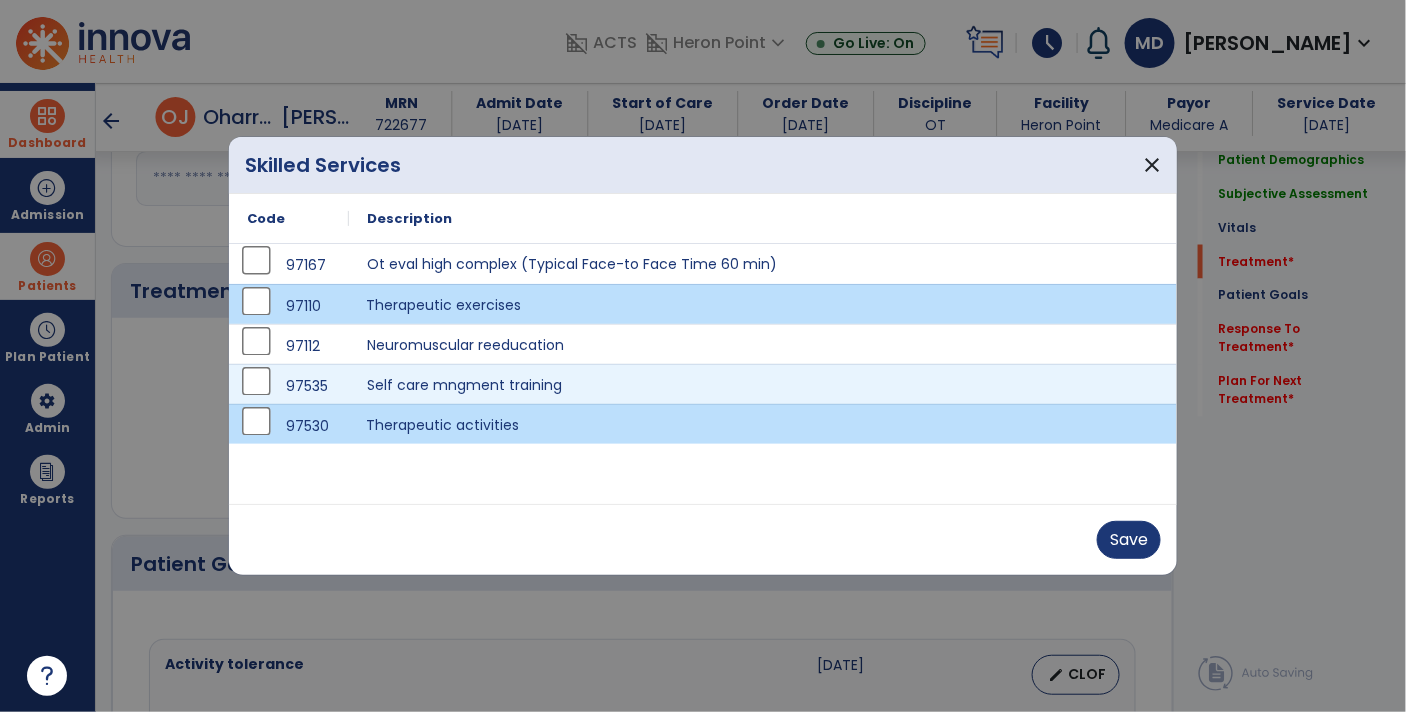 click on "Therapeutic exercises" at bounding box center [763, 304] 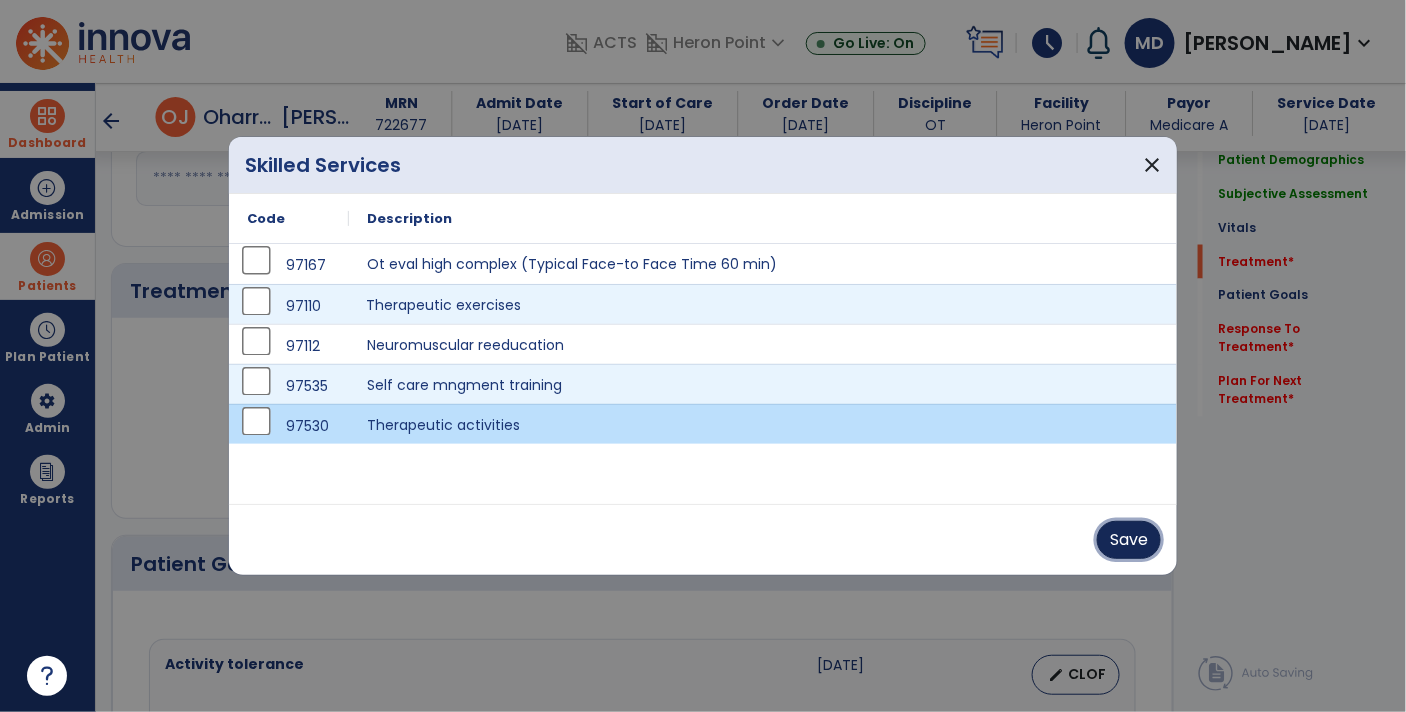 click on "Save" at bounding box center (1129, 540) 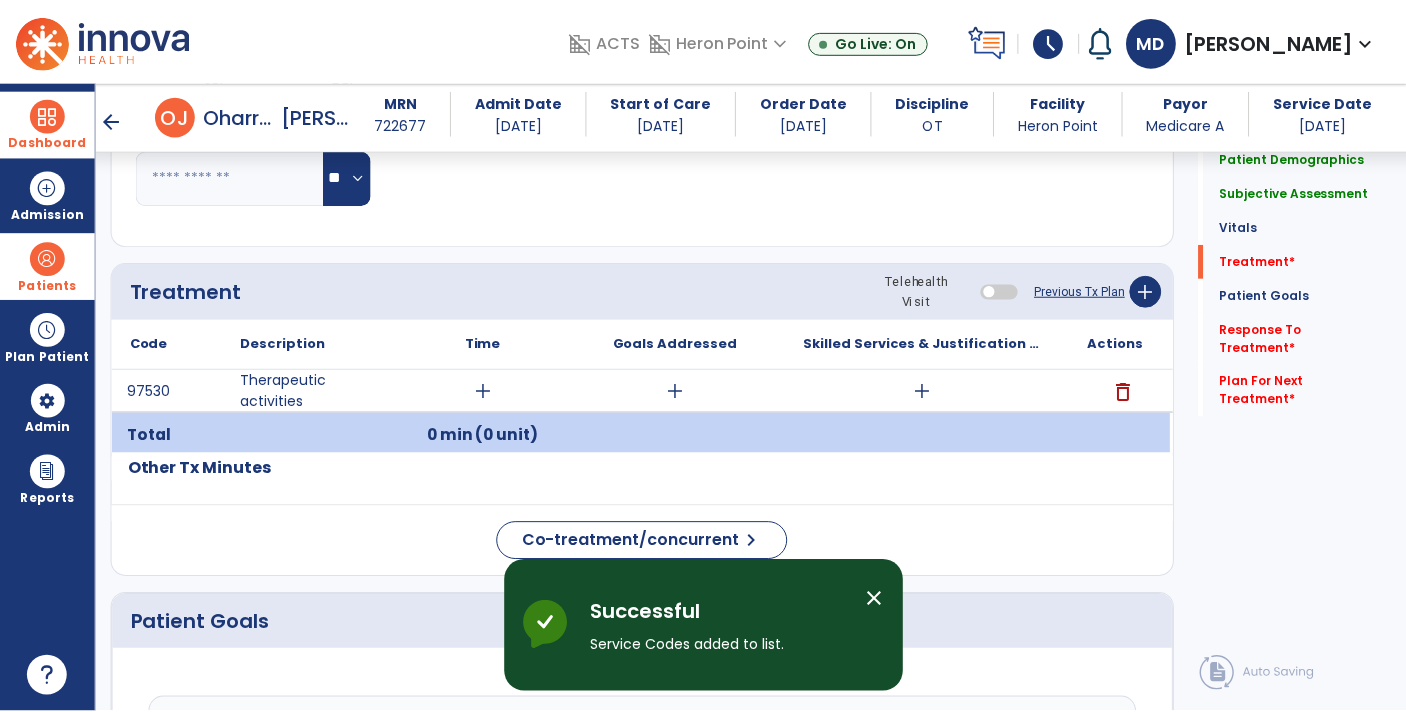 scroll, scrollTop: 984, scrollLeft: 0, axis: vertical 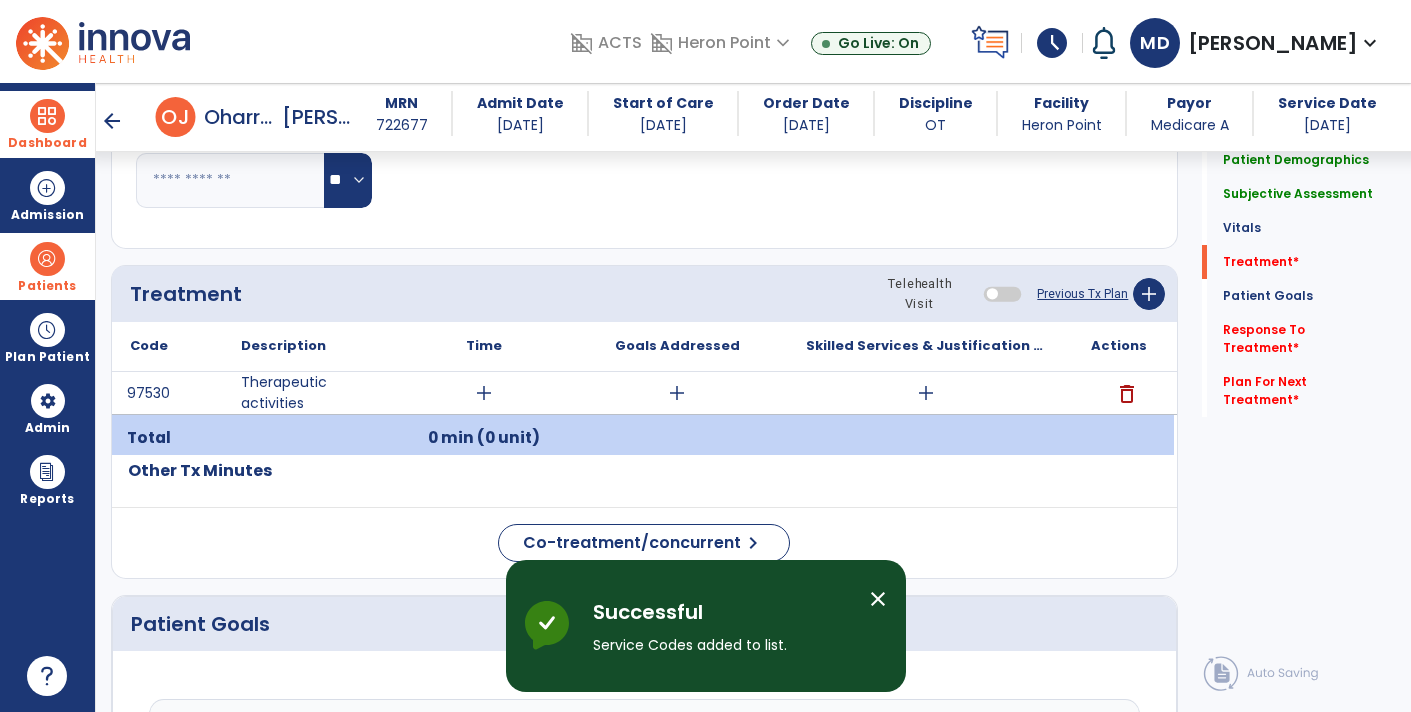 click on "add" at bounding box center (484, 393) 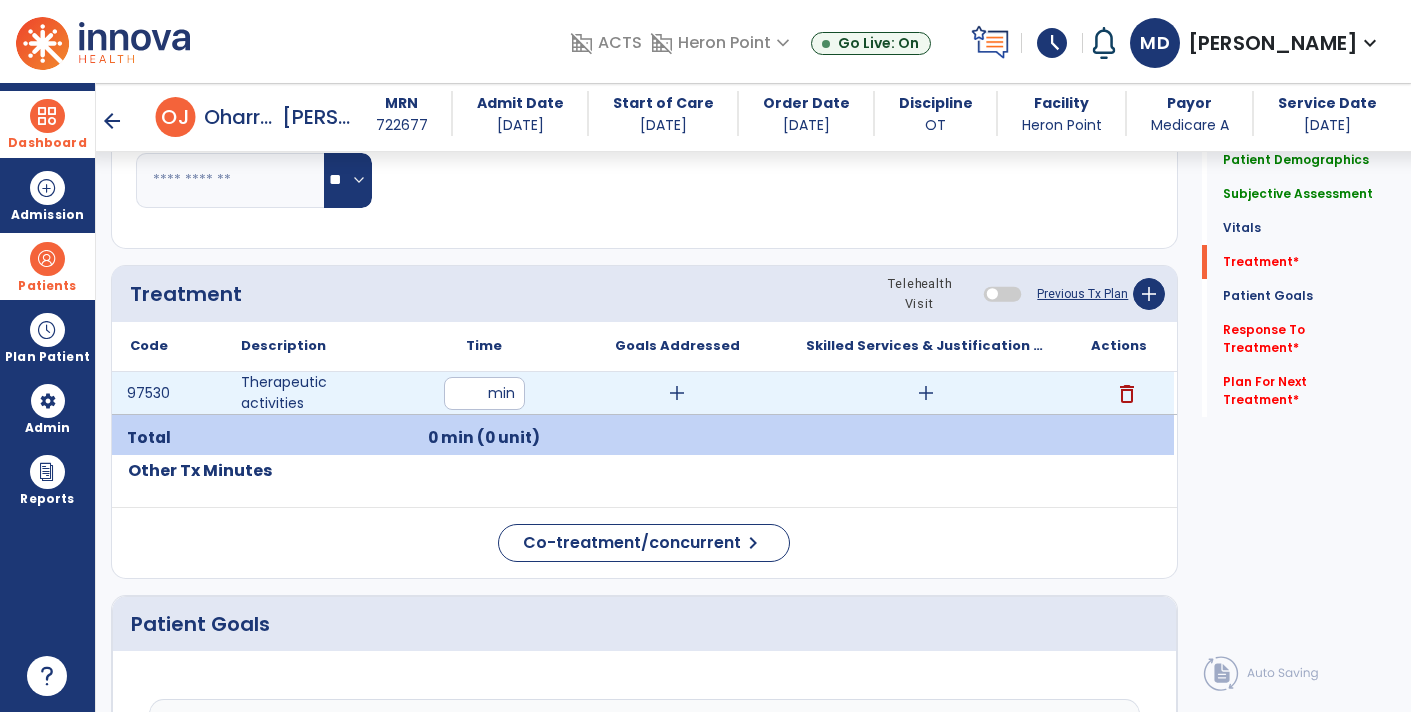 type on "**" 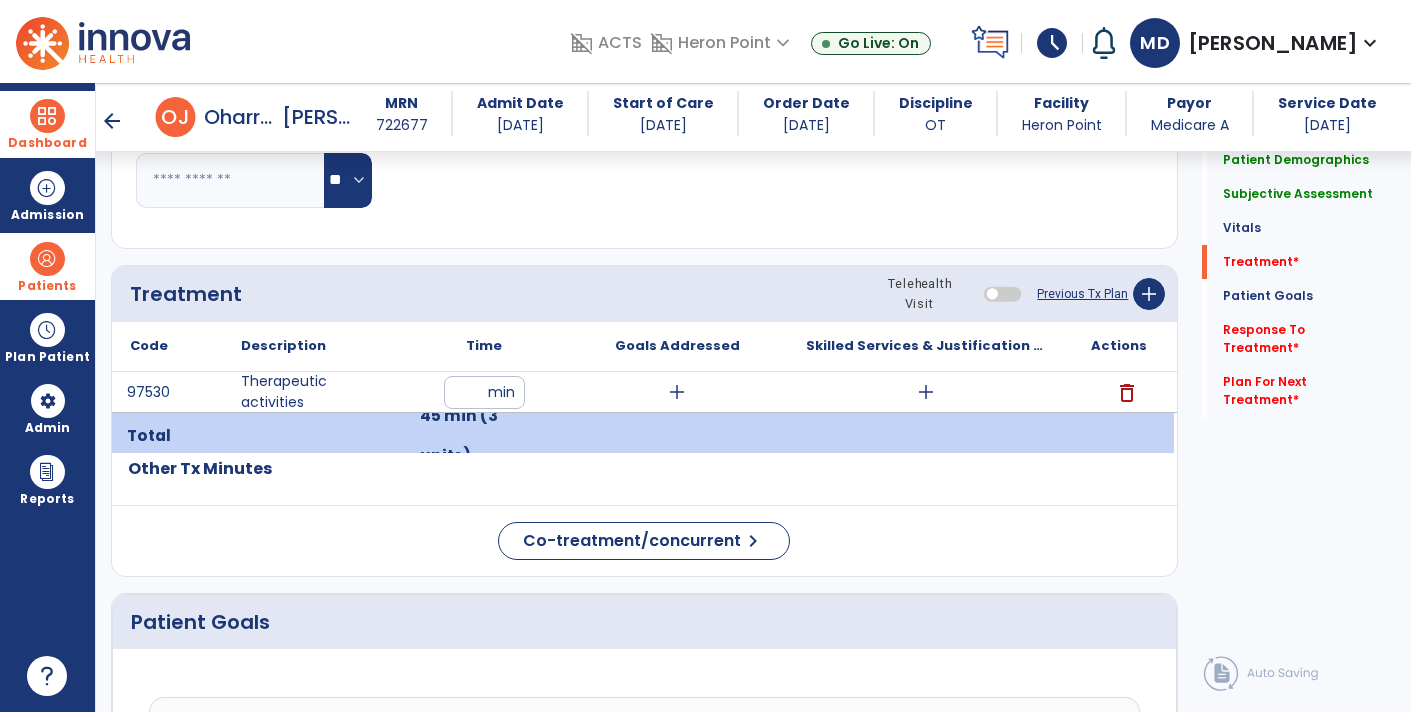 click on "add" at bounding box center (926, 392) 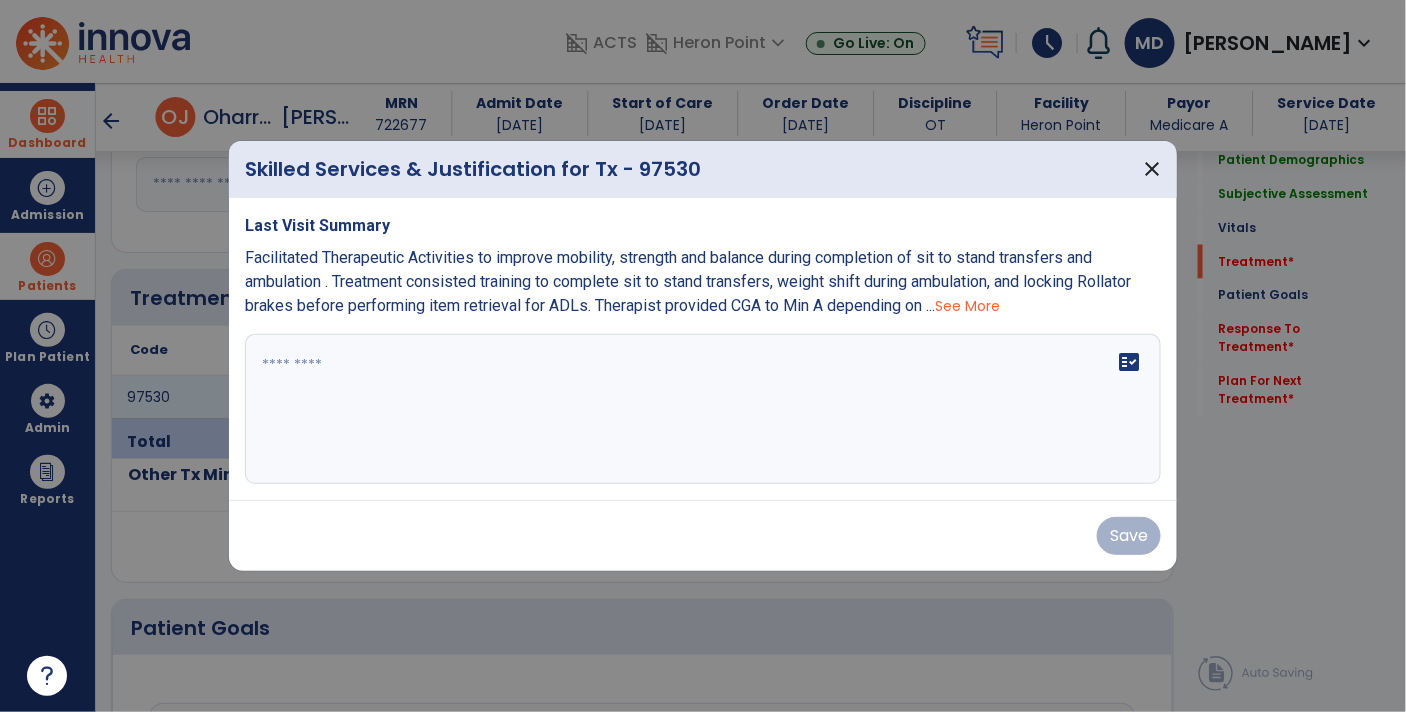 scroll, scrollTop: 984, scrollLeft: 0, axis: vertical 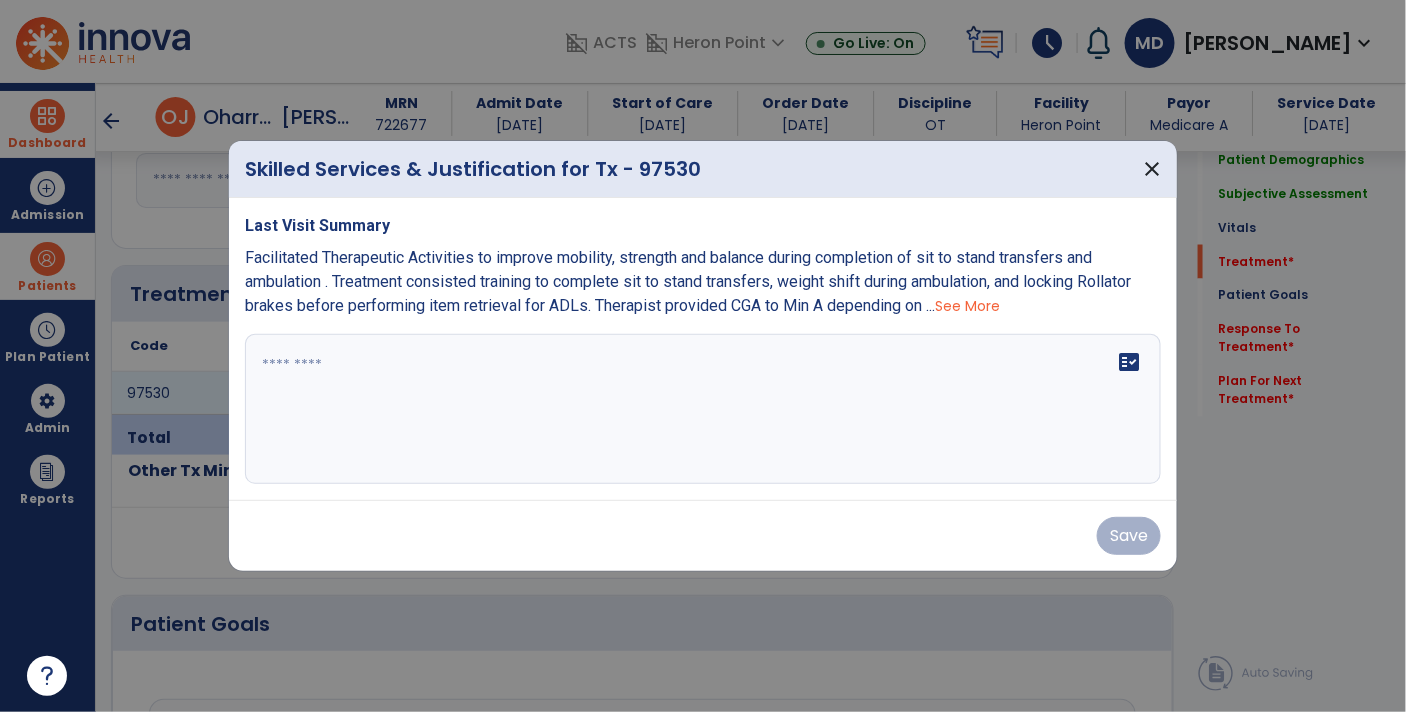 click on "See More" at bounding box center [967, 306] 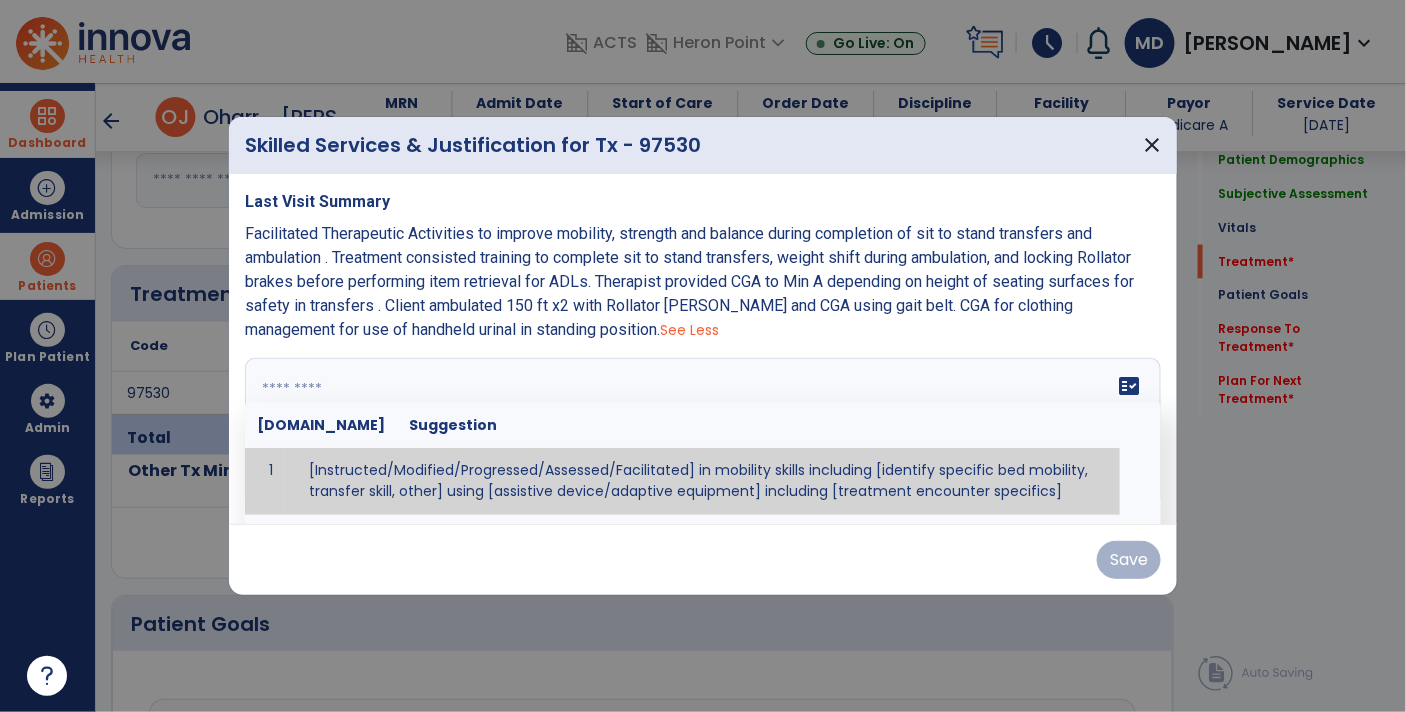 paste on "**********" 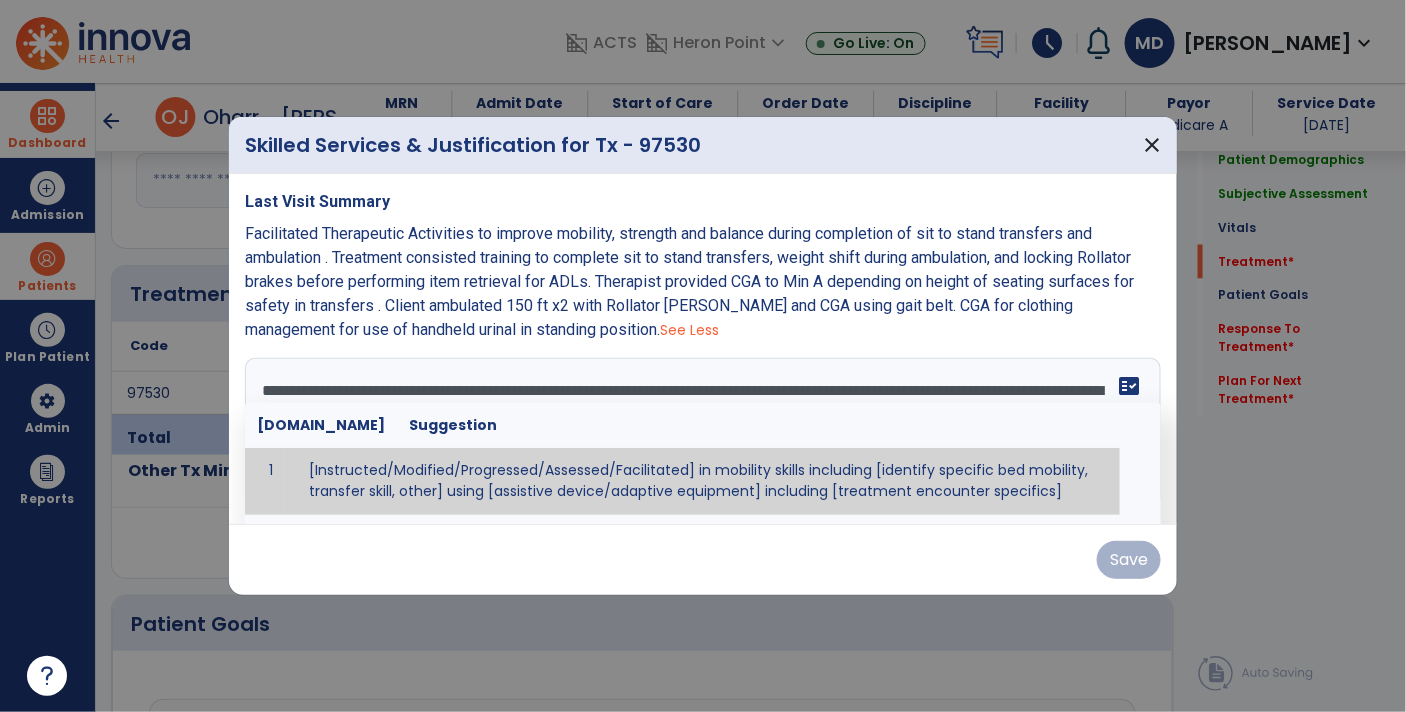 scroll, scrollTop: 15, scrollLeft: 0, axis: vertical 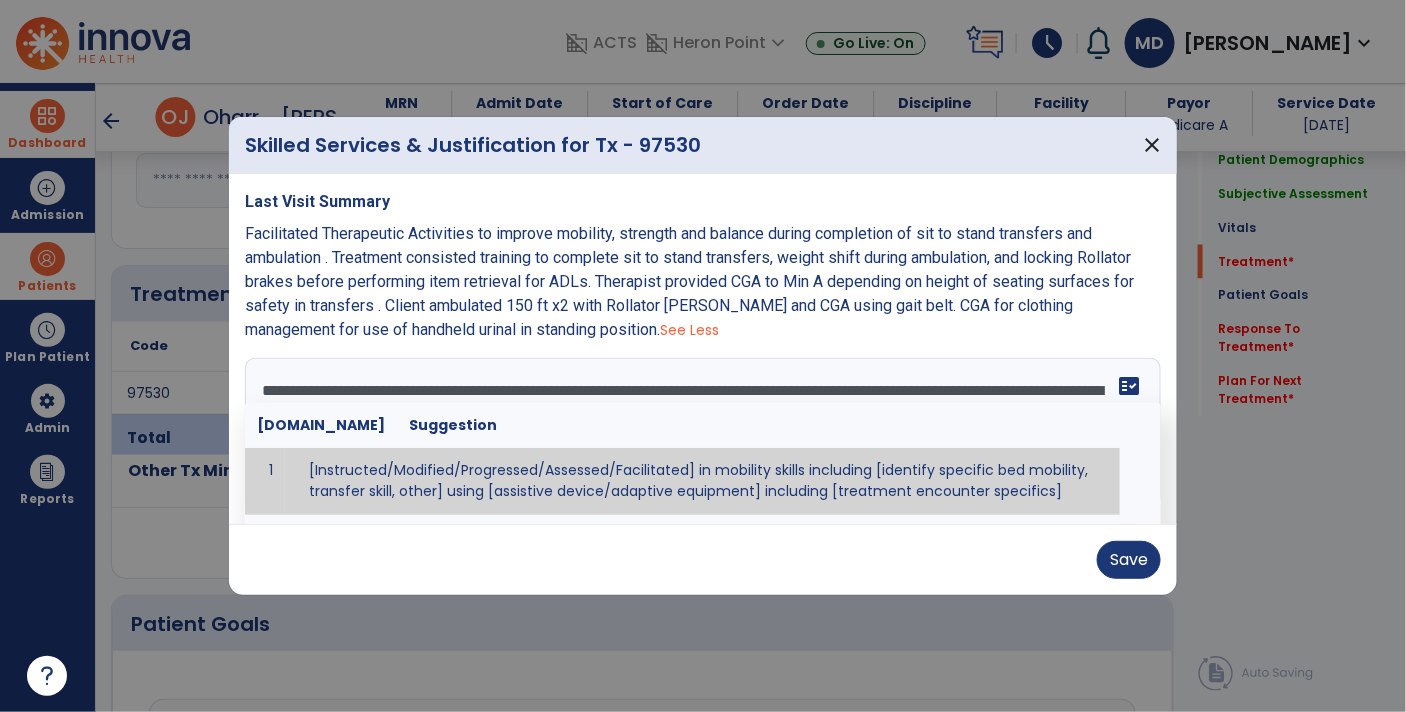 click on "fact_check" at bounding box center [1129, 386] 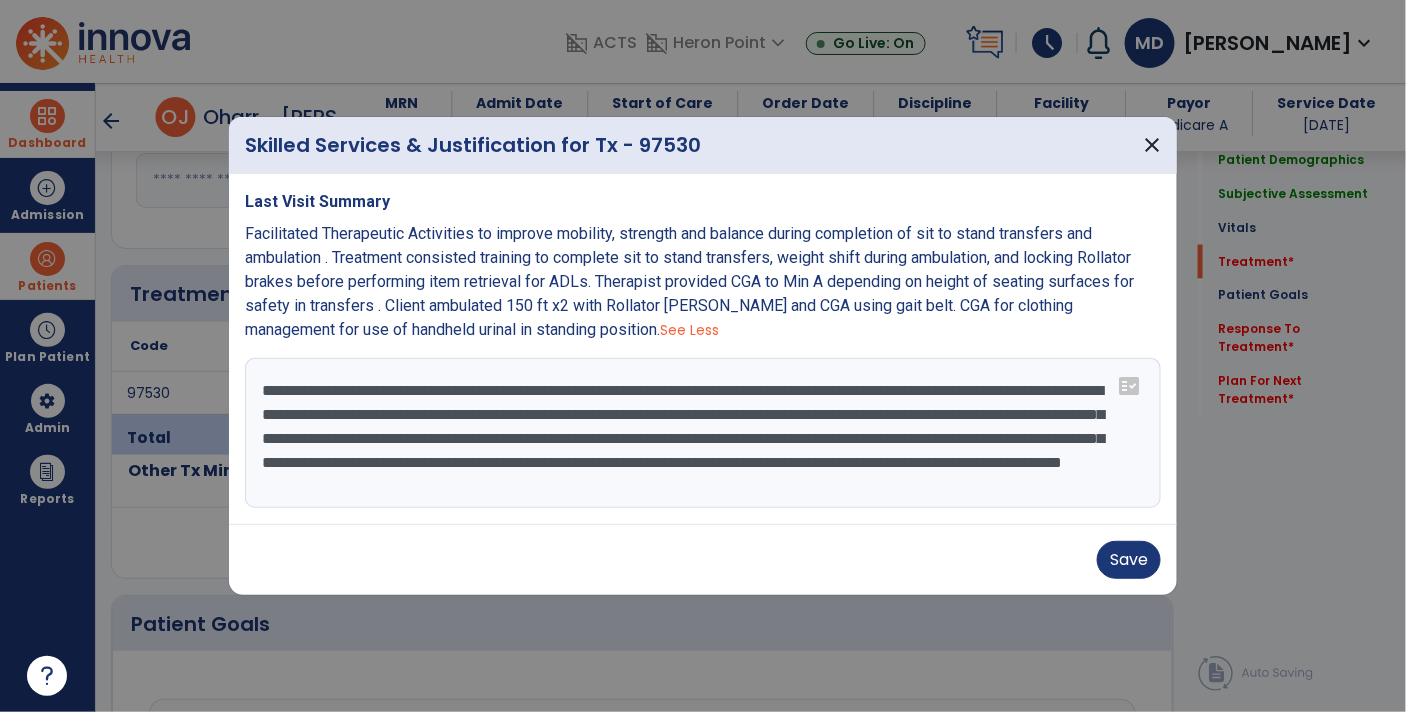 scroll, scrollTop: 12, scrollLeft: 0, axis: vertical 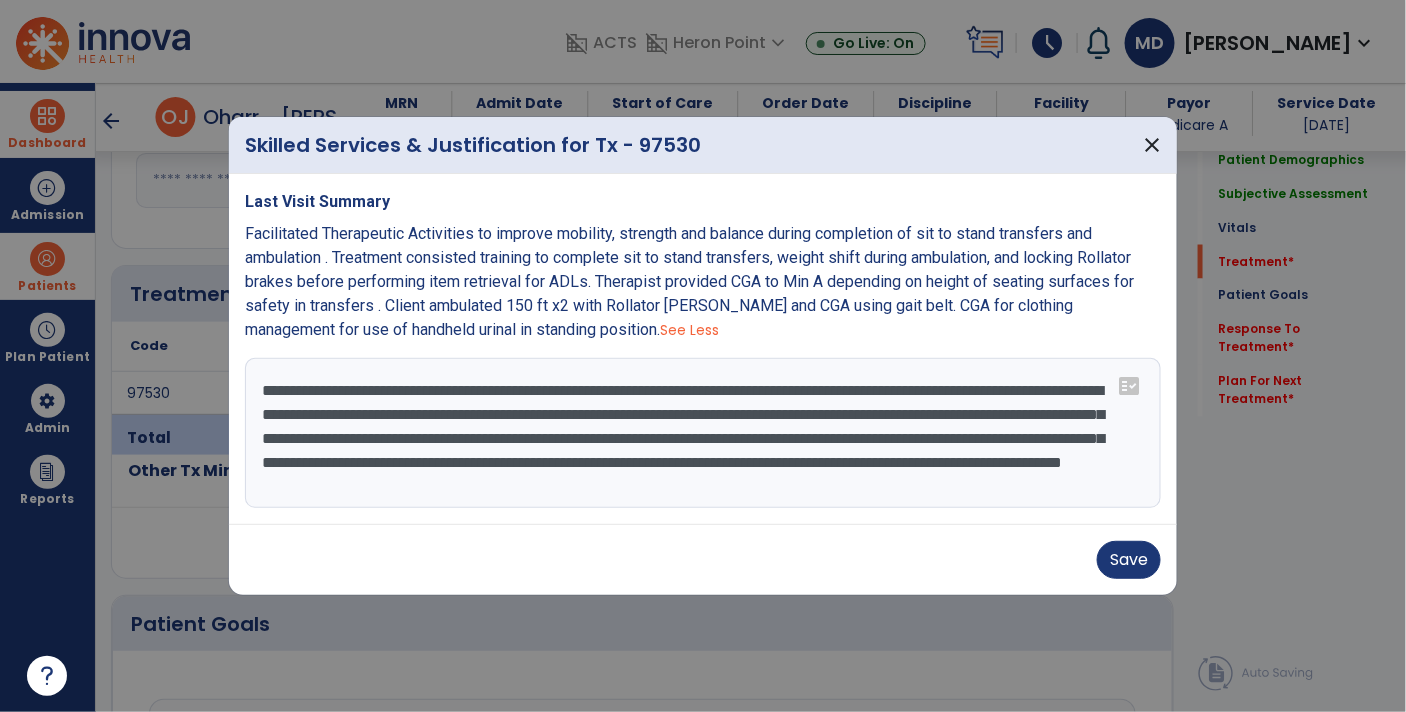 click on "**********" at bounding box center (703, 433) 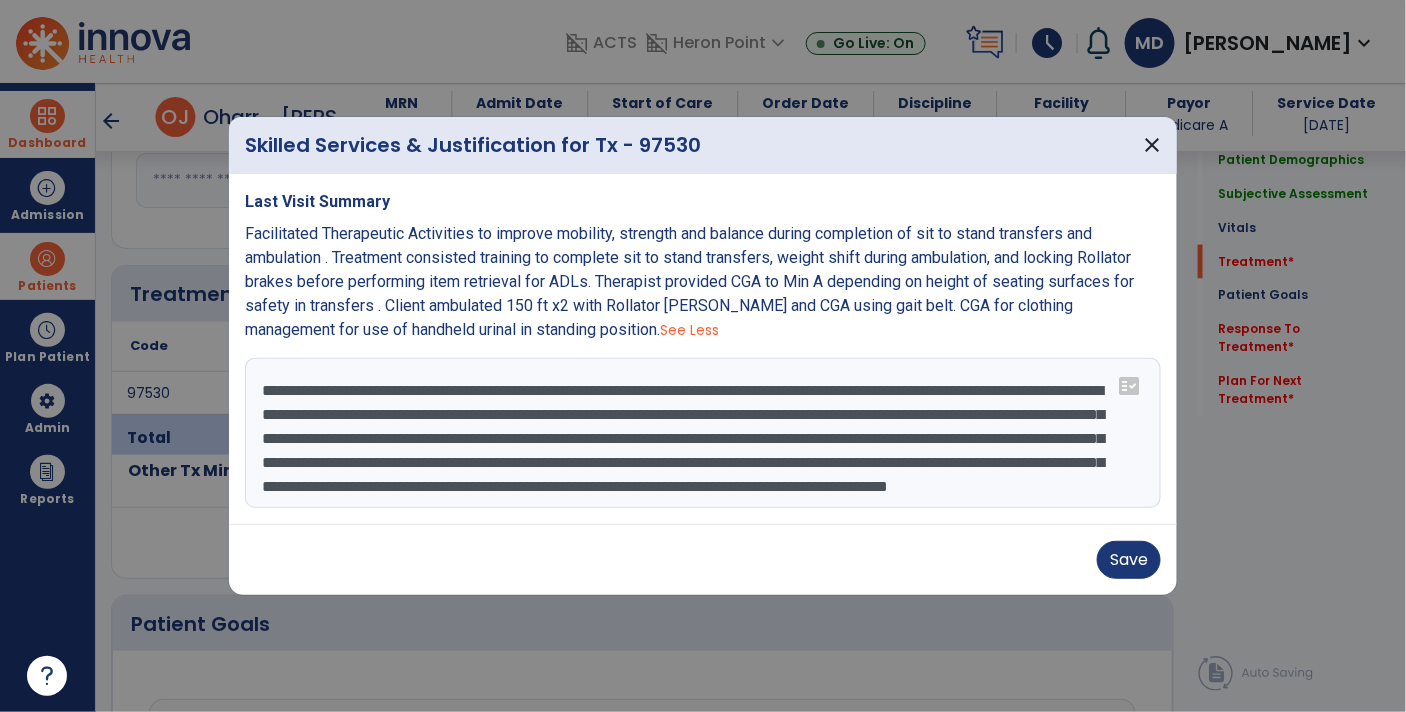 click on "**********" at bounding box center [703, 433] 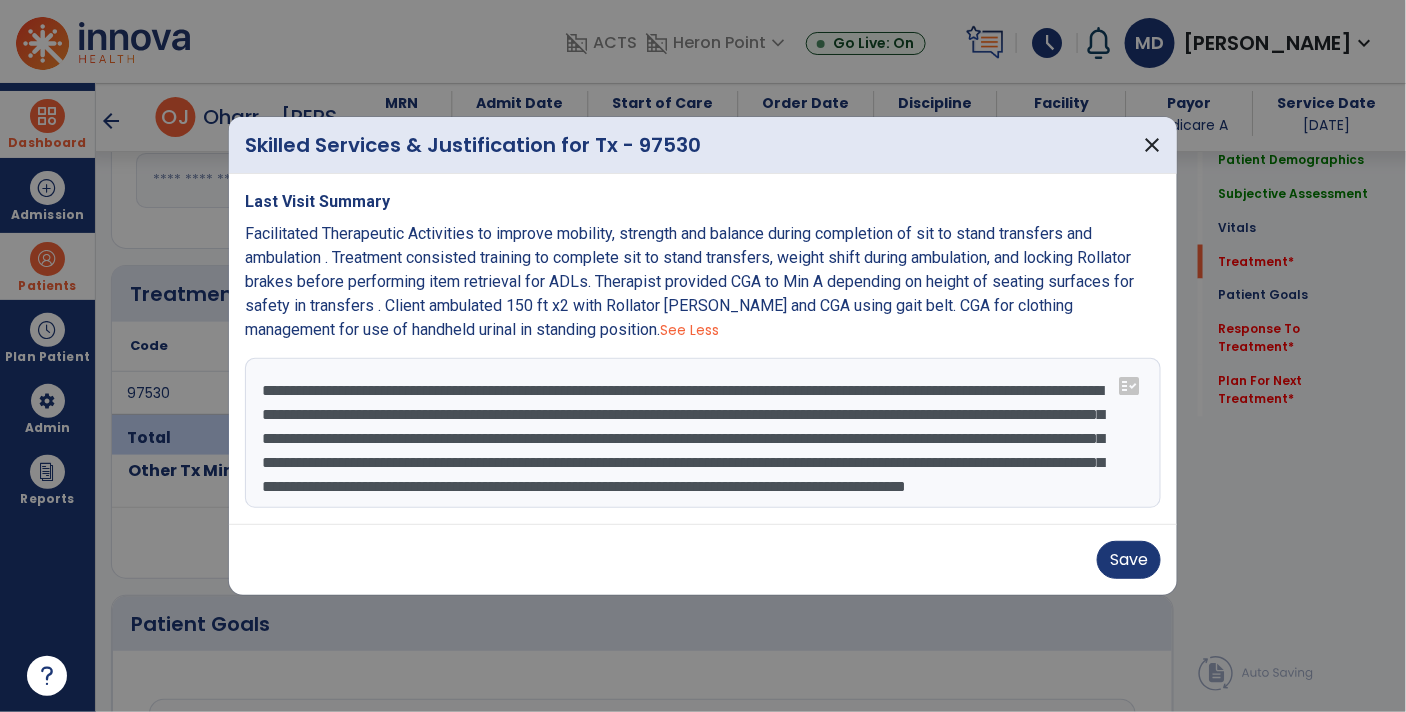 scroll, scrollTop: 48, scrollLeft: 0, axis: vertical 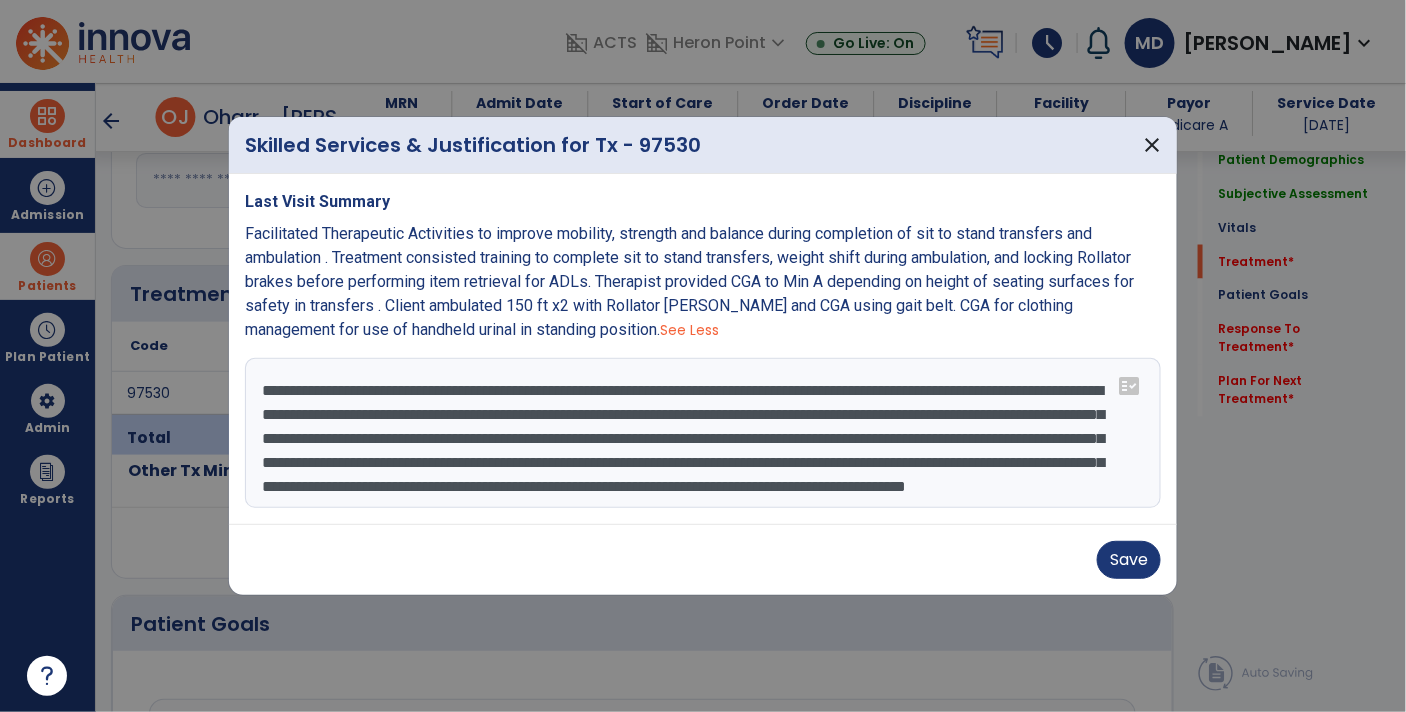 click on "**********" at bounding box center [703, 433] 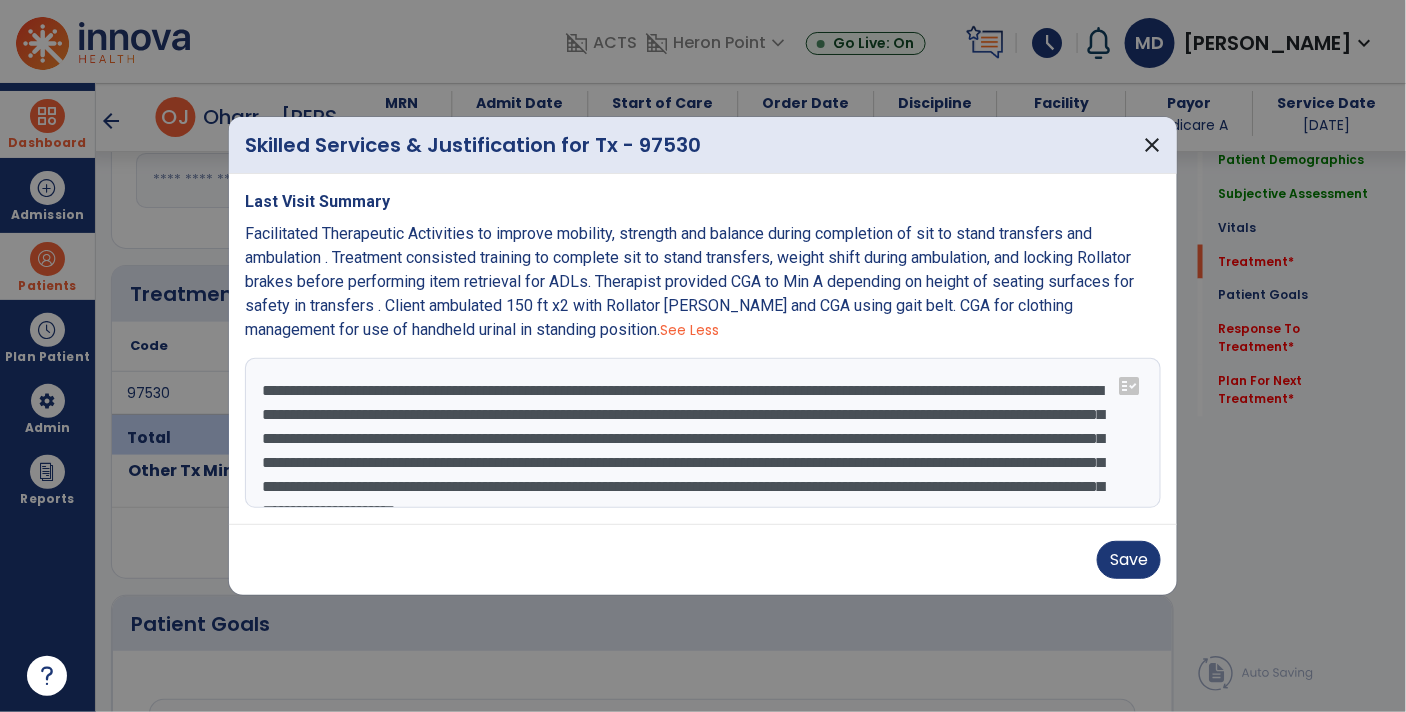 scroll, scrollTop: 61, scrollLeft: 0, axis: vertical 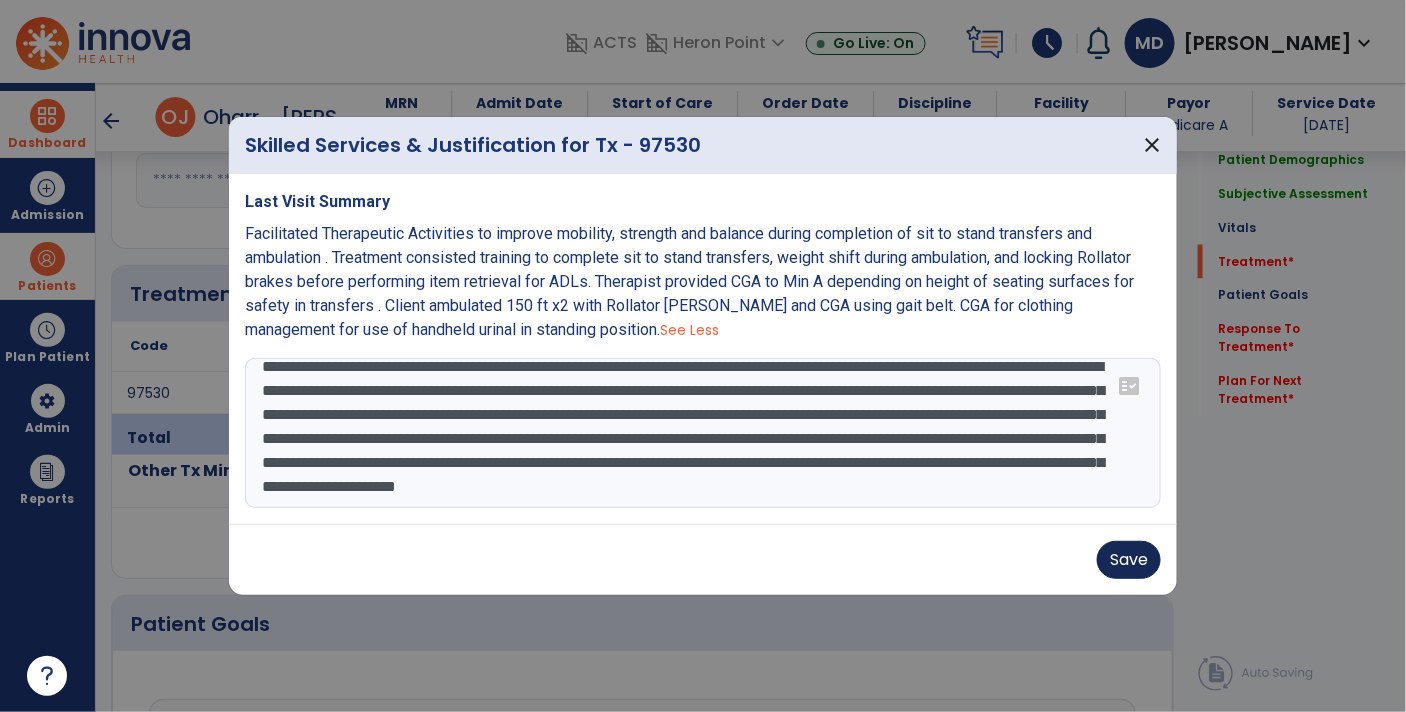 type on "**********" 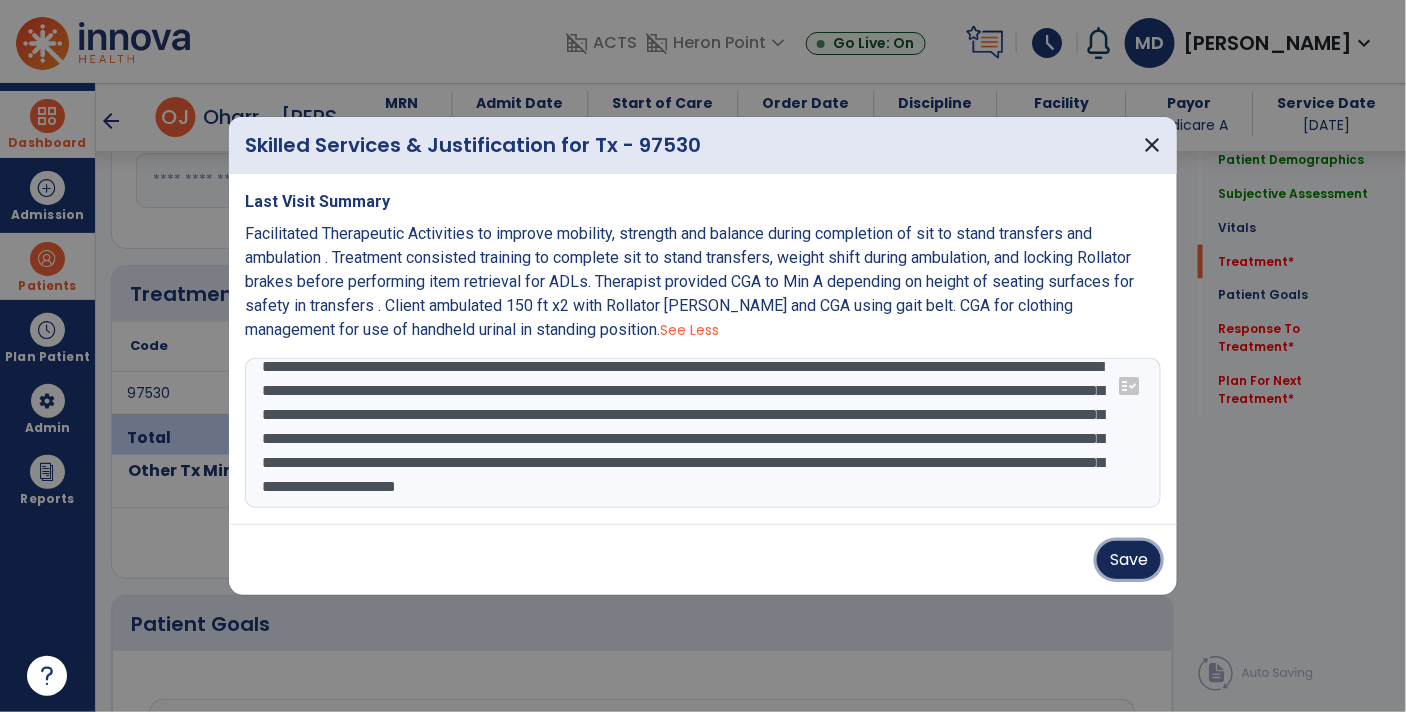 click on "Save" at bounding box center (1129, 560) 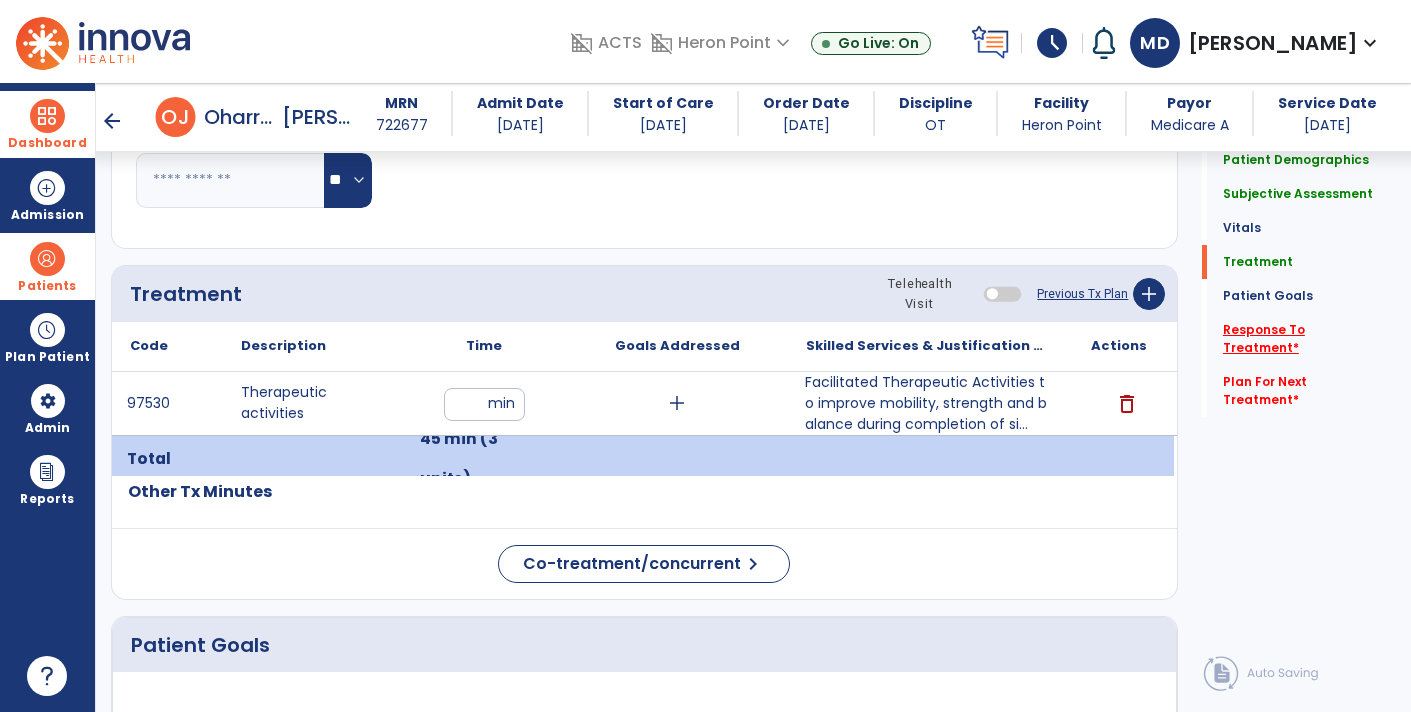 click on "Response To Treatment   *" 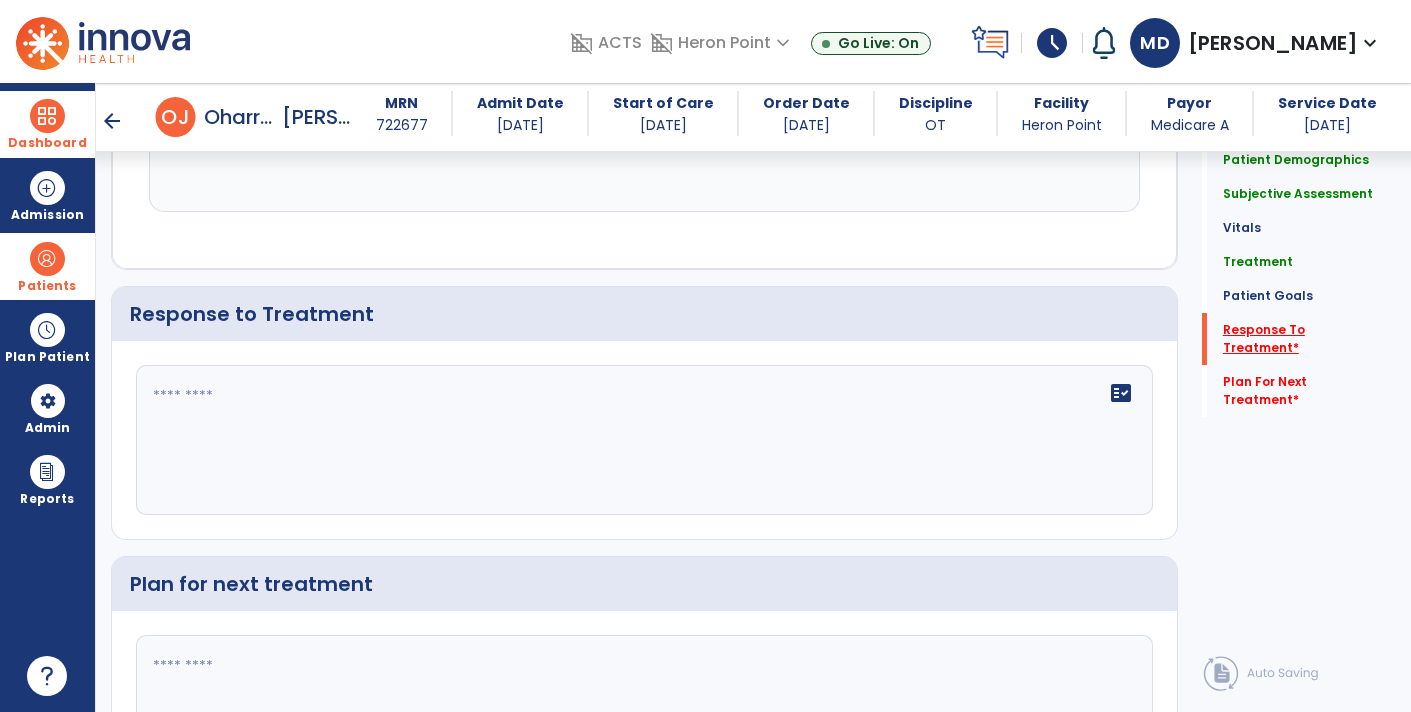 scroll, scrollTop: 2400, scrollLeft: 0, axis: vertical 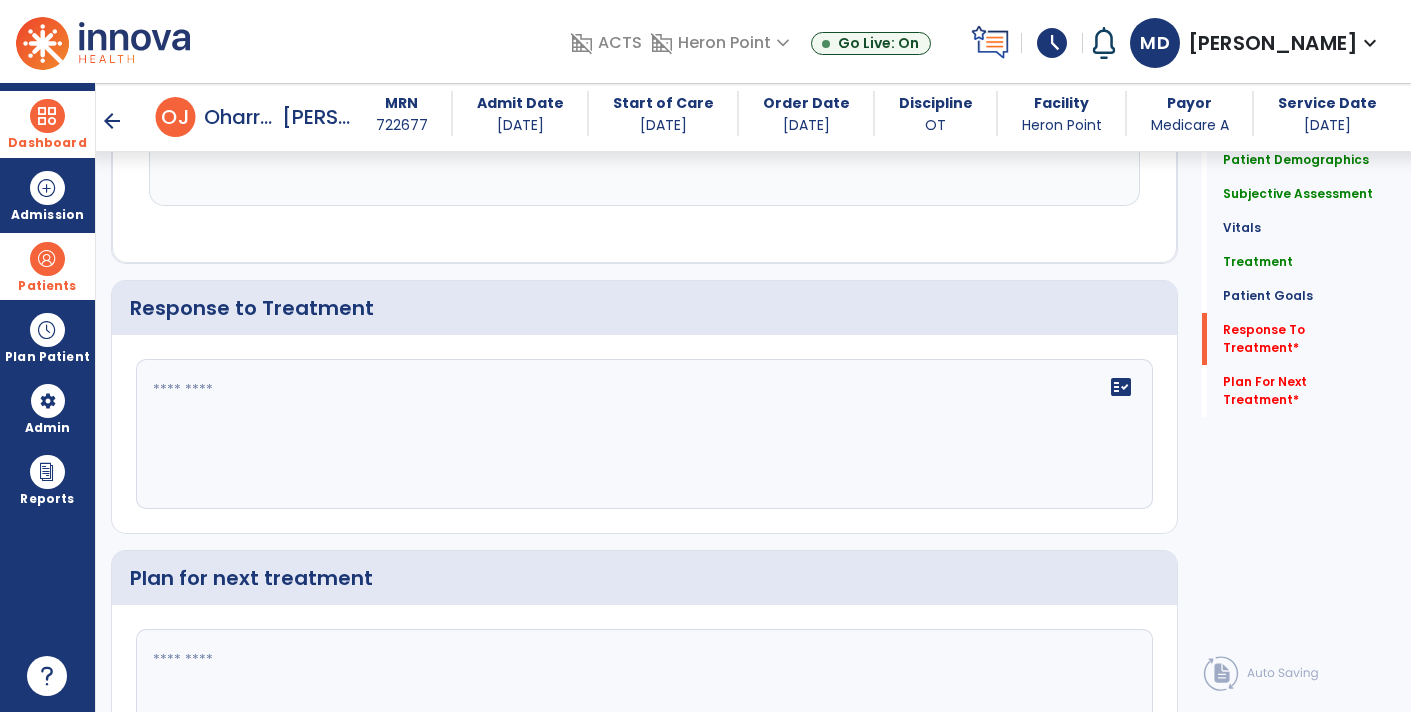 click 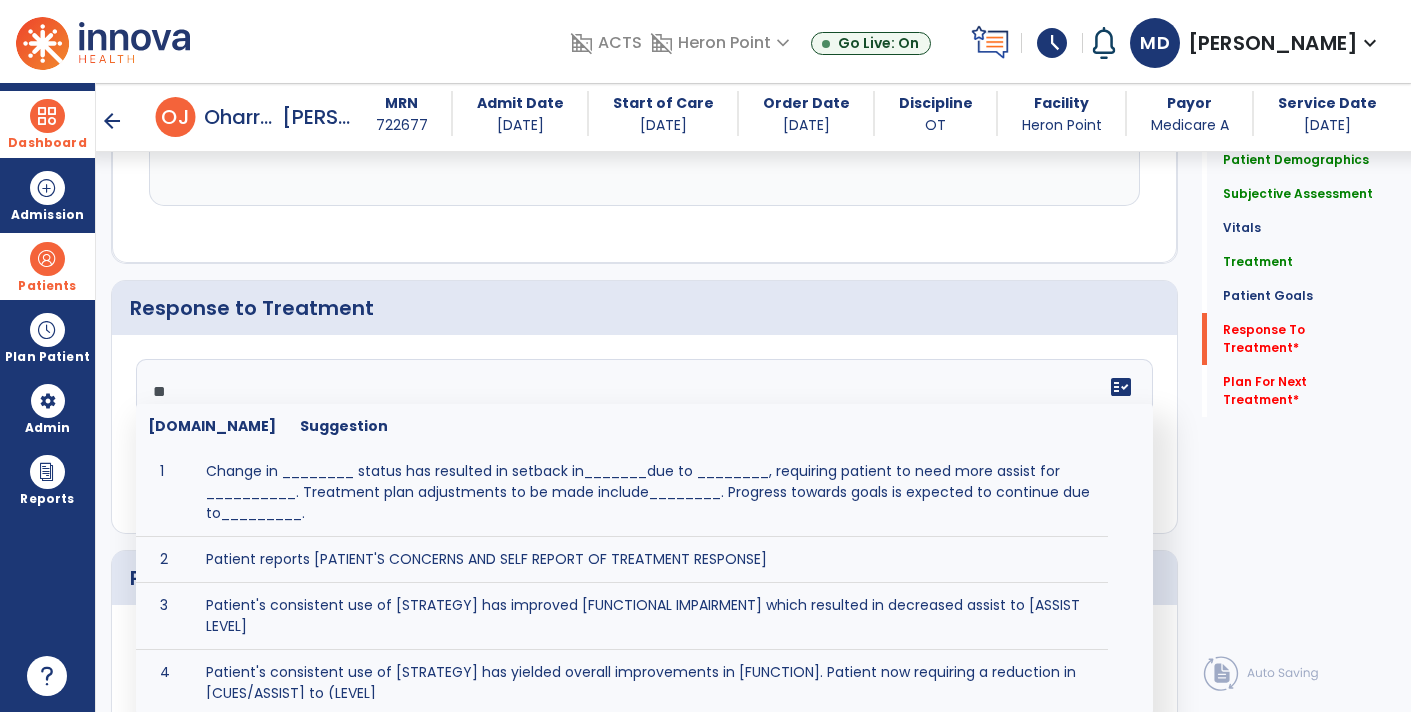 type on "*" 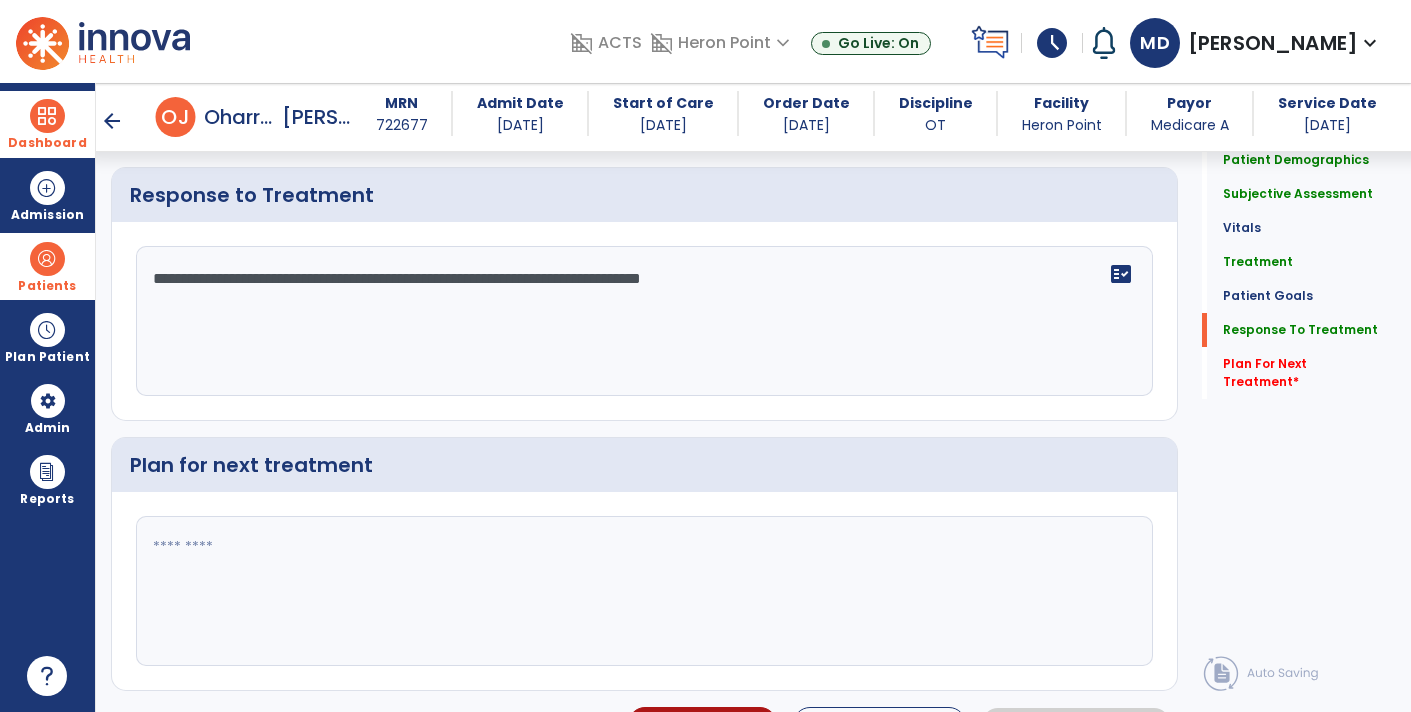 scroll, scrollTop: 2536, scrollLeft: 0, axis: vertical 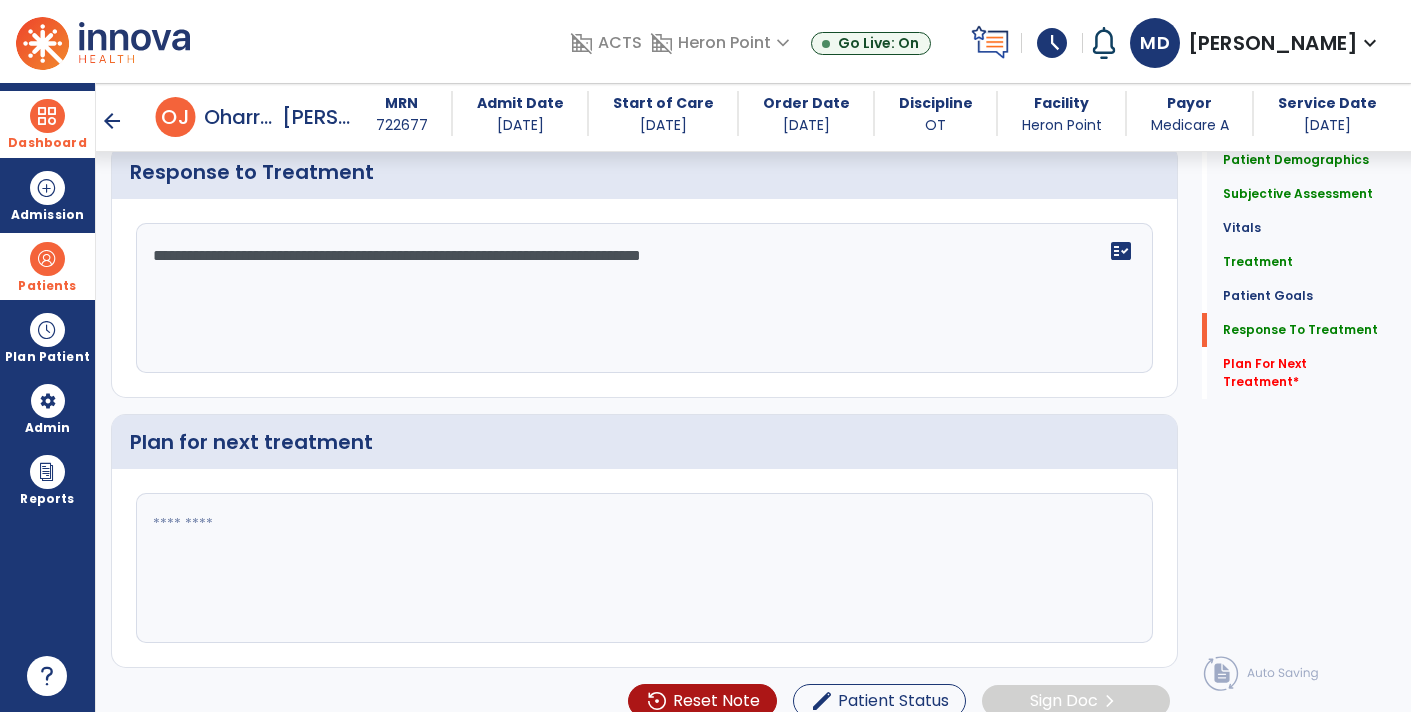 type on "**********" 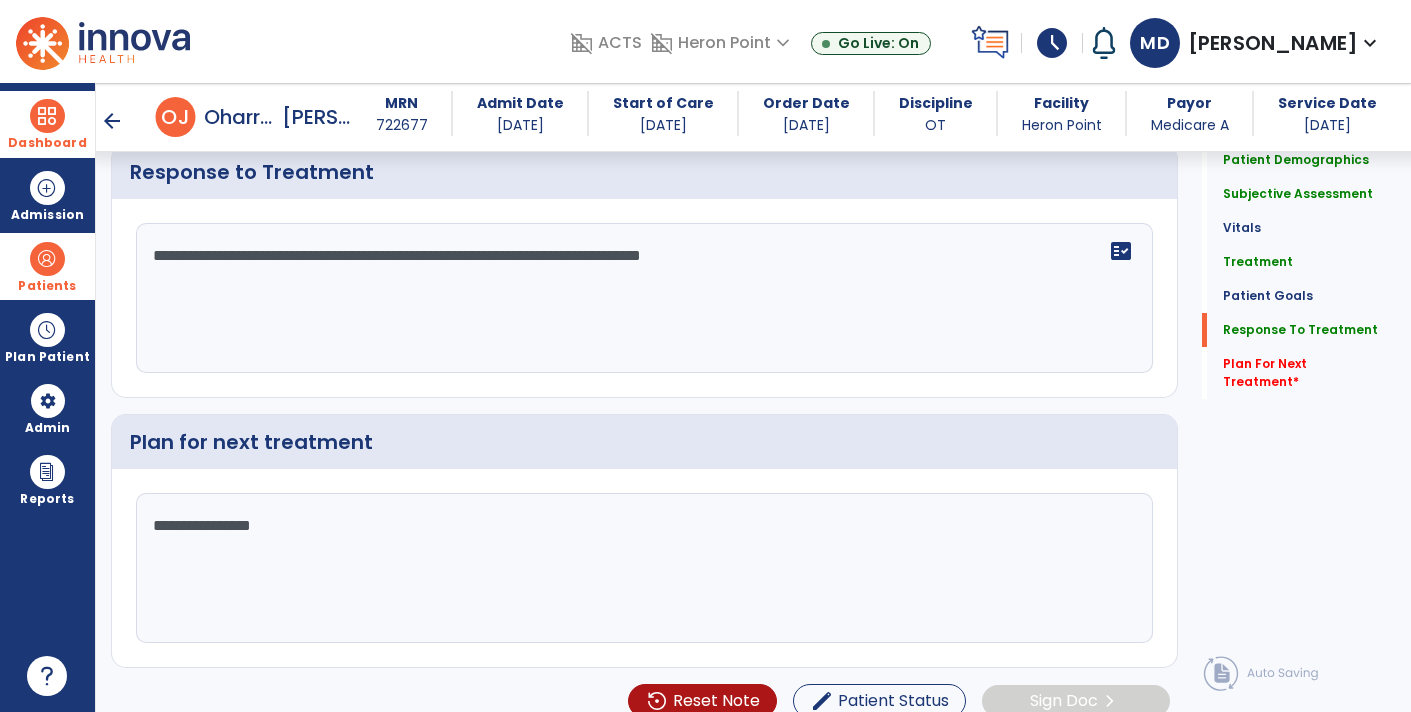 scroll, scrollTop: 2546, scrollLeft: 0, axis: vertical 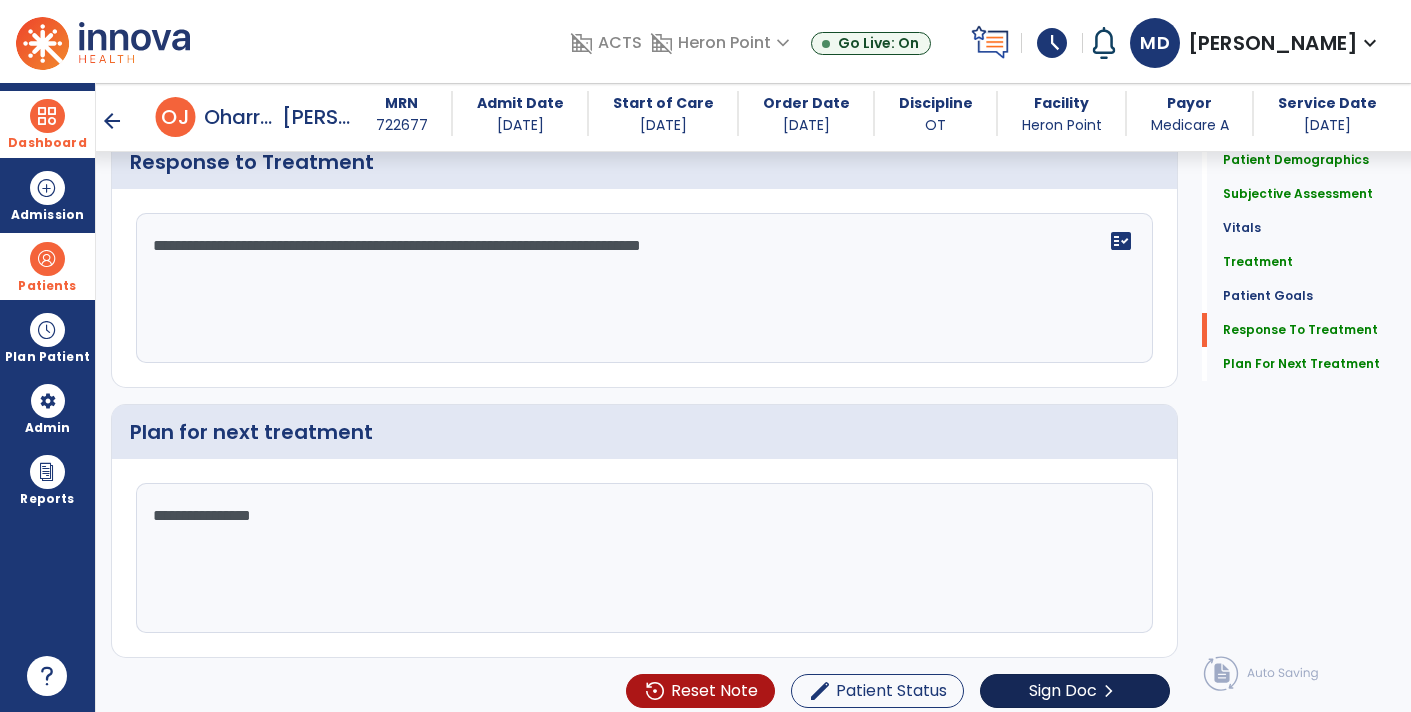 type on "**********" 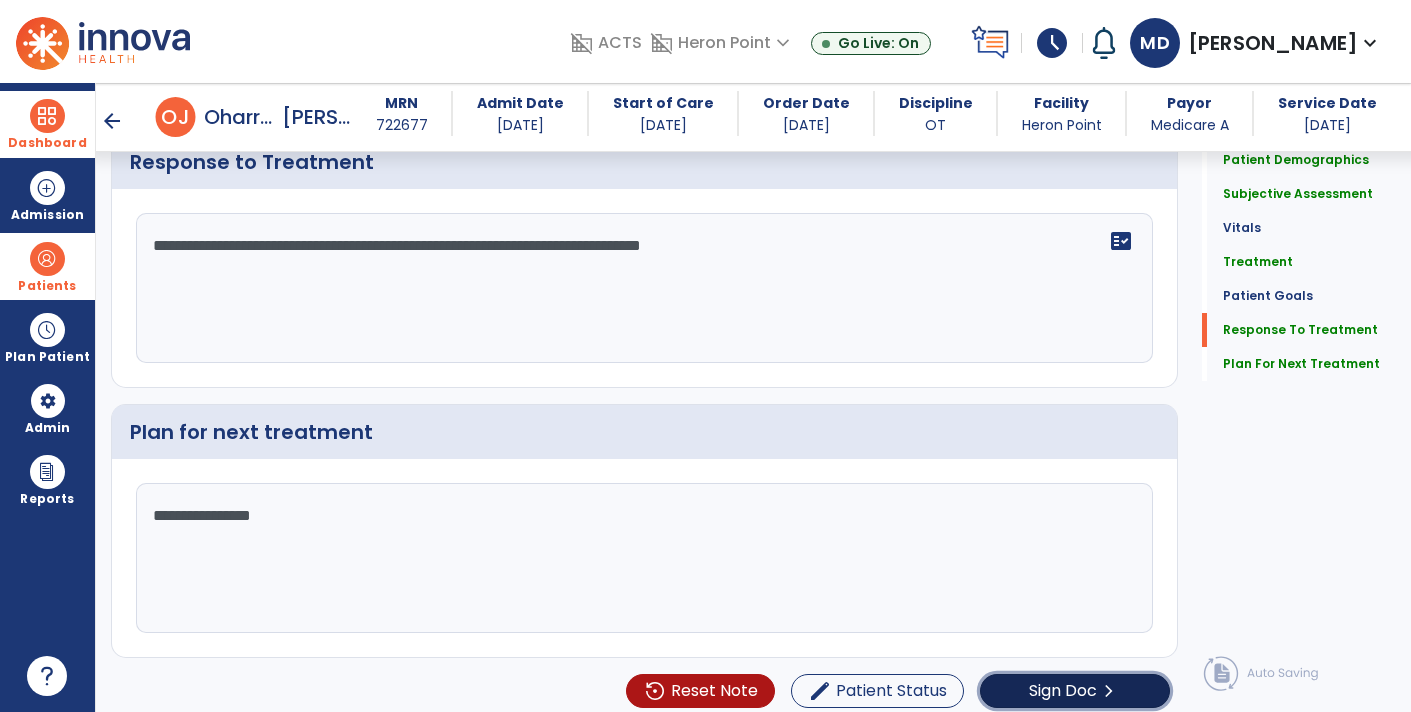 click on "Sign Doc  chevron_right" 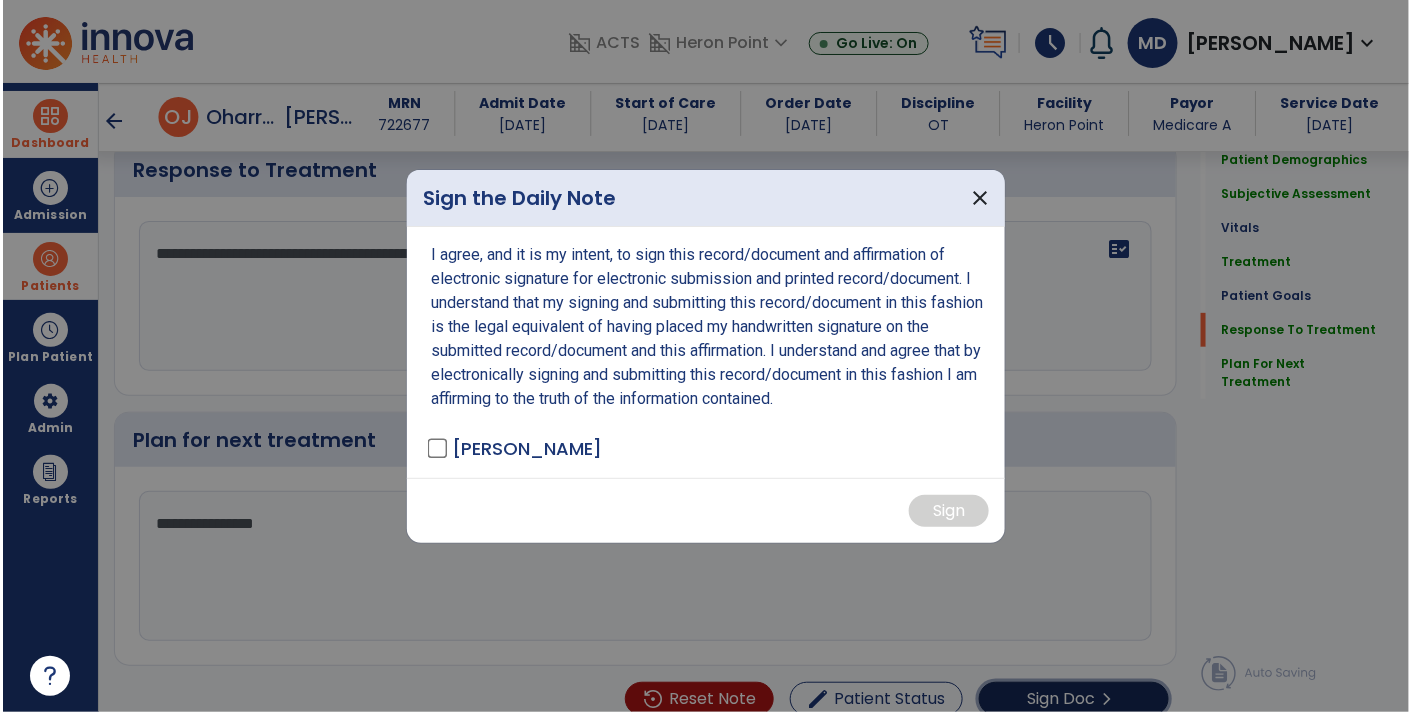 scroll, scrollTop: 2546, scrollLeft: 0, axis: vertical 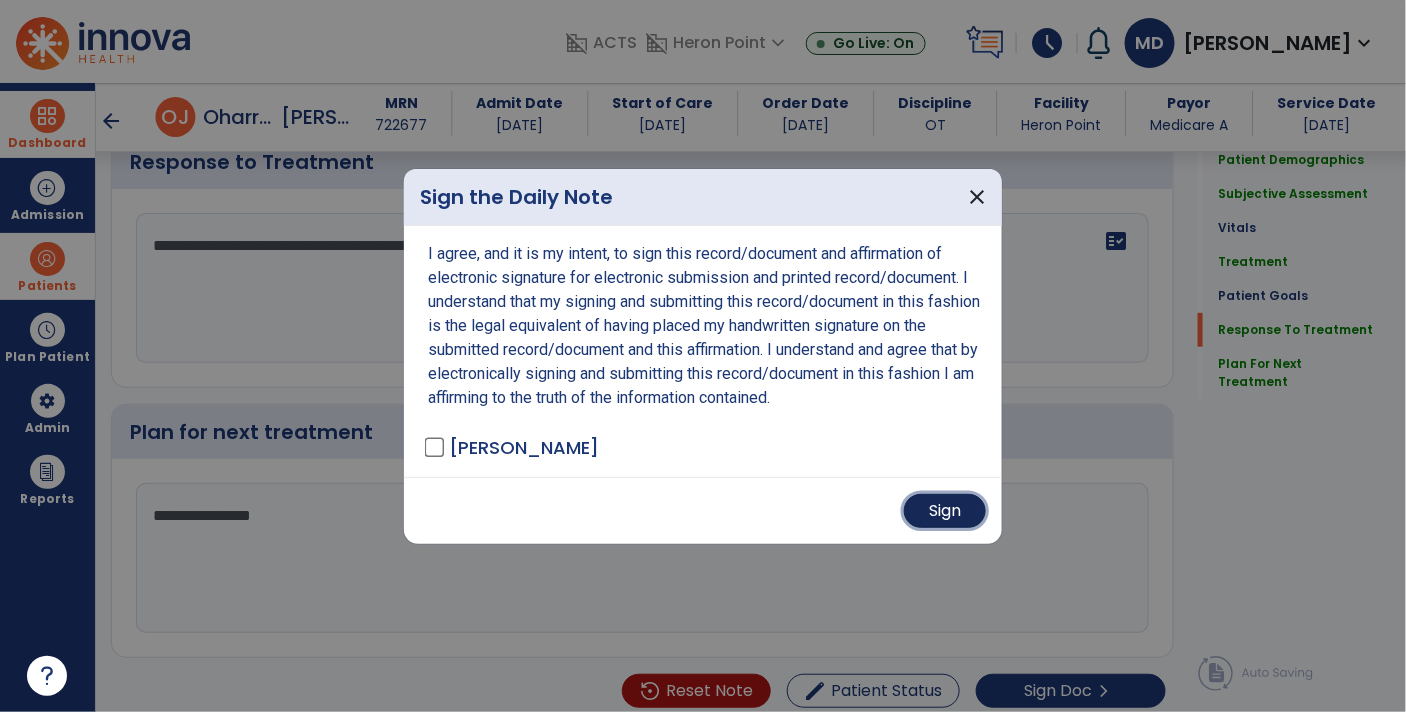 click on "Sign" at bounding box center [945, 511] 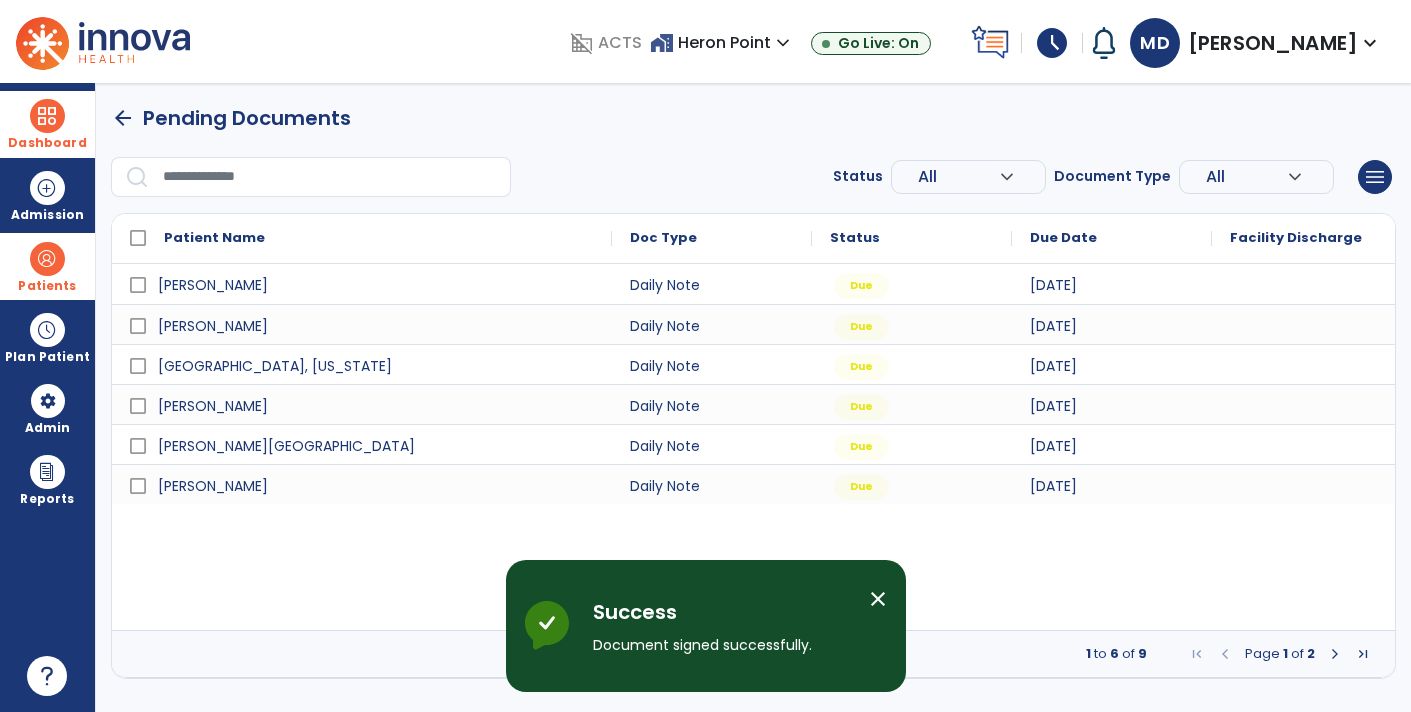 scroll, scrollTop: 0, scrollLeft: 0, axis: both 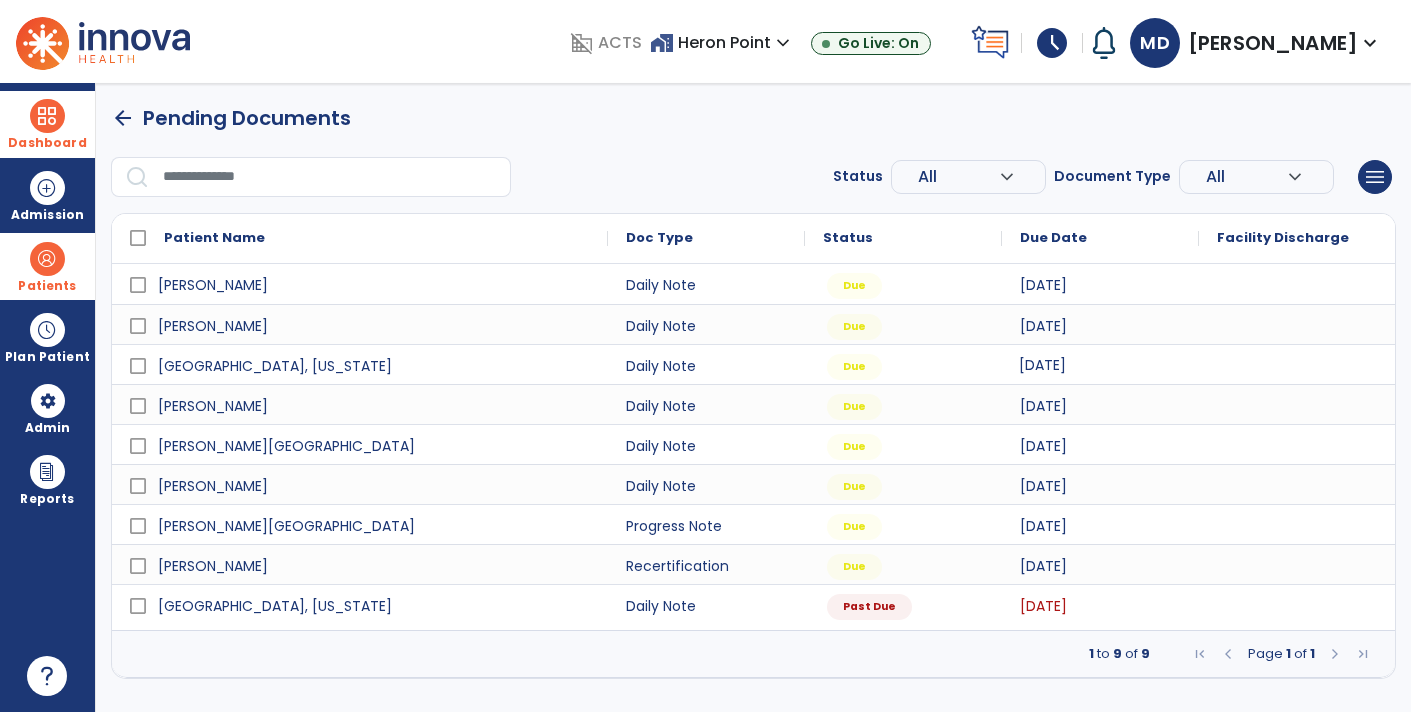 click on "[DATE]" at bounding box center (1100, 364) 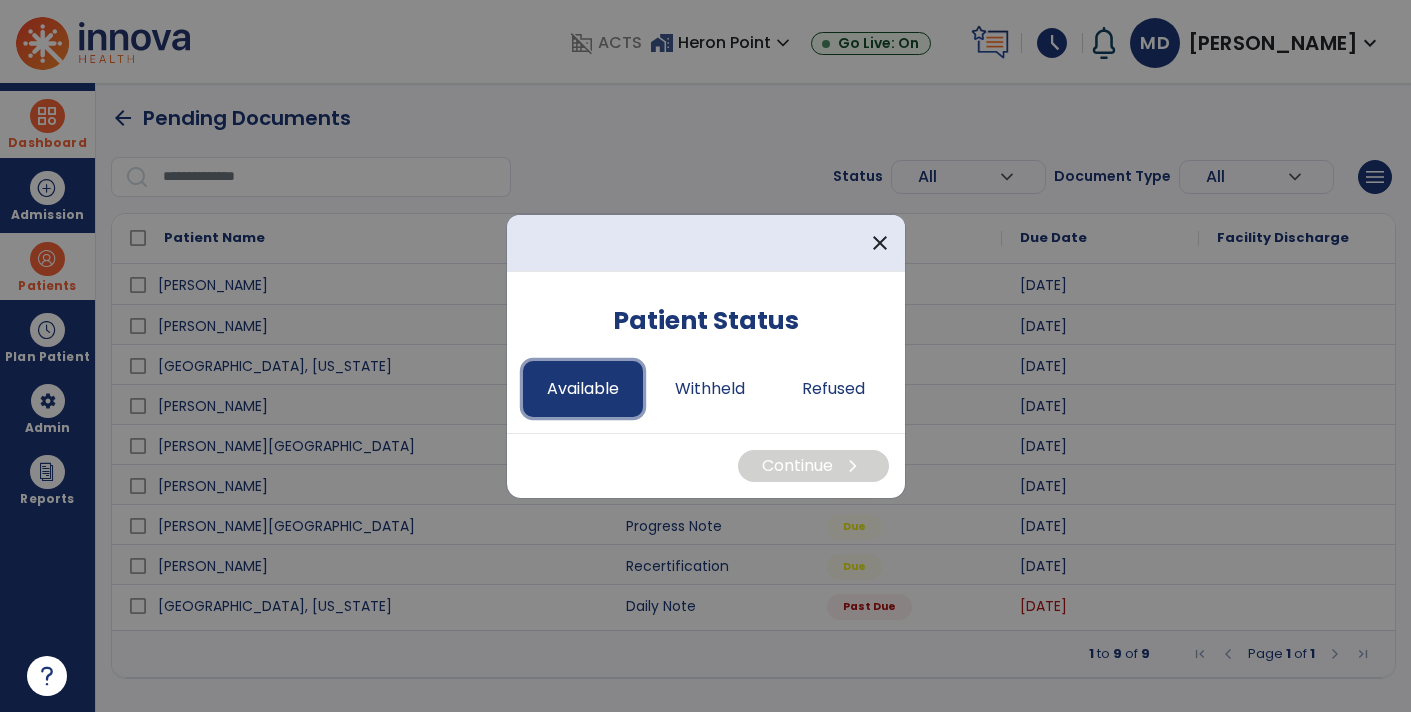 click on "Available" at bounding box center [583, 389] 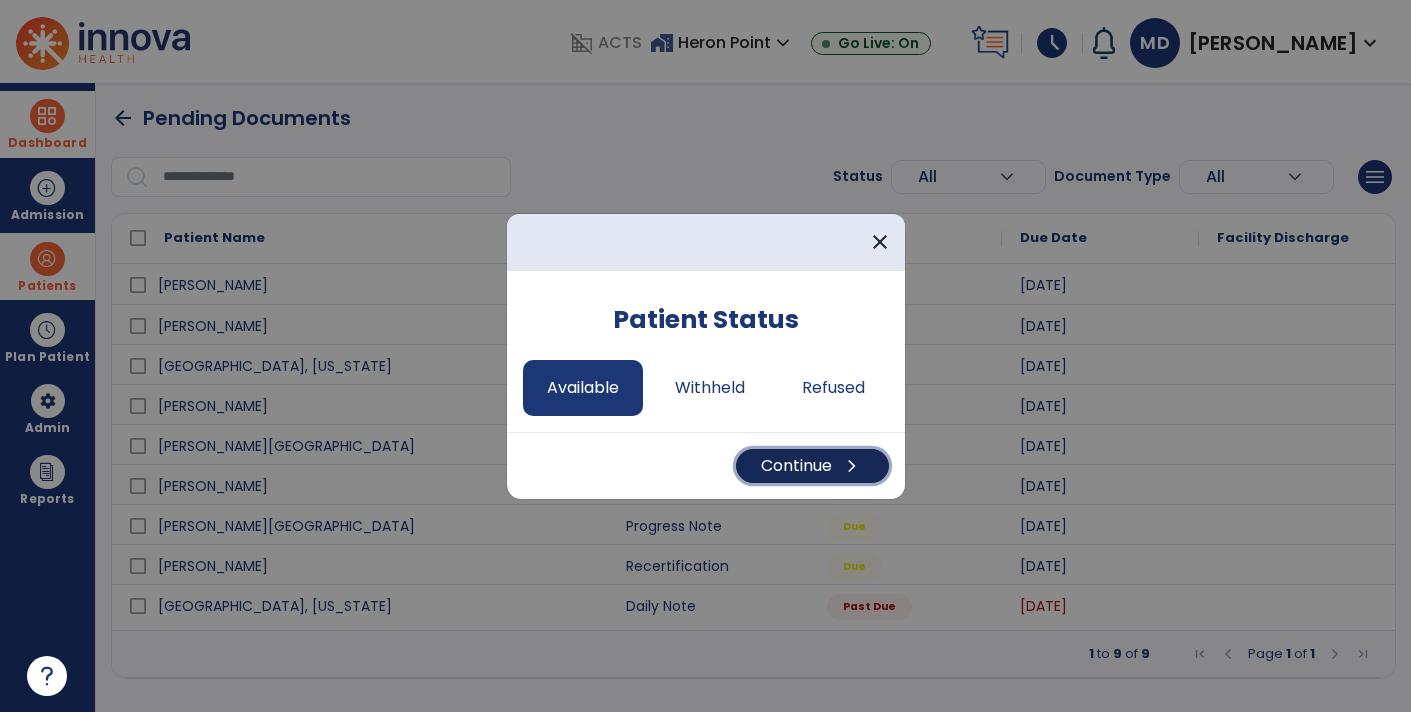 click on "chevron_right" at bounding box center [852, 466] 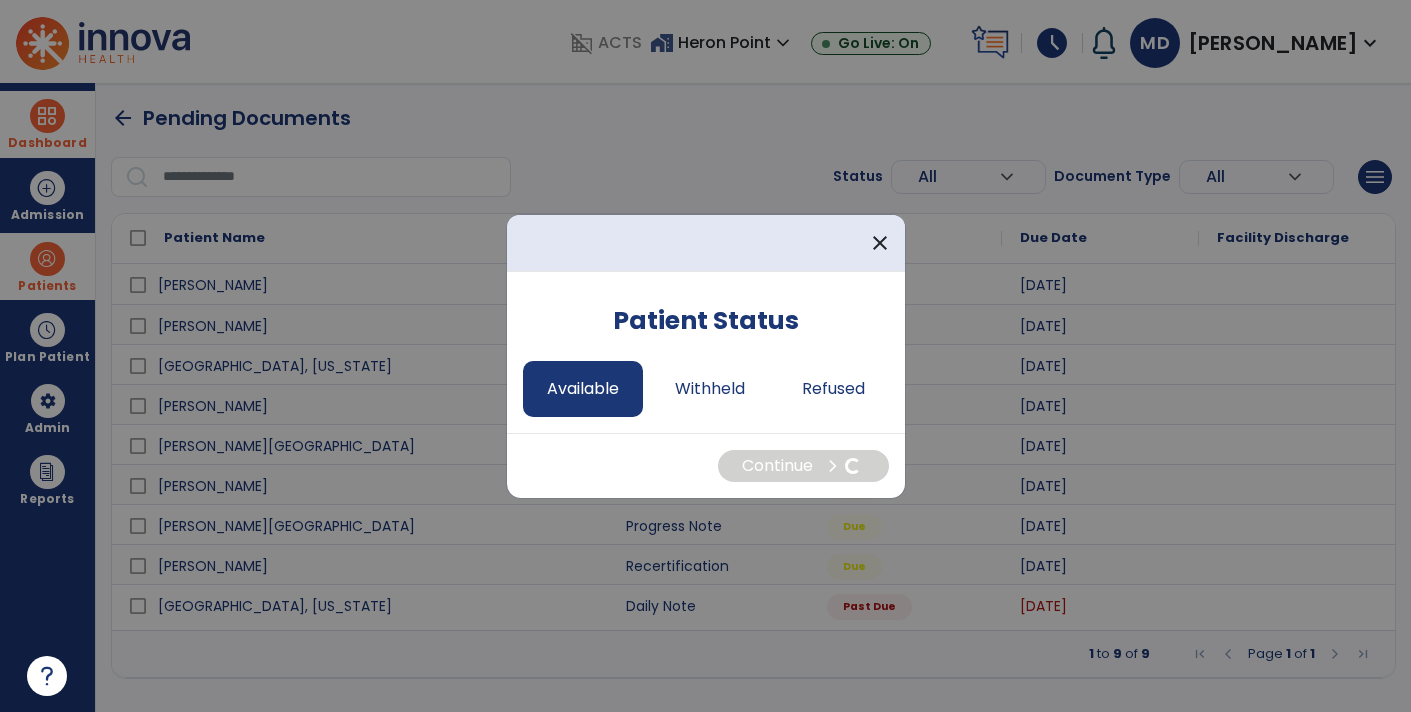 select on "*" 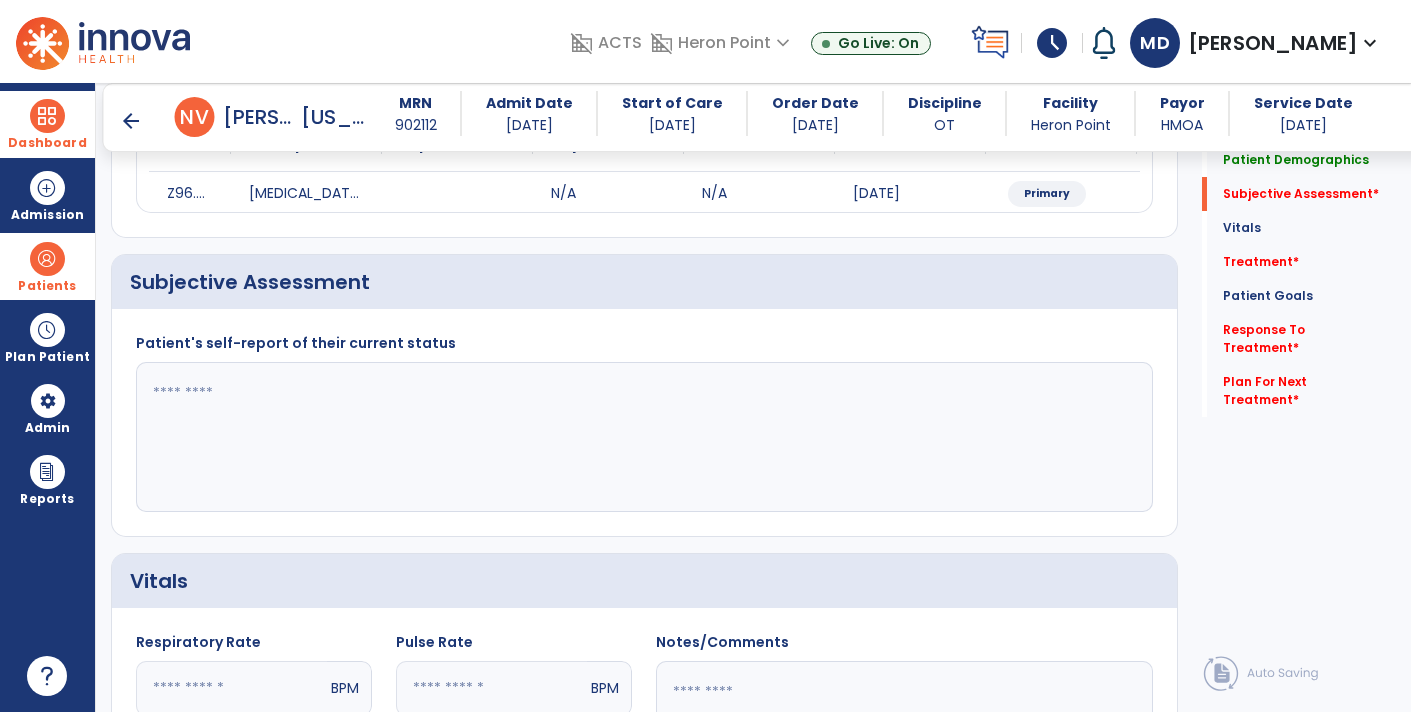 scroll, scrollTop: 311, scrollLeft: 0, axis: vertical 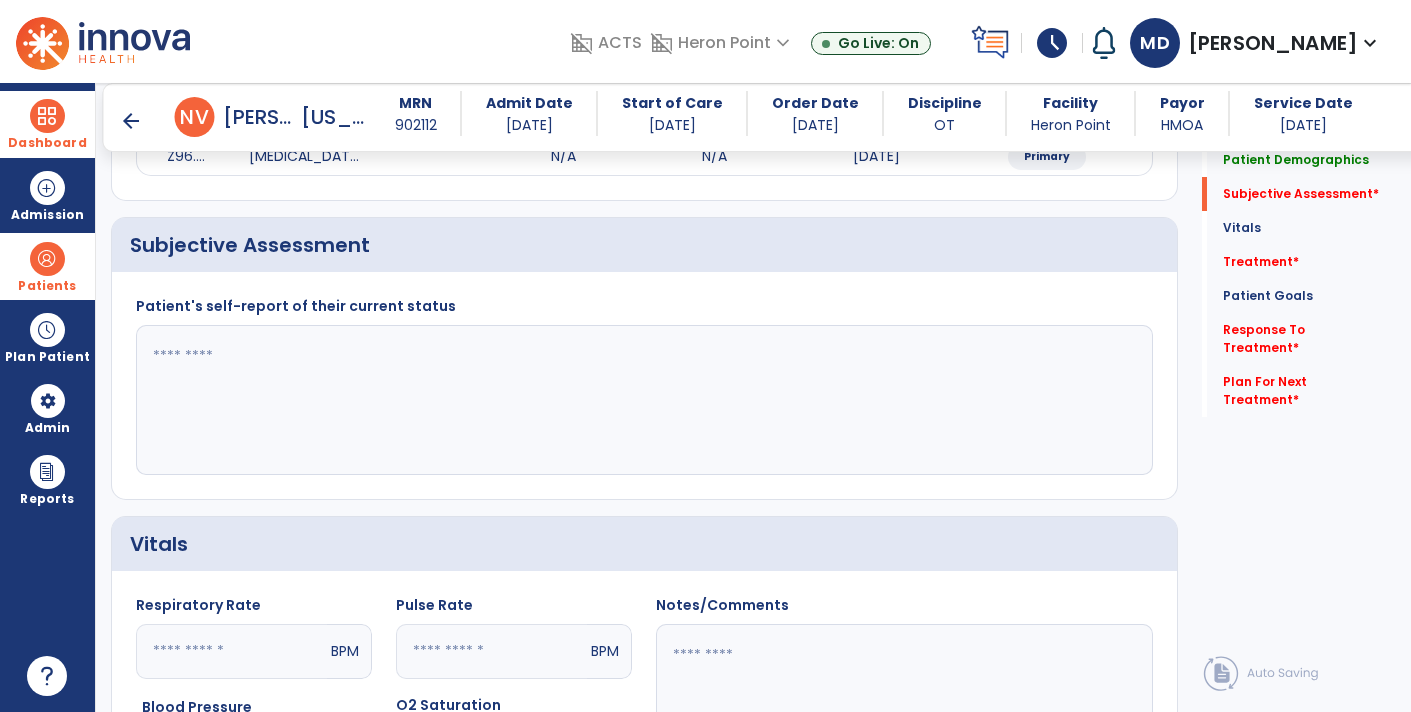 click 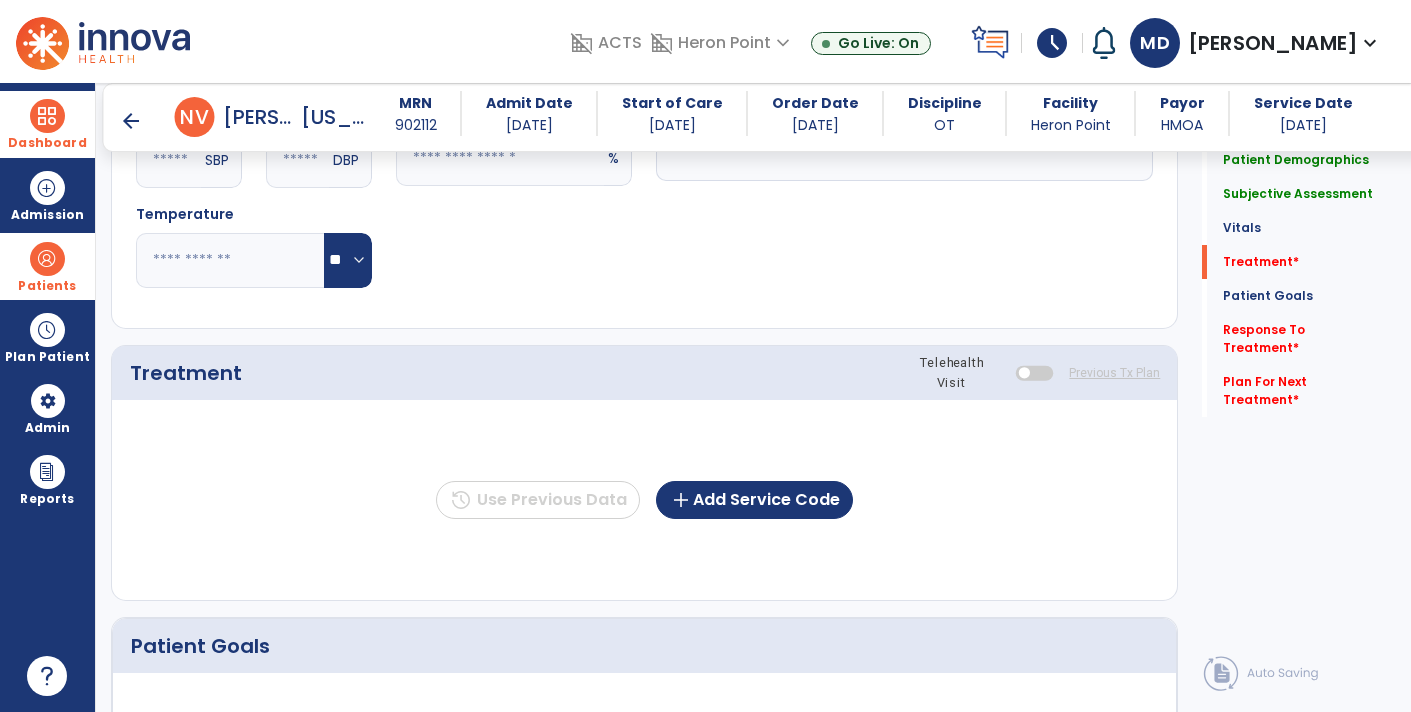 scroll, scrollTop: 908, scrollLeft: 0, axis: vertical 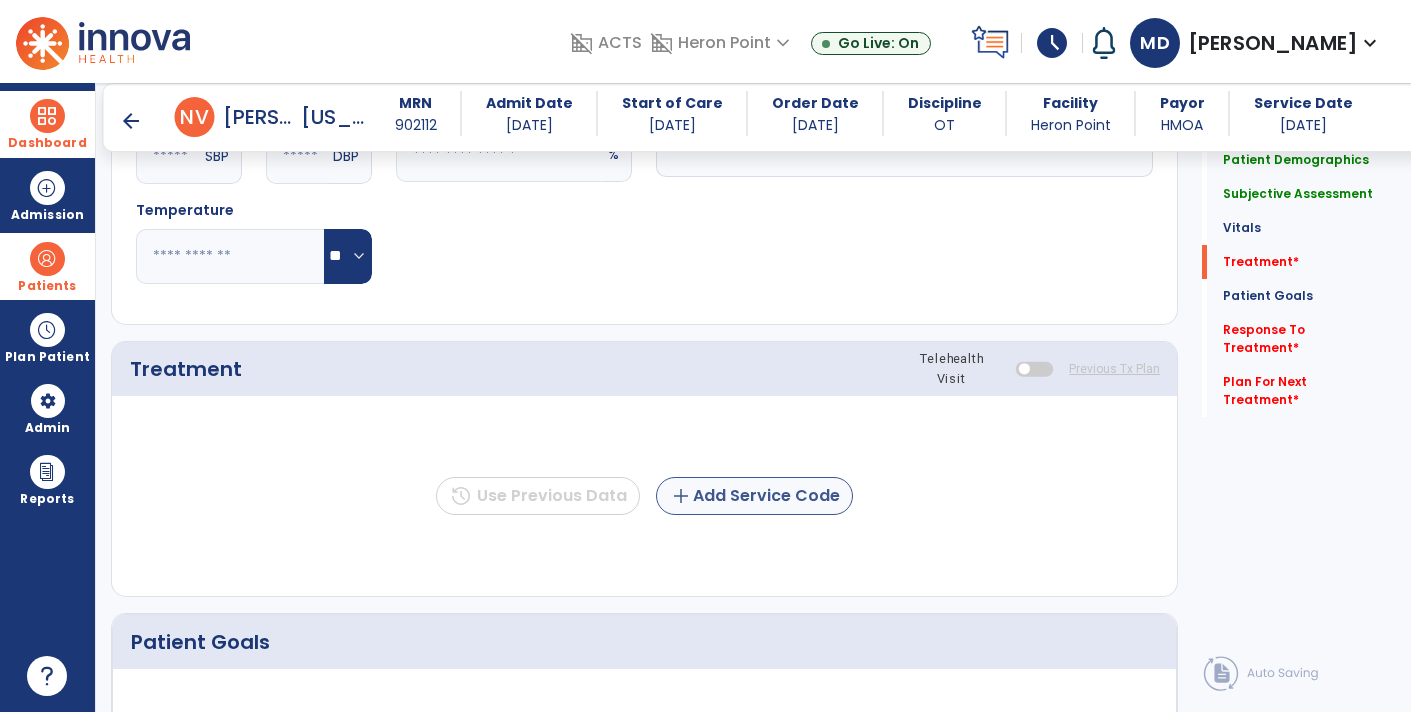 type on "**********" 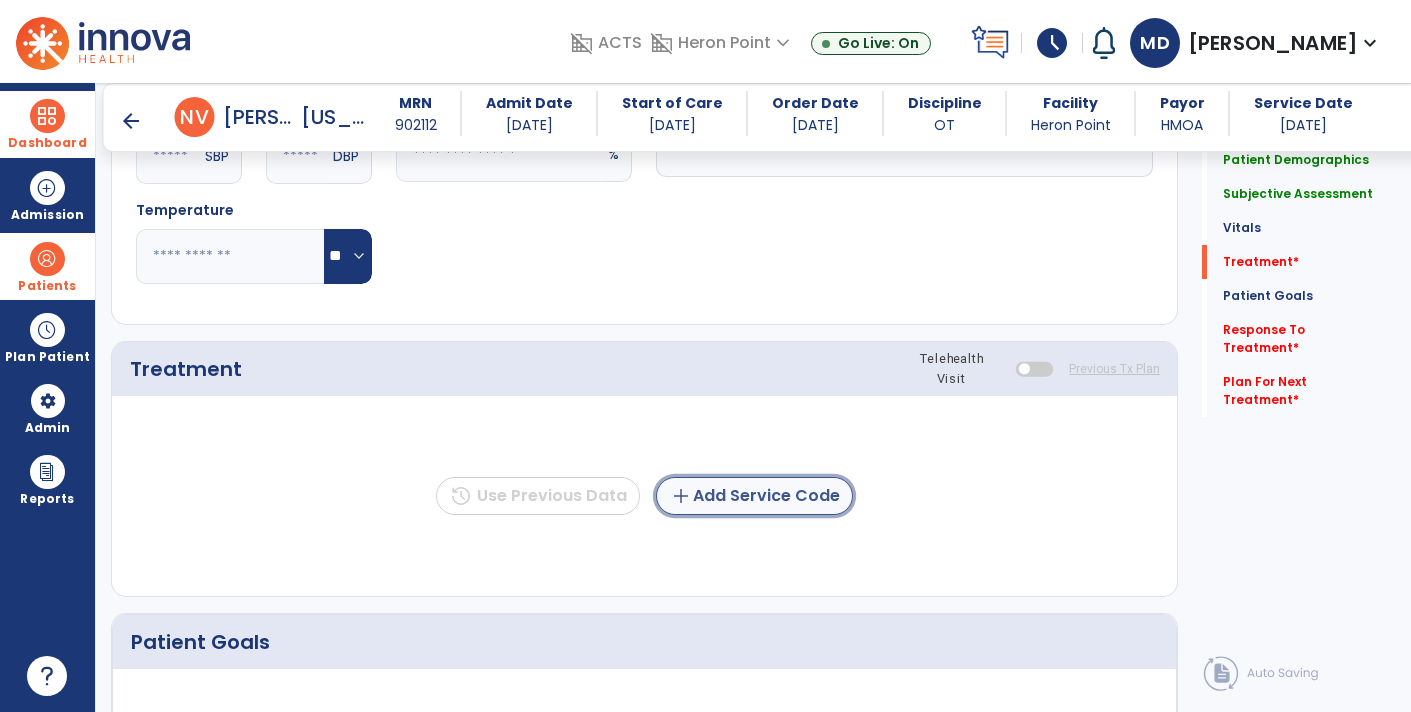 click on "add  Add Service Code" 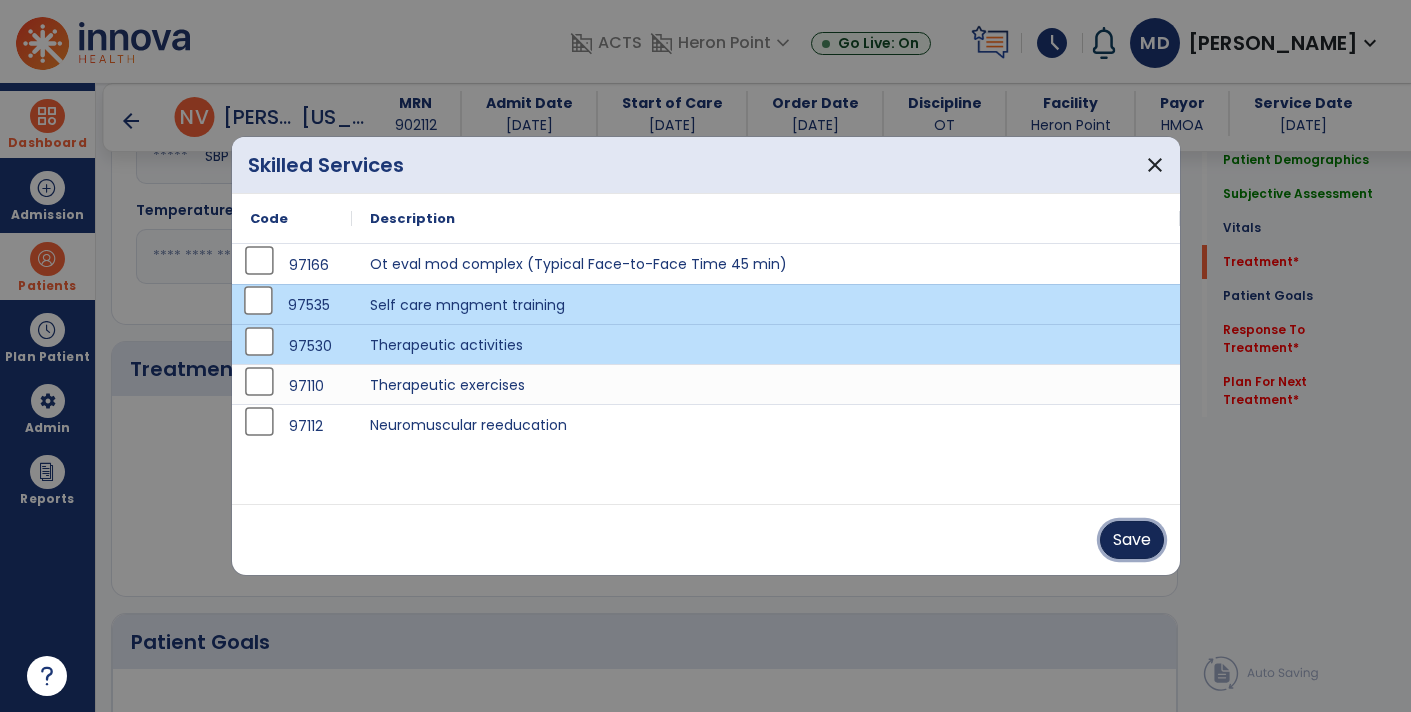 click on "Save" at bounding box center [1132, 540] 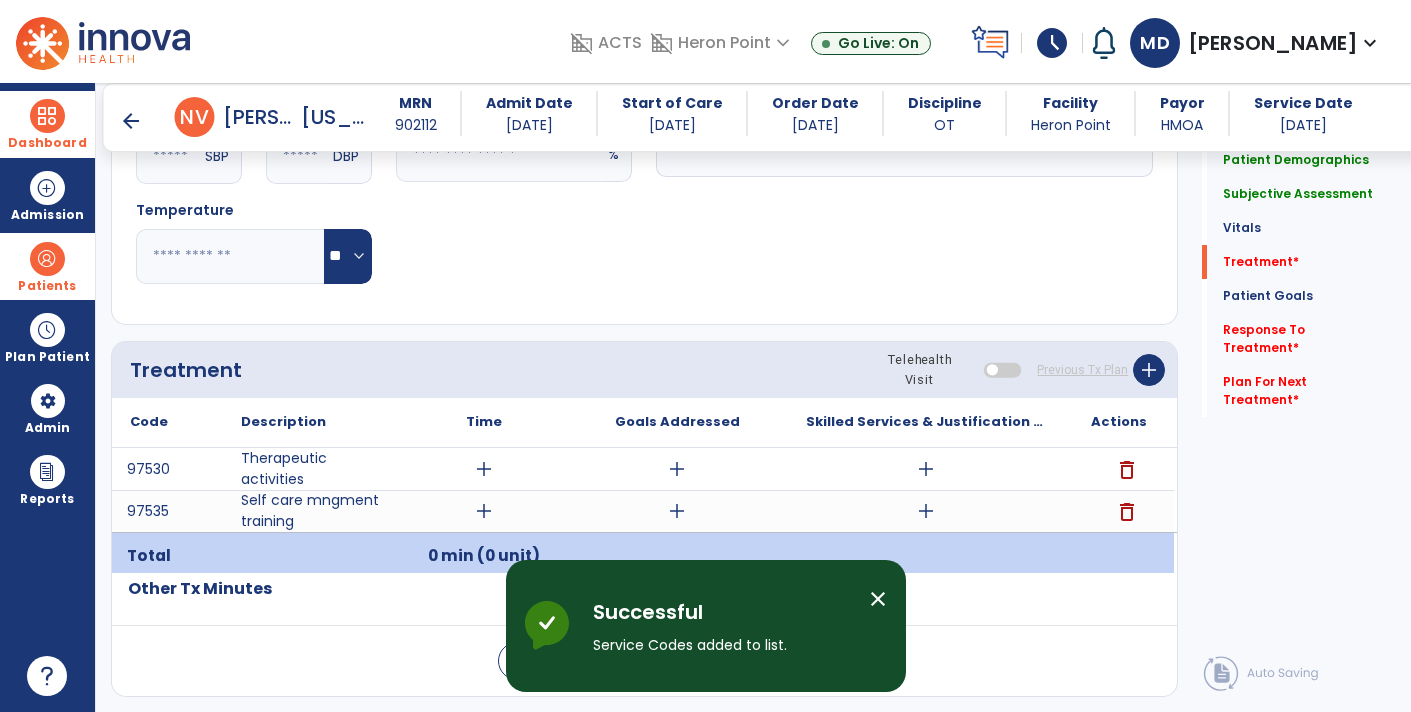 click on "add" at bounding box center (484, 469) 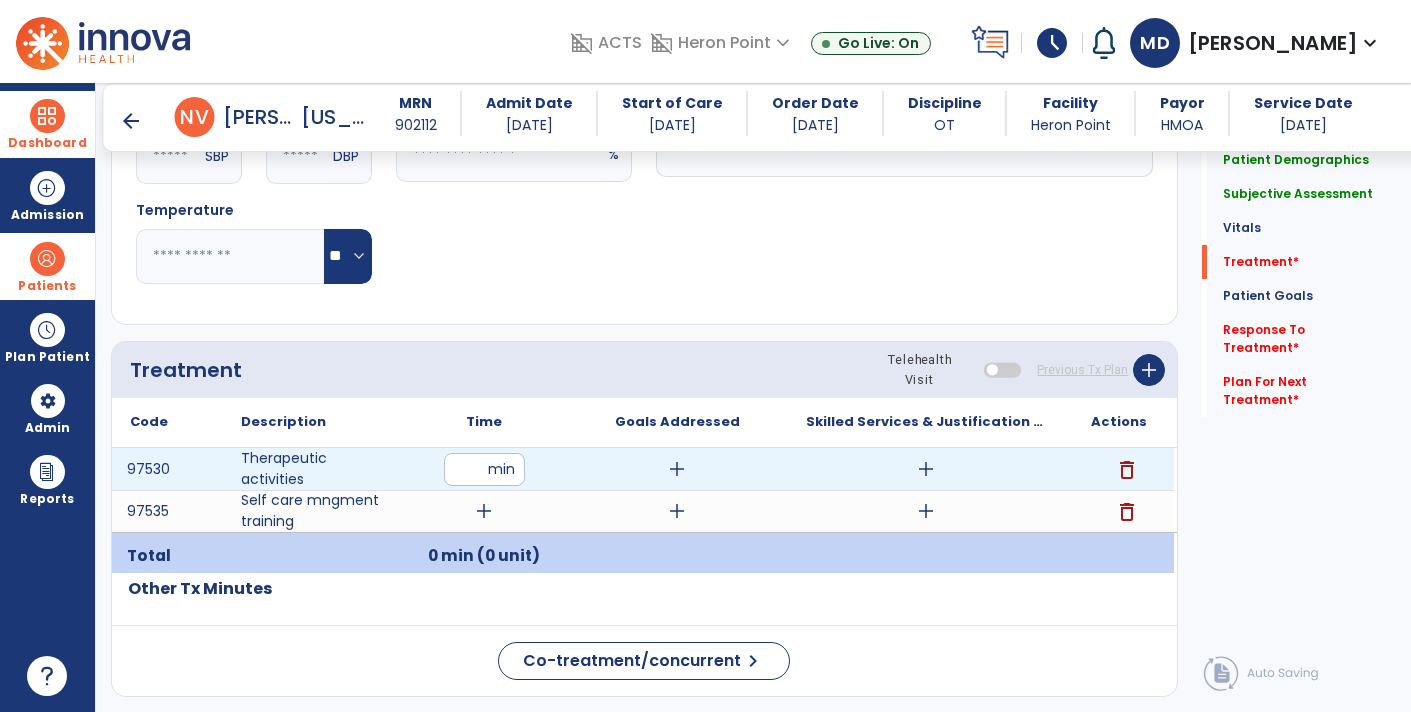 type on "**" 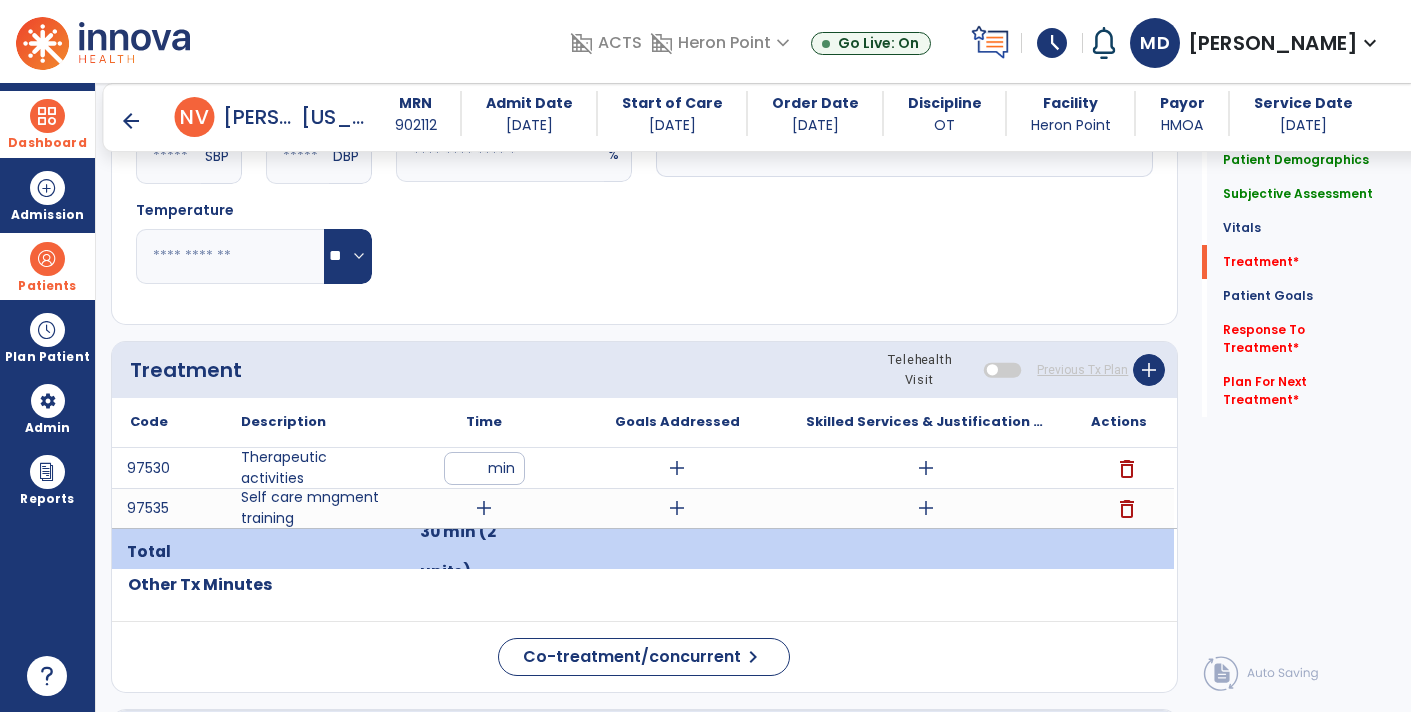 click on "add" at bounding box center (484, 508) 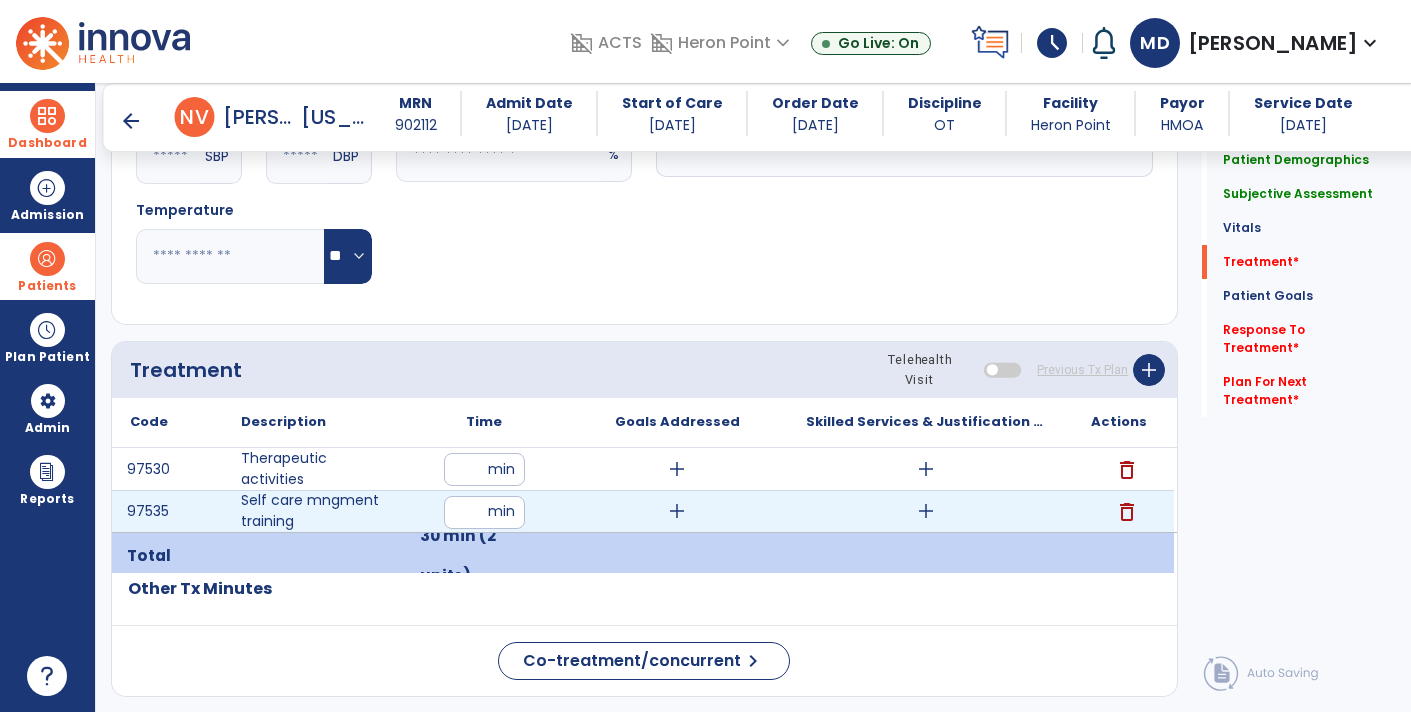 type on "**" 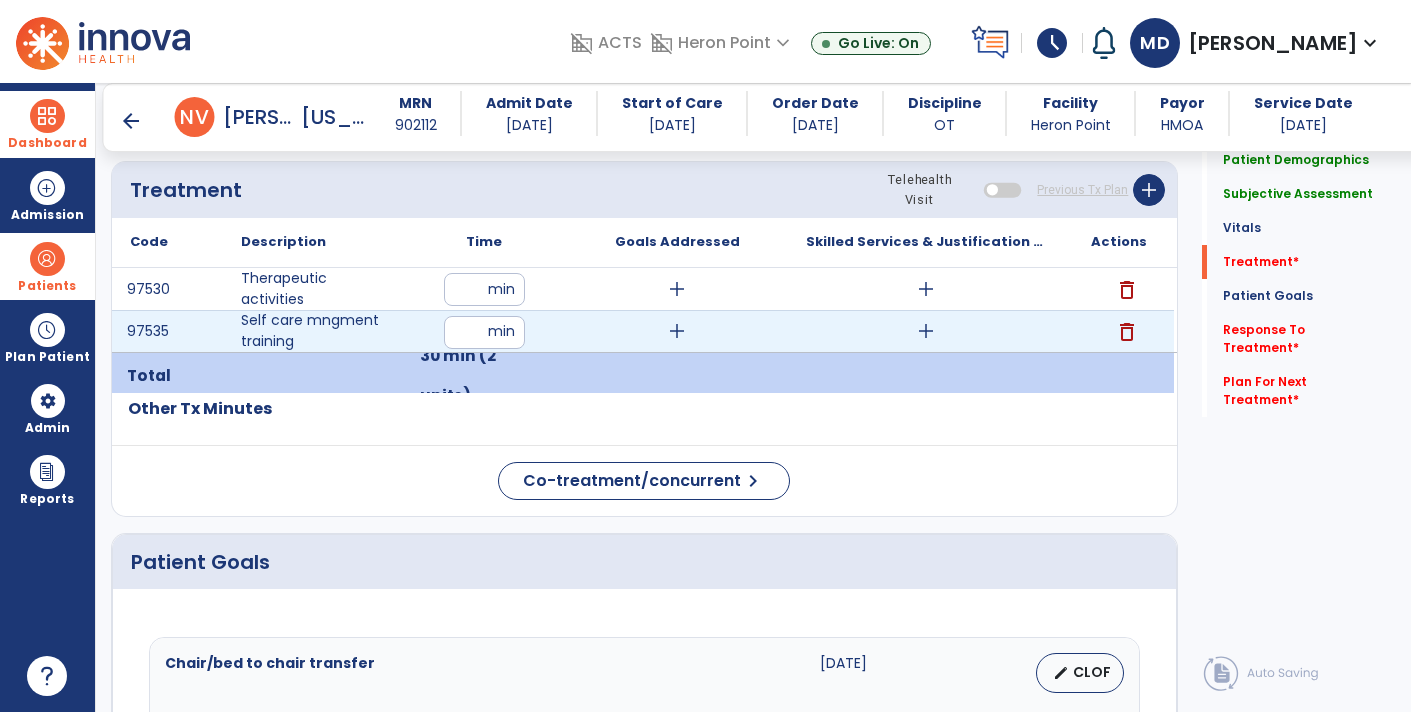 scroll, scrollTop: 1078, scrollLeft: 0, axis: vertical 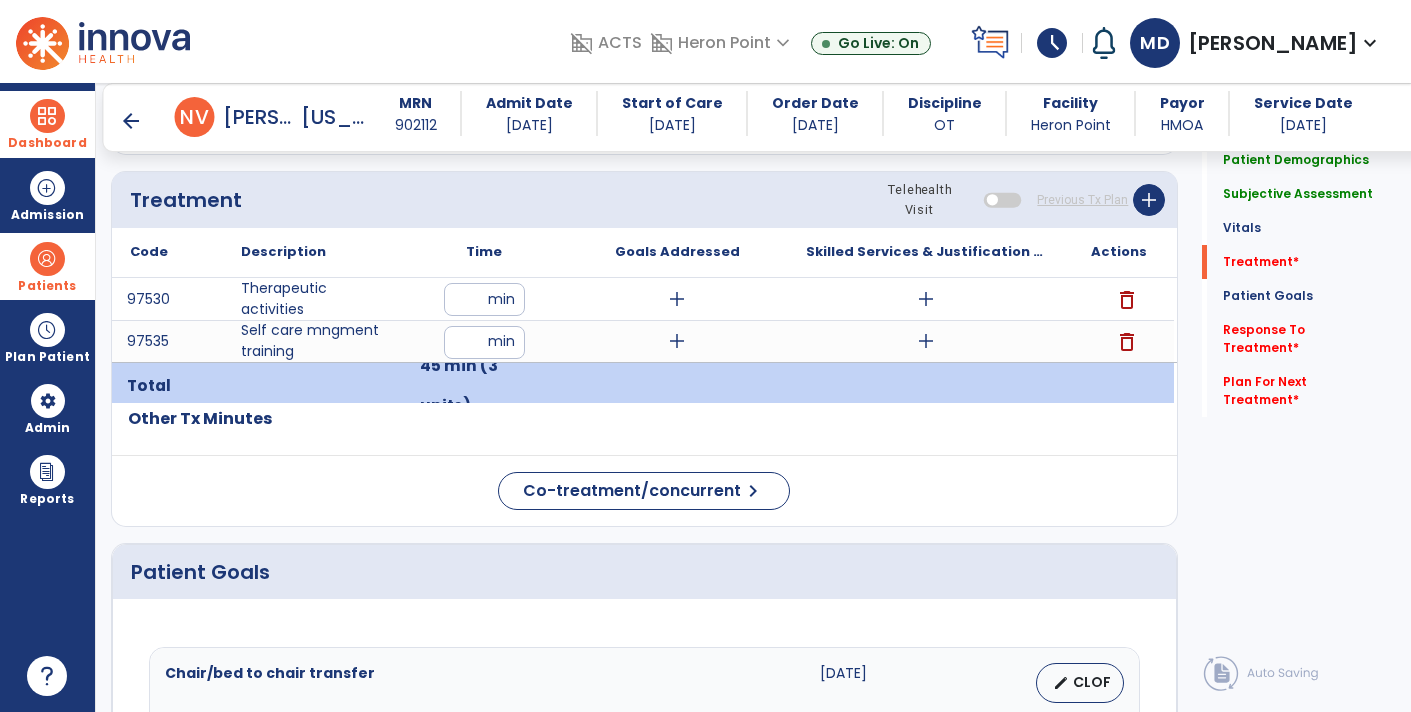 click on "add" at bounding box center (926, 299) 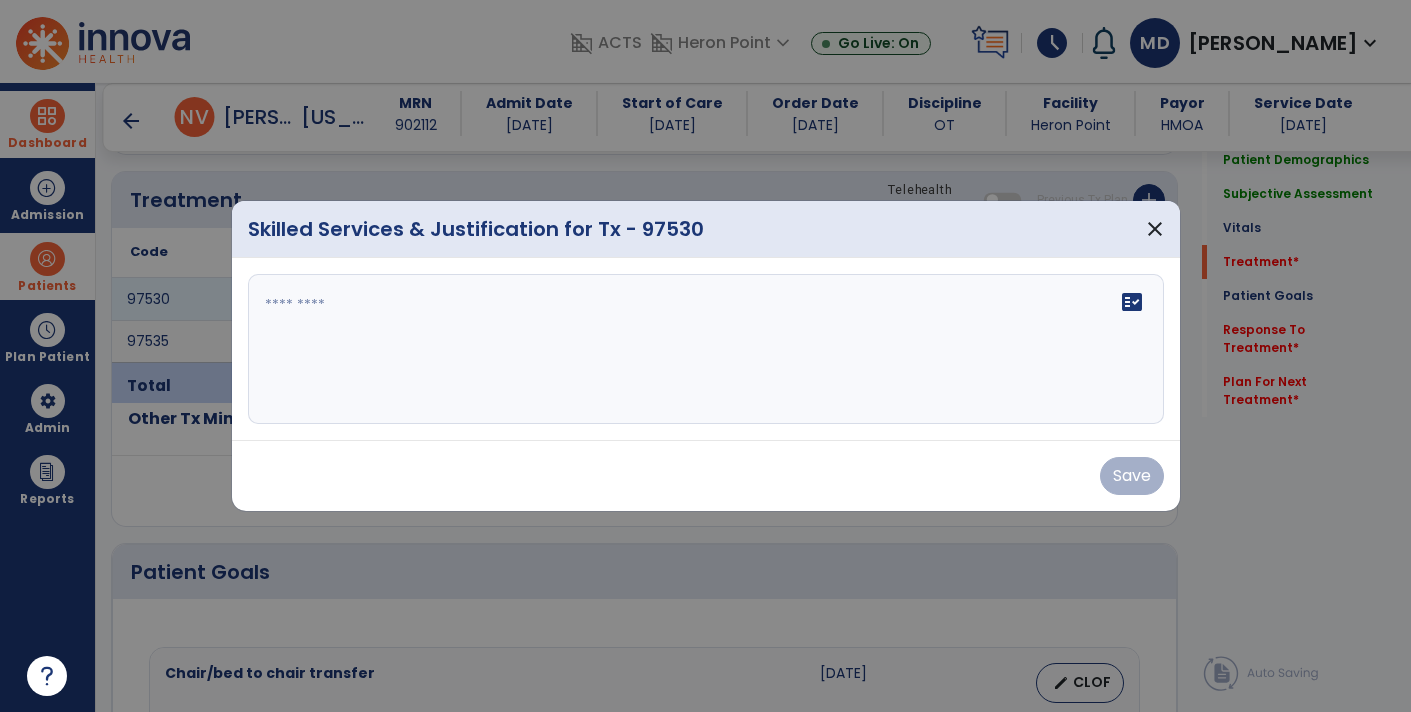 click 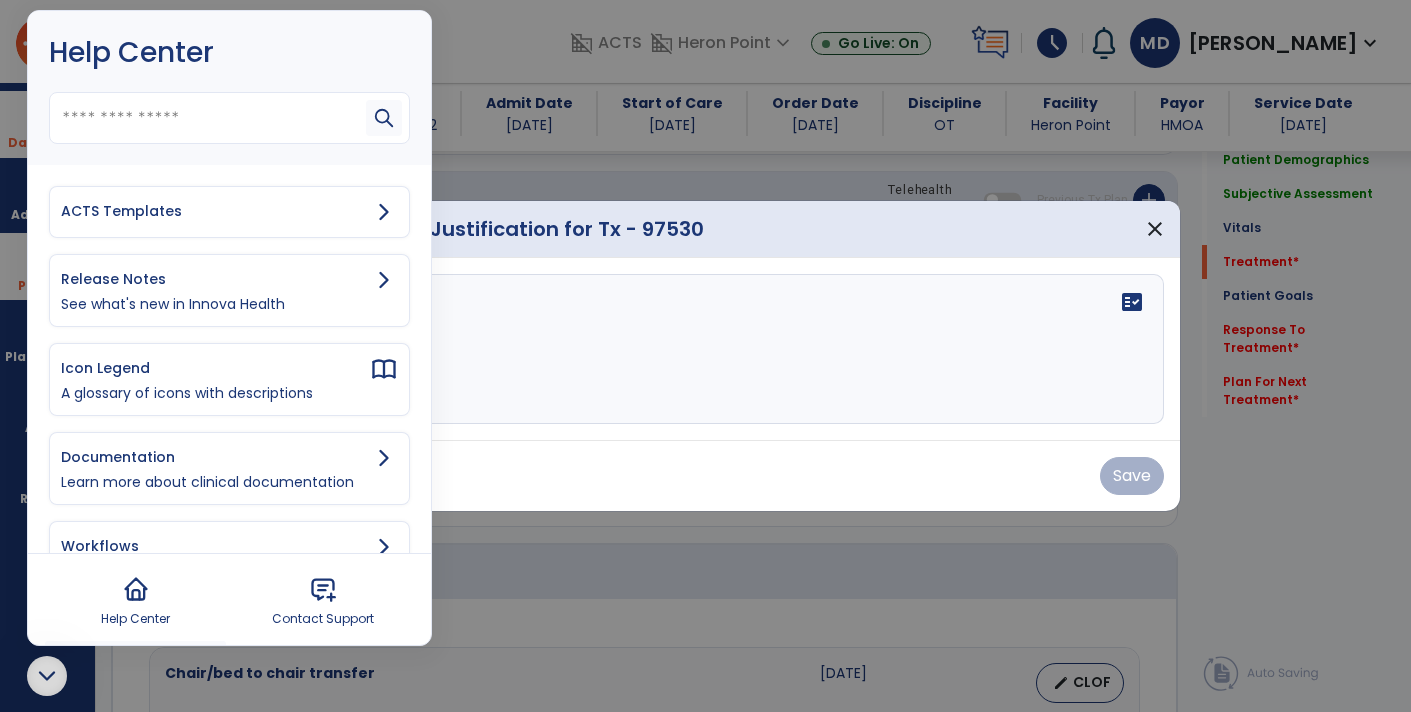 click on "ACTS Templates" at bounding box center (215, 211) 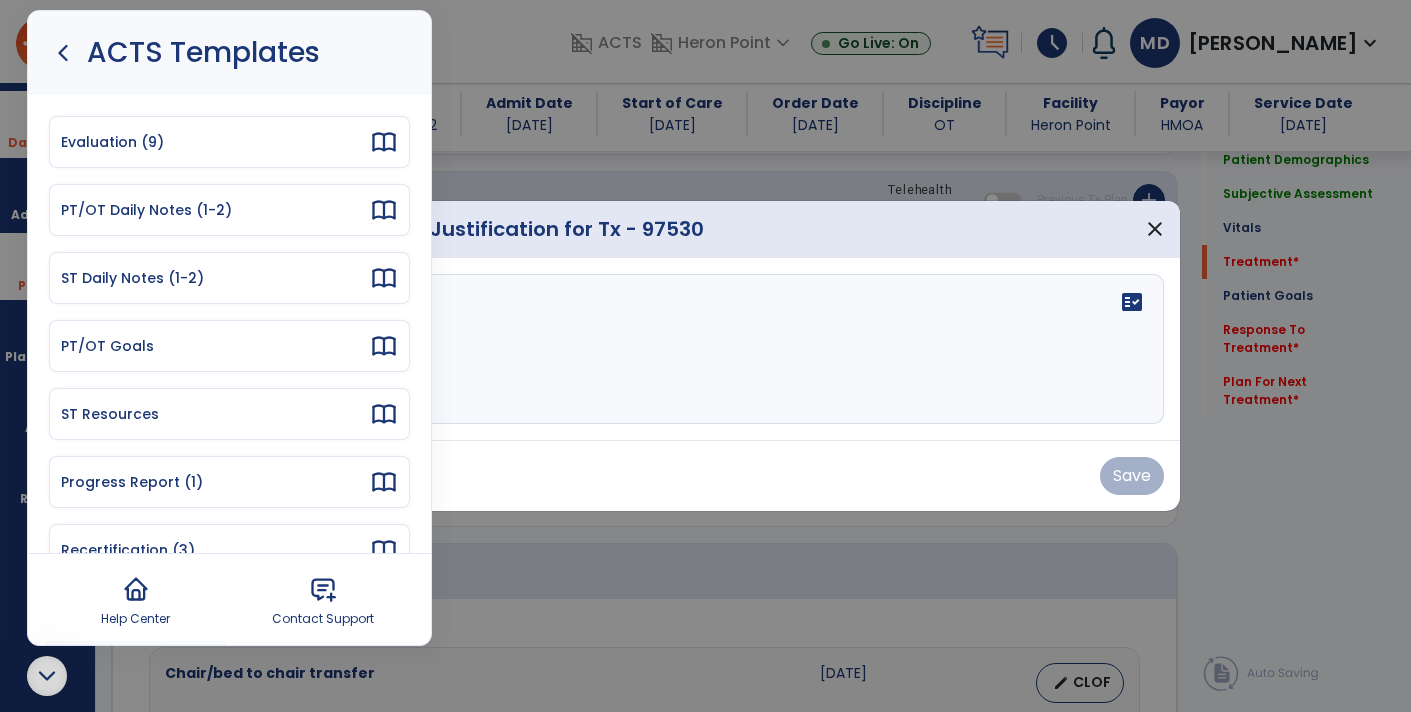 click on "PT/OT Daily Notes (1-2)" at bounding box center [229, 210] 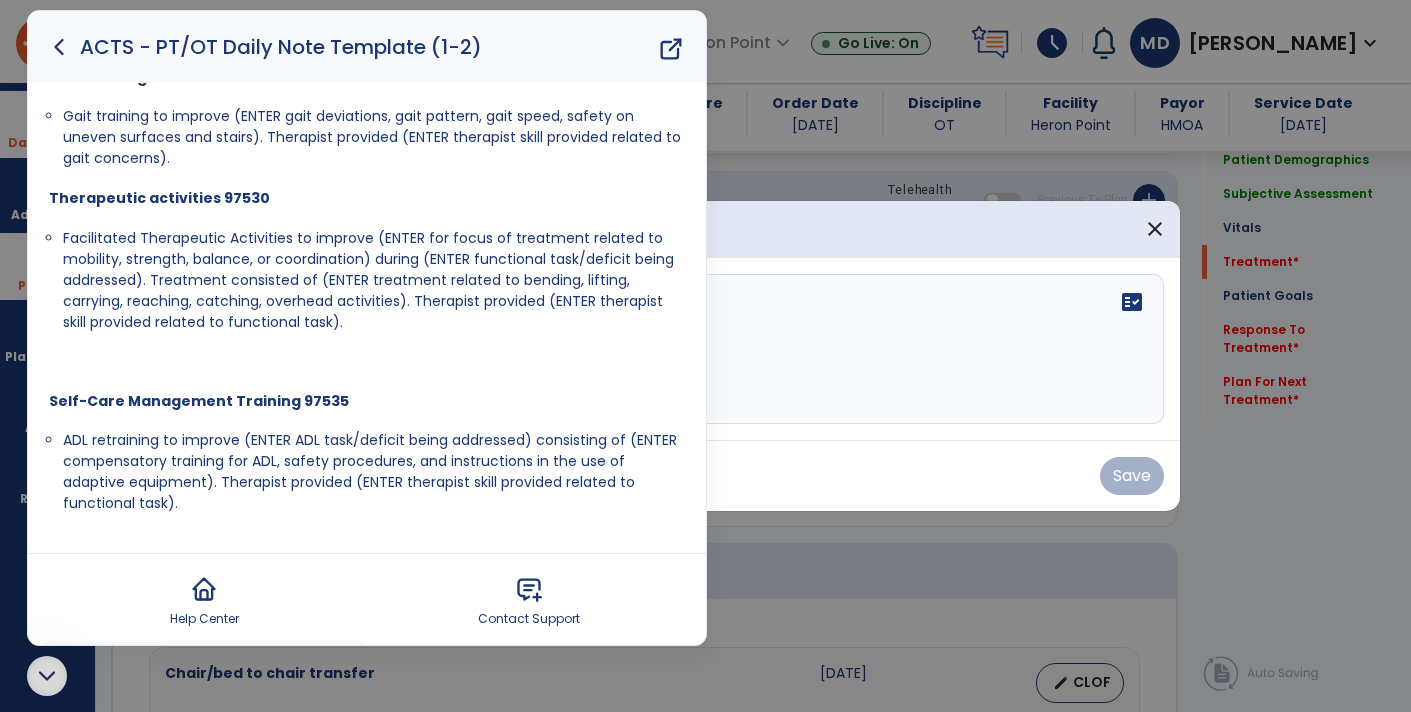 scroll, scrollTop: 668, scrollLeft: 0, axis: vertical 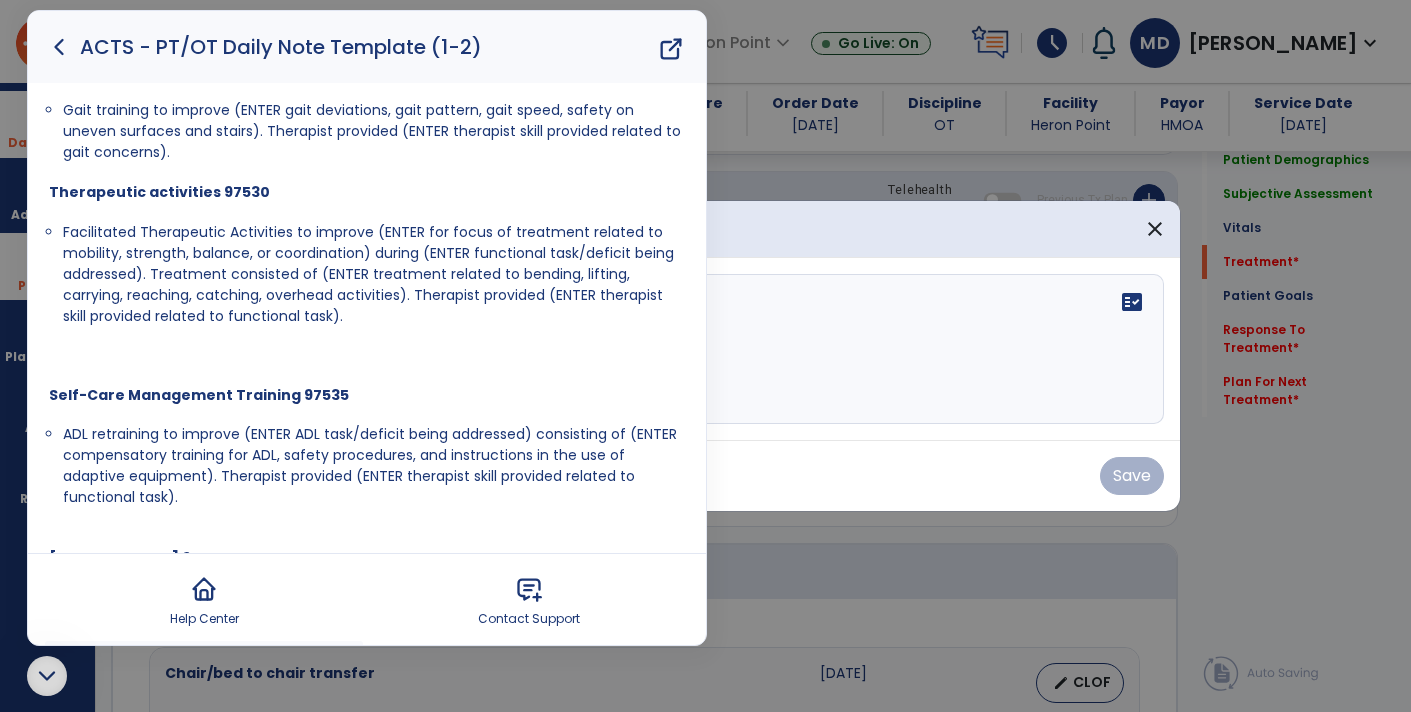 click 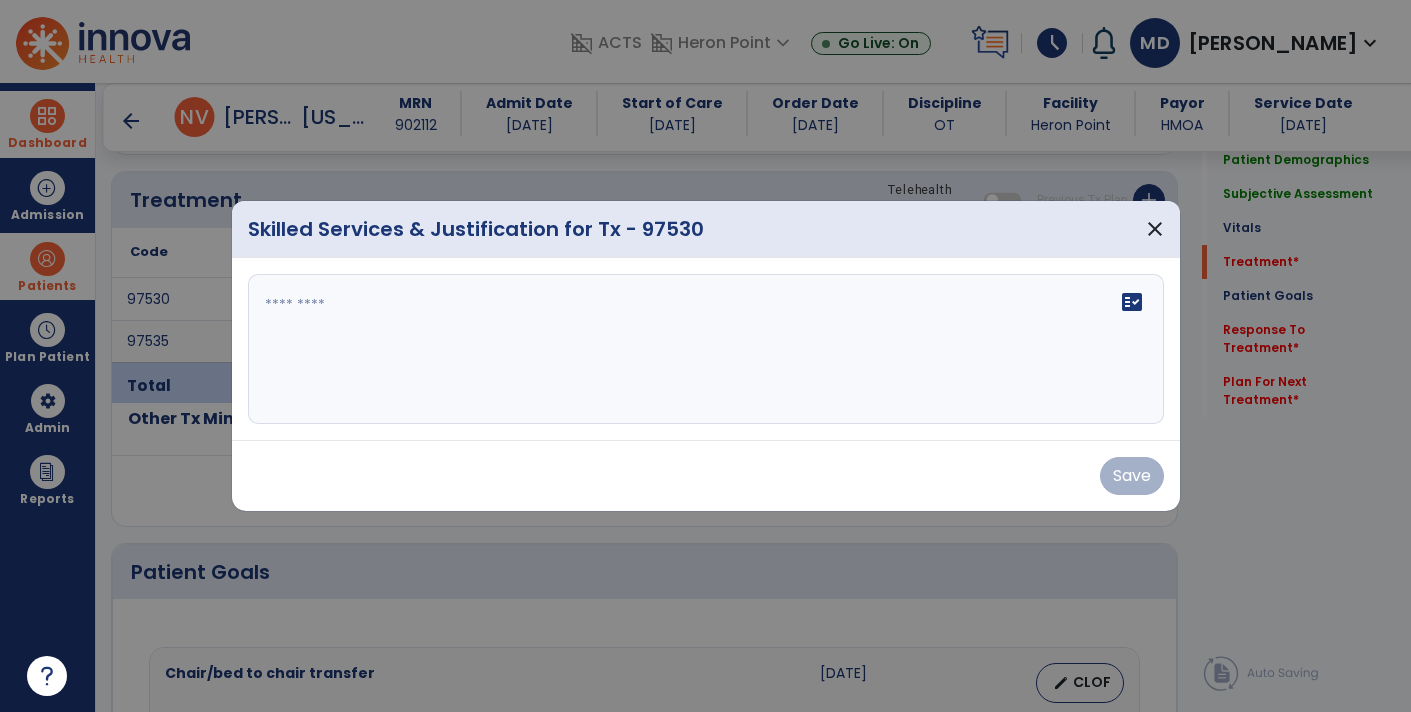 scroll, scrollTop: 0, scrollLeft: 0, axis: both 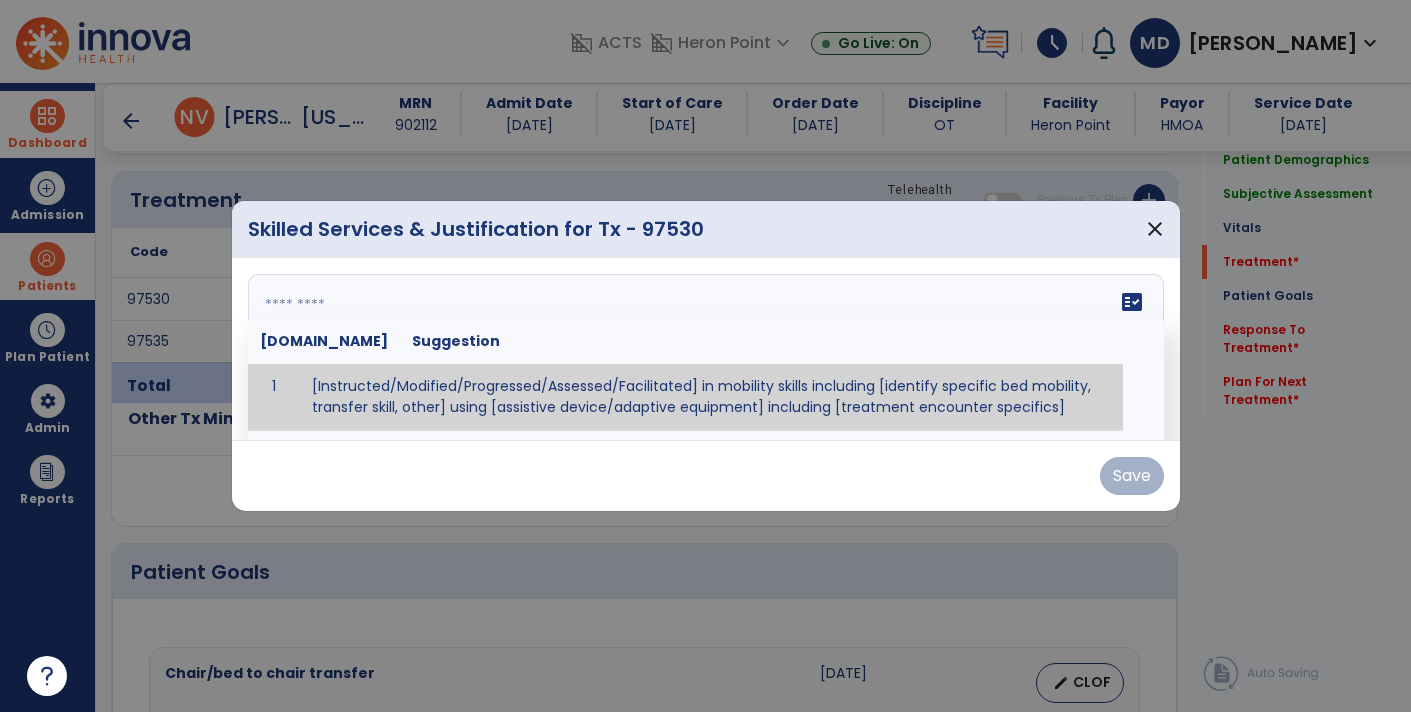 paste on "**********" 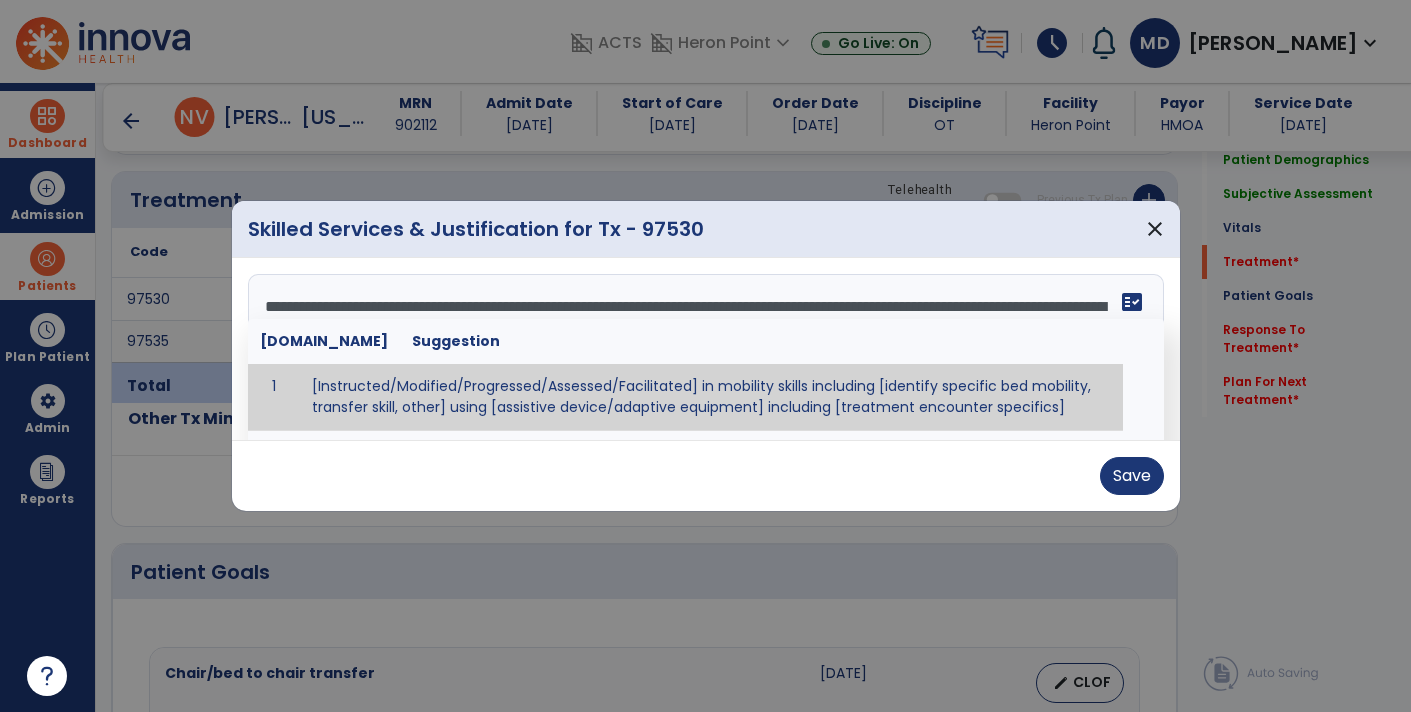 click on "**********" at bounding box center [704, 349] 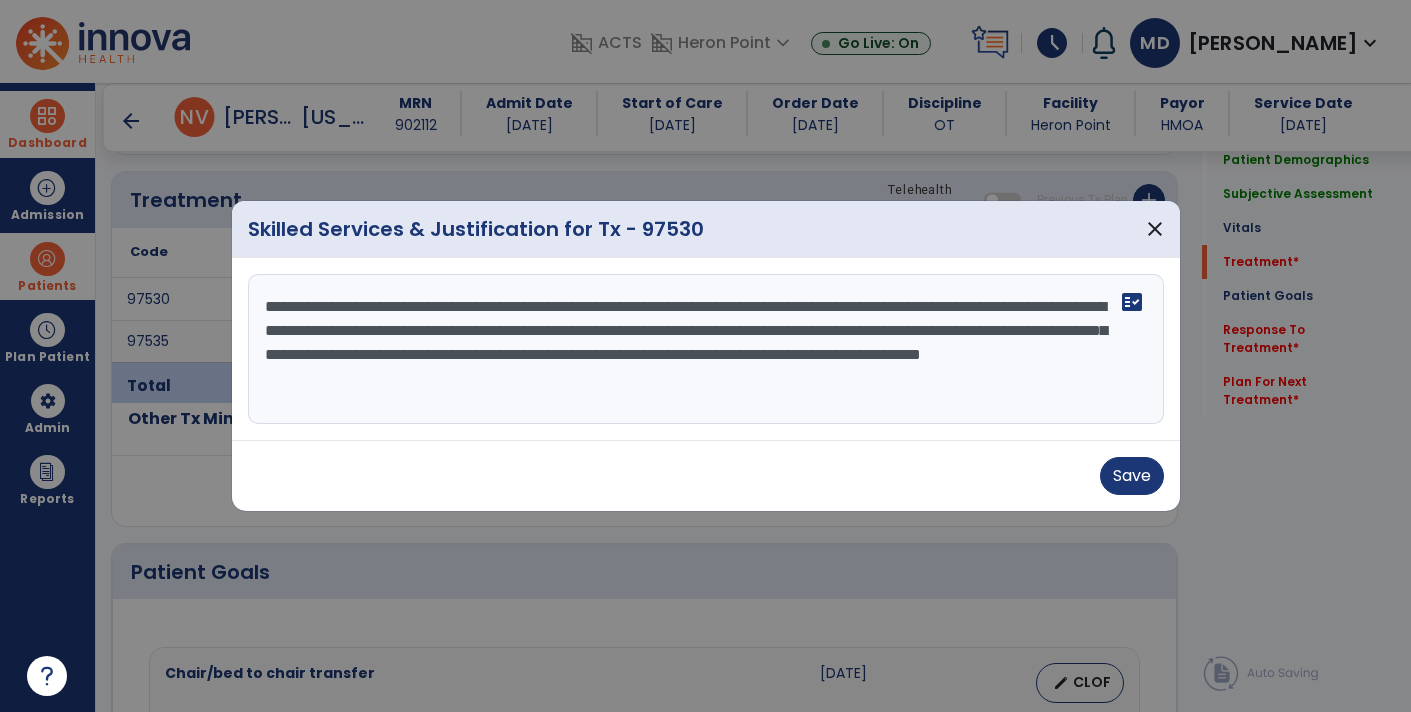 click on "**********" at bounding box center [706, 349] 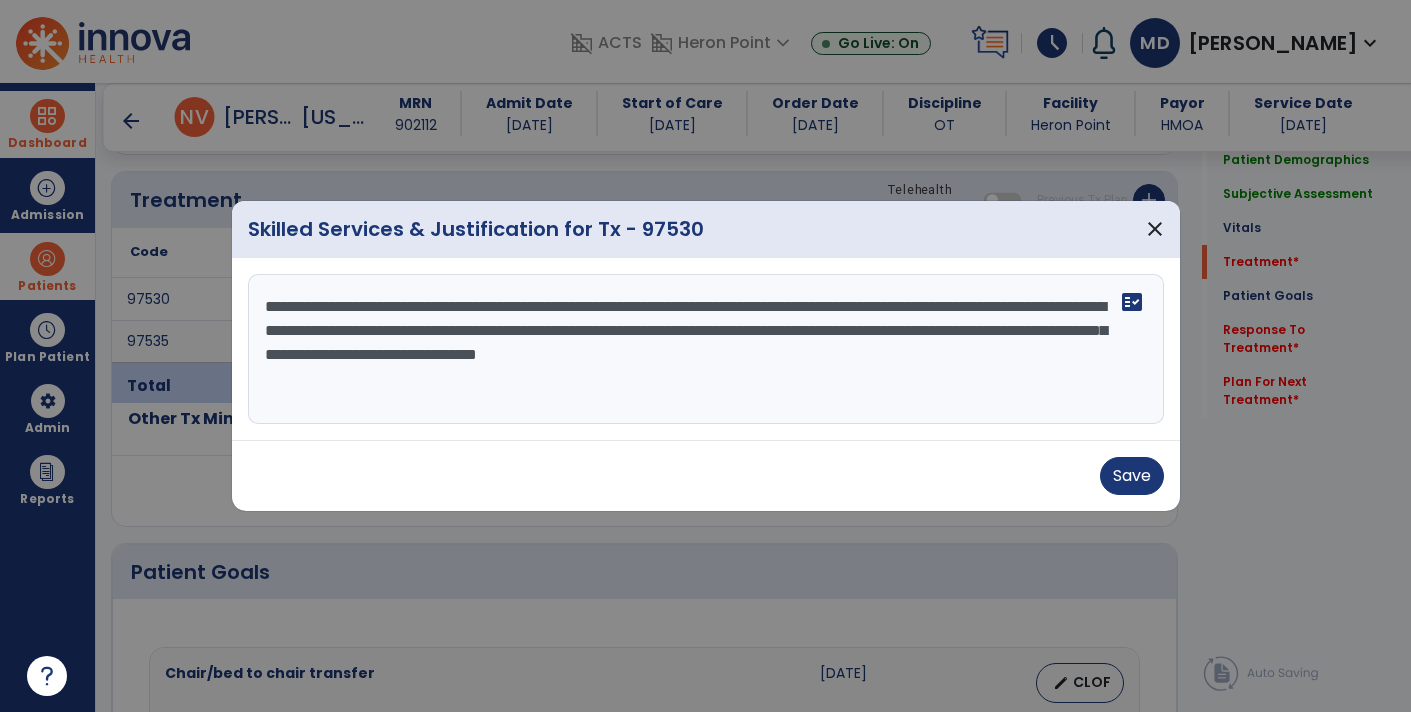 click on "**********" at bounding box center [706, 349] 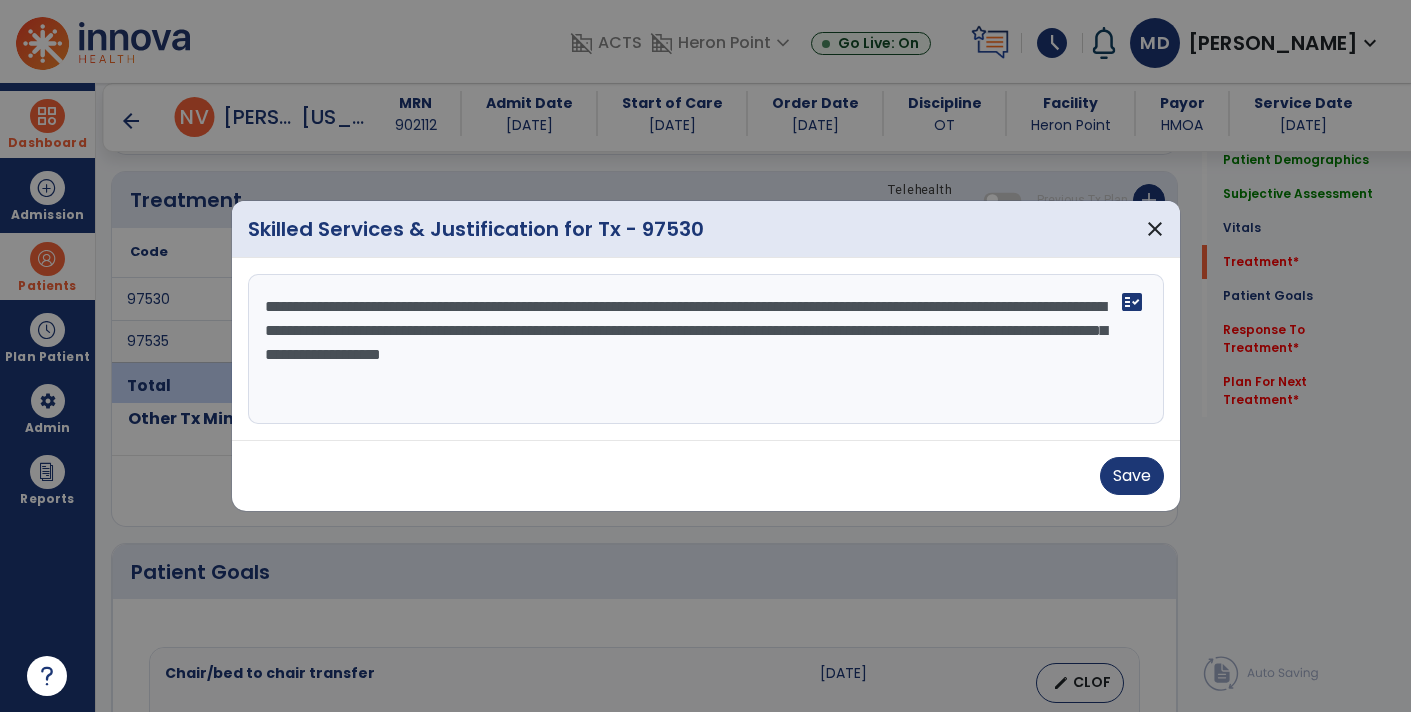 click on "**********" at bounding box center [706, 349] 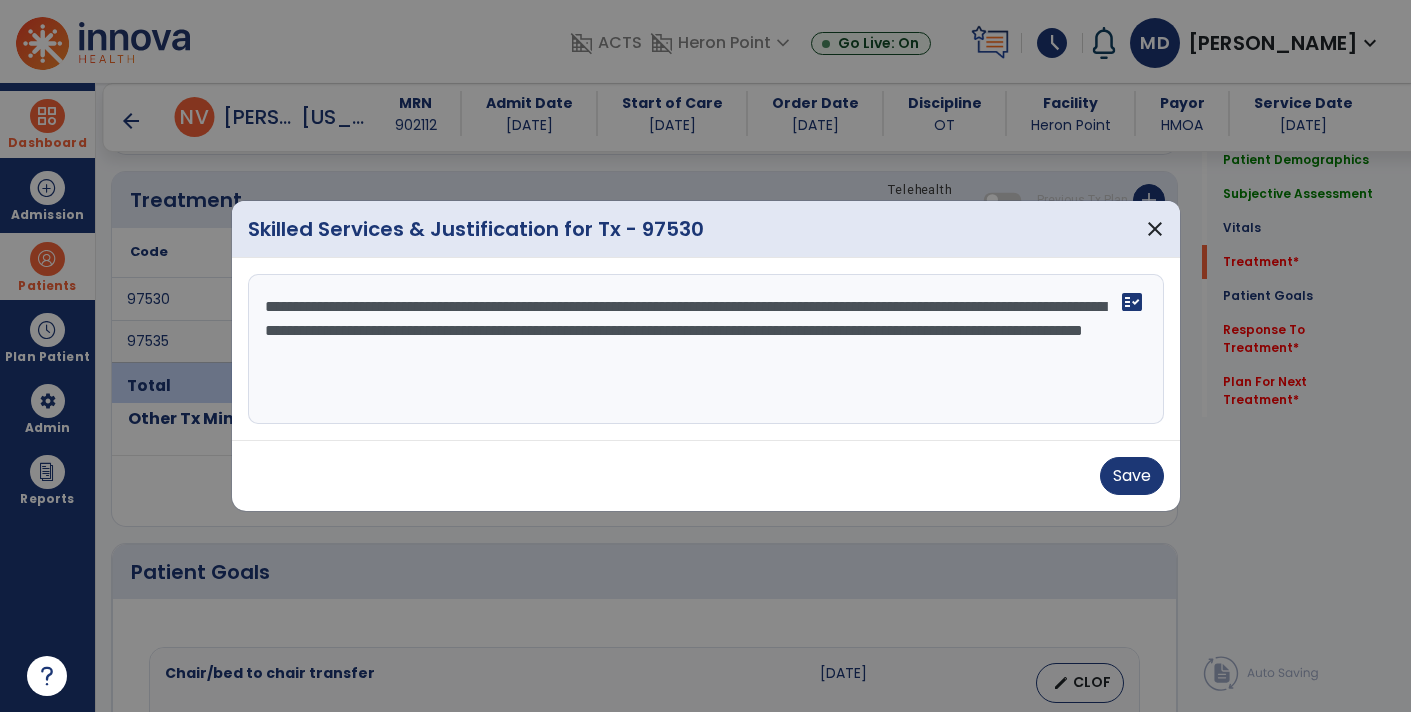 click on "**********" at bounding box center [706, 349] 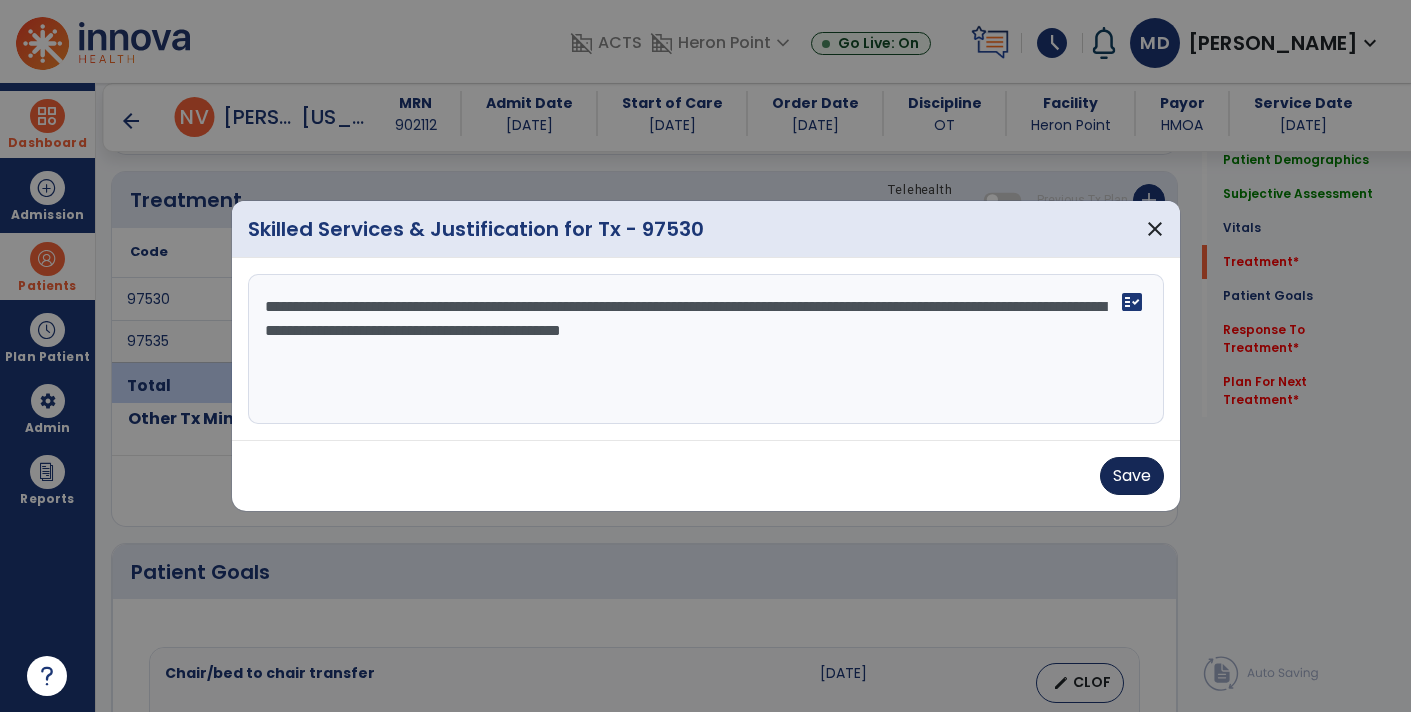 type on "**********" 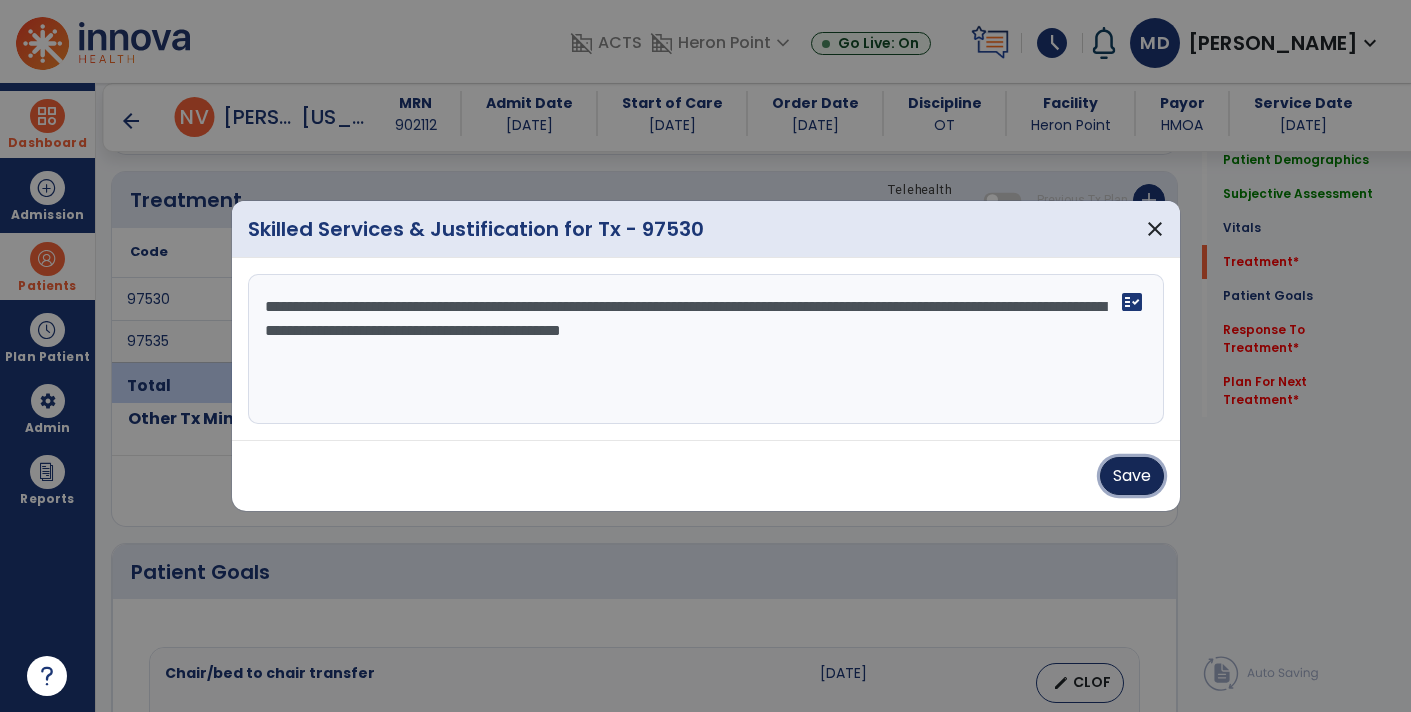 click on "Save" at bounding box center [1132, 476] 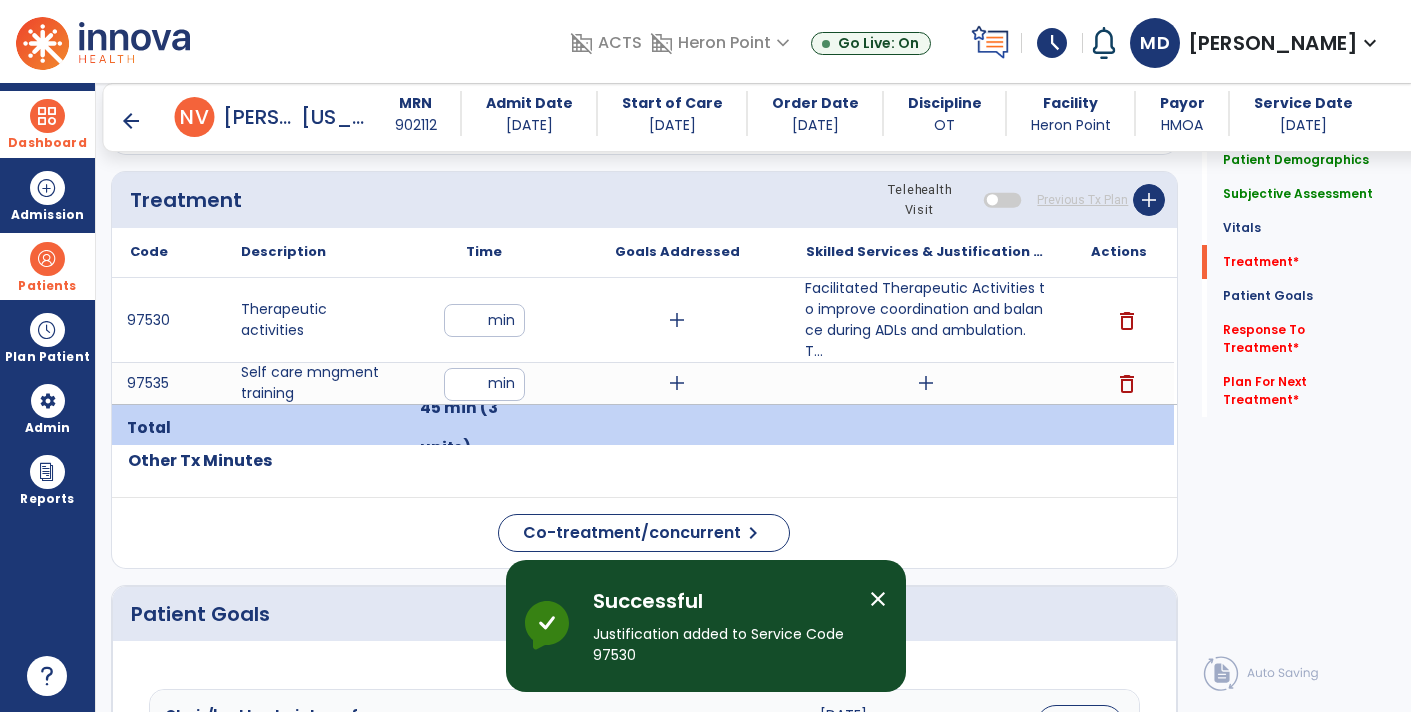 click on "add" at bounding box center (926, 383) 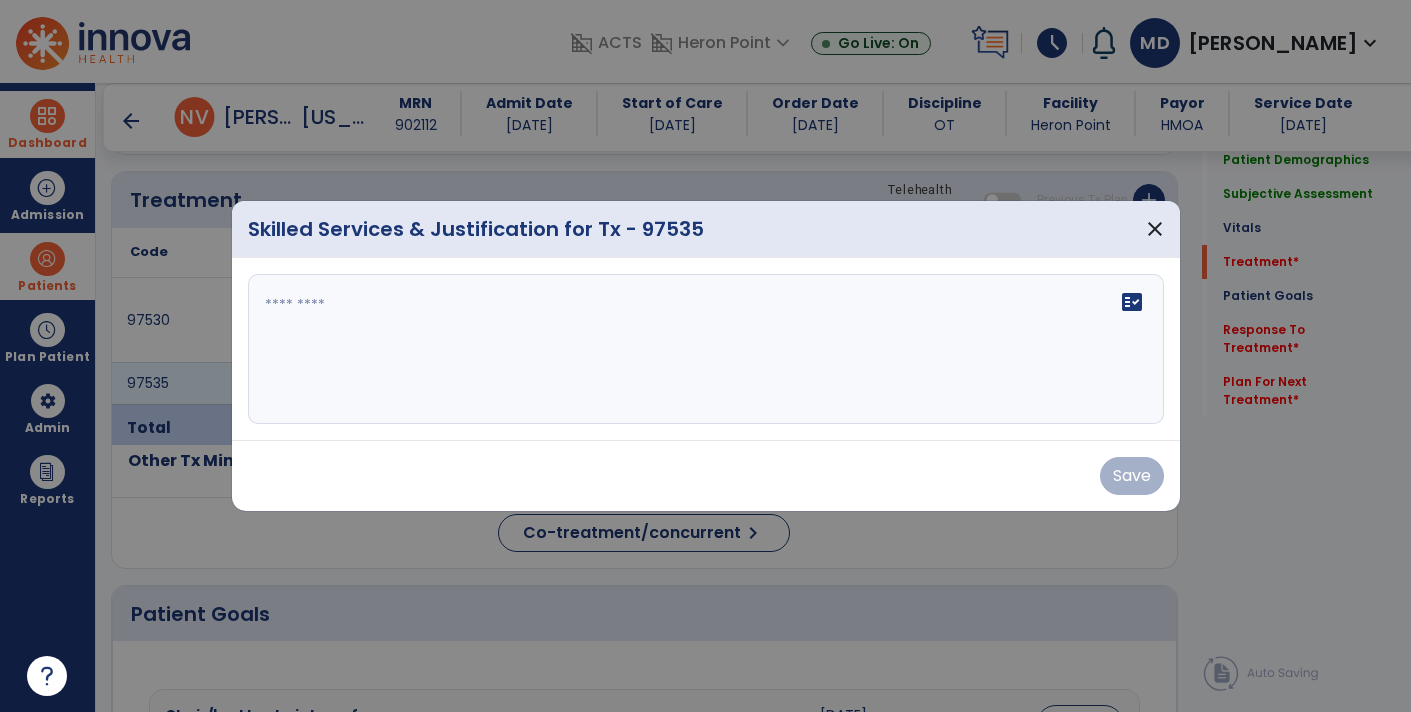 click on "fact_check" at bounding box center [706, 349] 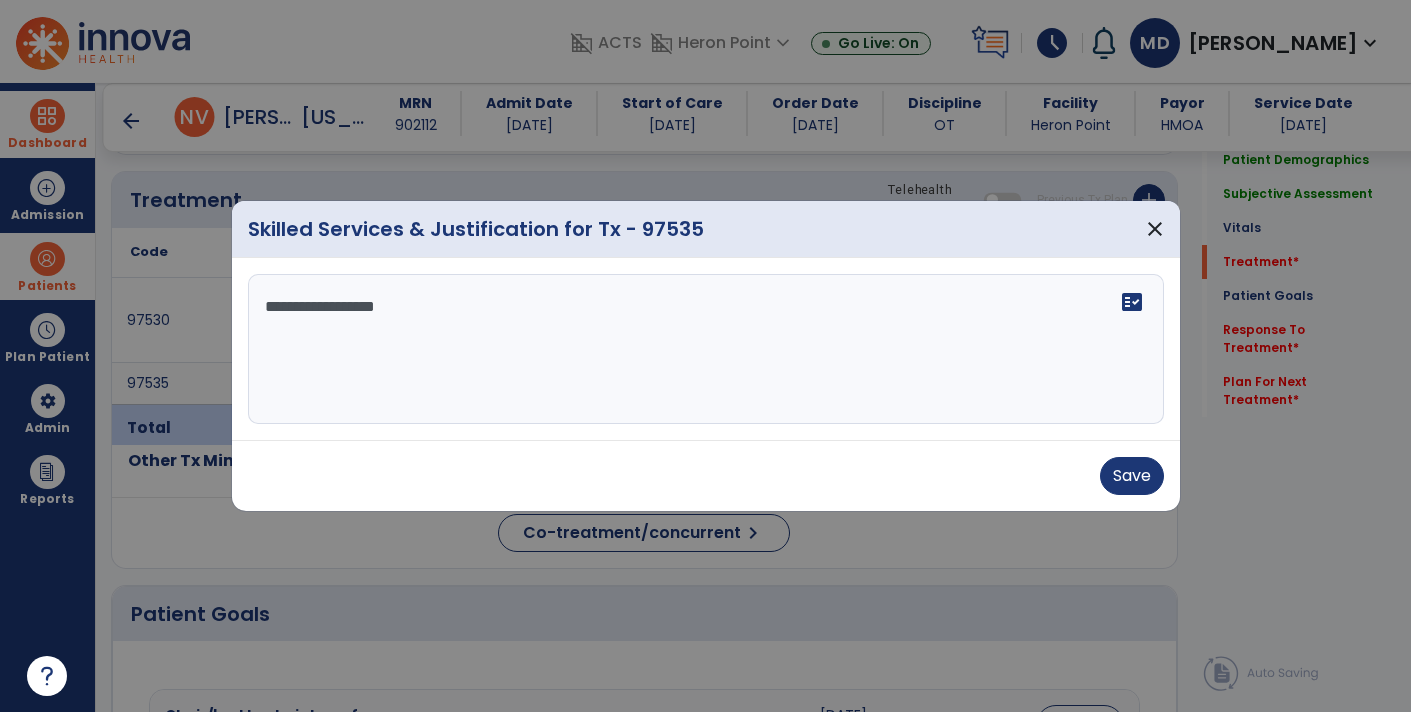 click on "**********" at bounding box center [706, 349] 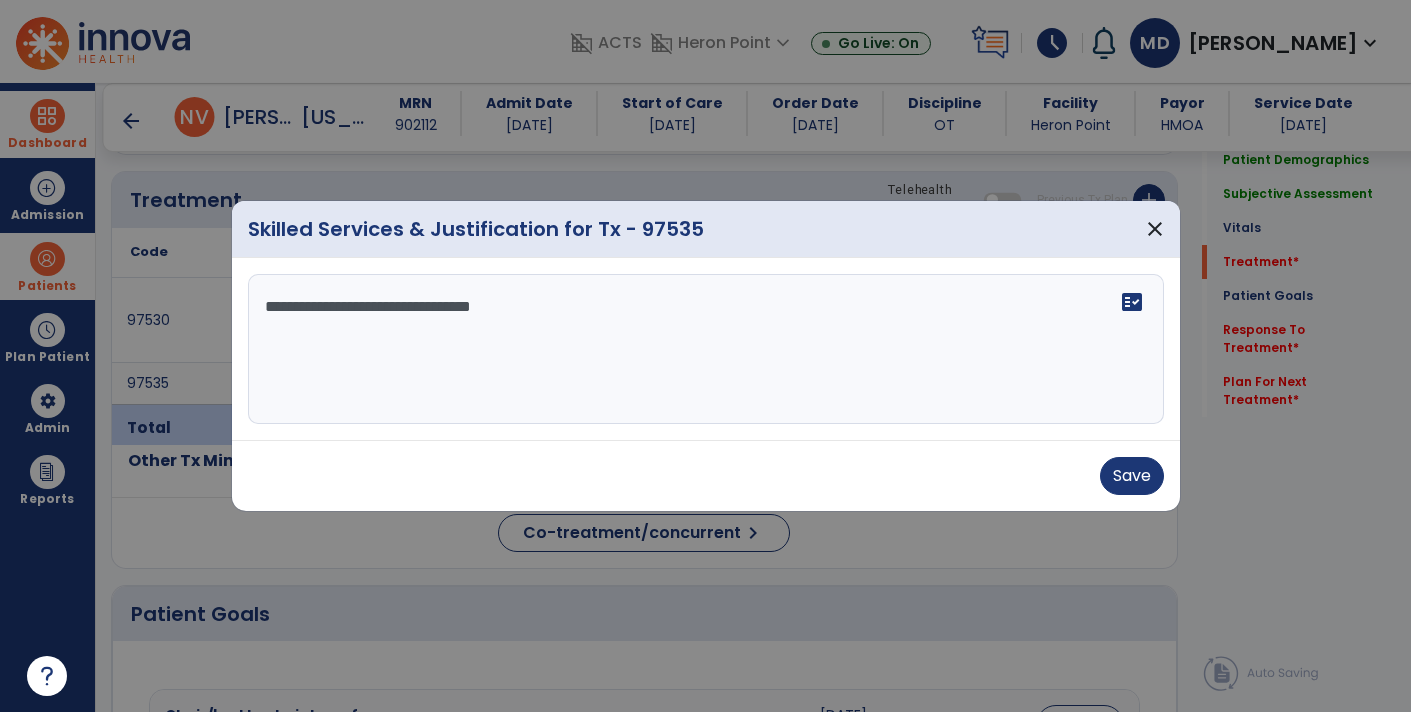 click on "**********" at bounding box center [706, 349] 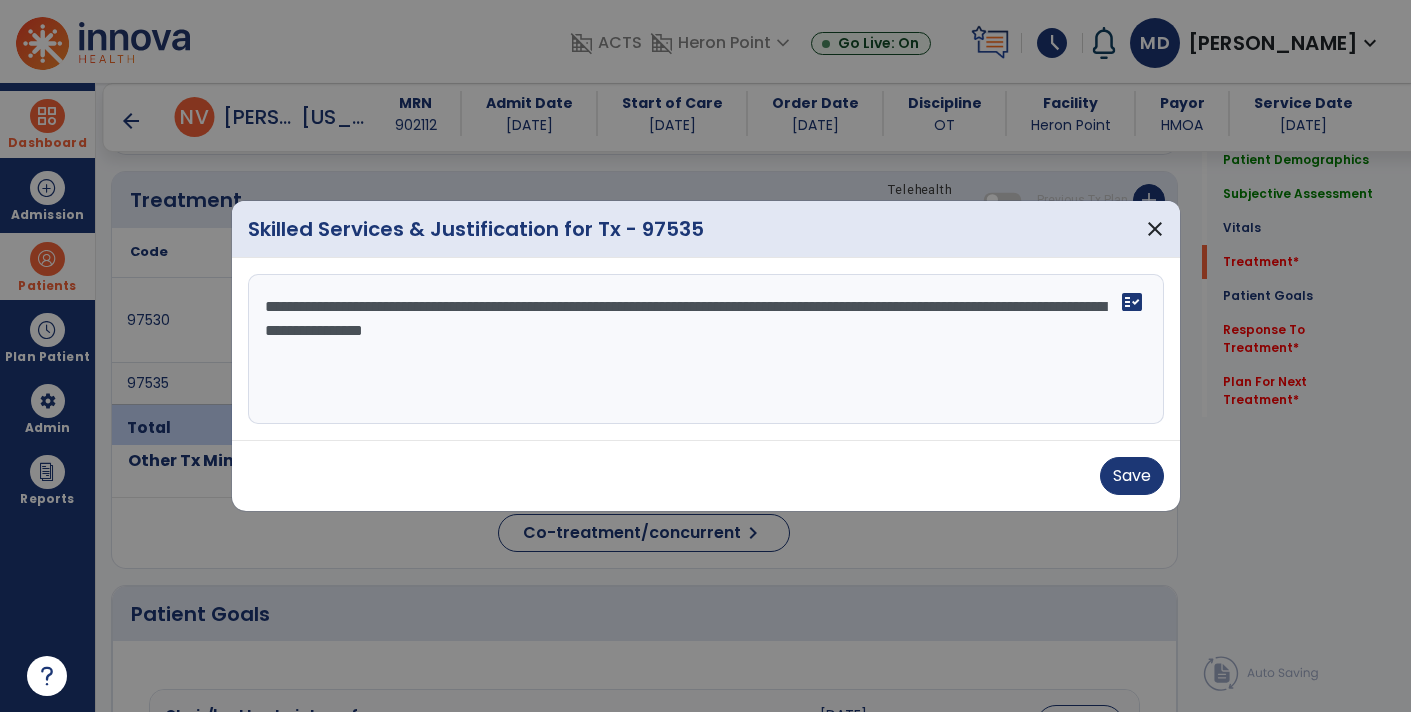 type on "**********" 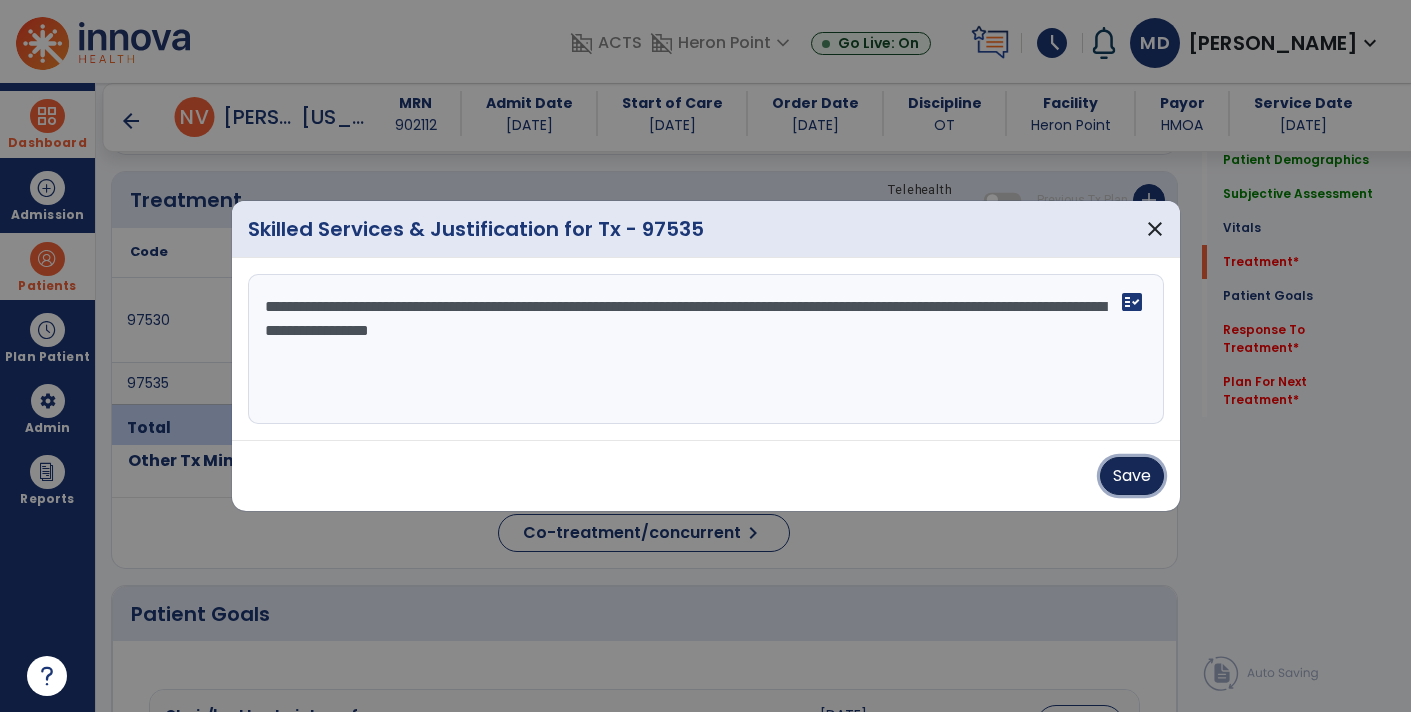 click on "Save" at bounding box center (1132, 476) 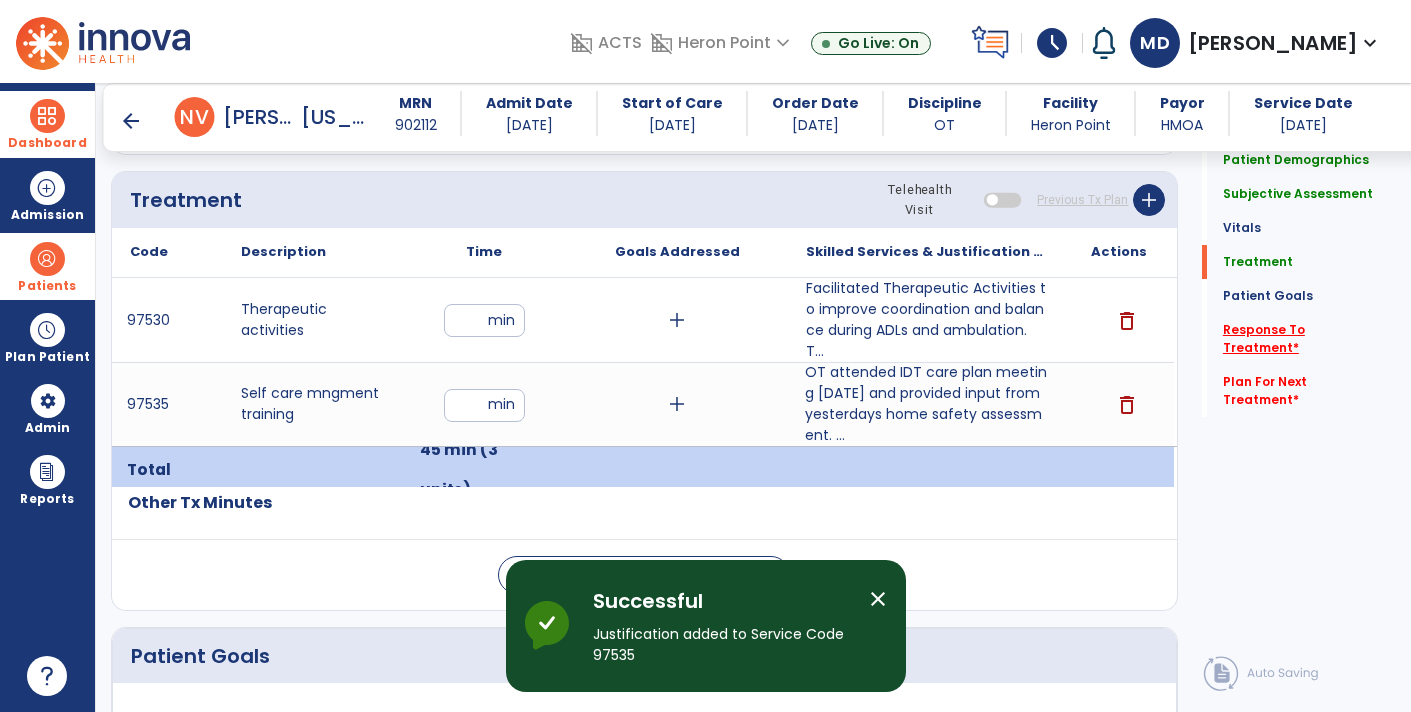 click on "Response To Treatment   *" 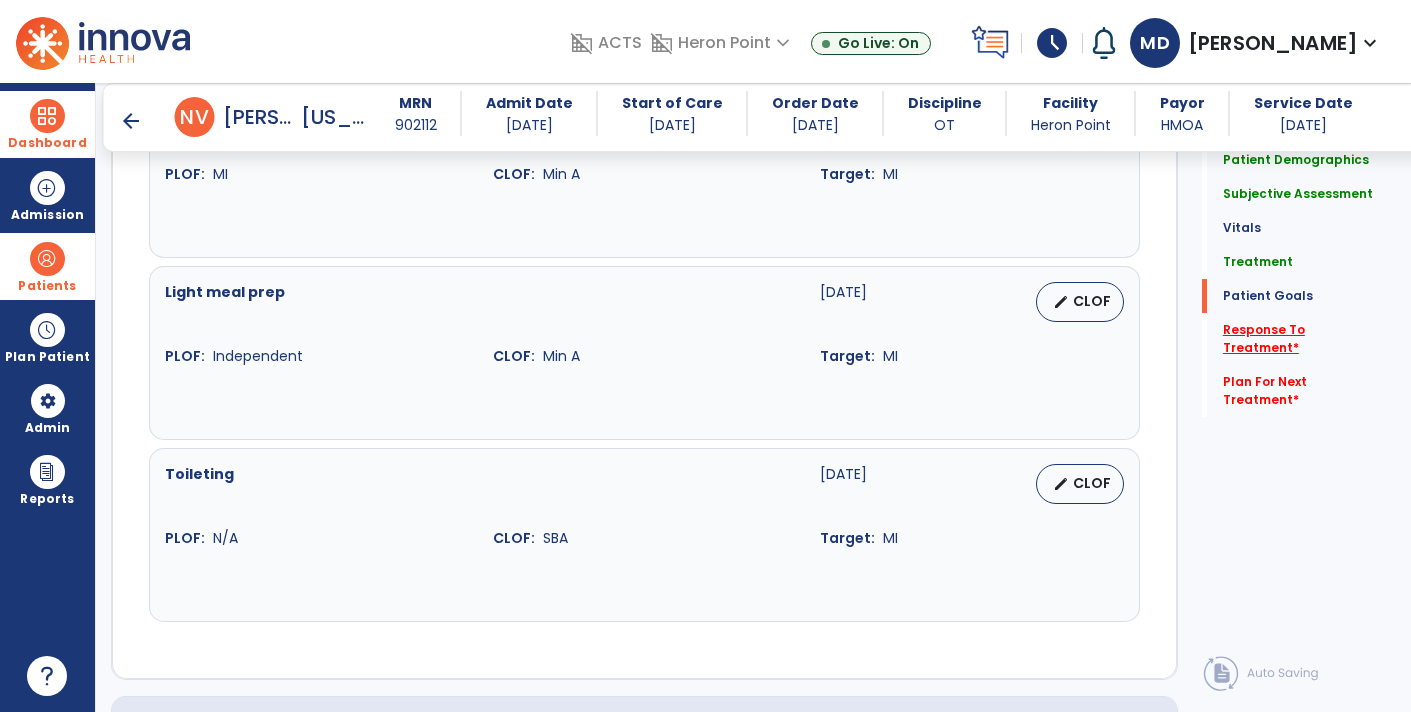 scroll, scrollTop: 2776, scrollLeft: 0, axis: vertical 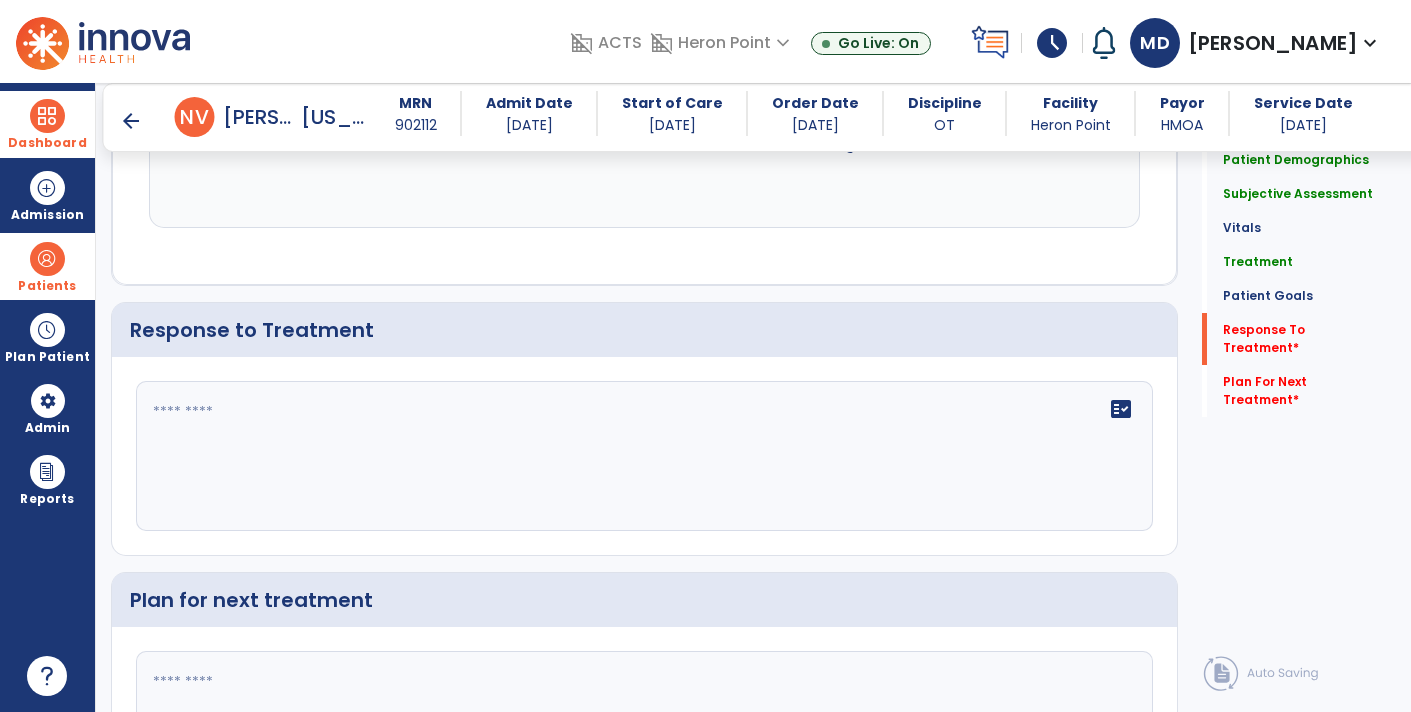 click on "fact_check" 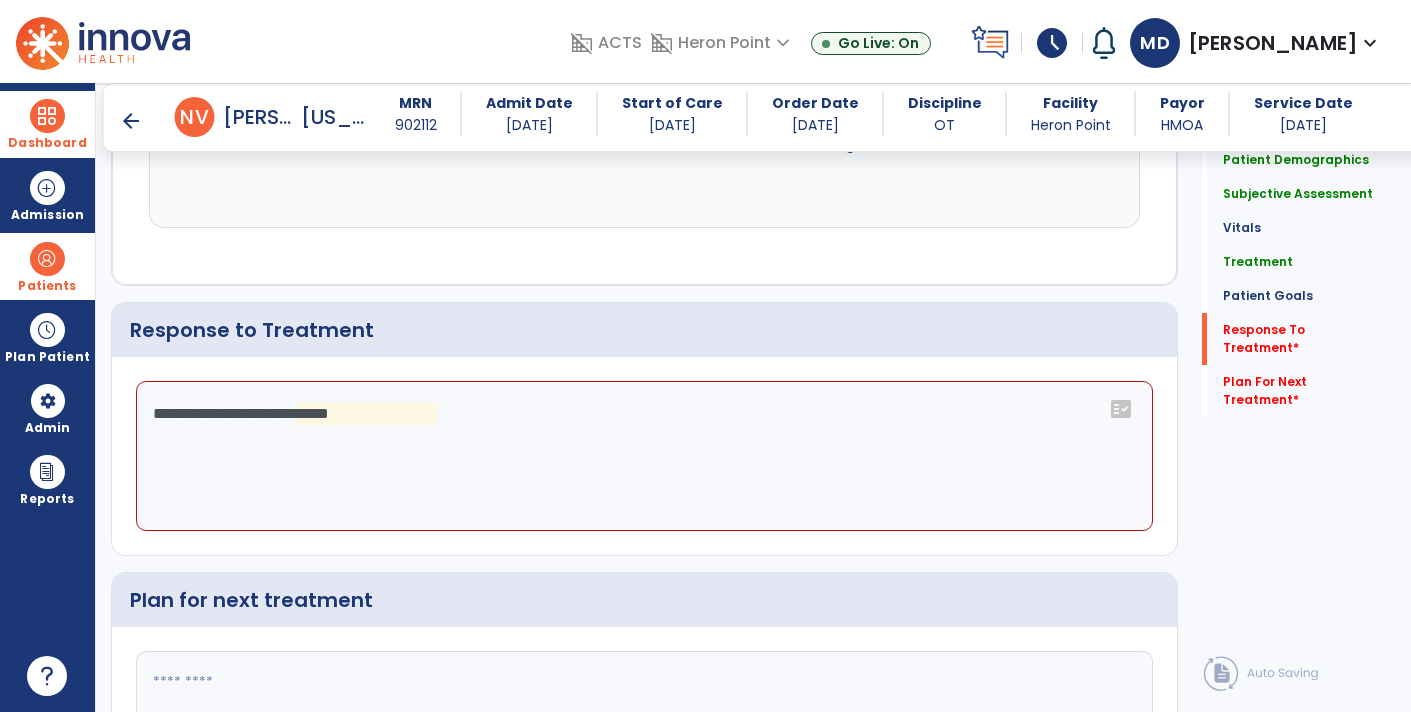 click on "**********" 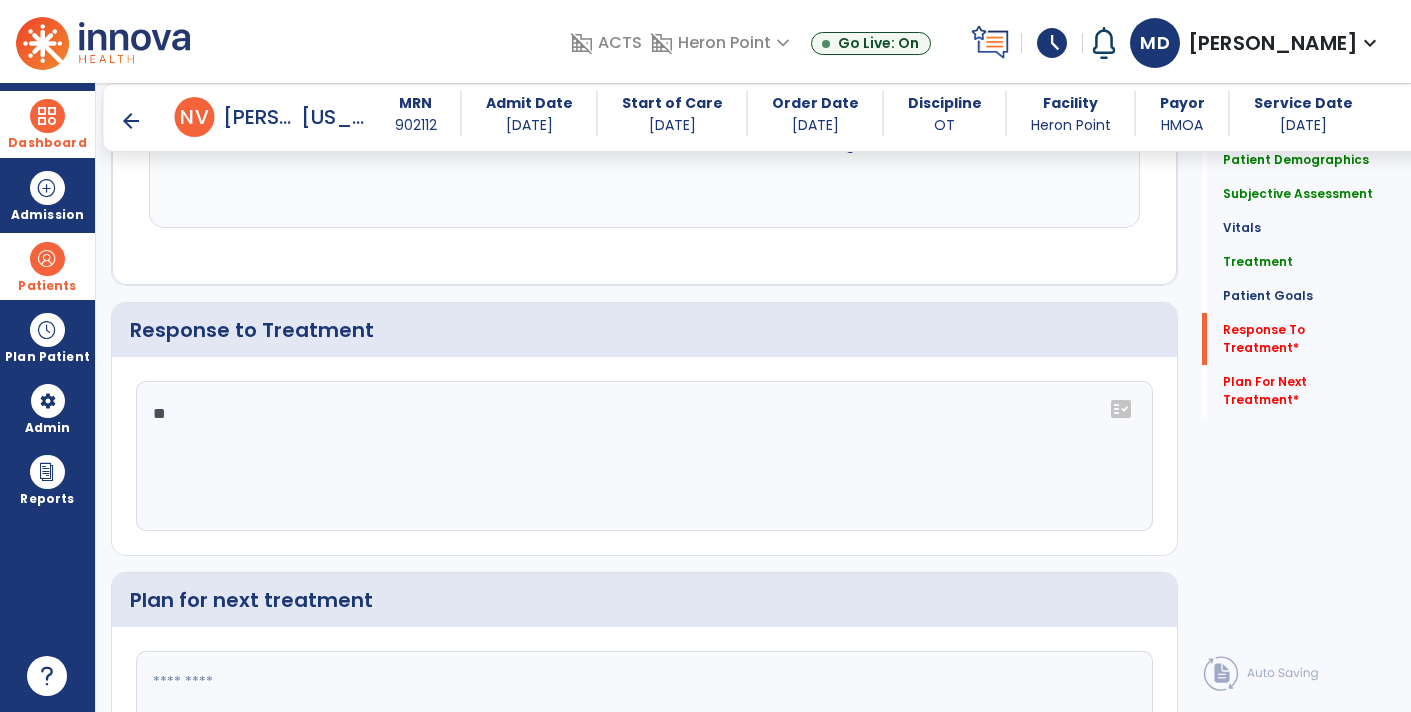 type on "*" 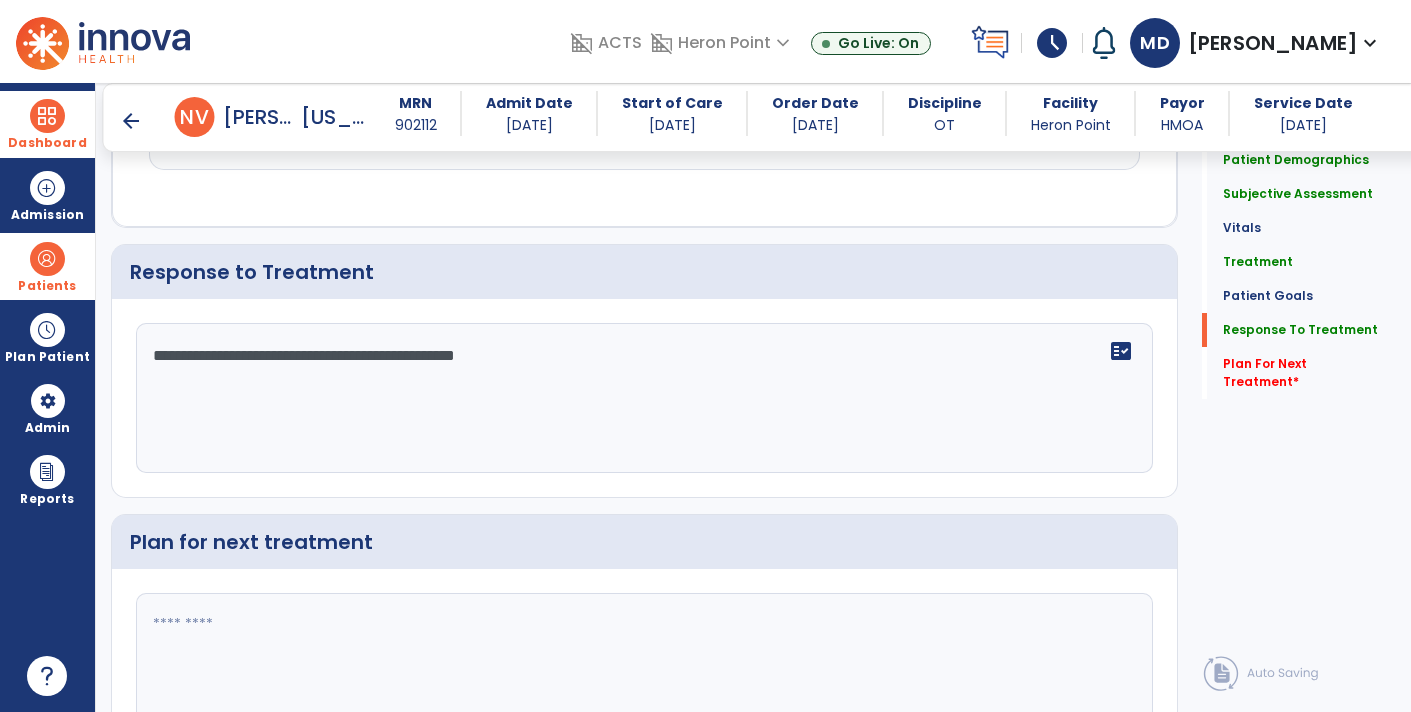 scroll, scrollTop: 2922, scrollLeft: 0, axis: vertical 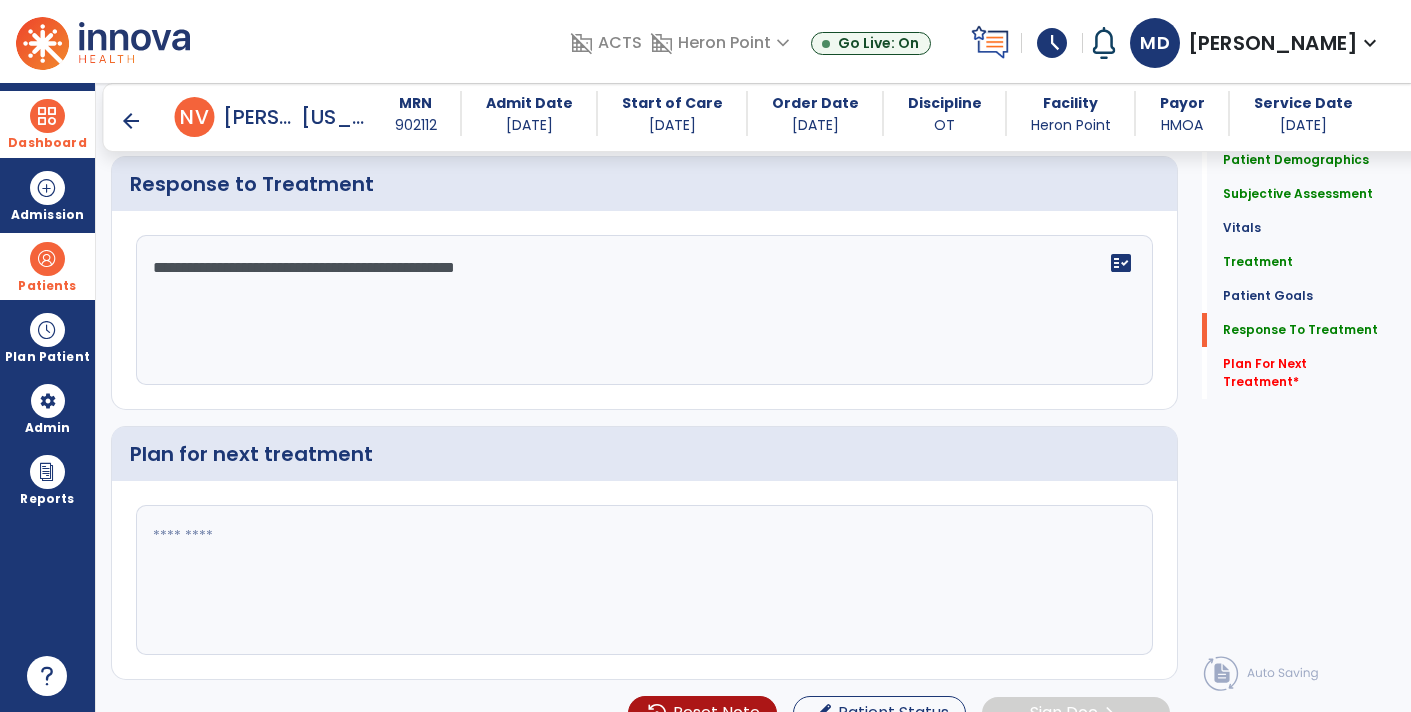 click on "**********" 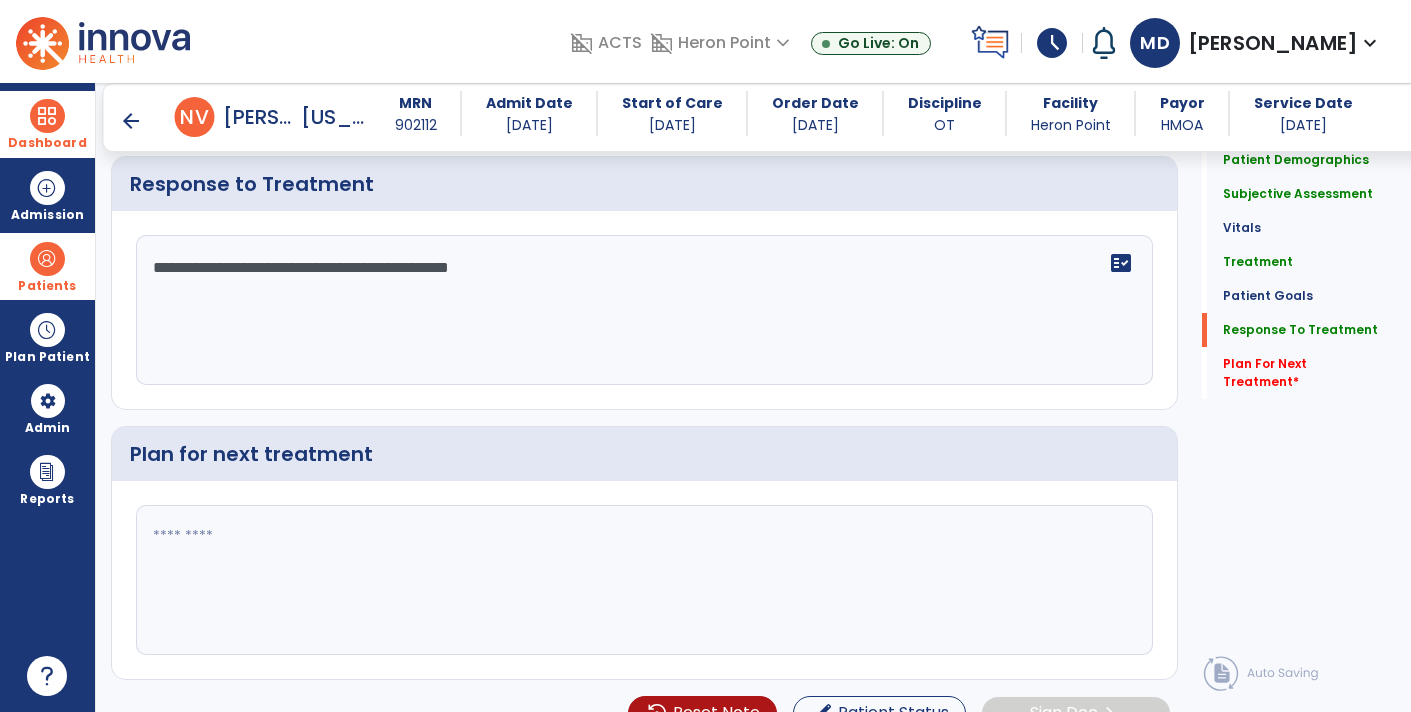 click on "**********" 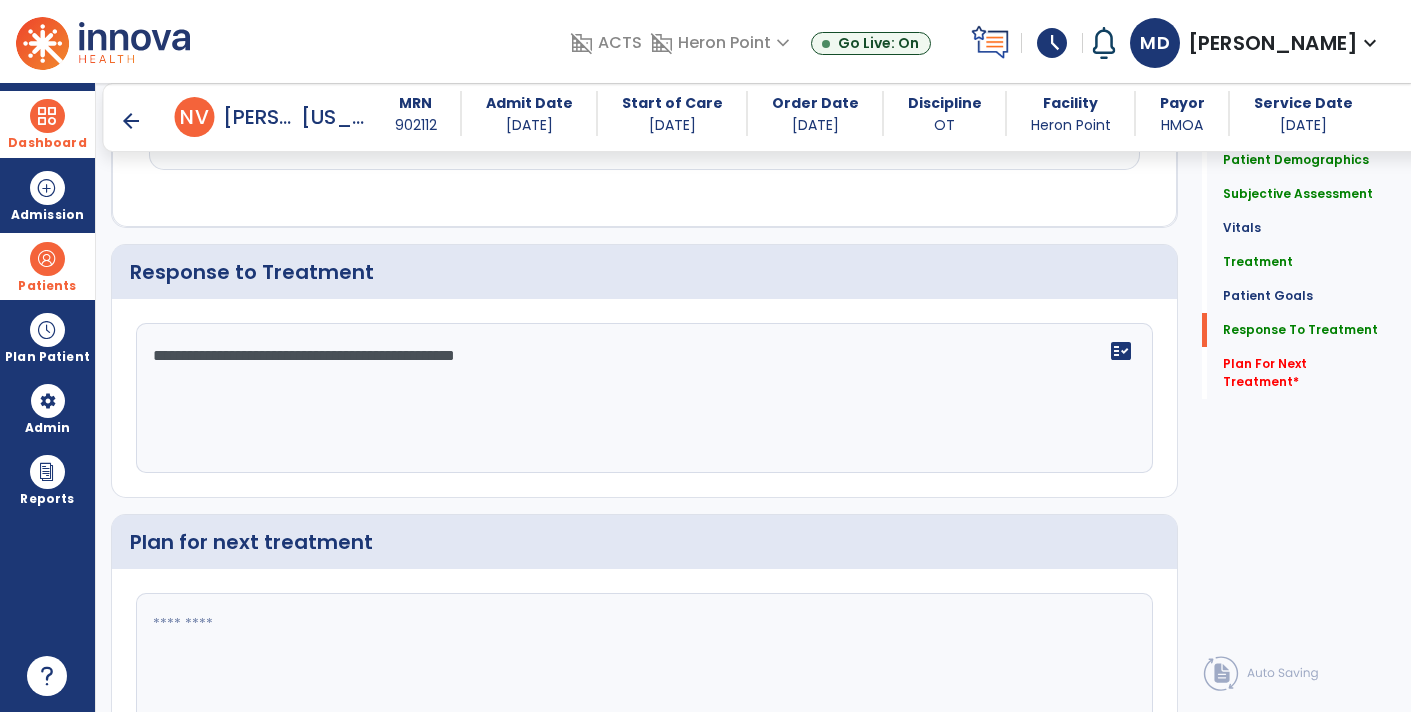 scroll, scrollTop: 2922, scrollLeft: 0, axis: vertical 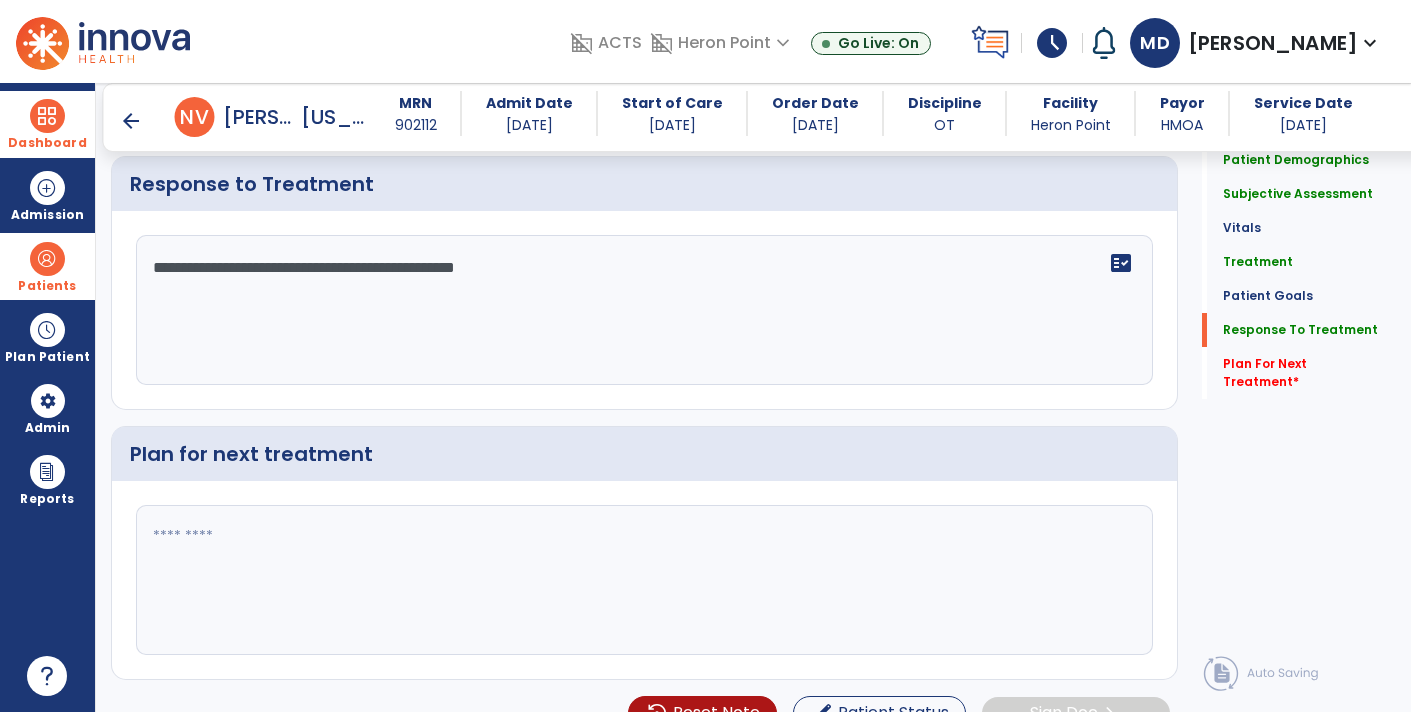 type on "**********" 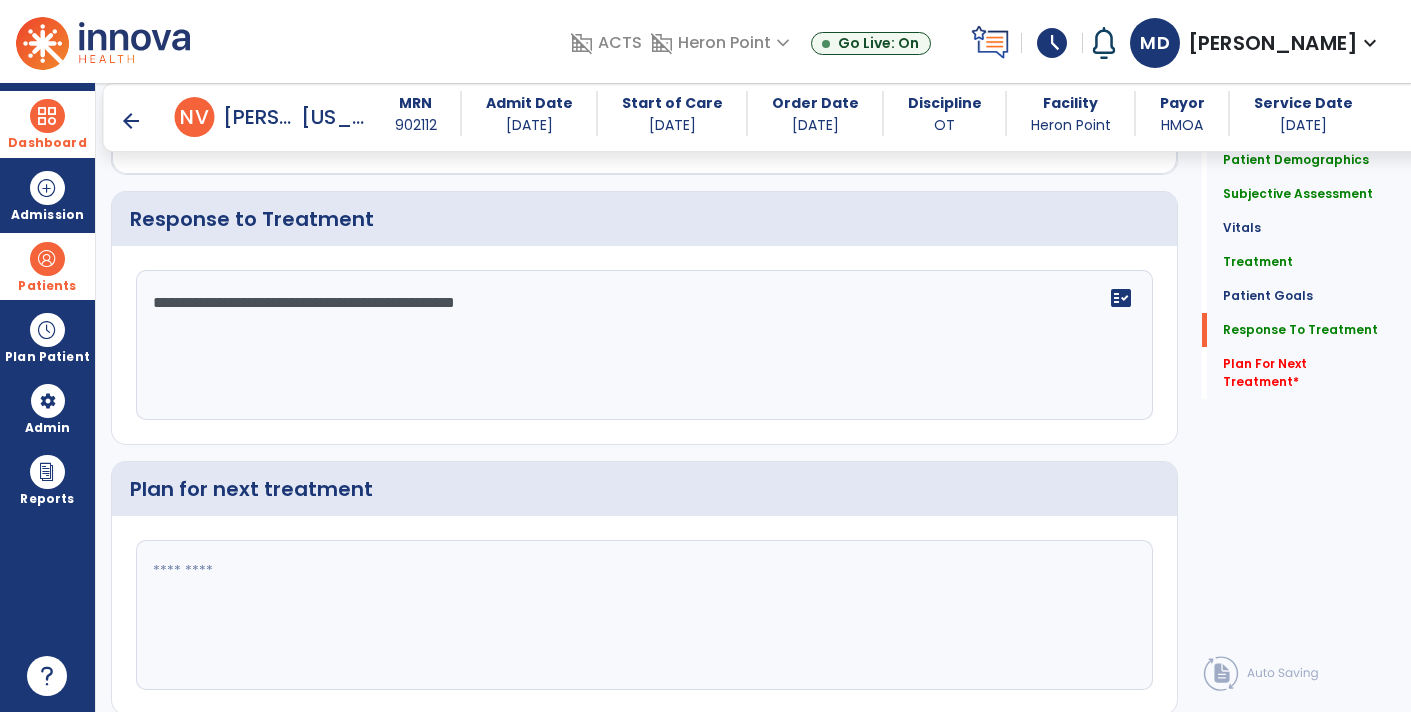 scroll, scrollTop: 2886, scrollLeft: 0, axis: vertical 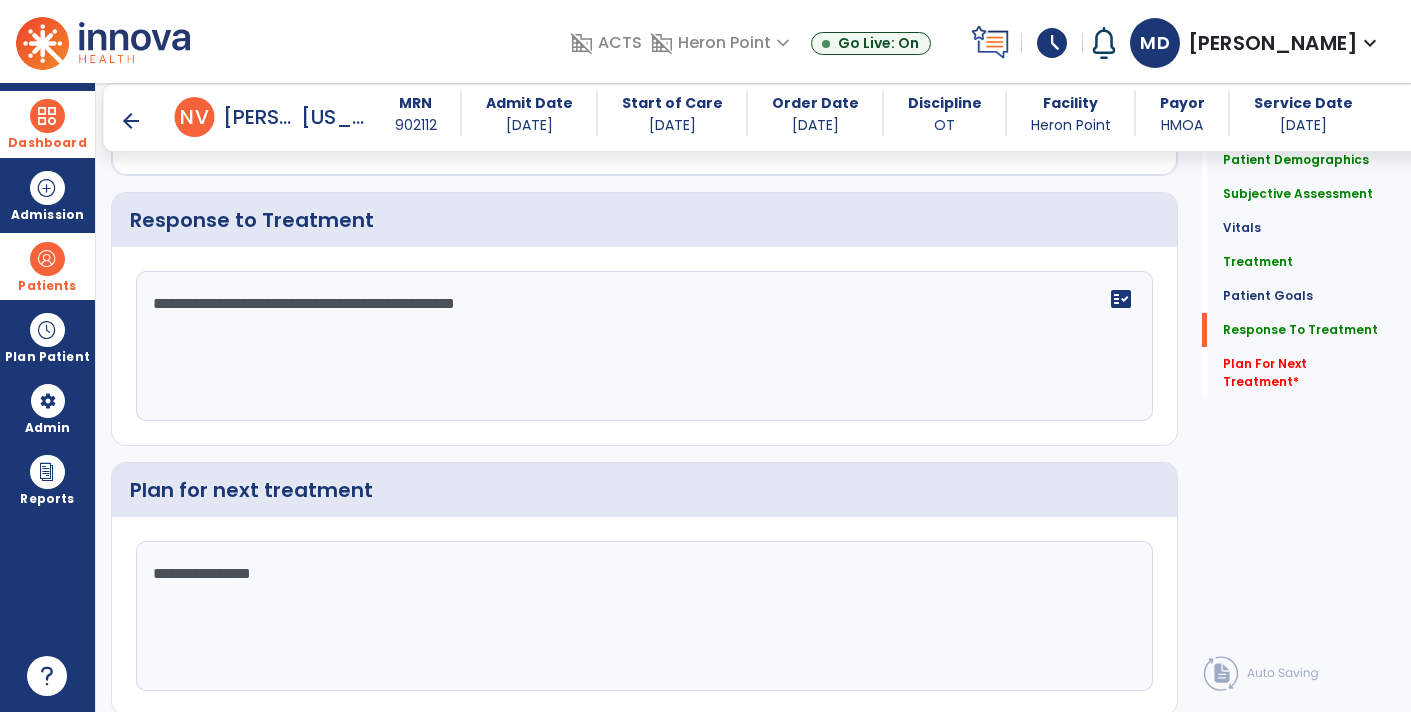 type on "**********" 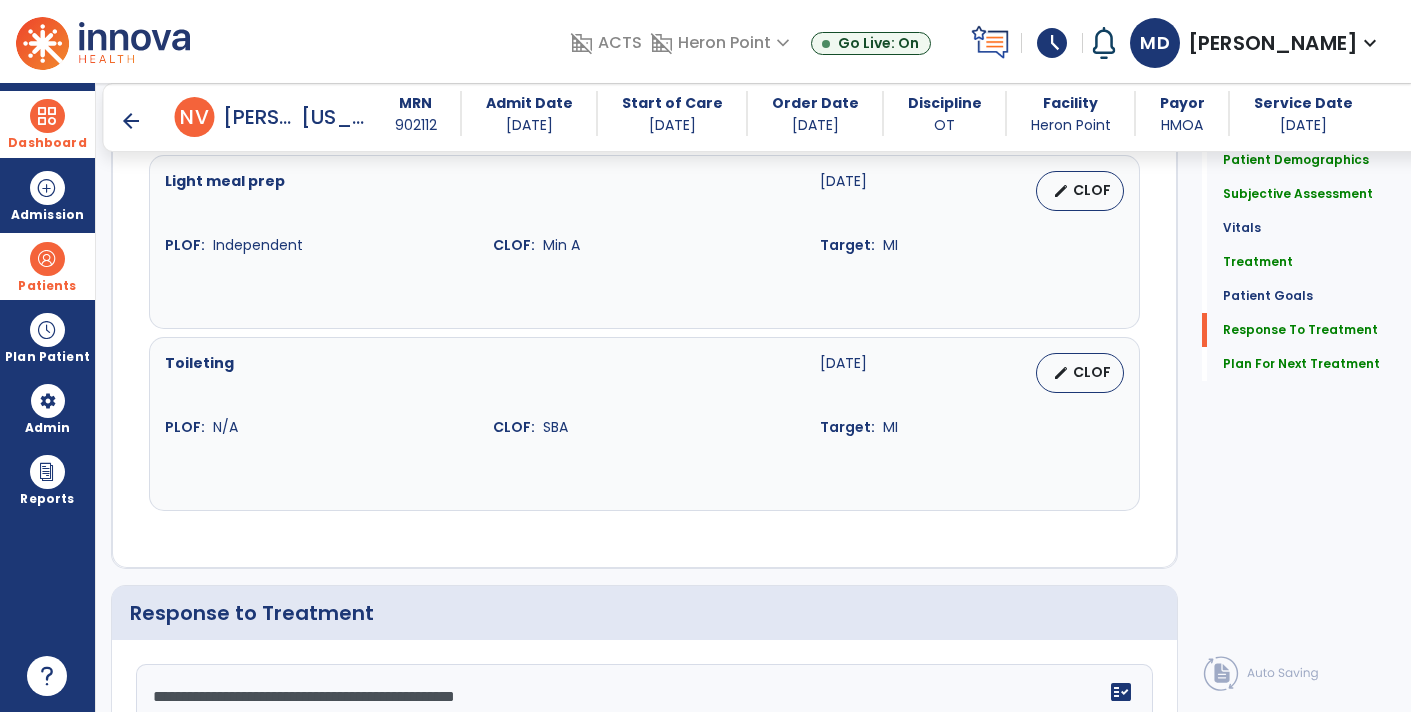 scroll, scrollTop: 2922, scrollLeft: 0, axis: vertical 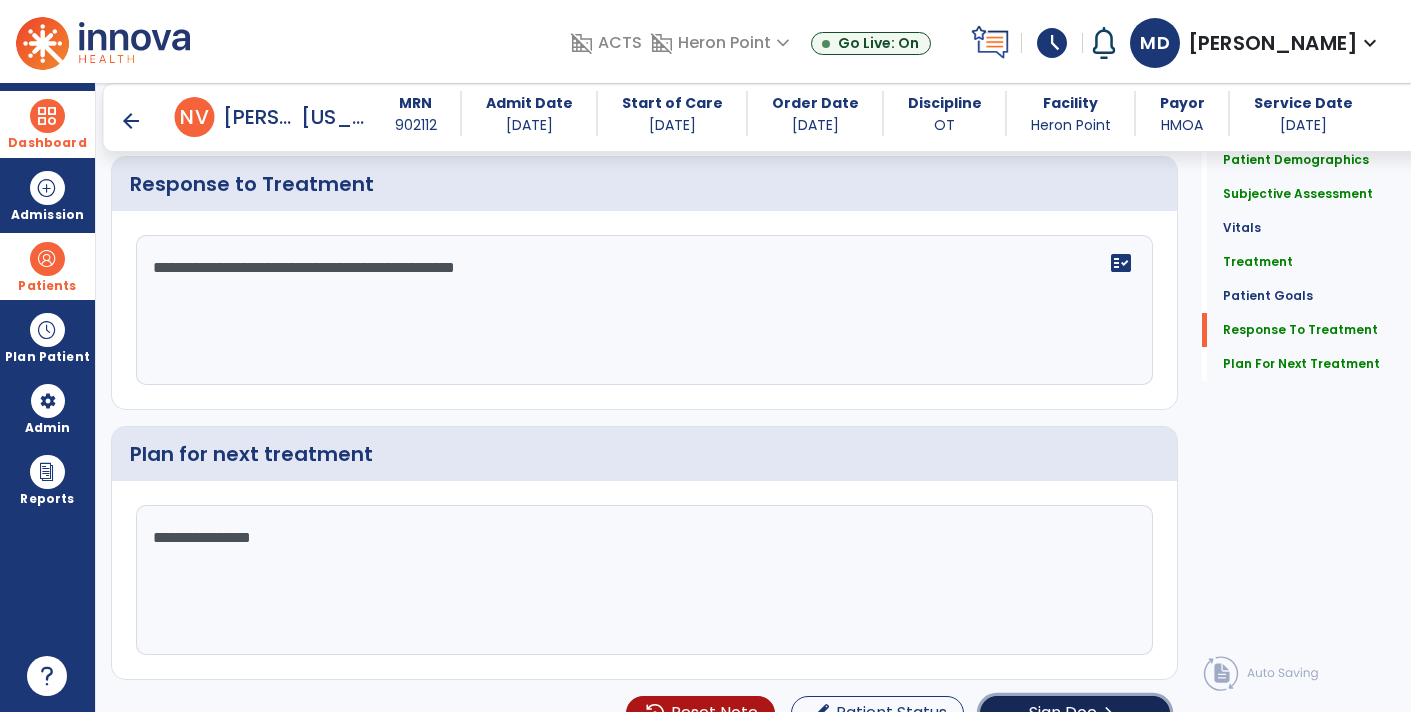 click on "Sign Doc  chevron_right" 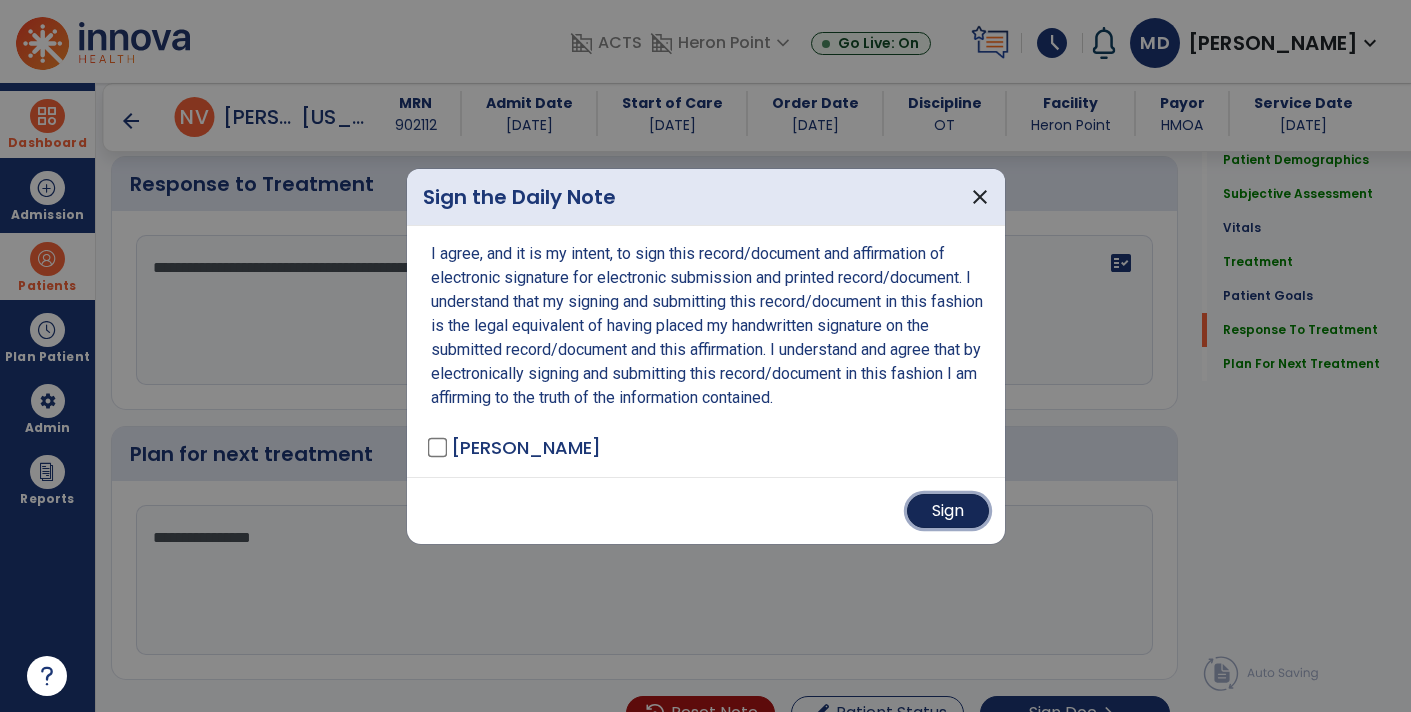 click on "Sign" at bounding box center [948, 511] 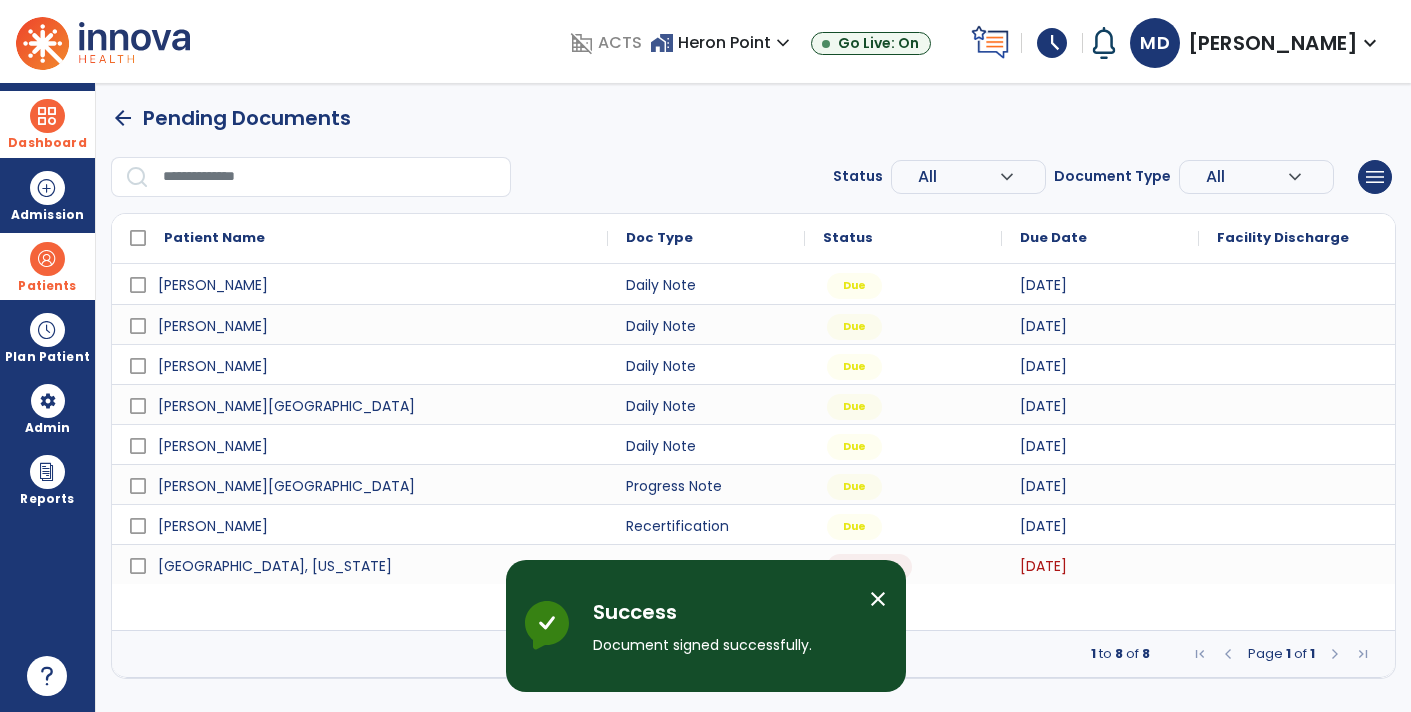 scroll, scrollTop: 0, scrollLeft: 0, axis: both 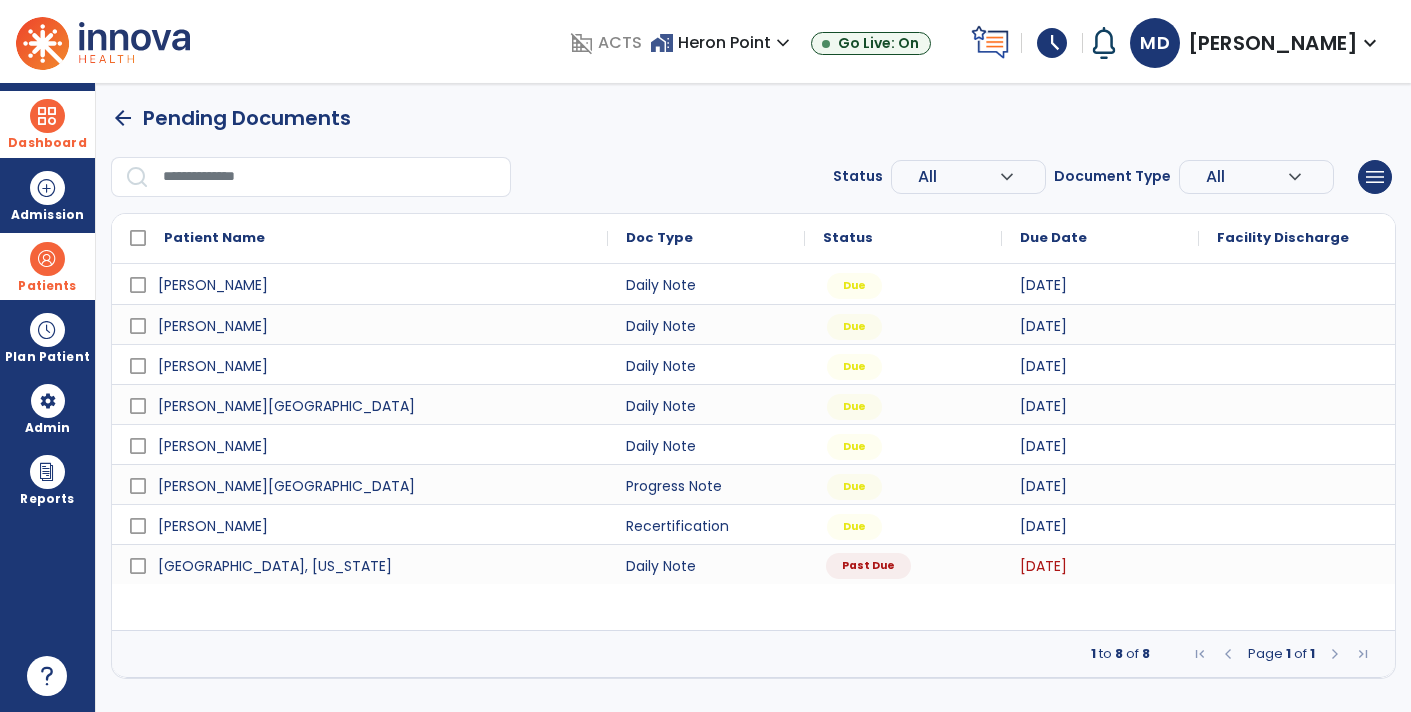click on "Past Due" at bounding box center (903, 564) 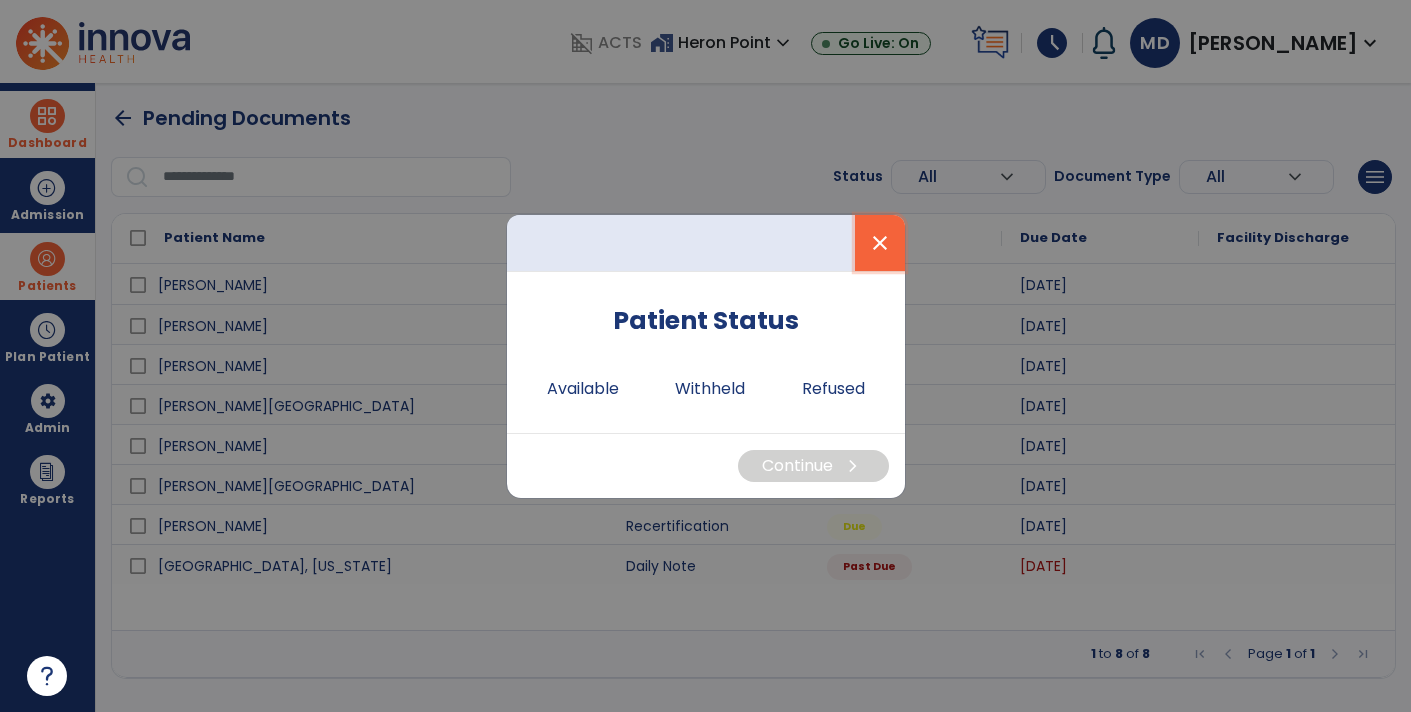 click on "close" at bounding box center [880, 243] 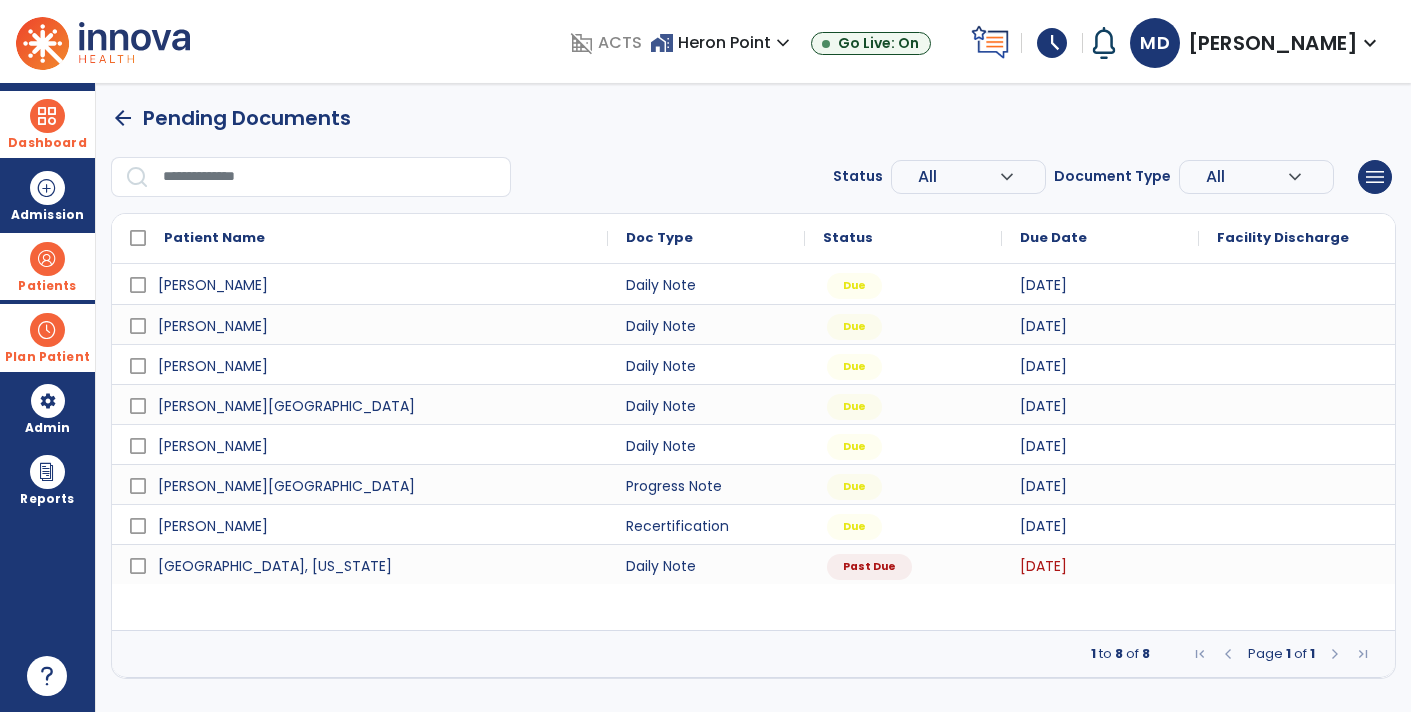 click at bounding box center (47, 330) 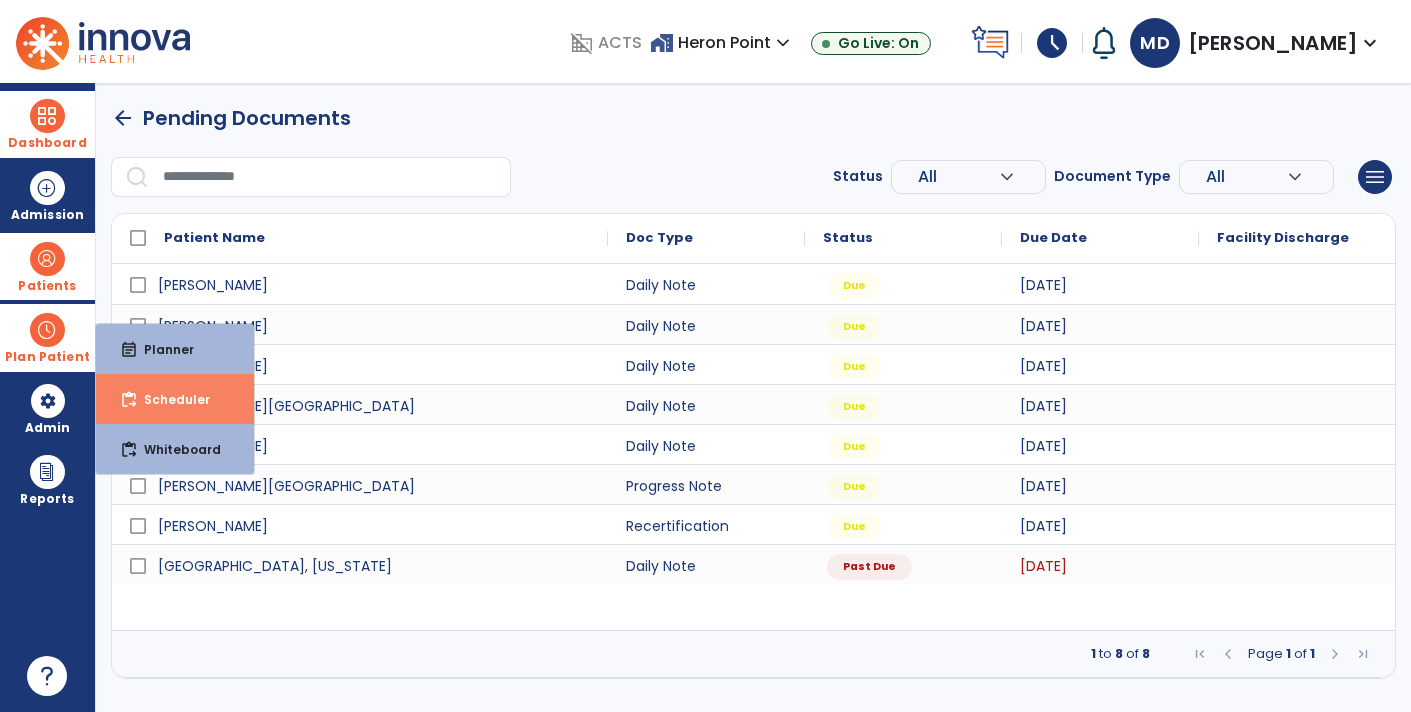 click on "content_paste_go  Scheduler" at bounding box center [175, 399] 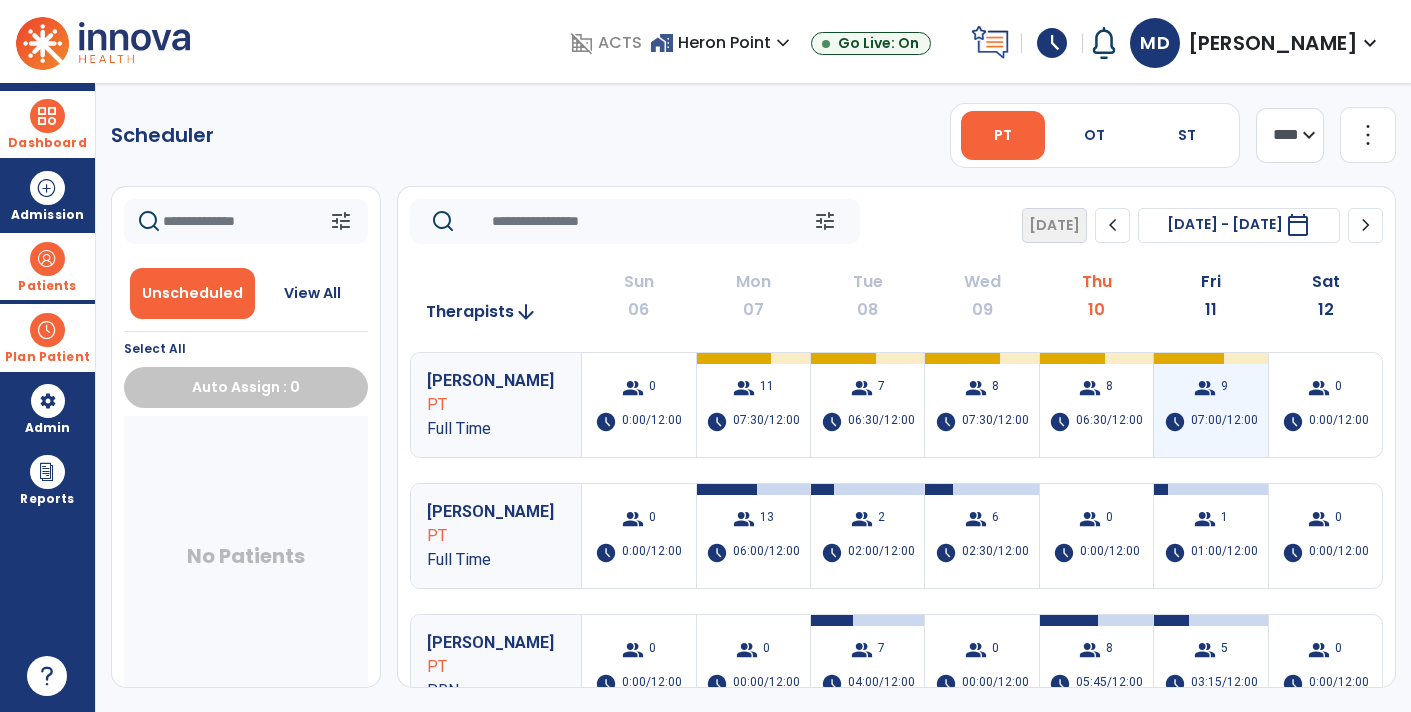 click on "07:00/12:00" at bounding box center [1224, 422] 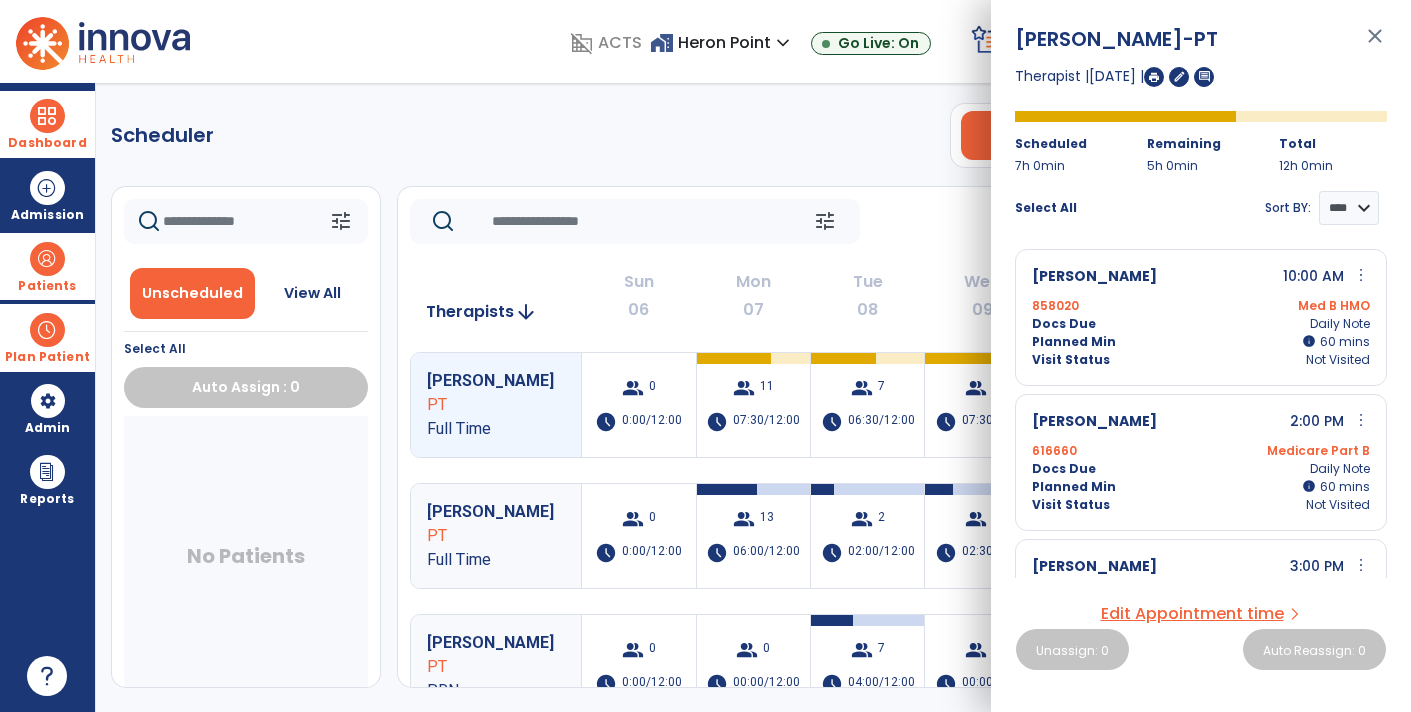click on "close" at bounding box center (1375, 45) 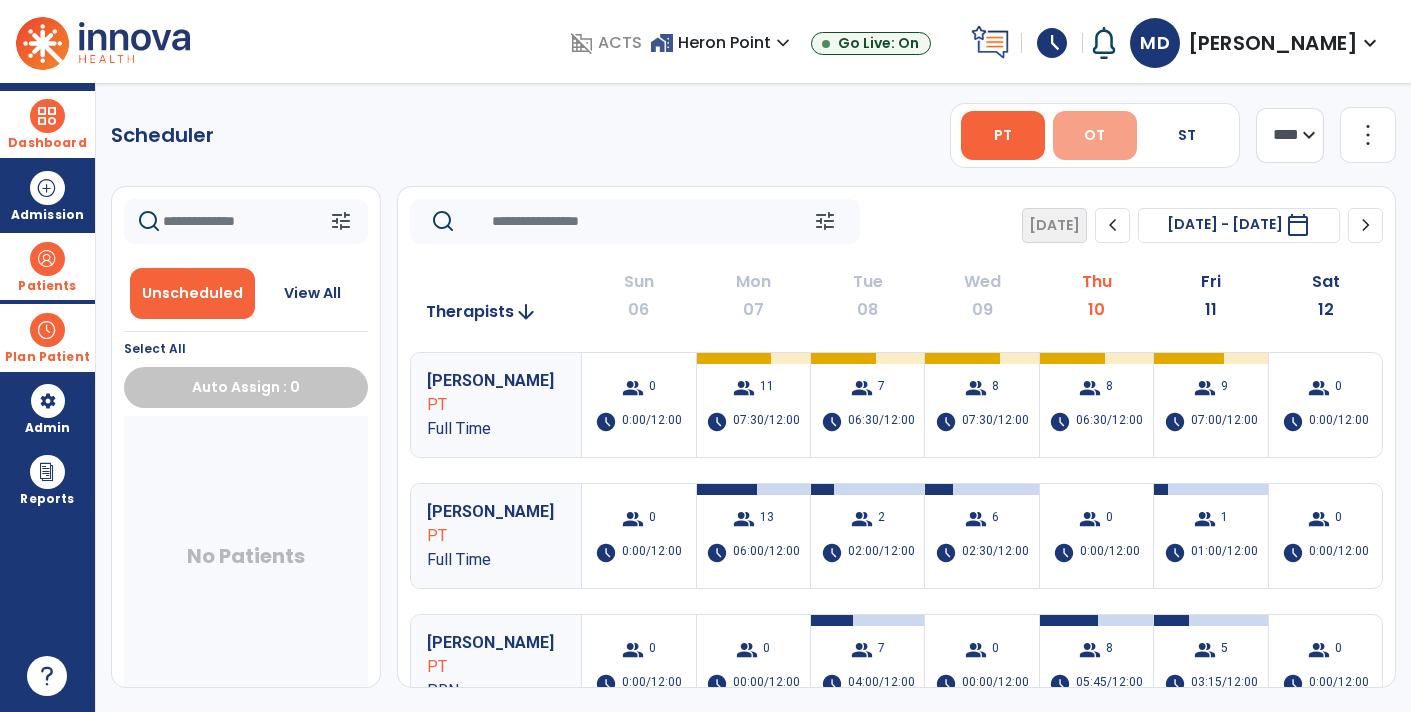 click on "OT" at bounding box center (1095, 135) 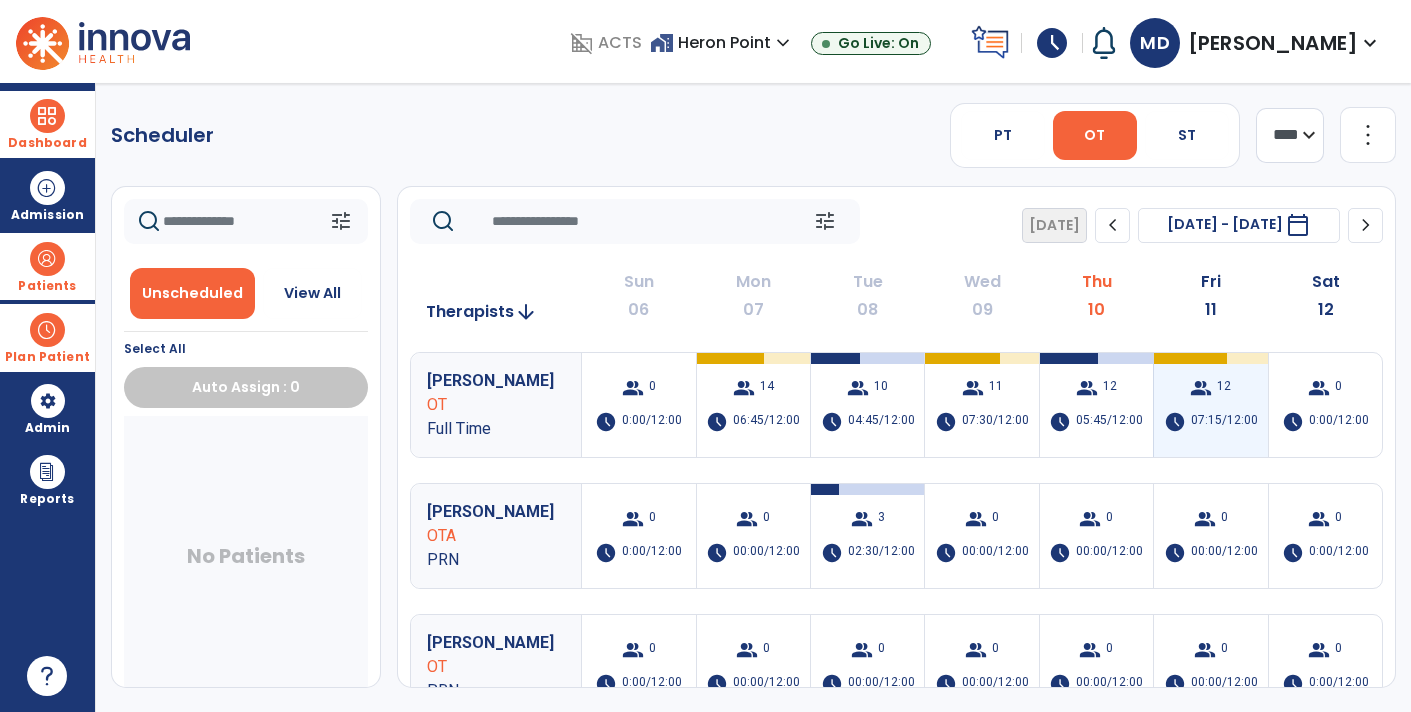 click on "07:15/12:00" at bounding box center [1224, 422] 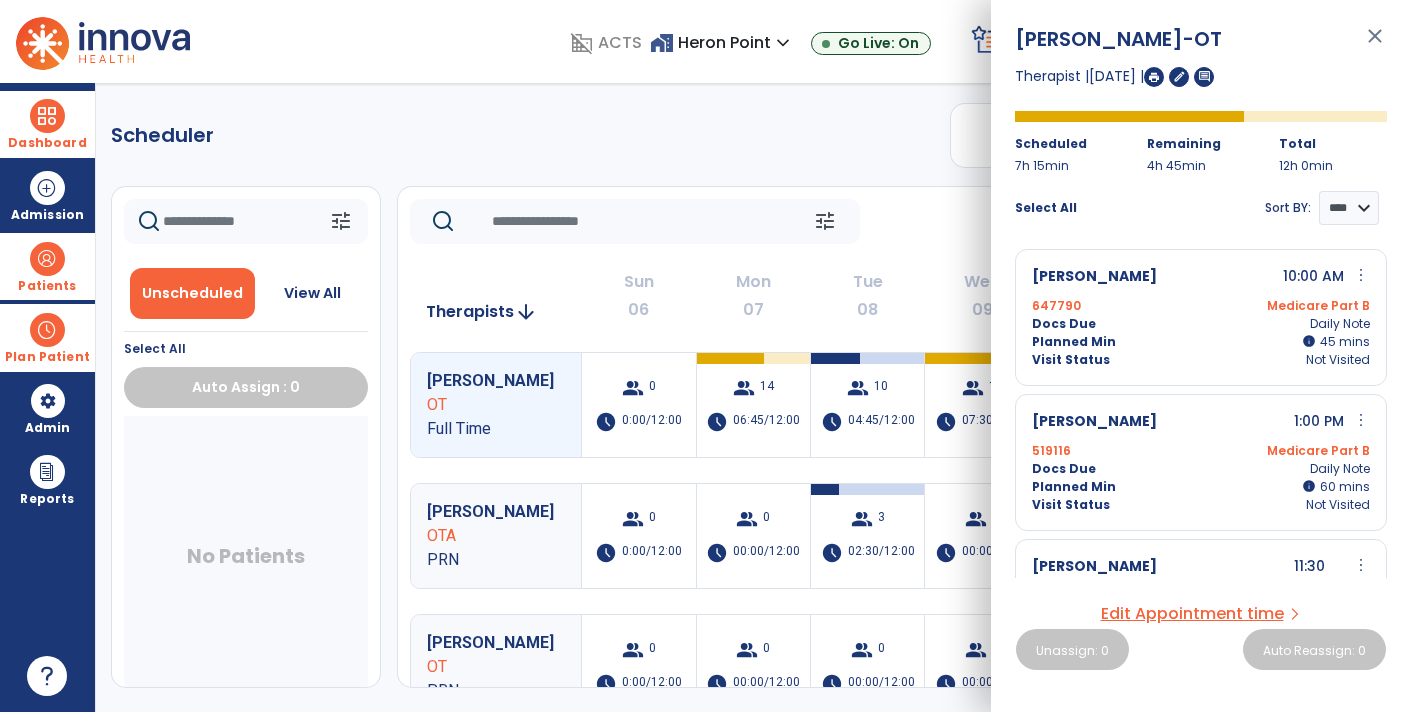 click on "[PERSON_NAME]   1:00 PM  more_vert  edit   Edit Session   alt_route   Split Minutes  519116 Medicare Part B  Docs Due Daily Note   Planned Min  info   60 I 60 mins  Visit Status  Not Visited" at bounding box center (1201, 462) 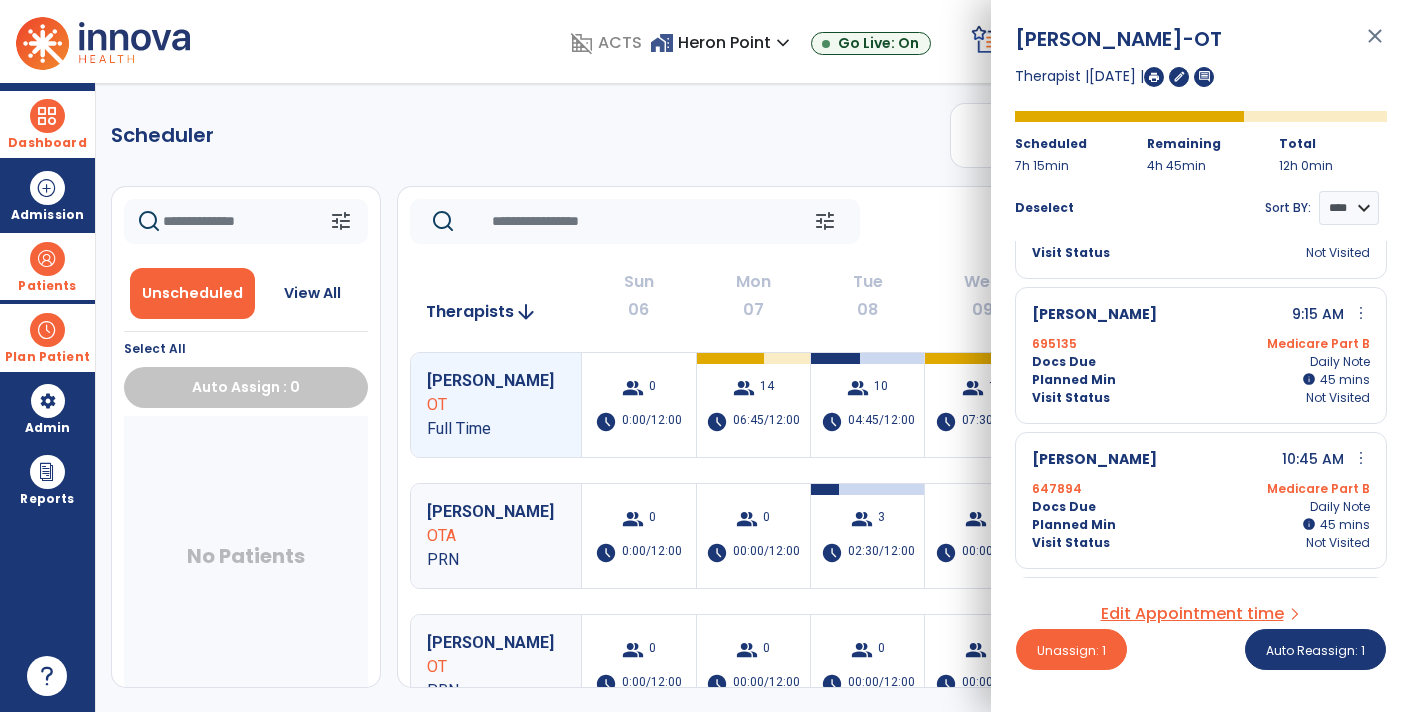 scroll, scrollTop: 707, scrollLeft: 0, axis: vertical 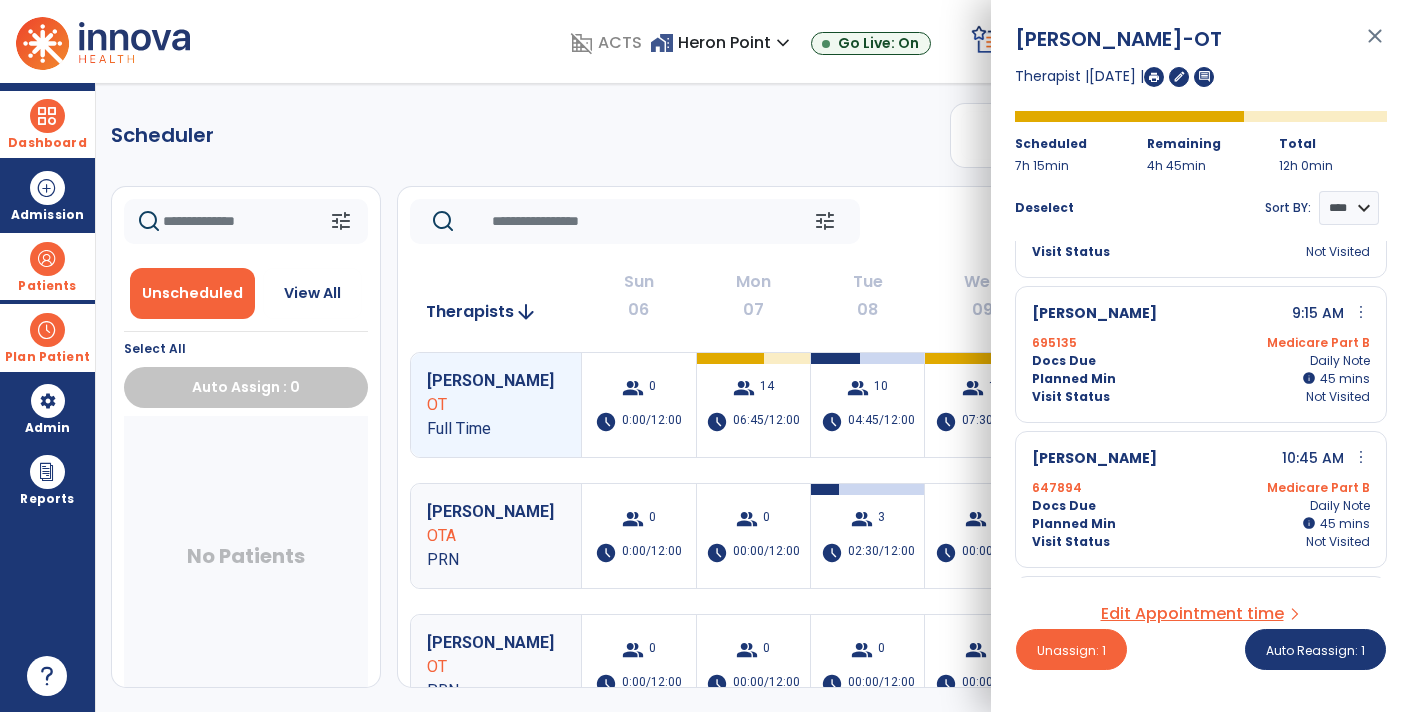 click on "close" at bounding box center [1375, 45] 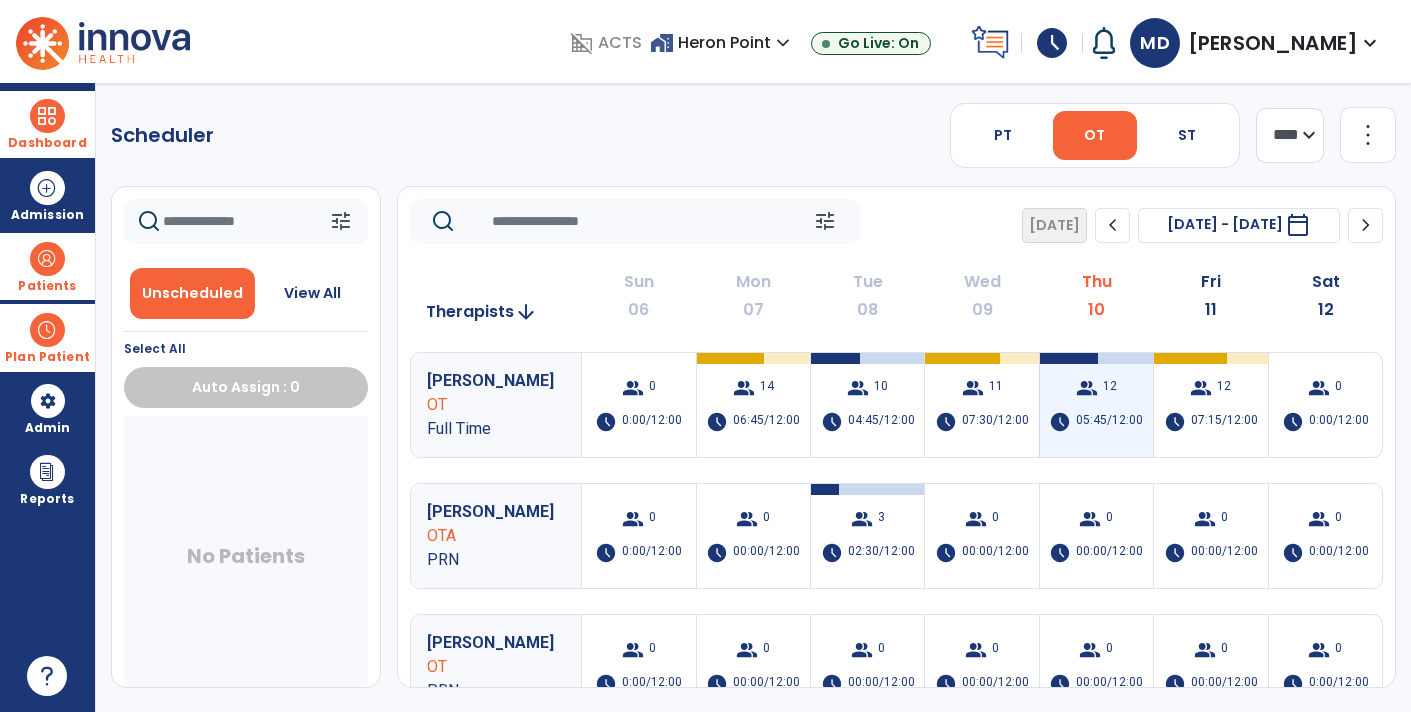 click on "05:45/12:00" at bounding box center [1109, 422] 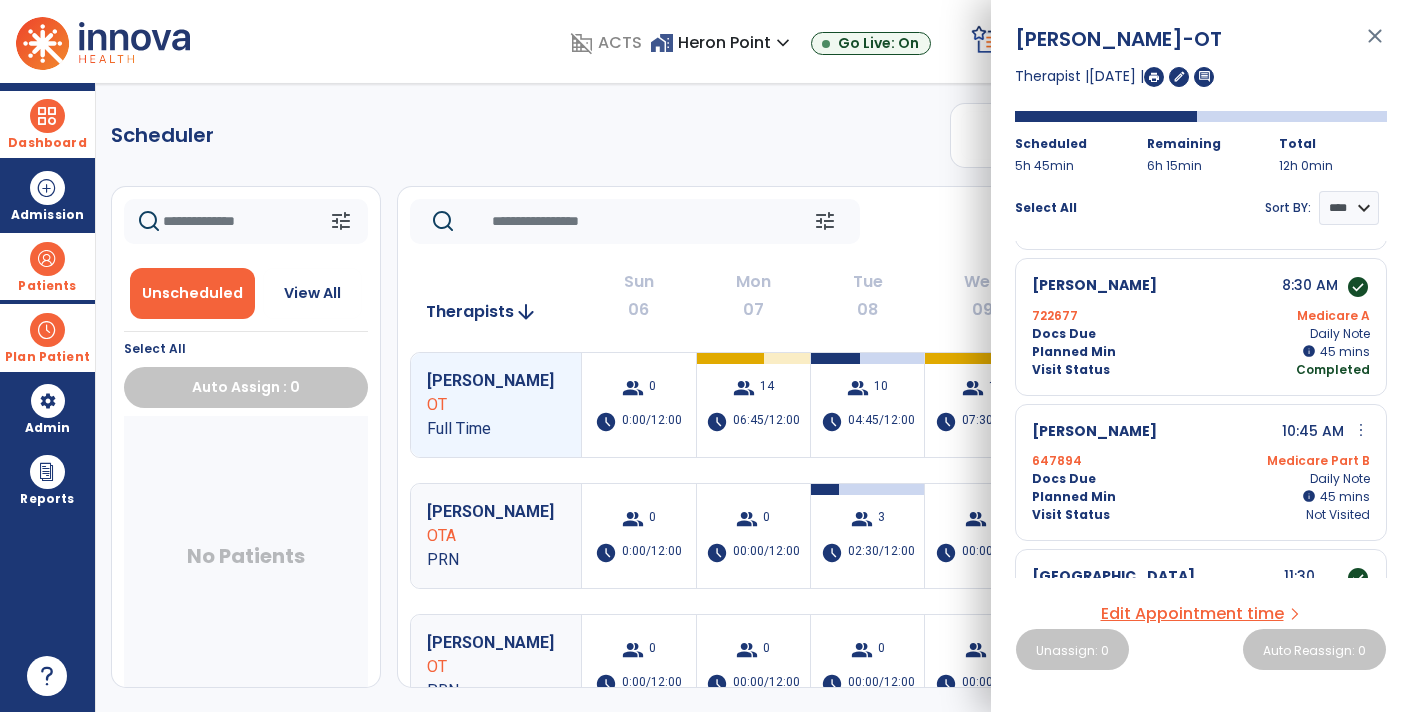 scroll, scrollTop: 441, scrollLeft: 0, axis: vertical 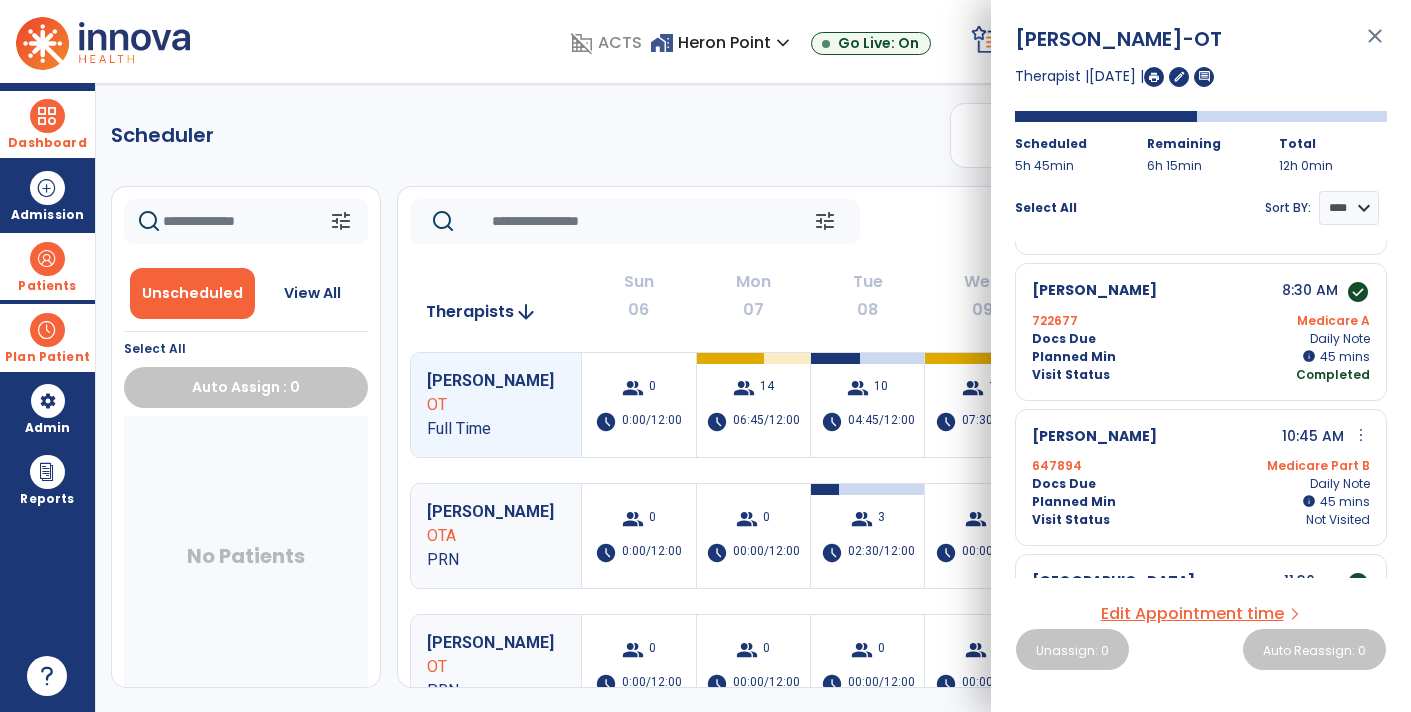 click on "more_vert" at bounding box center [1361, 435] 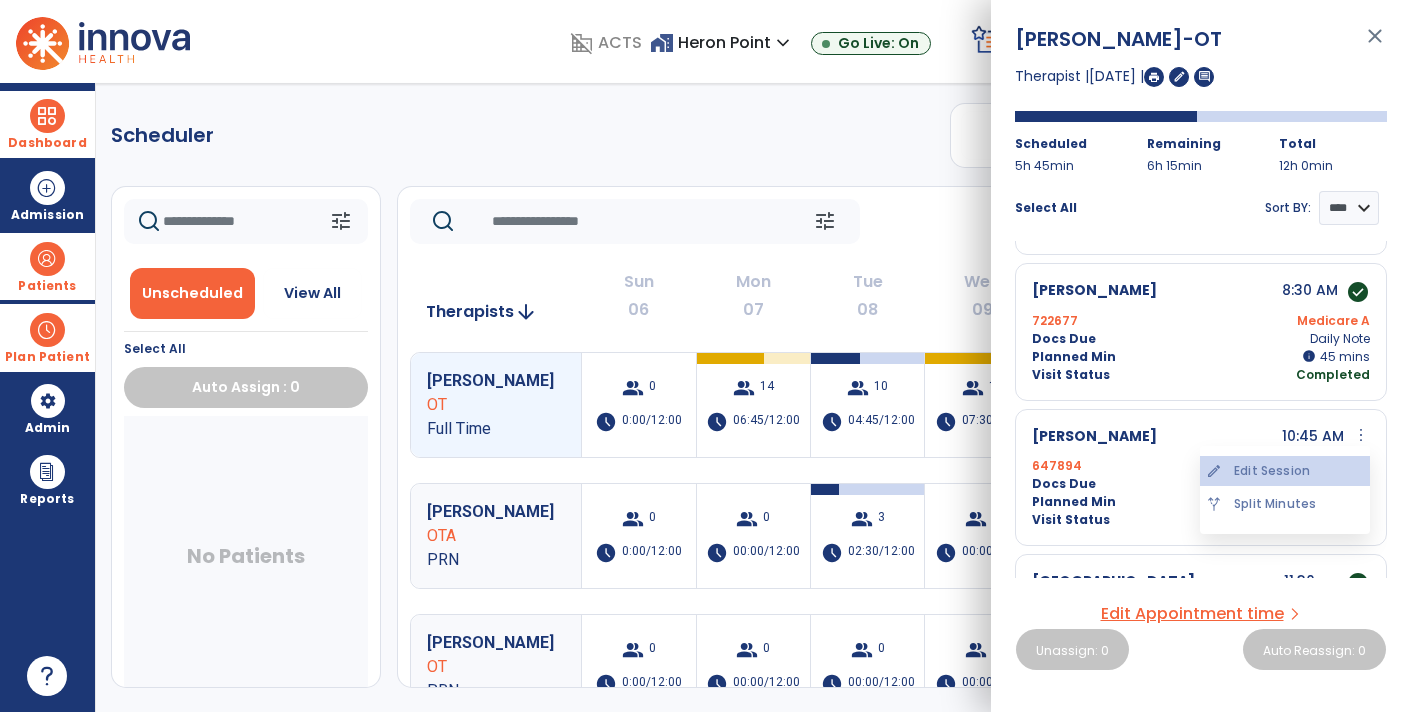 click on "edit   Edit Session" at bounding box center [1285, 471] 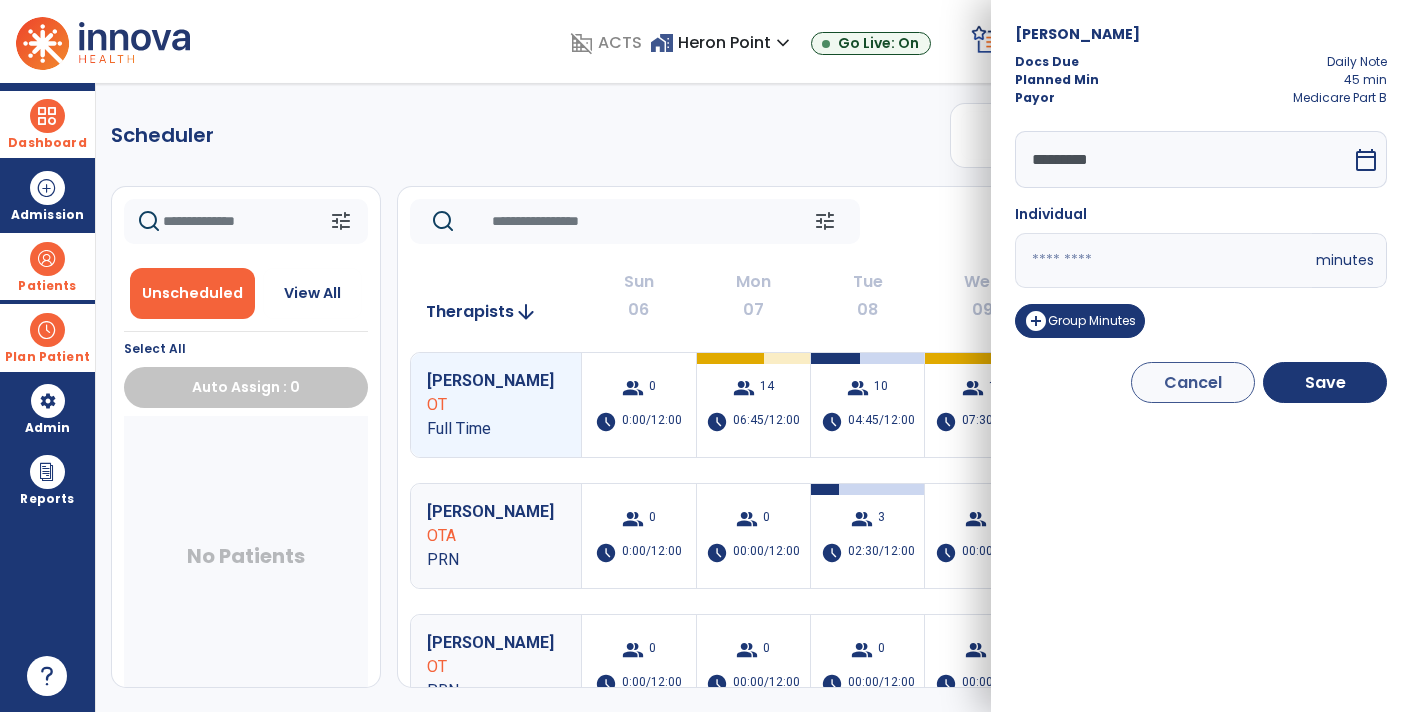 click on "calendar_today" at bounding box center (1366, 160) 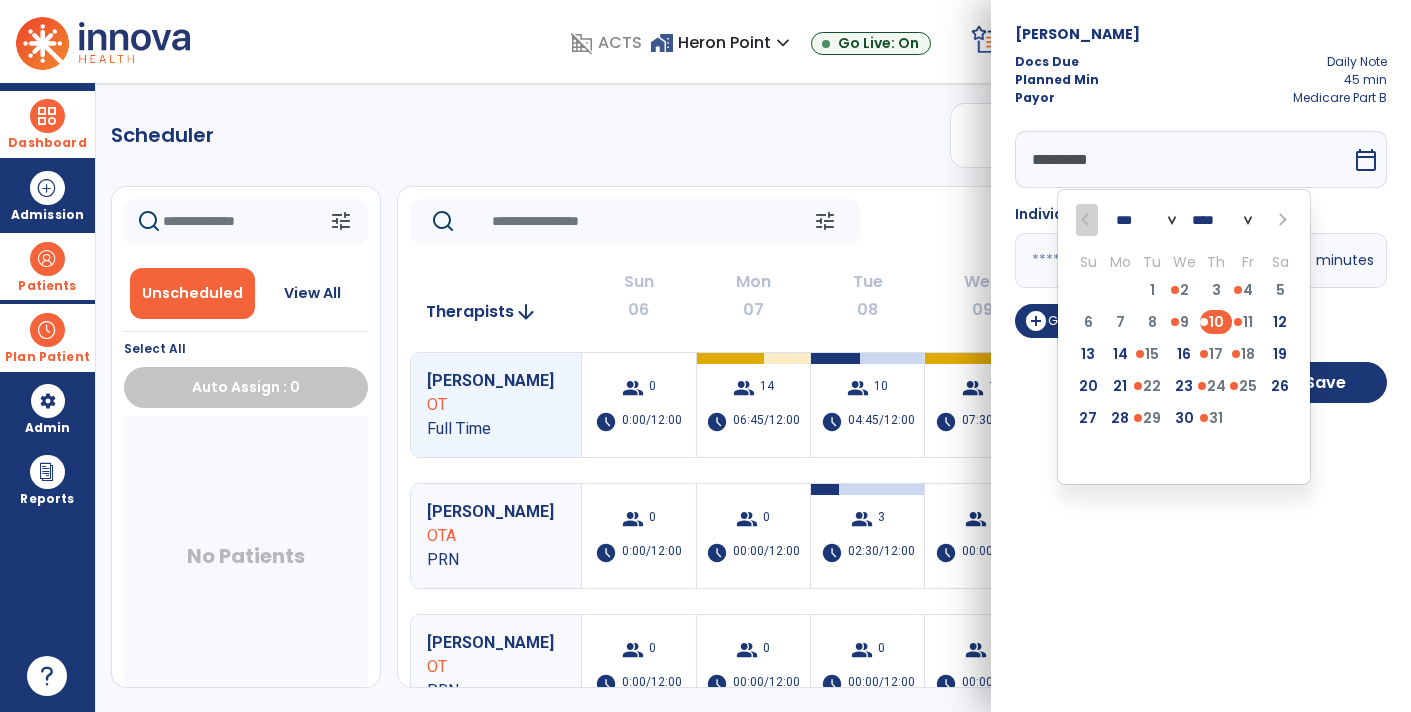 click on "Scheduler   PT   OT   ST  **** *** more_vert  Manage Labor   View All Therapists   Print   tune   Unscheduled   View All  Select All  Auto Assign : 0  No Patients  tune   [DATE]  chevron_left [DATE] - [DATE]  *********  calendar_today  chevron_right   Therapists  arrow_downward Sun  06  Mon  07  Tue  08  Wed  09  Thu  10  Fri  11  Sat  12  [PERSON_NAME] OT Full Time  group  0  schedule  0:00/12:00  group  14  schedule  06:45/12:00   group  10  schedule  04:45/12:00   group  11  schedule  07:30/12:00   group  12  schedule  05:45/12:00   group  12  schedule  07:15/12:00   group  0  schedule  0:00/12:00 [PERSON_NAME] PRN  group  0  schedule  0:00/12:00  group  0  schedule  00:00/12:00   group  3  schedule  02:30/12:00   group  0  schedule  00:00/12:00   group  0  schedule  00:00/12:00   group  0  schedule  00:00/12:00   group  0  schedule  0:00/12:00 [PERSON_NAME] OT PRN  group  0  schedule  0:00/12:00  group  0  schedule  00:00/12:00   group  0  schedule  00:00/12:00   group  0  schedule   group" at bounding box center [753, 397] 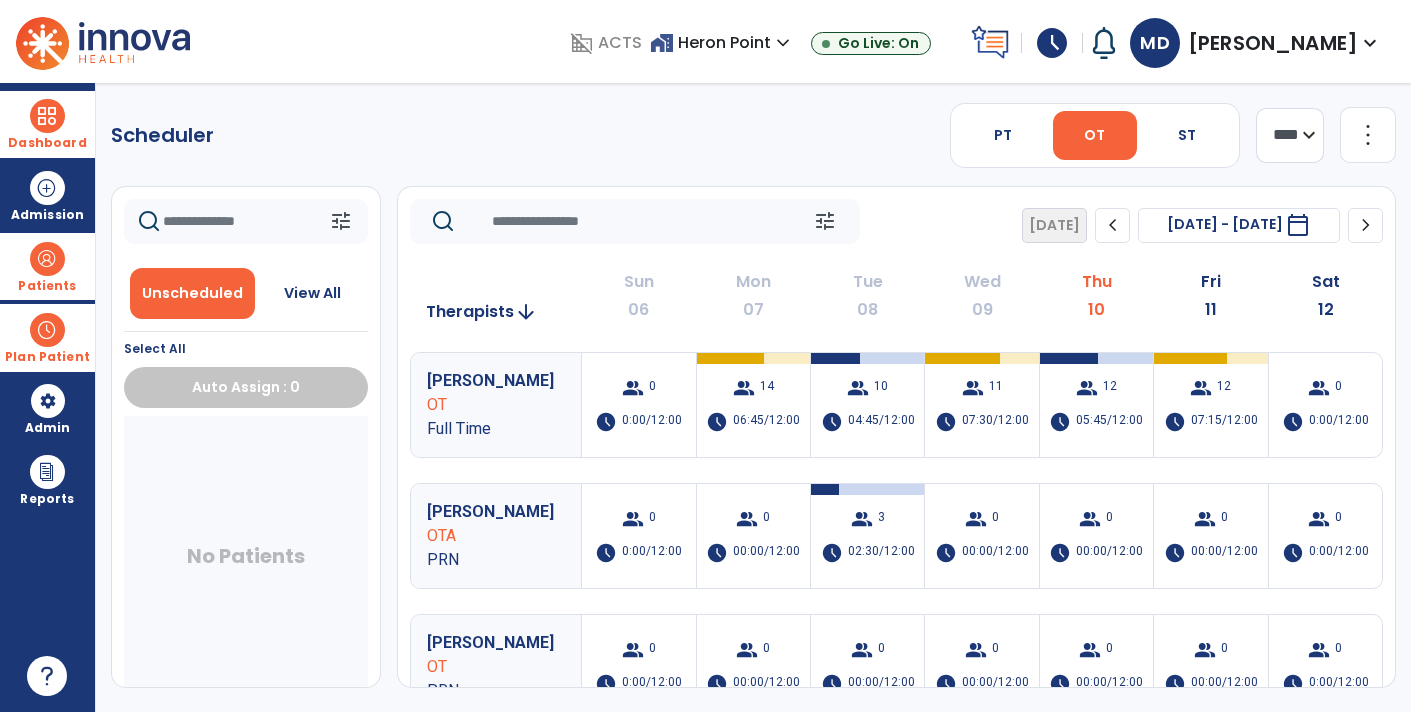 click at bounding box center [47, 116] 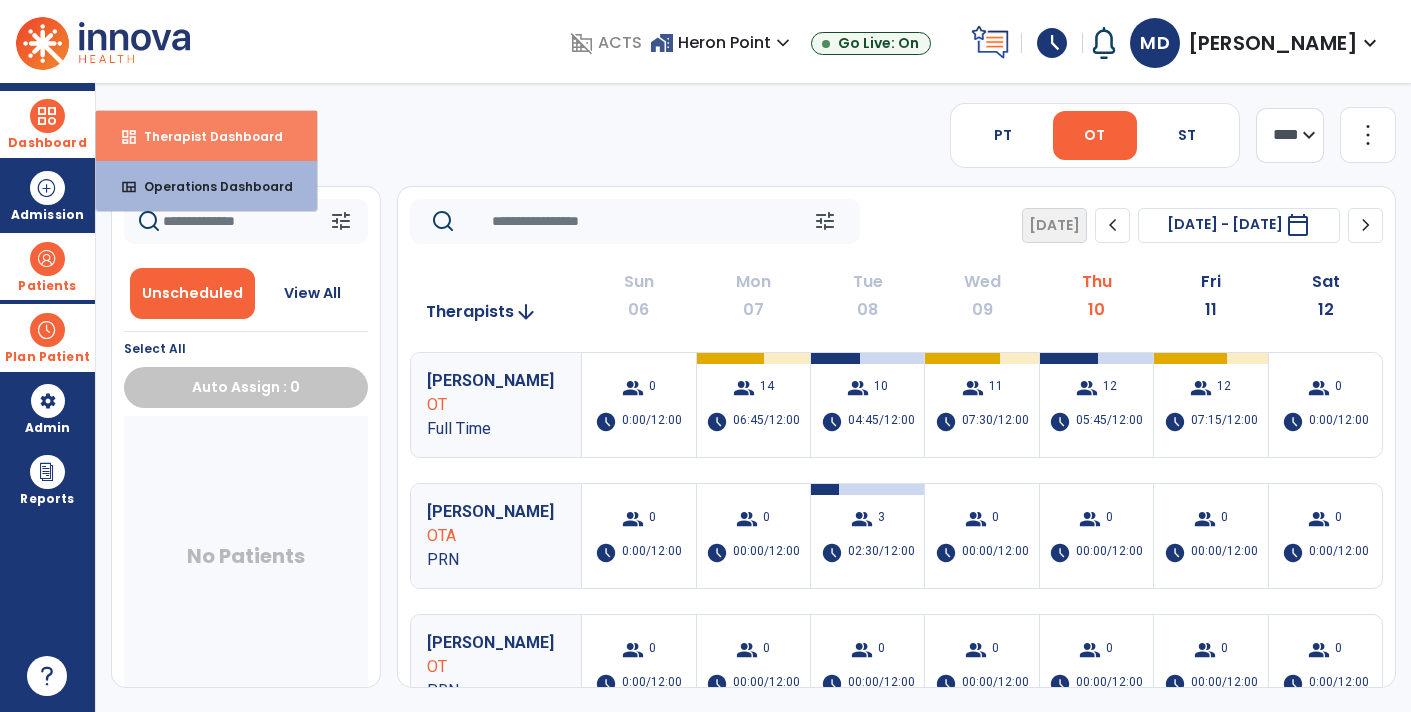 click on "dashboard  Therapist Dashboard" at bounding box center (206, 136) 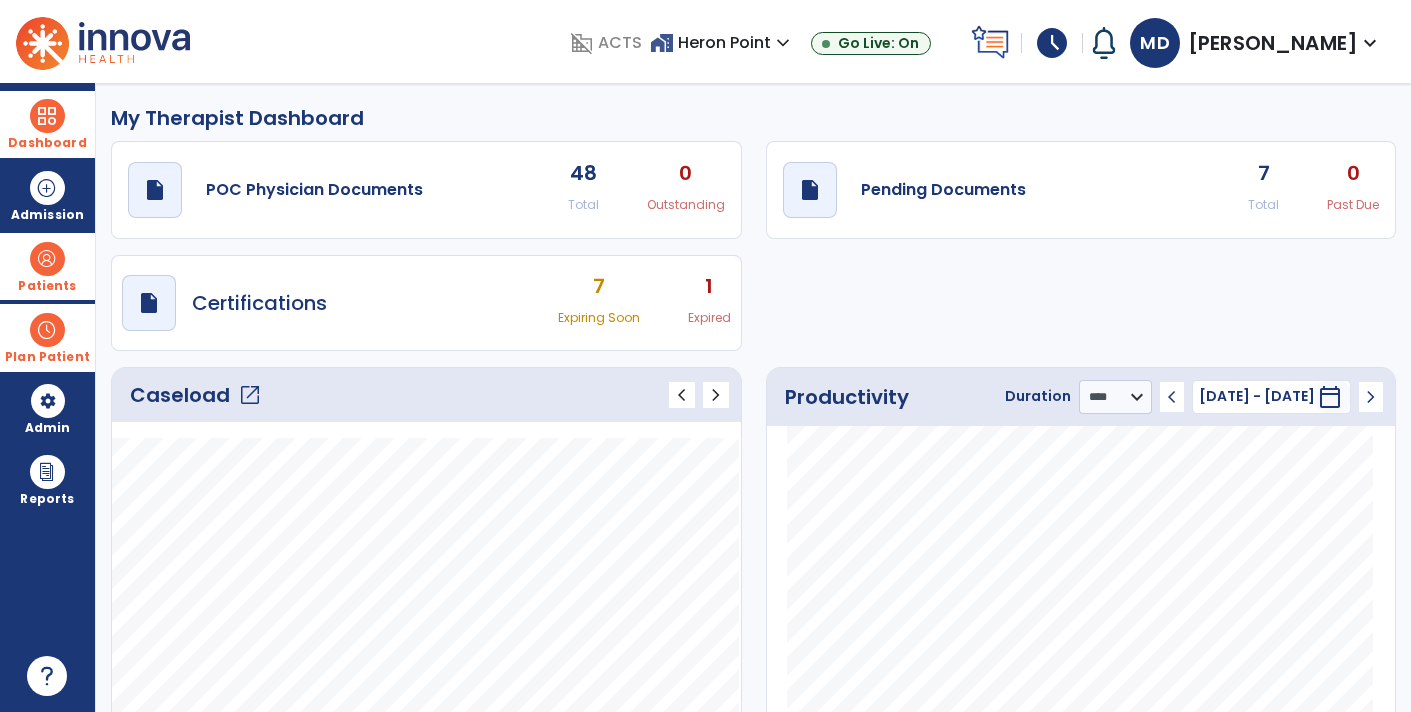 click on "draft   open_in_new  Pending Documents 7 Total 0 Past Due" 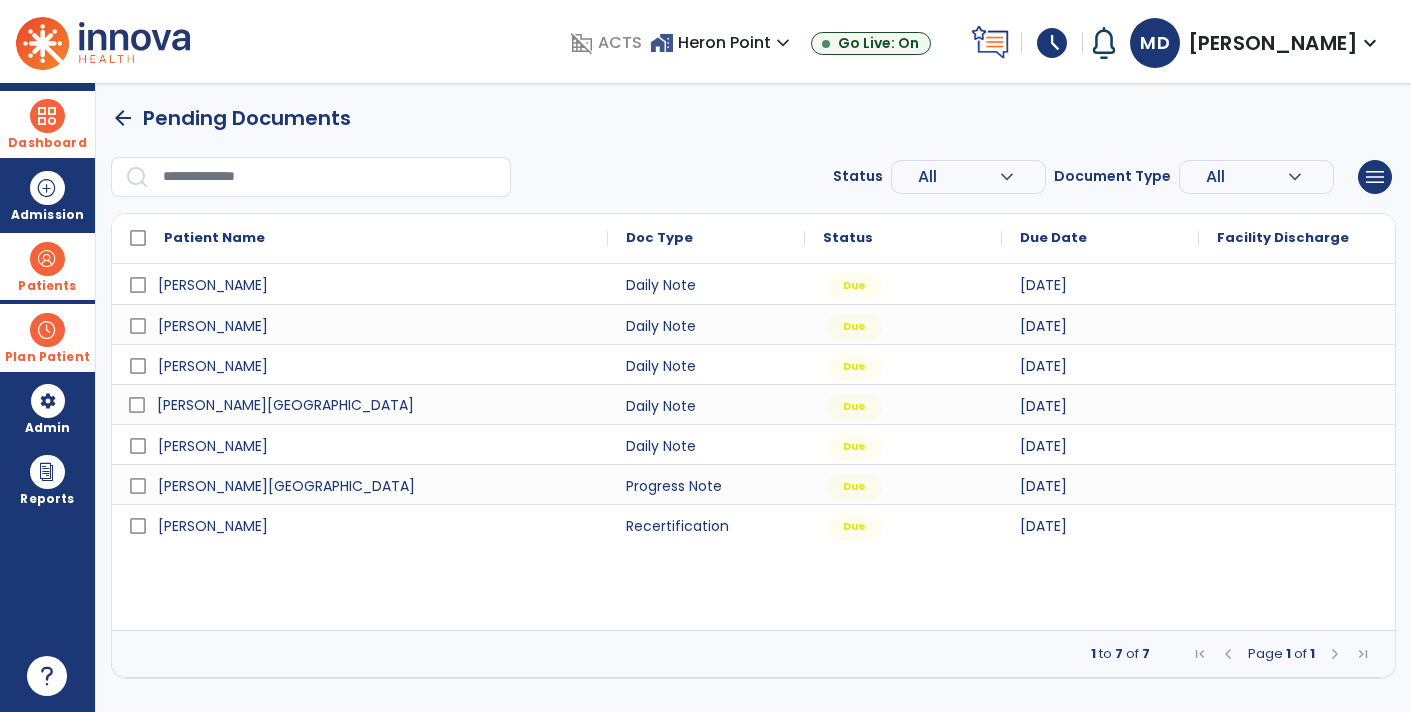click on "[PERSON_NAME][GEOGRAPHIC_DATA]" at bounding box center (360, 404) 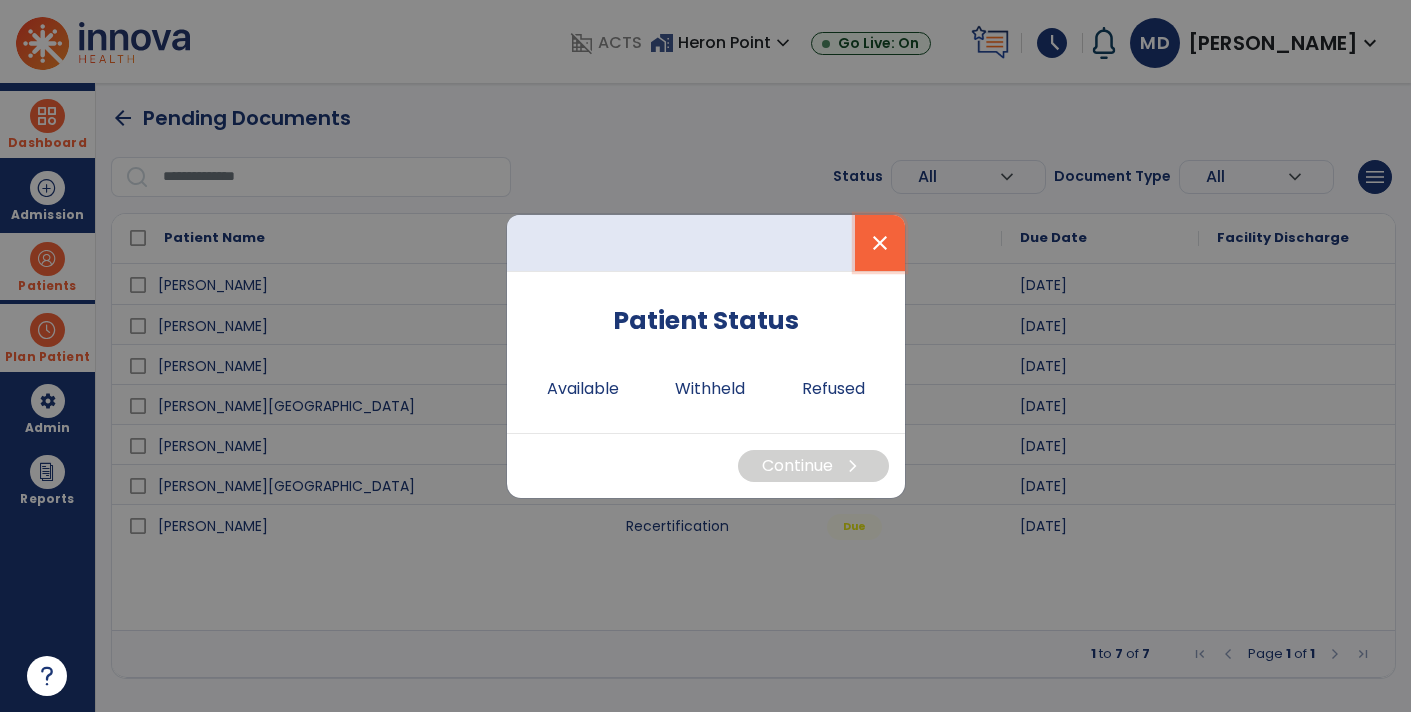 click on "close" at bounding box center [880, 243] 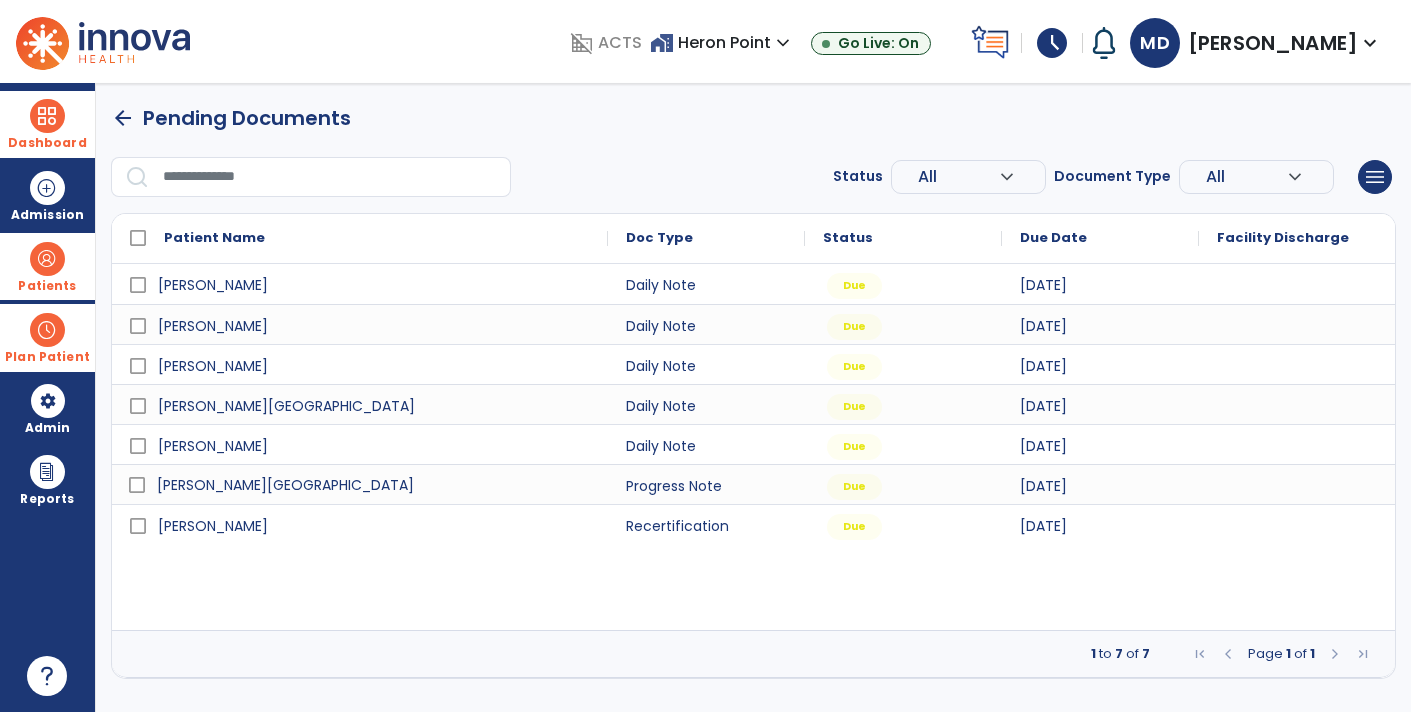 click on "[PERSON_NAME][GEOGRAPHIC_DATA]" at bounding box center (374, 485) 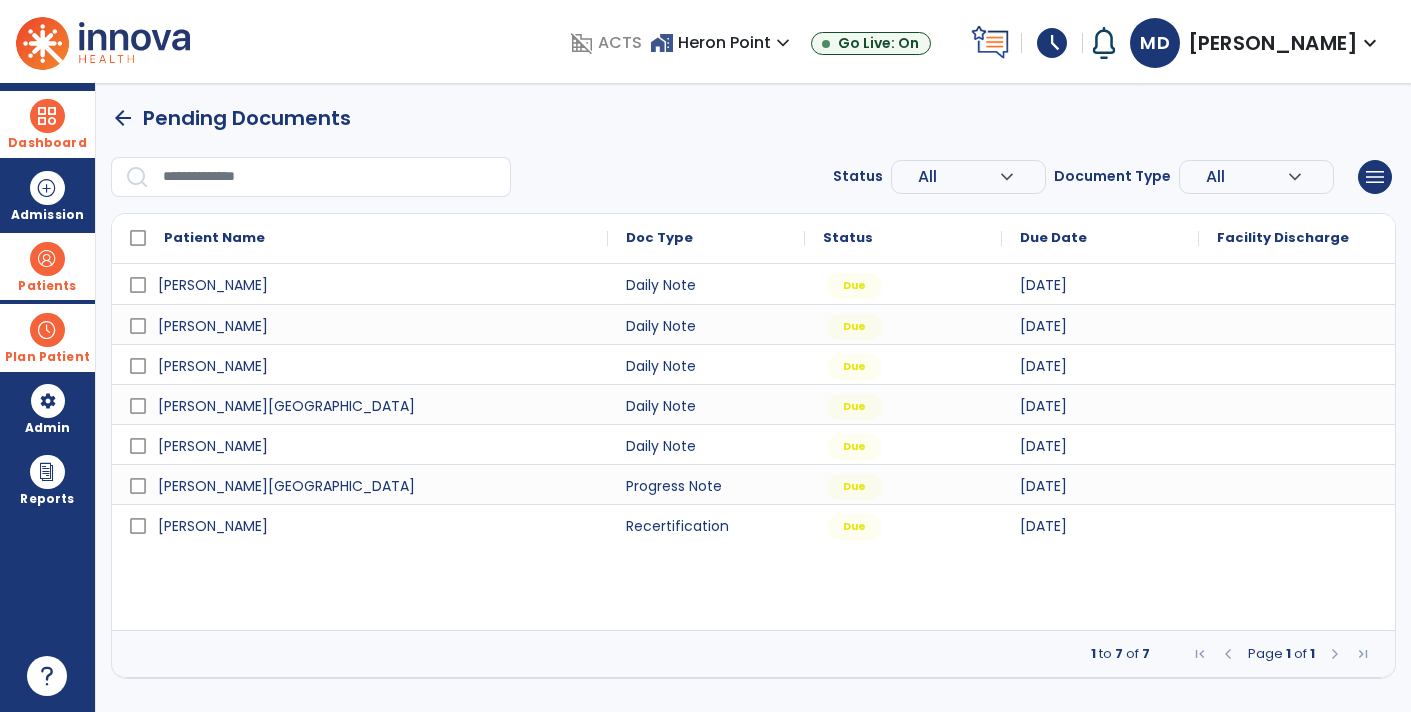 click on "arrow_back" at bounding box center [123, 118] 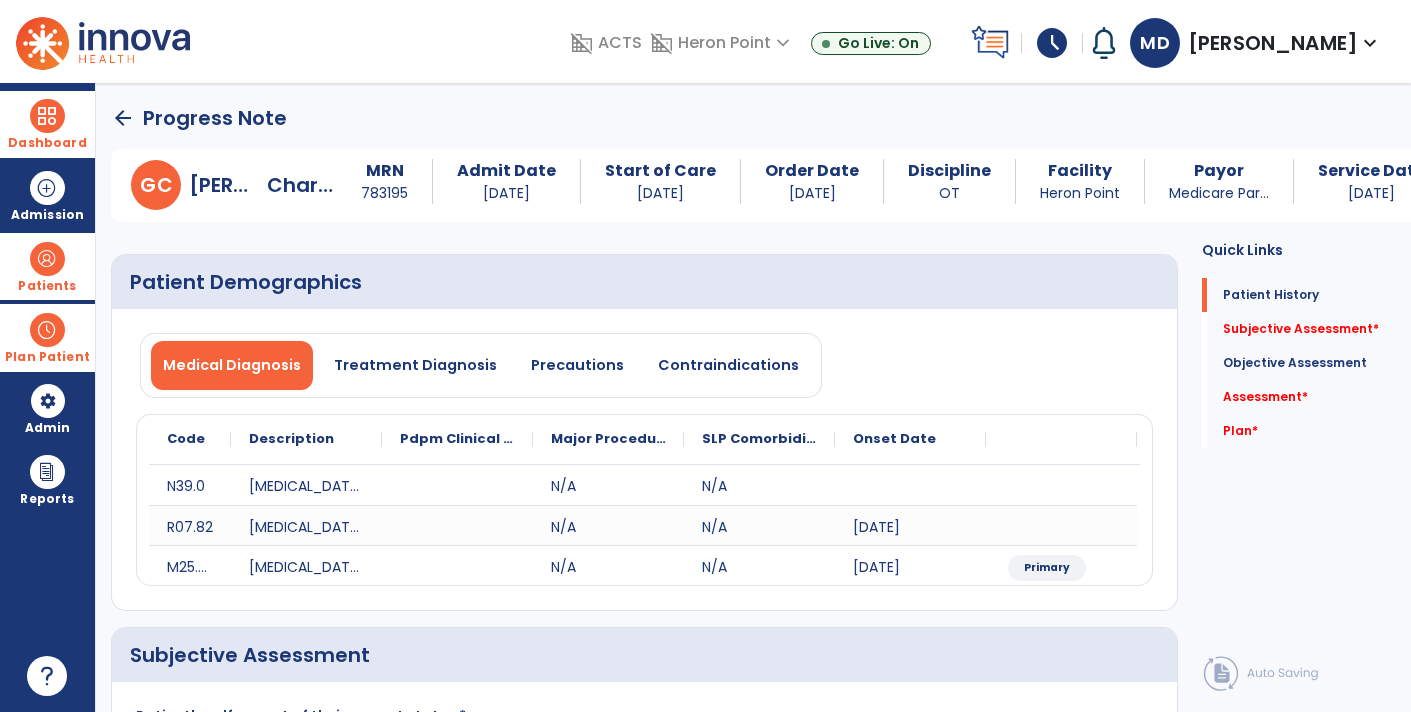 click on "arrow_back" 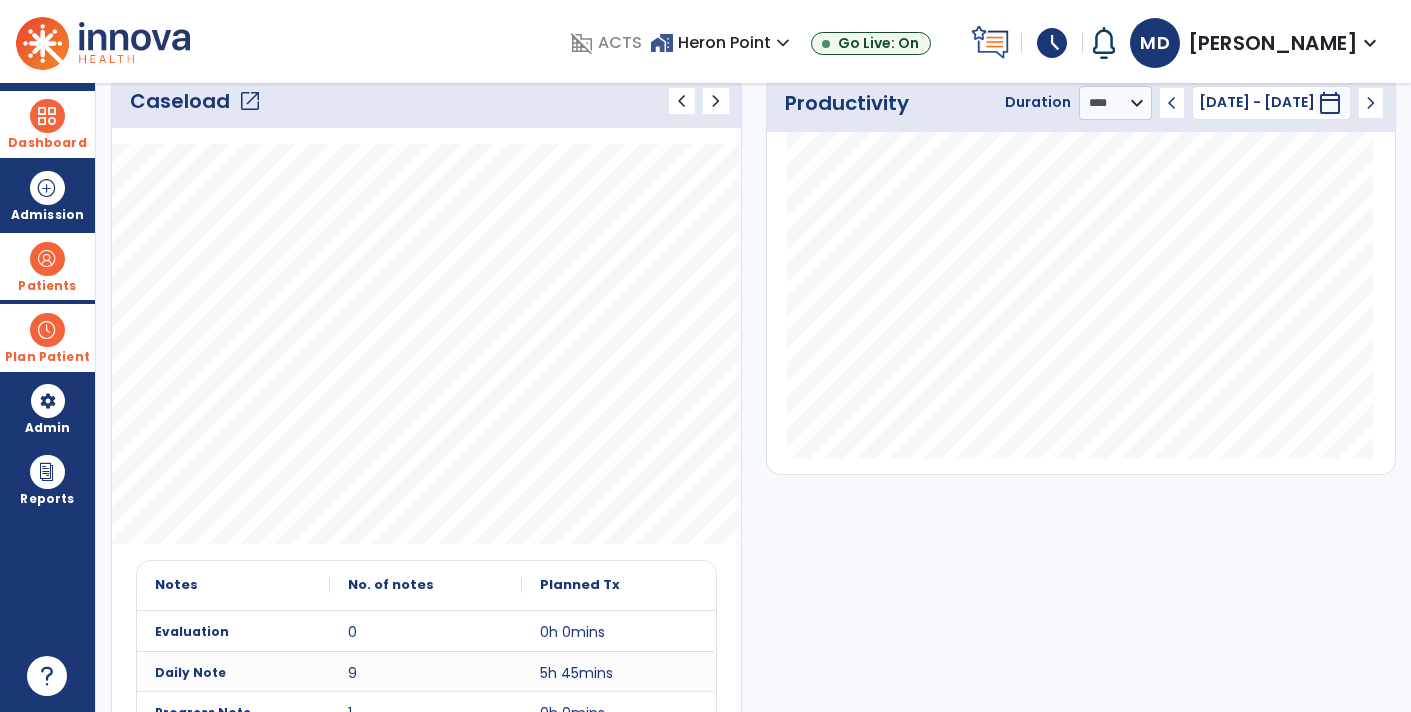 scroll, scrollTop: 0, scrollLeft: 0, axis: both 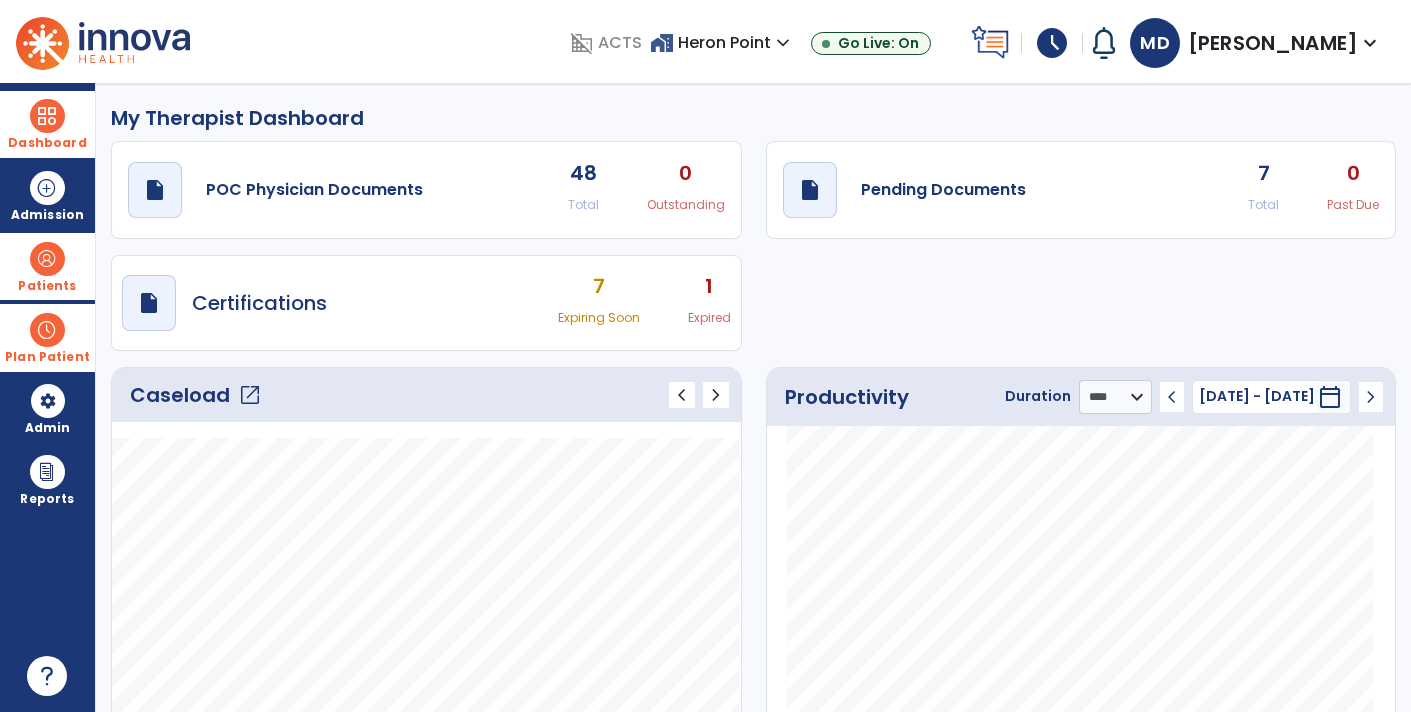 click on "schedule" at bounding box center [1052, 43] 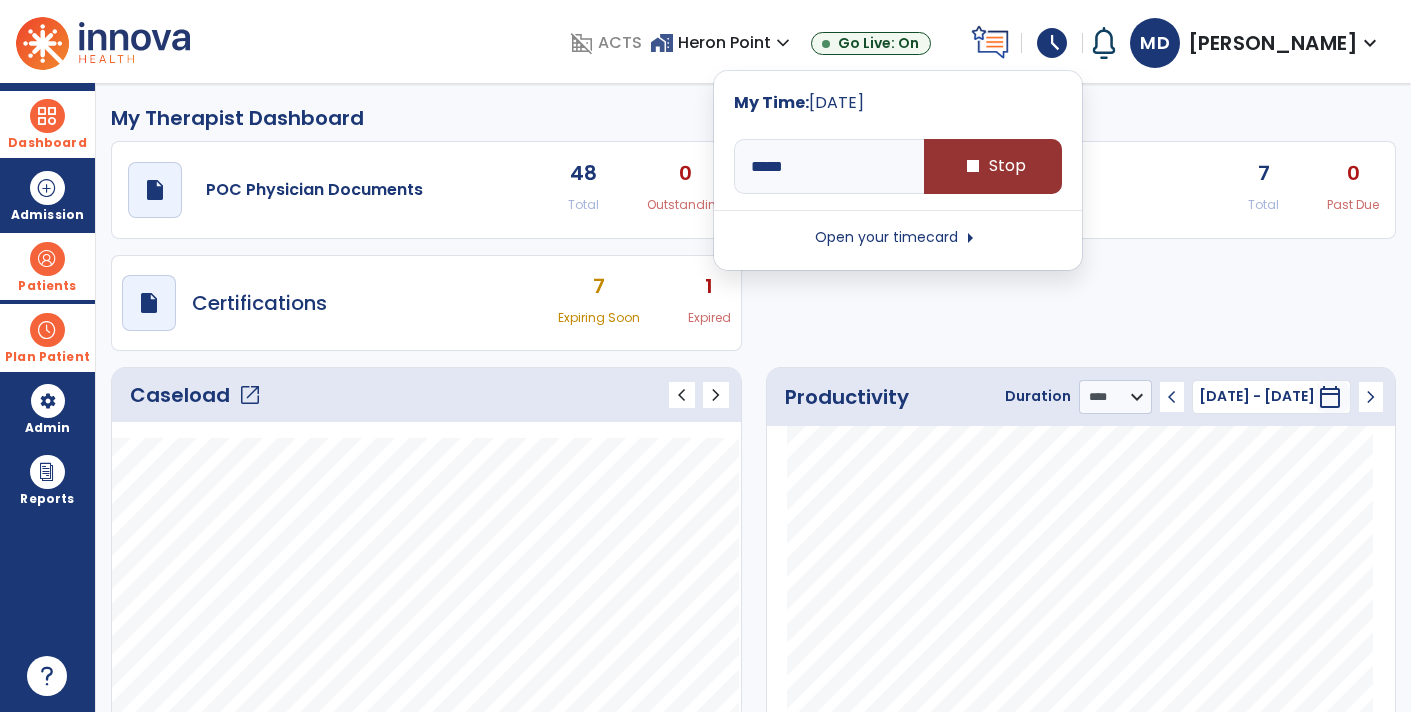 click on "stop  Stop" at bounding box center (993, 166) 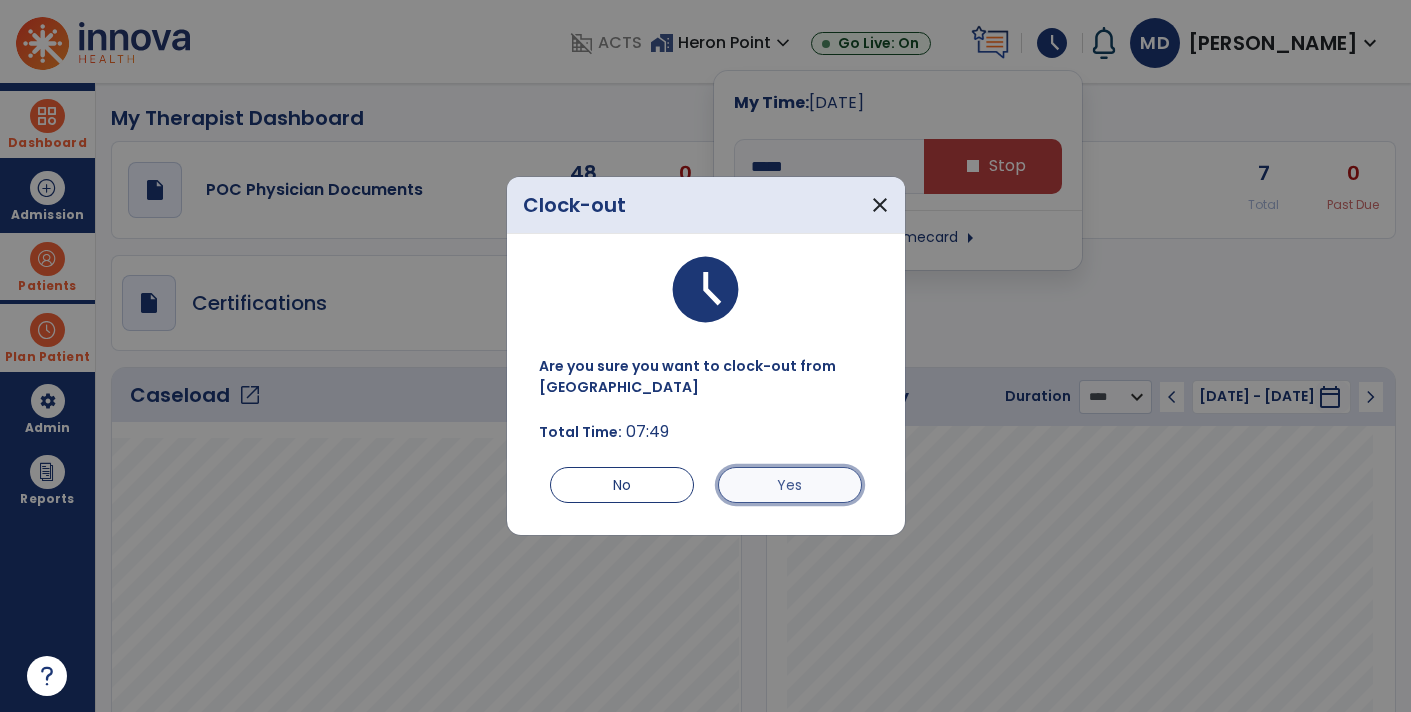 click on "Yes" at bounding box center [790, 485] 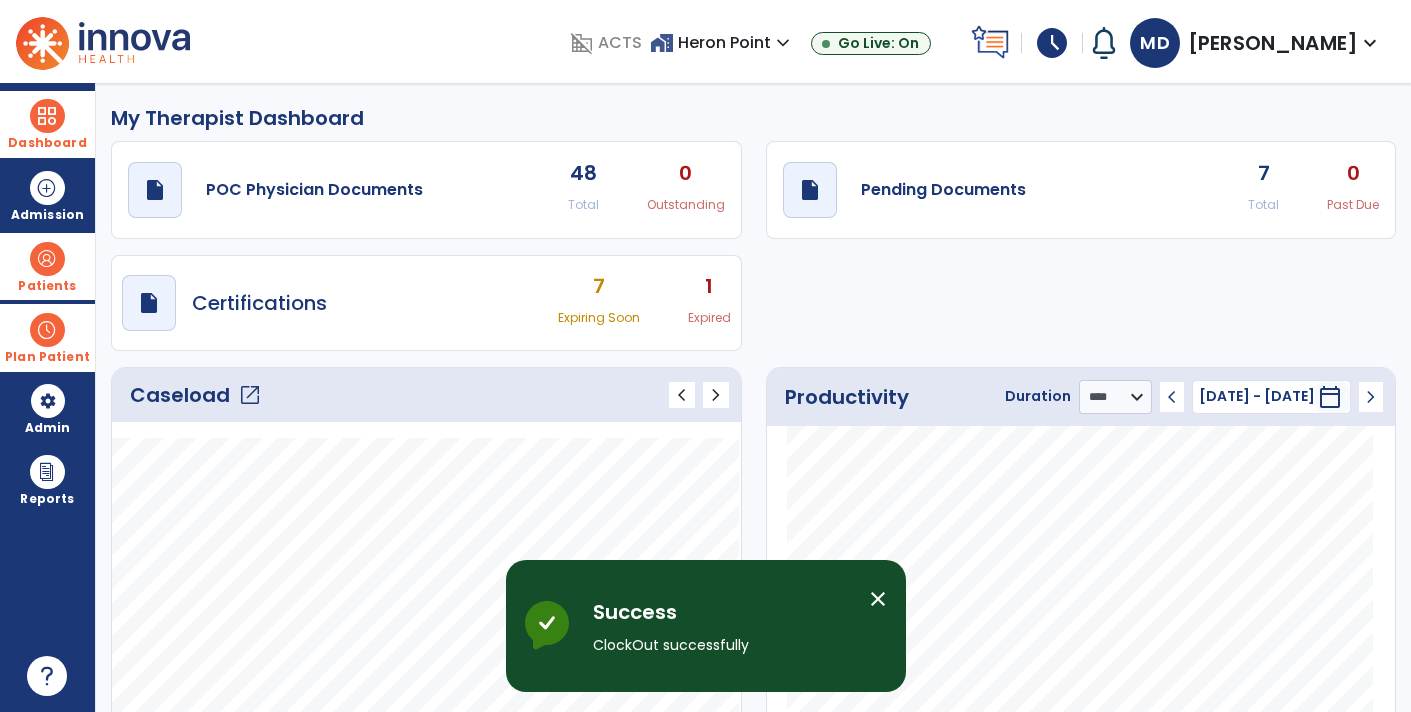click on "schedule" at bounding box center (1052, 43) 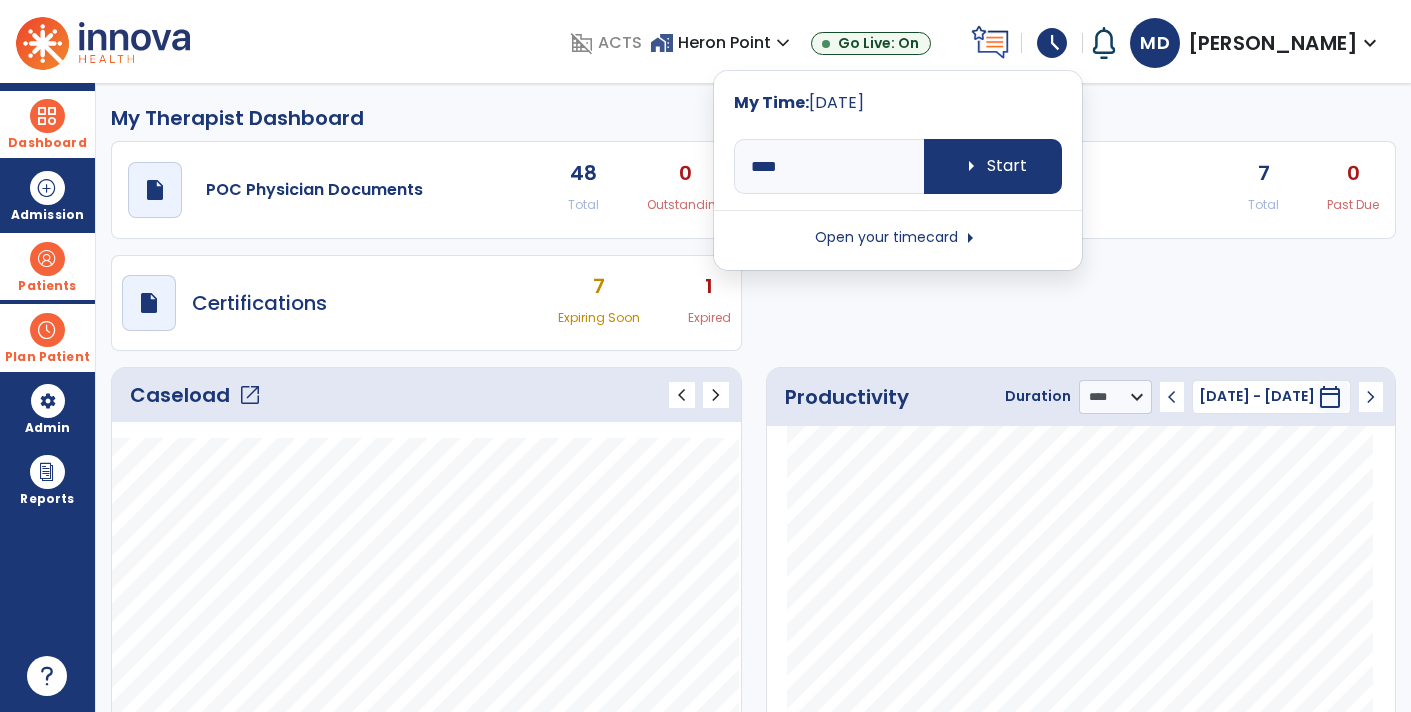 click on "Open your timecard  arrow_right" at bounding box center [898, 238] 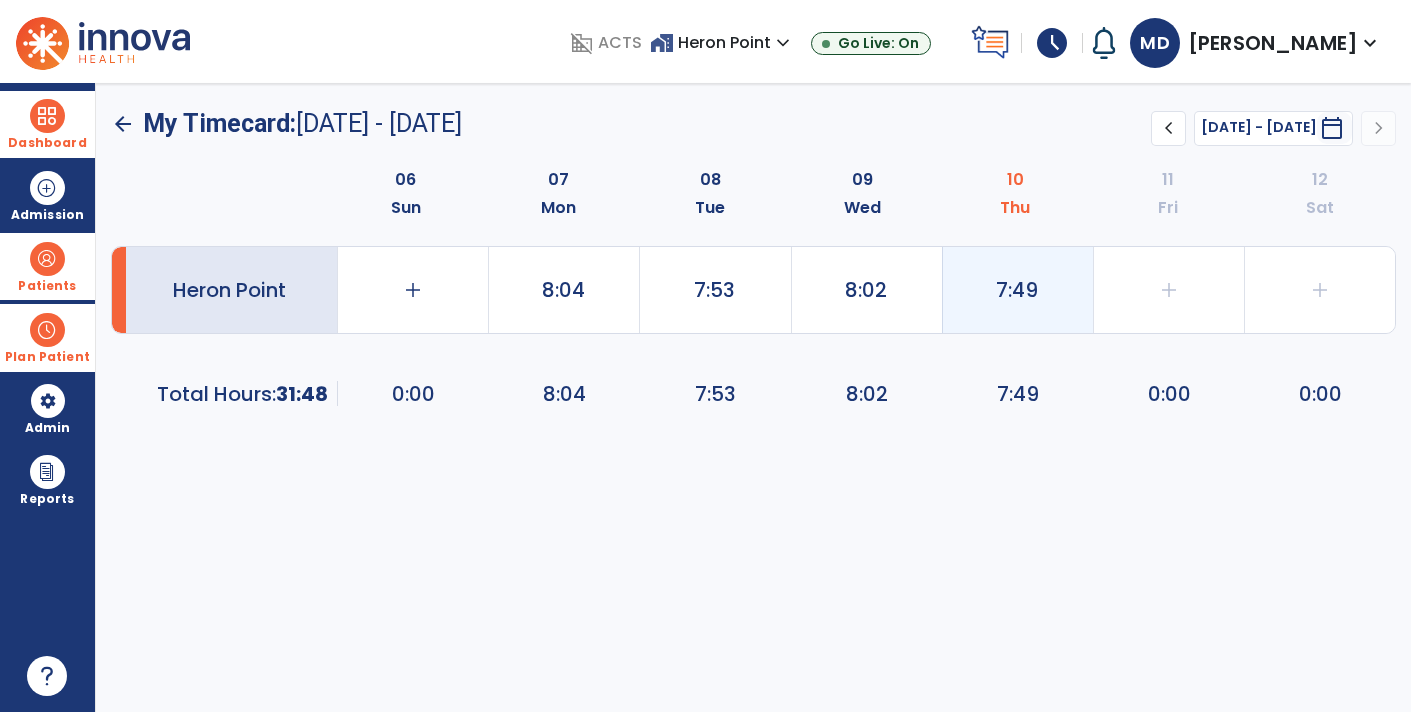 click on "7:49" 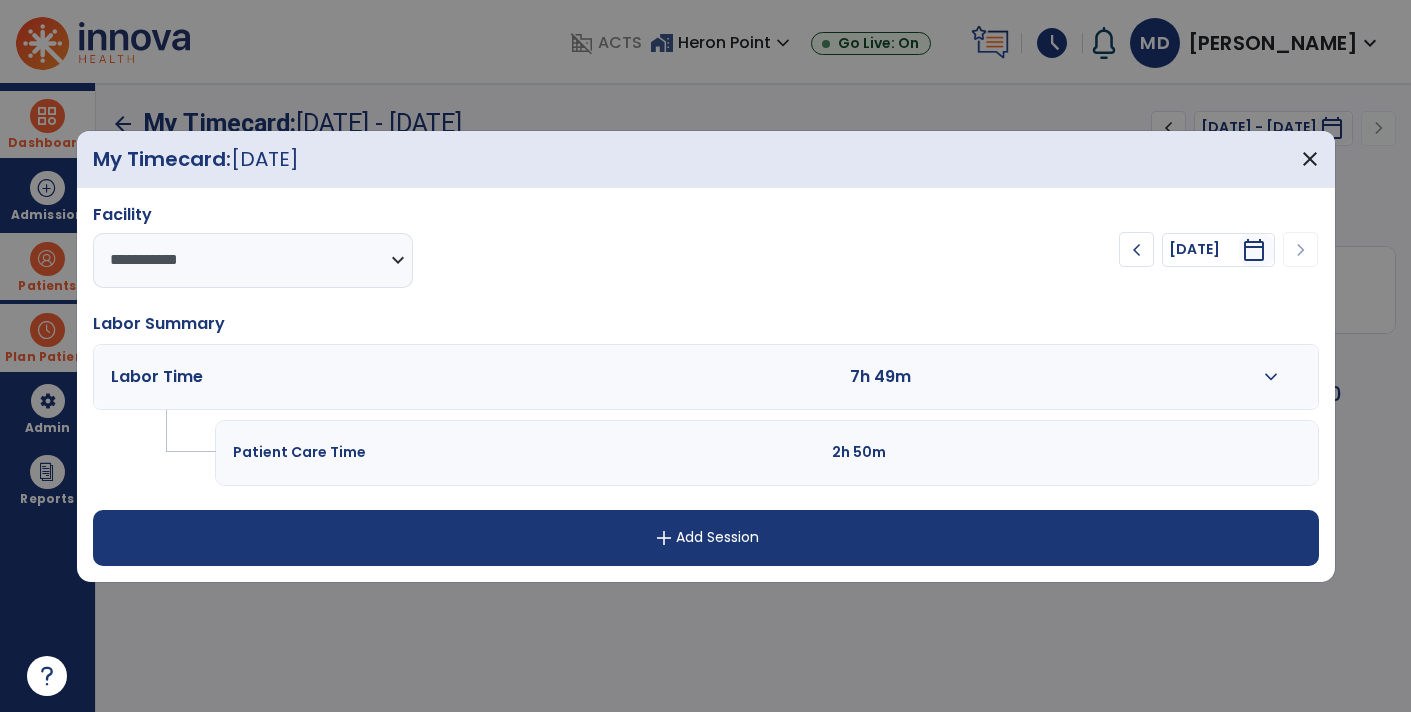 click on "7h 49m" at bounding box center (896, 377) 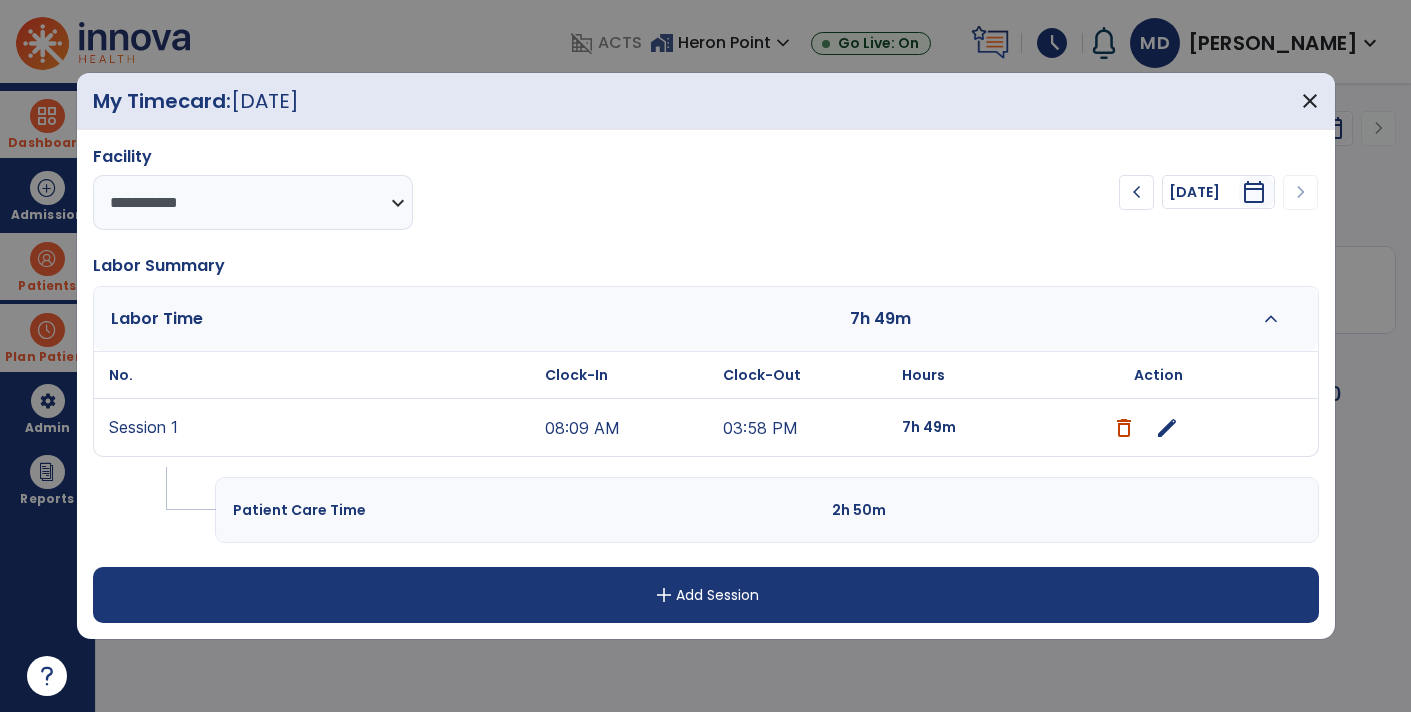 click at bounding box center [1124, 428] 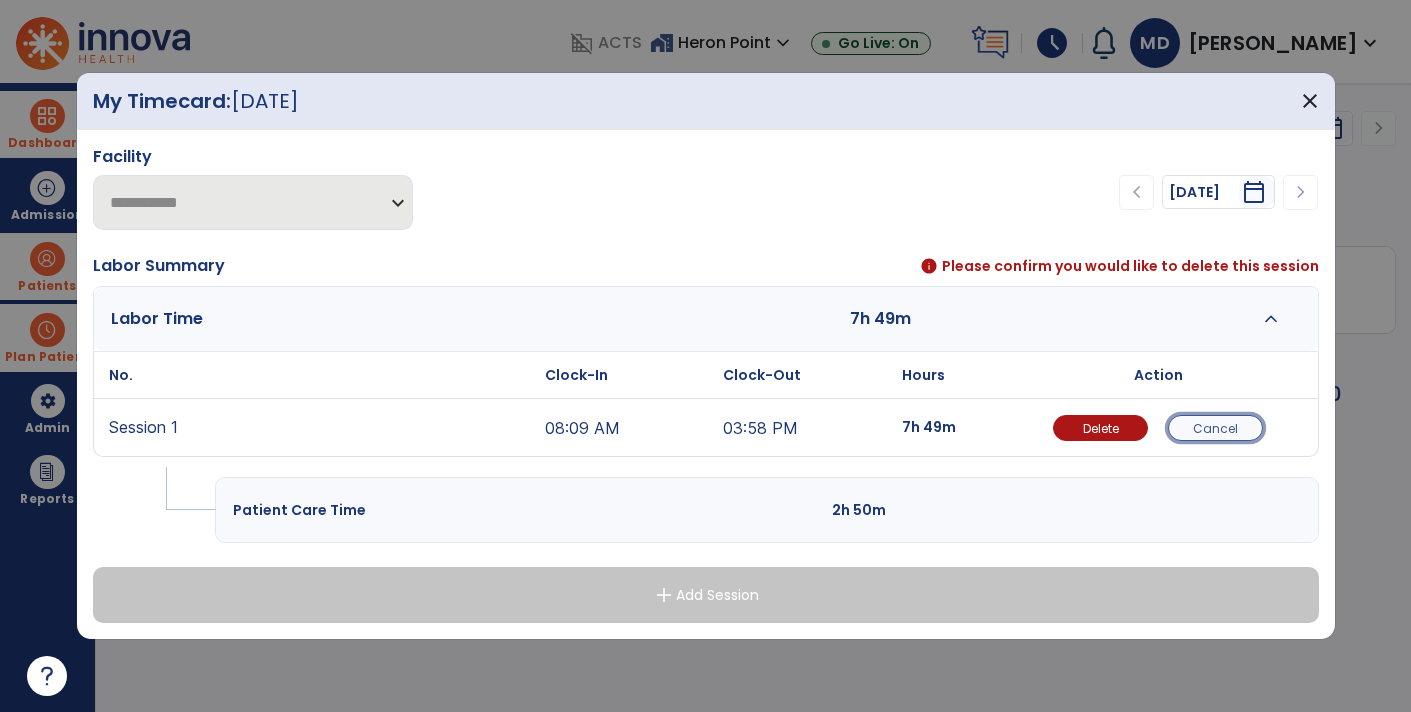 click on "Cancel" at bounding box center [1215, 428] 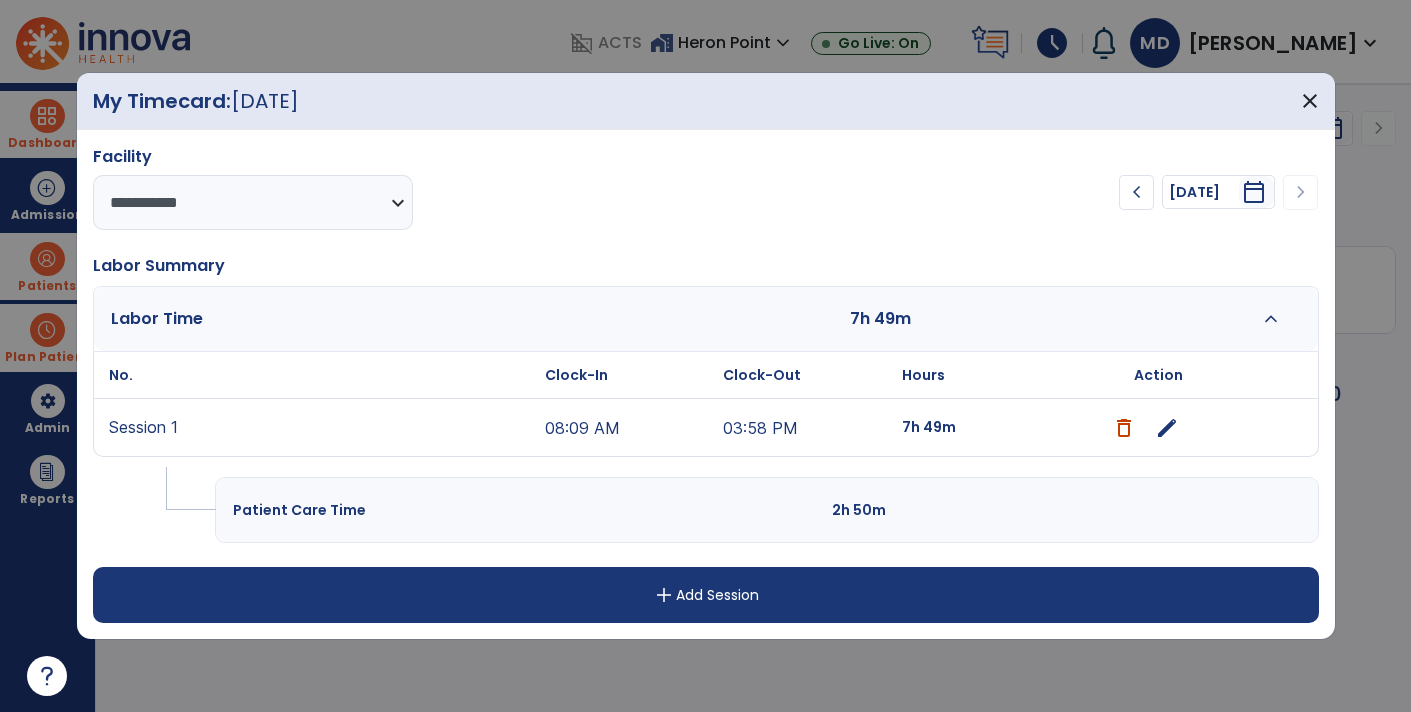 click on "edit" at bounding box center (1167, 428) 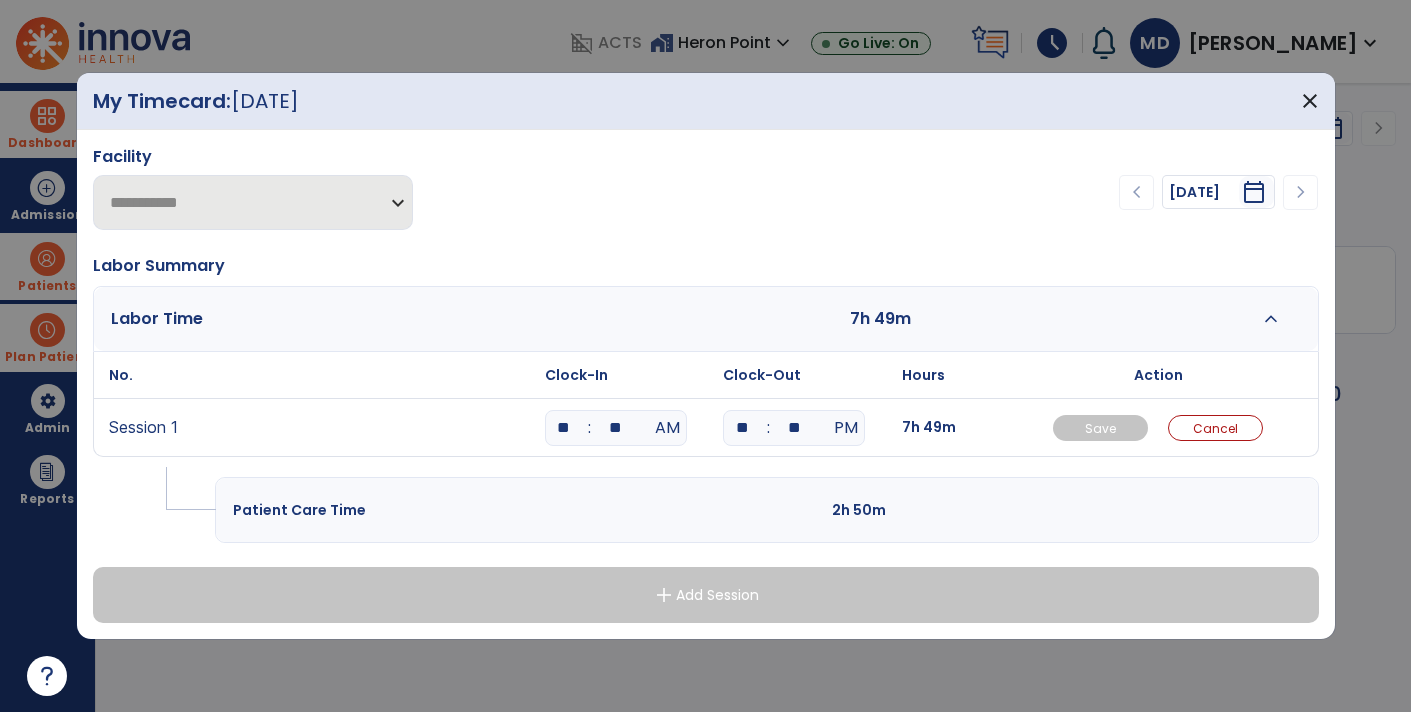 click on "**" at bounding box center (616, 428) 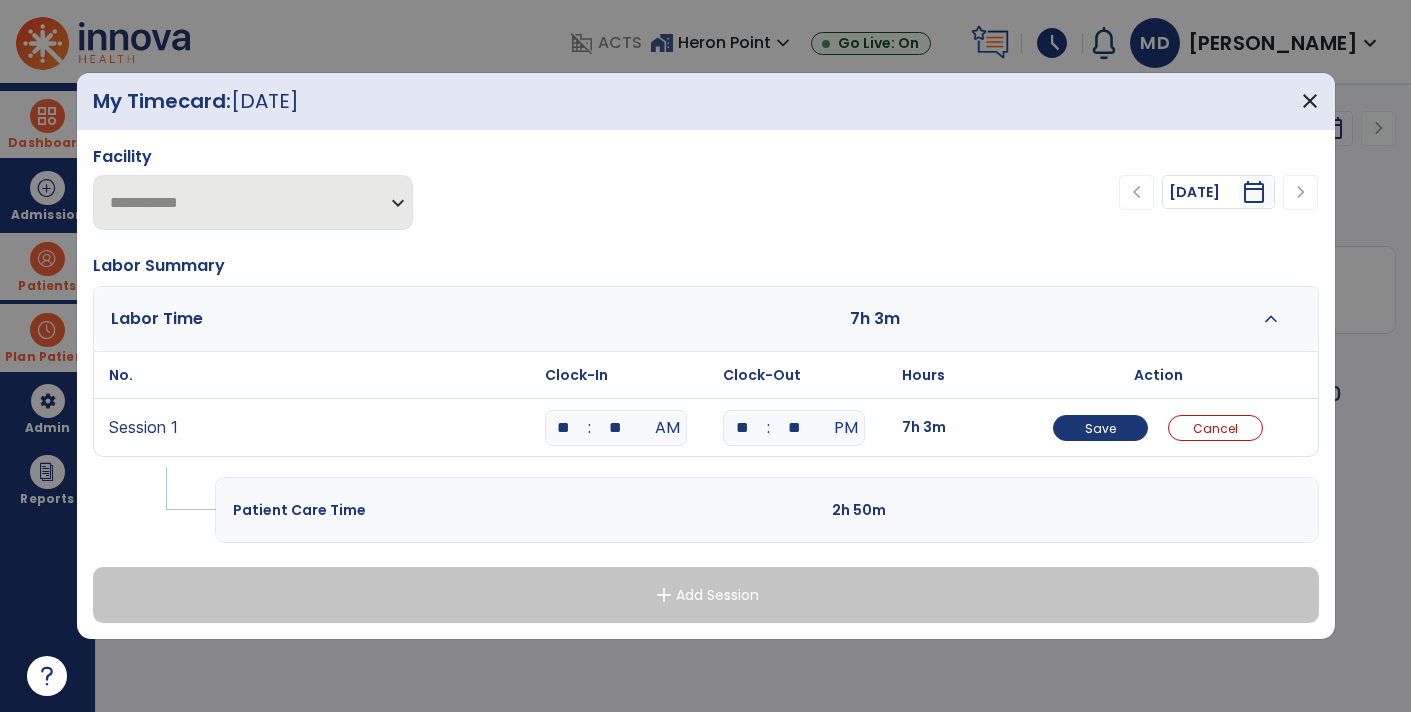 click on "**" at bounding box center [564, 428] 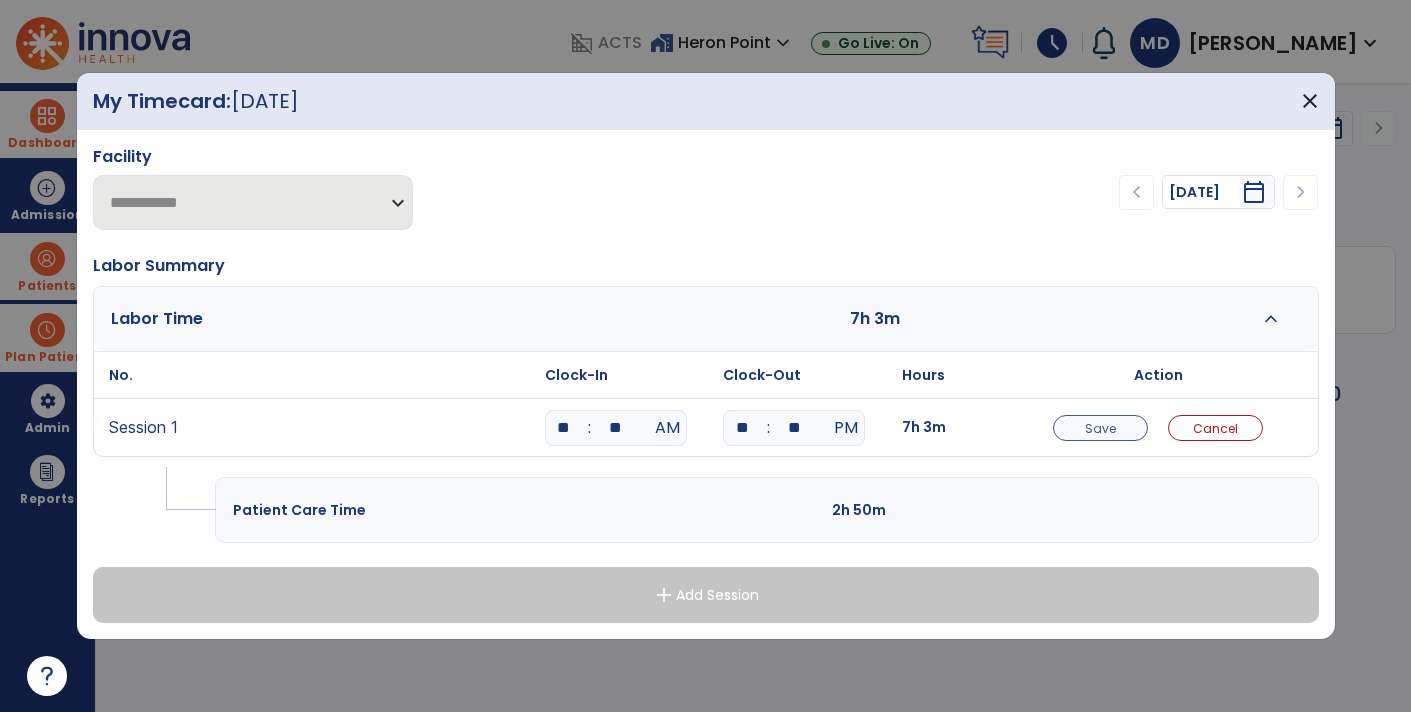 type on "**" 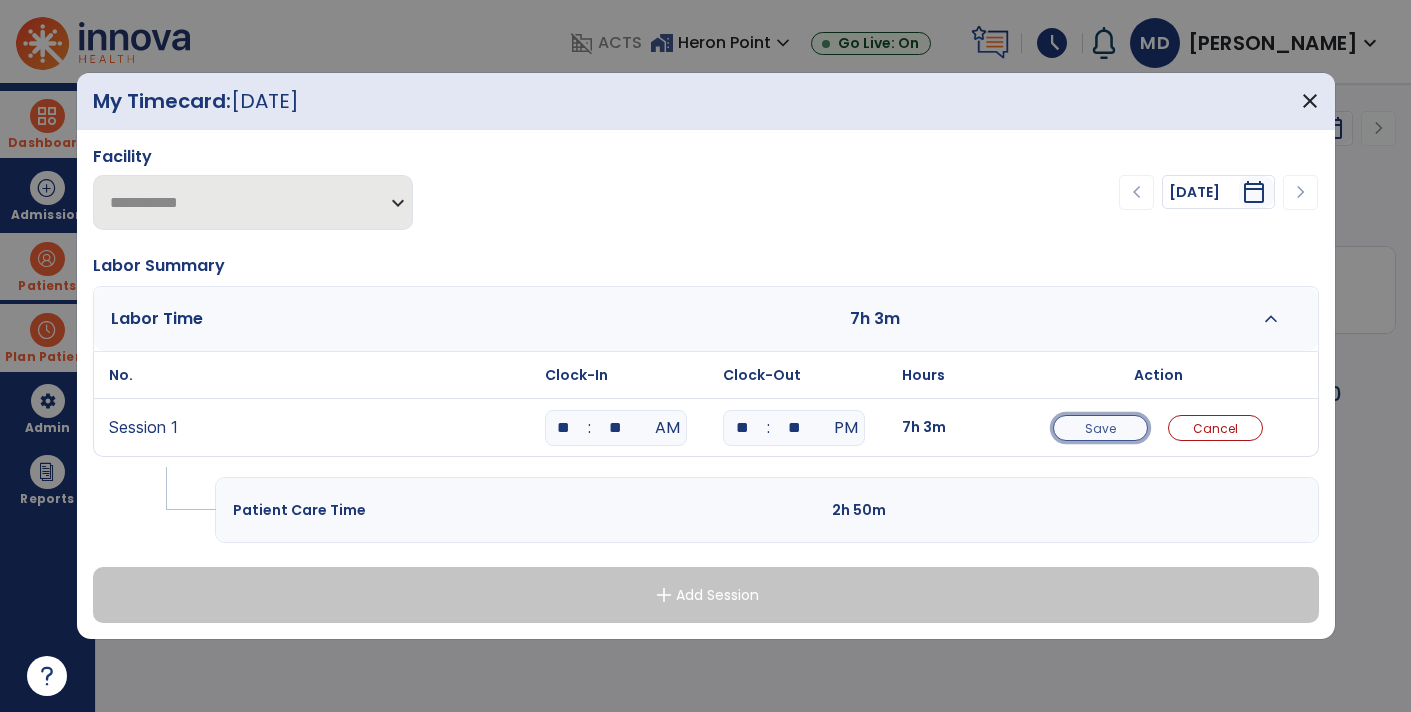 click on "Save" at bounding box center (1100, 428) 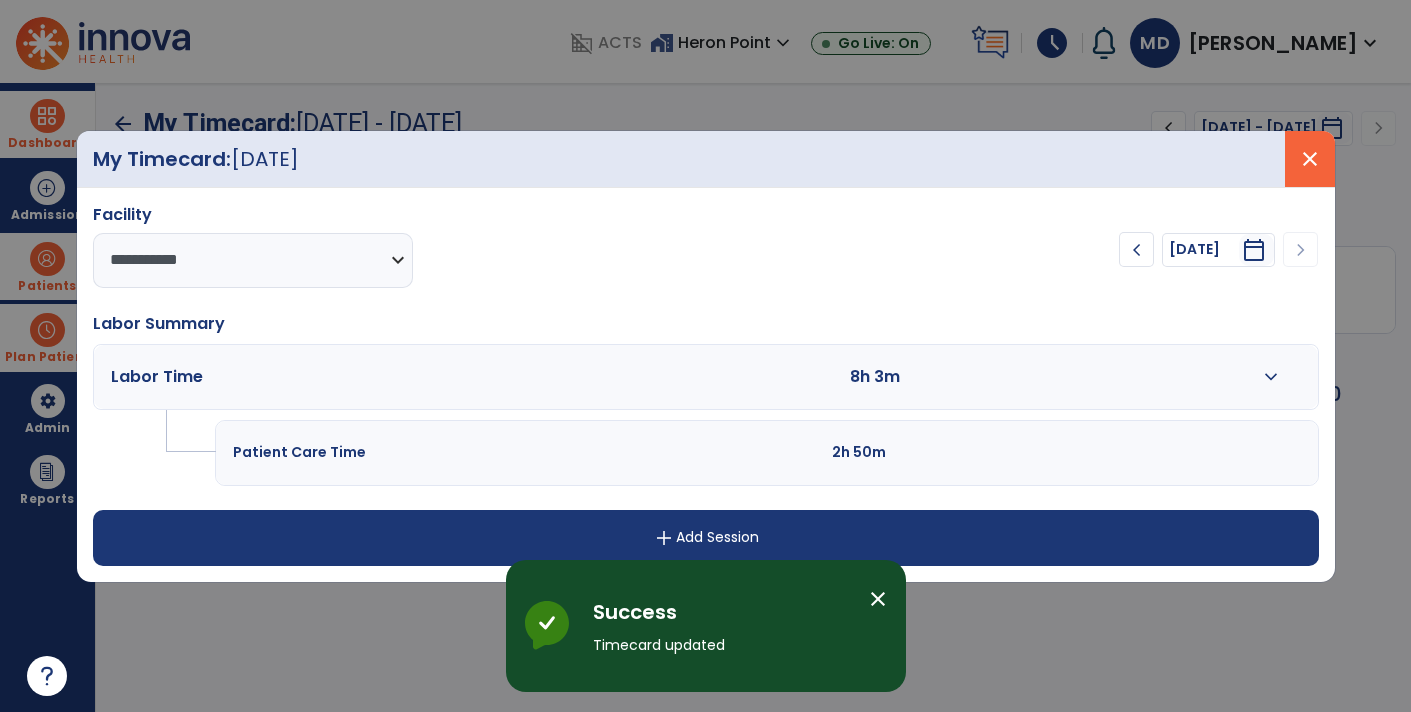 click on "close" at bounding box center [1310, 159] 